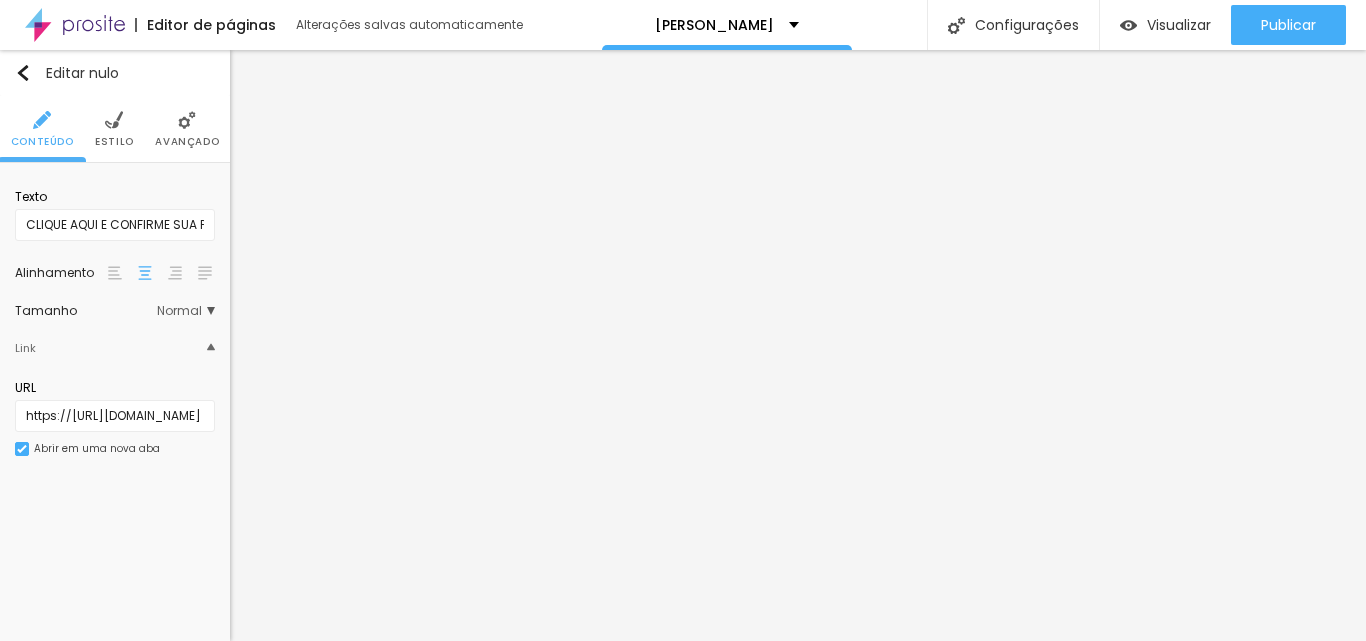 scroll, scrollTop: 0, scrollLeft: 0, axis: both 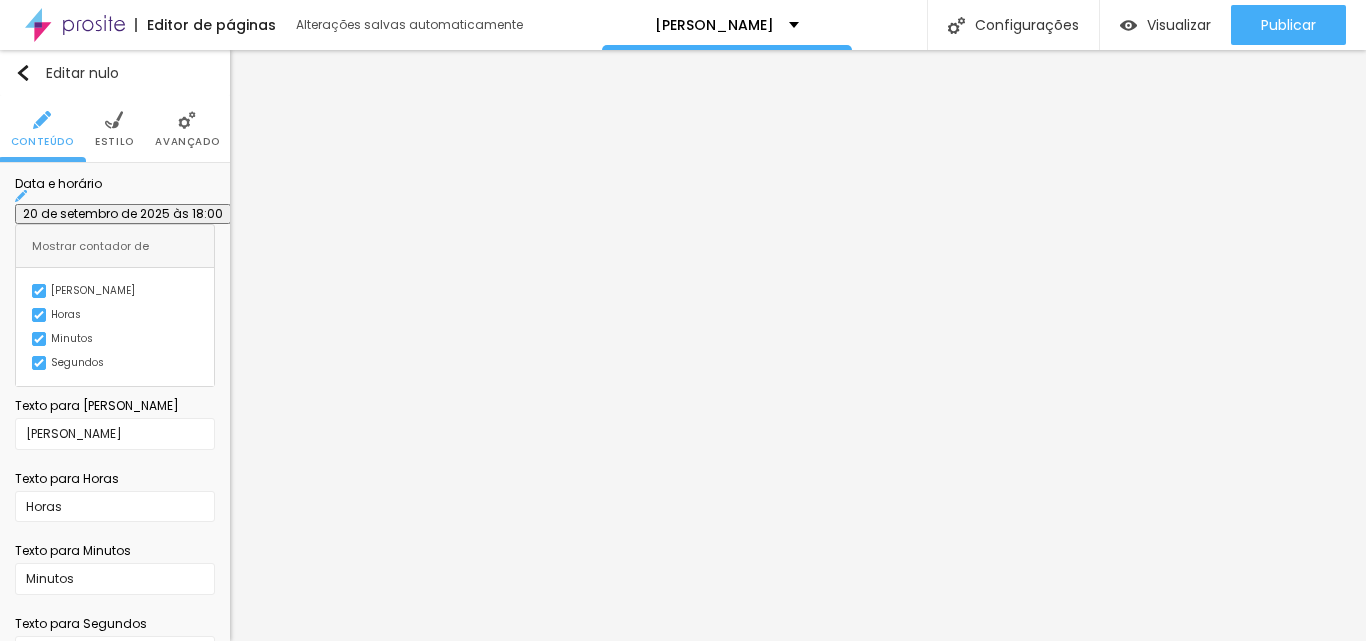 click at bounding box center [114, 120] 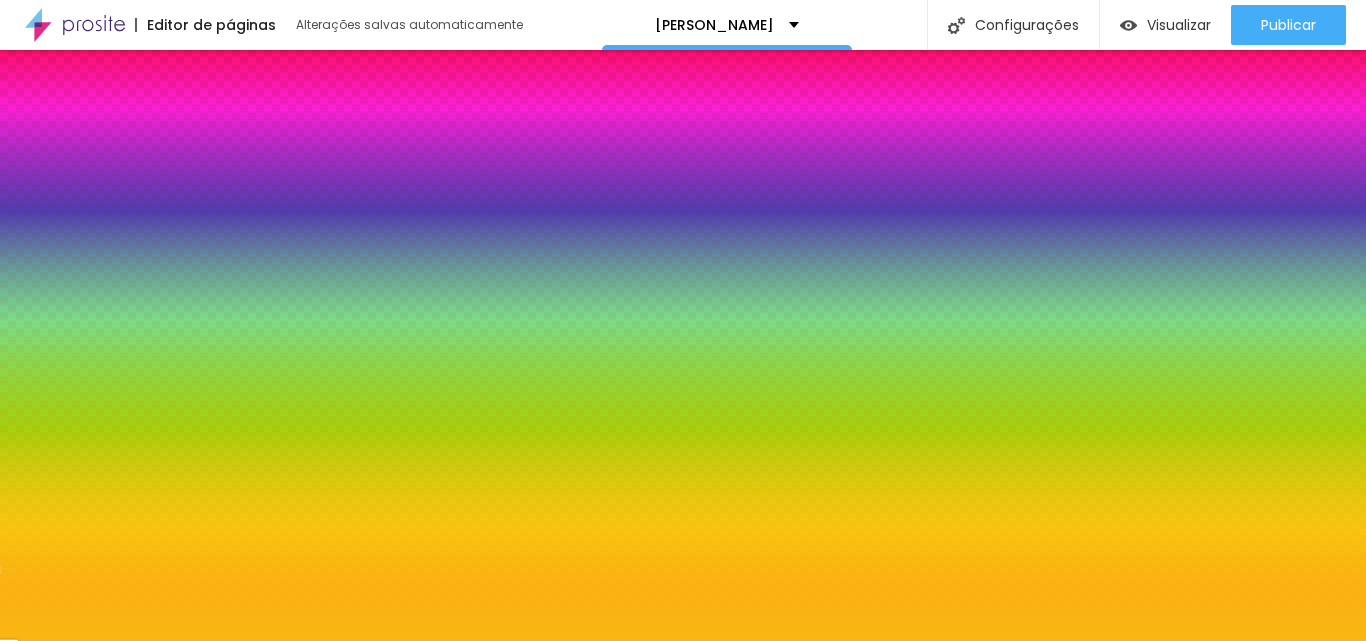 click at bounding box center [187, 120] 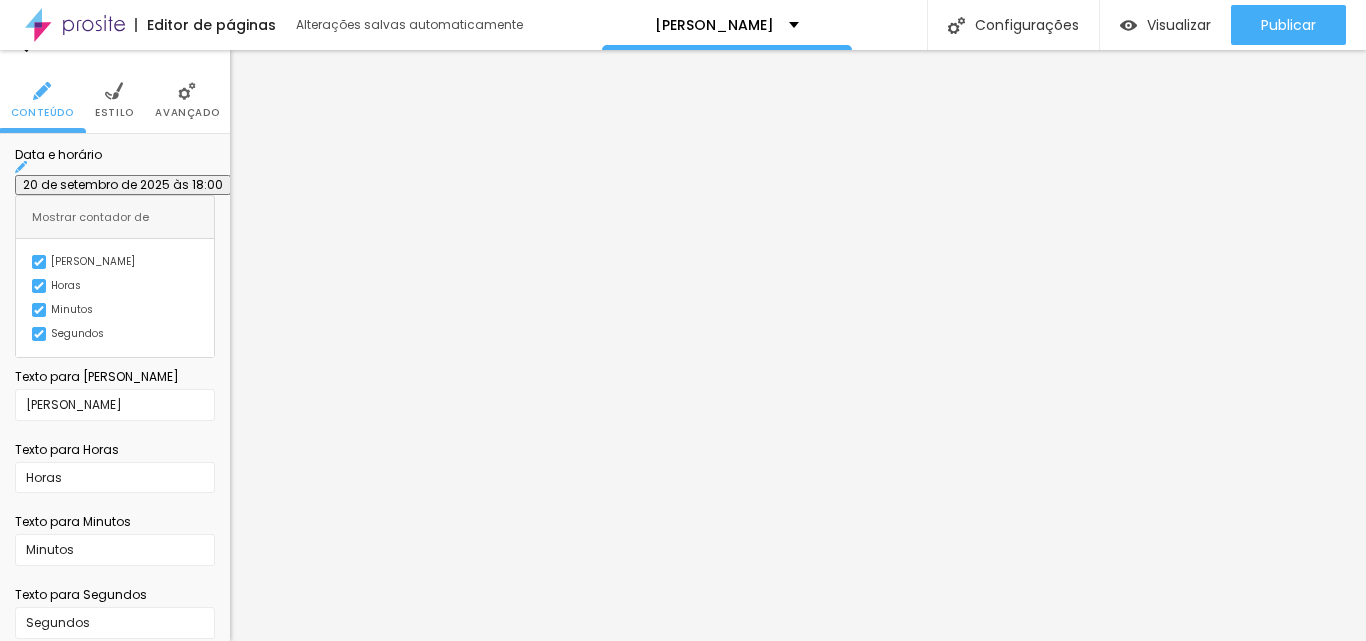scroll, scrollTop: 45, scrollLeft: 0, axis: vertical 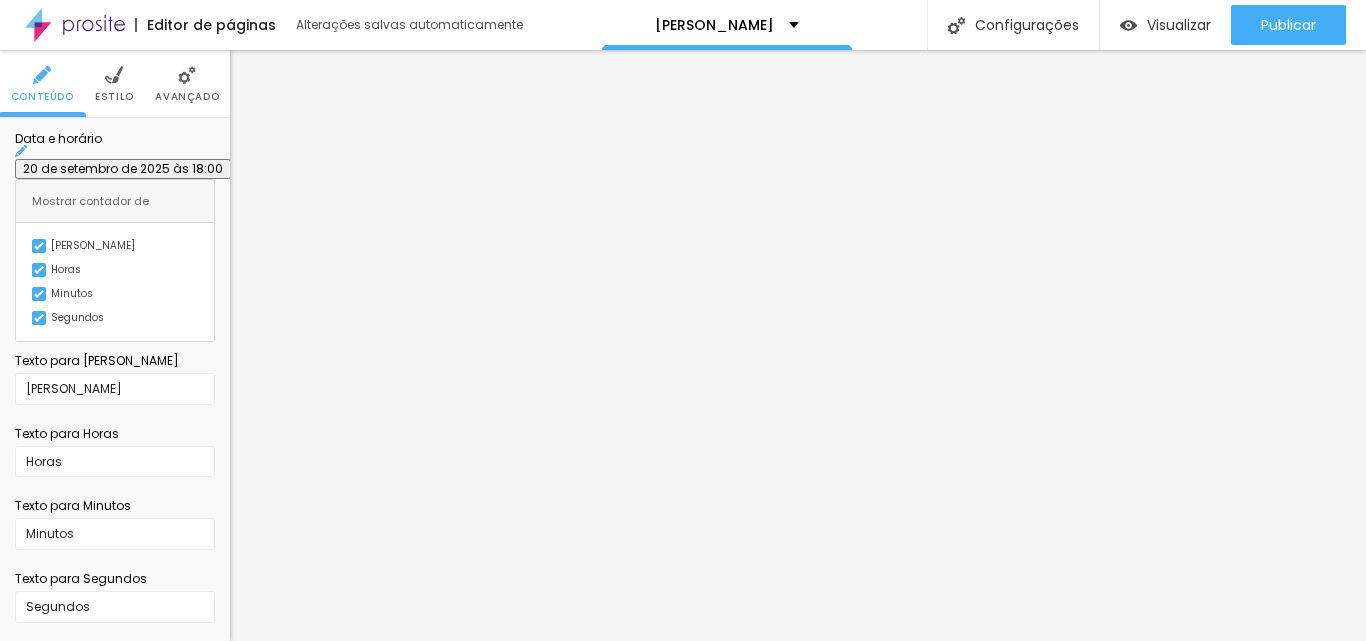 click on "Avançado" at bounding box center [187, 84] 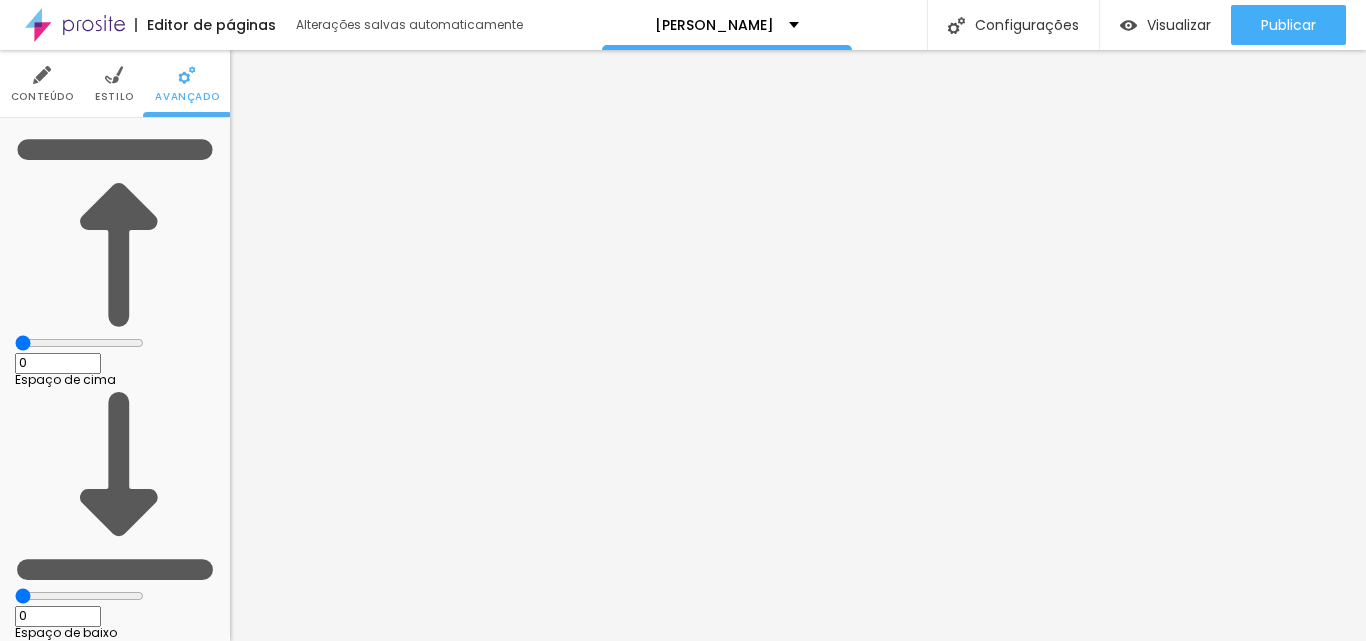 click at bounding box center [114, 75] 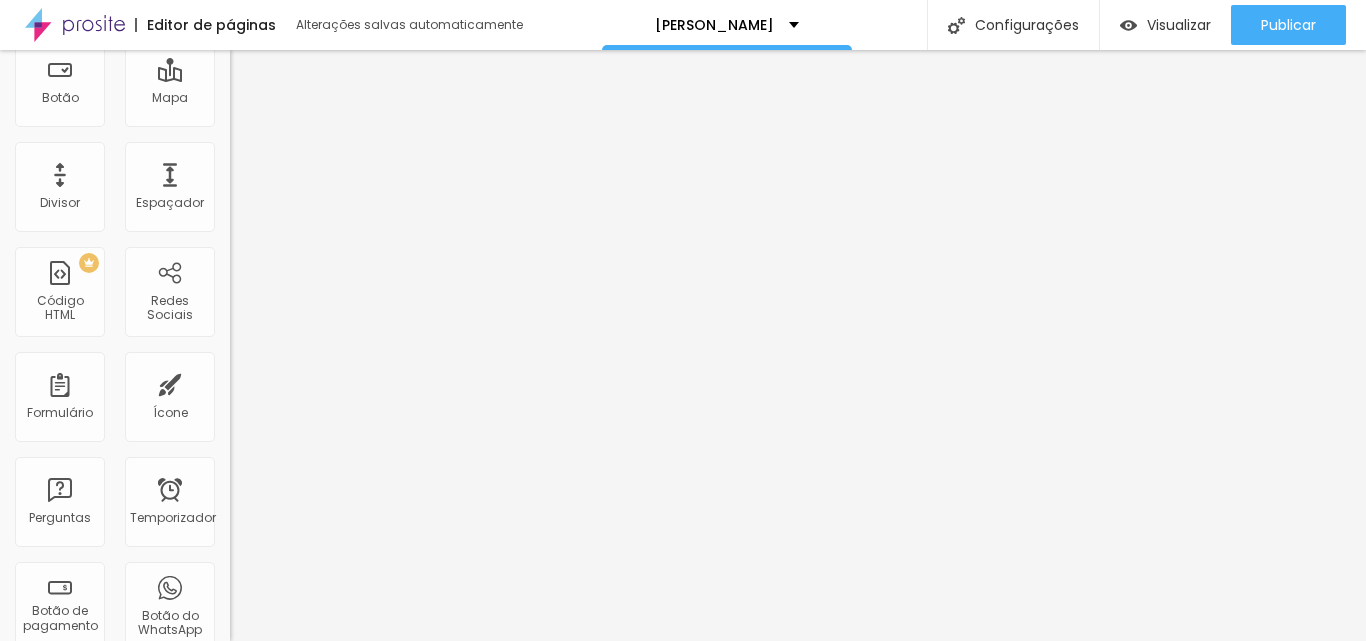 scroll, scrollTop: 300, scrollLeft: 0, axis: vertical 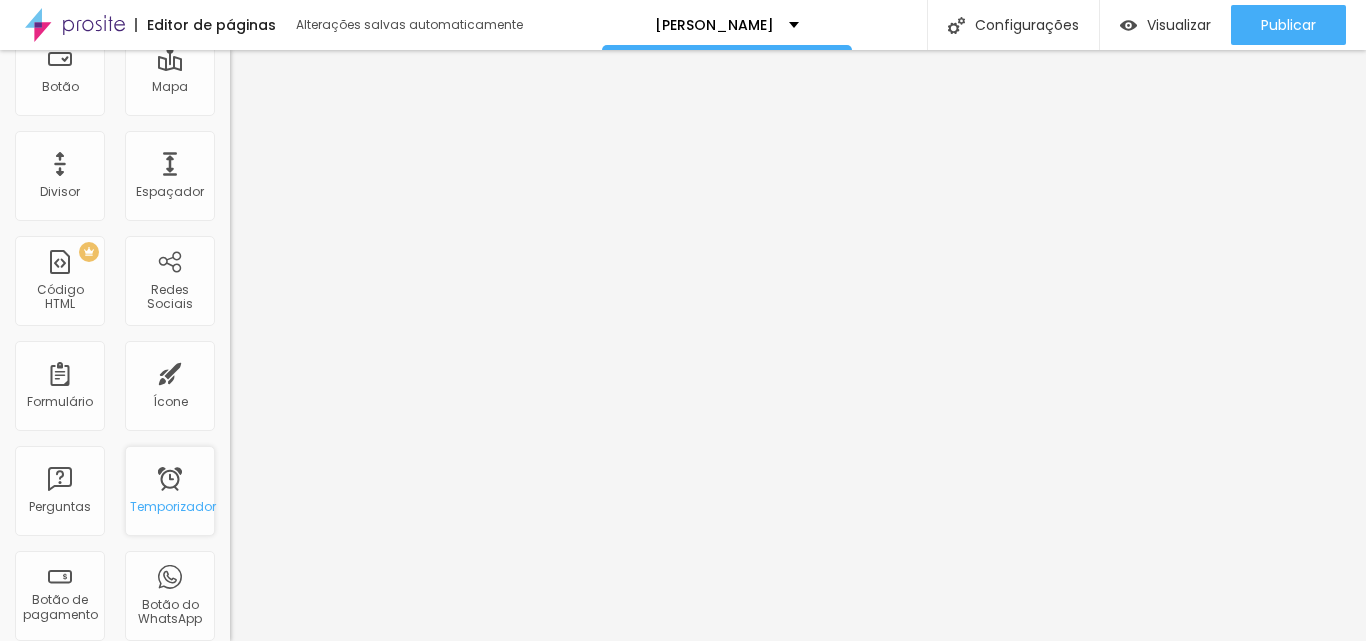 click on "Temporizador" at bounding box center (173, 506) 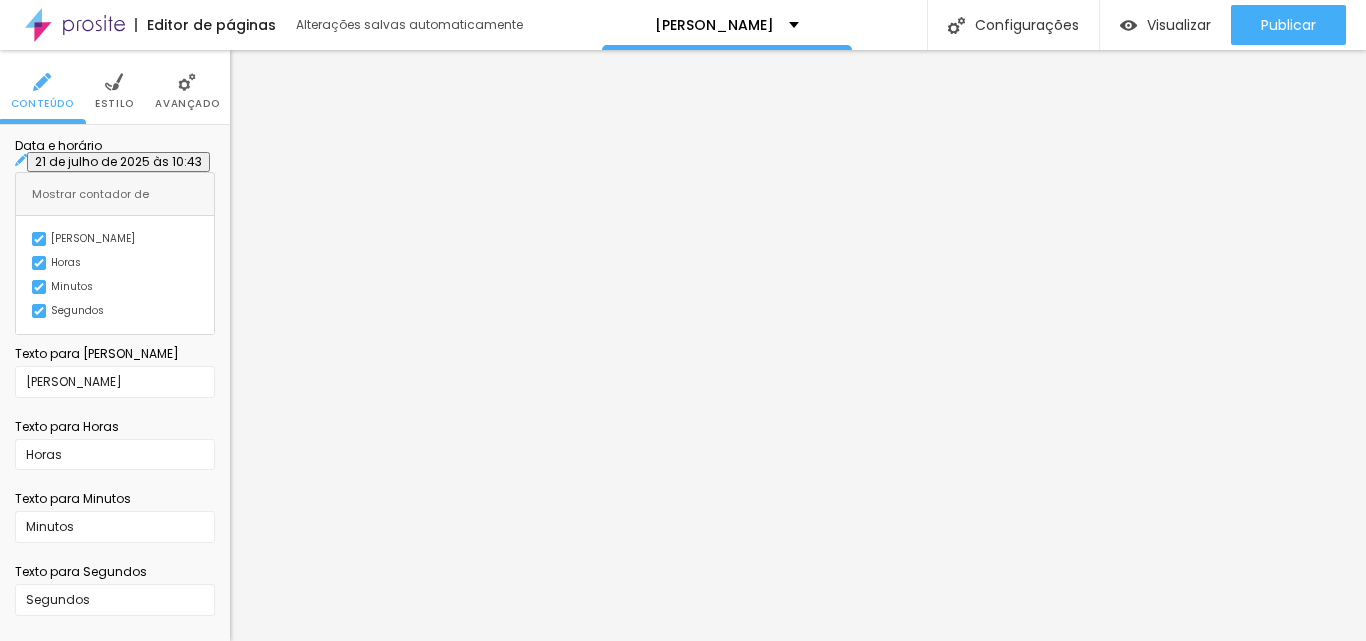 scroll, scrollTop: 45, scrollLeft: 0, axis: vertical 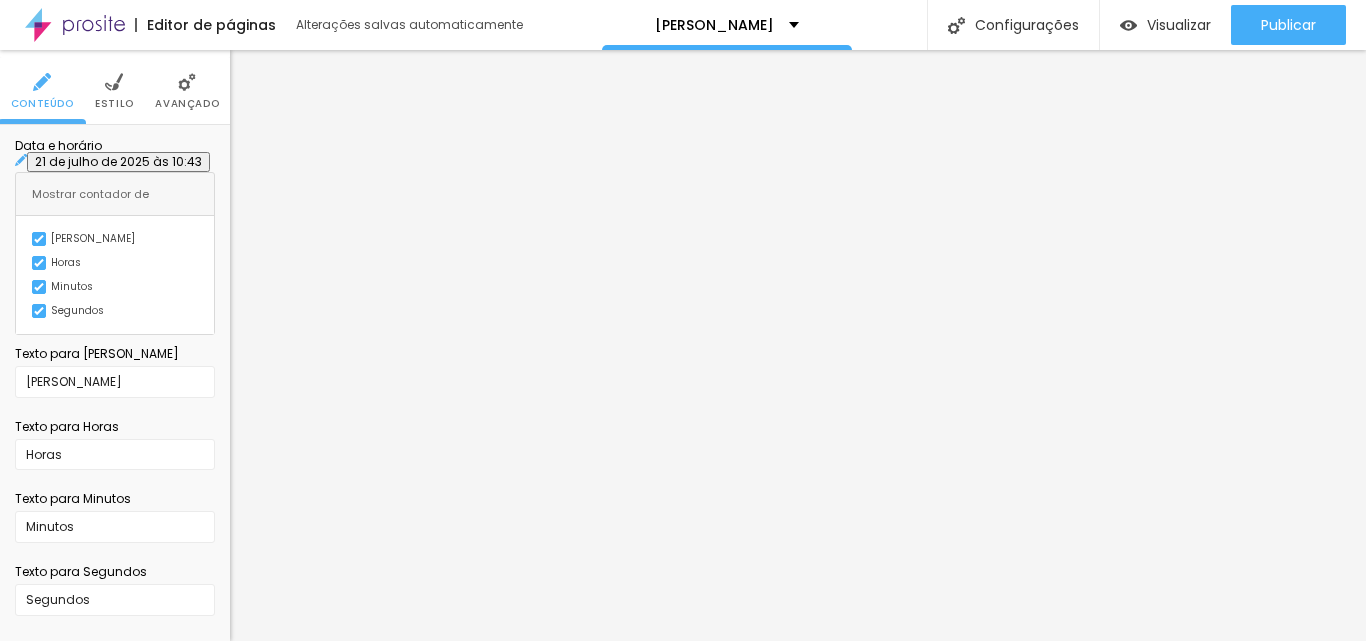 click on "21 de julho de 2025 às 10:43" at bounding box center [118, 162] 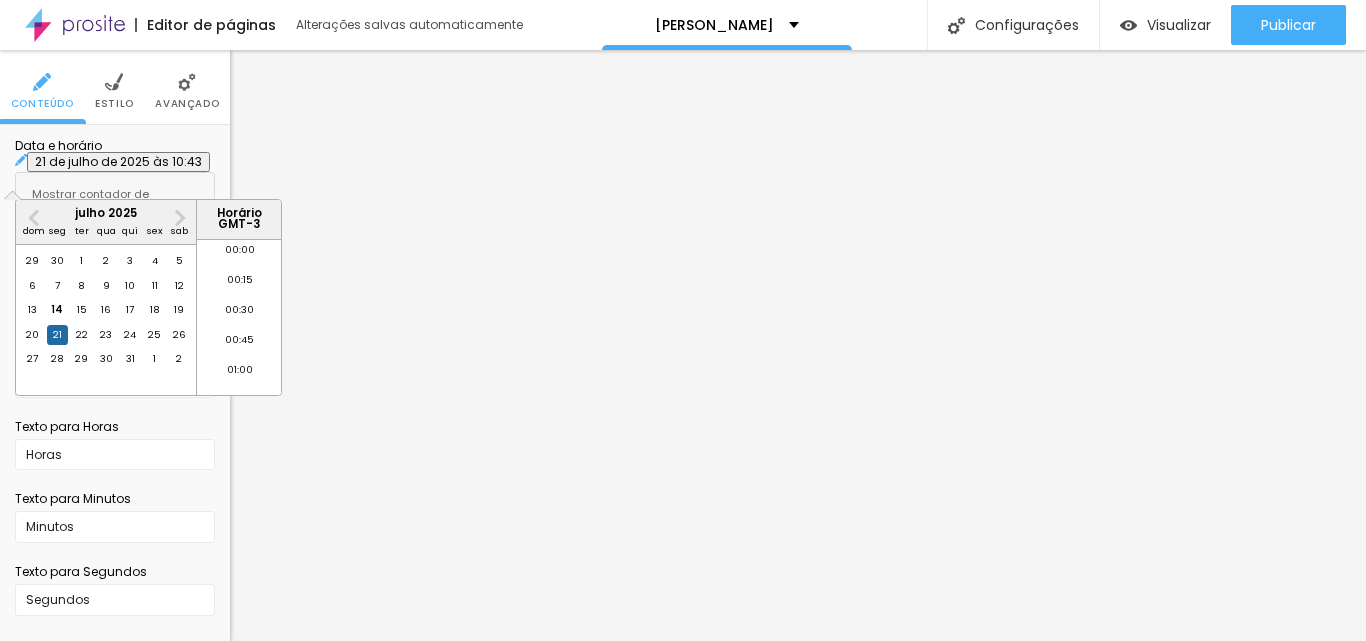 scroll, scrollTop: 1198, scrollLeft: 0, axis: vertical 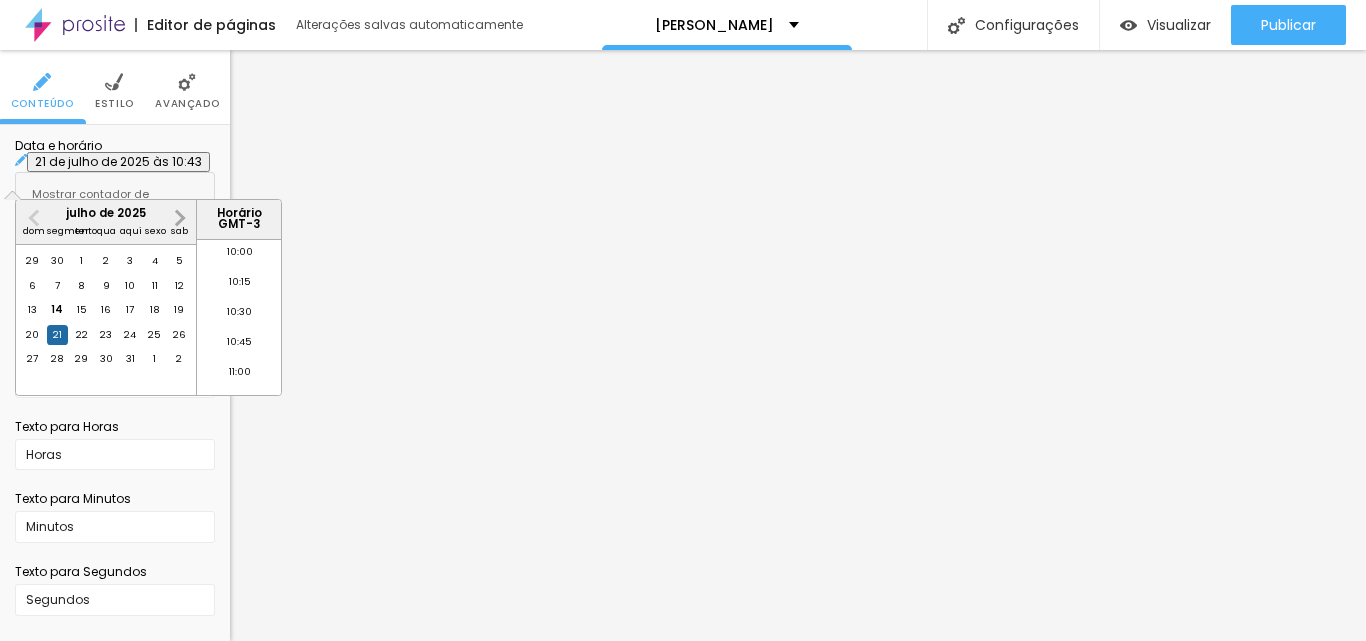 click on "Próximo mês" at bounding box center [178, 217] 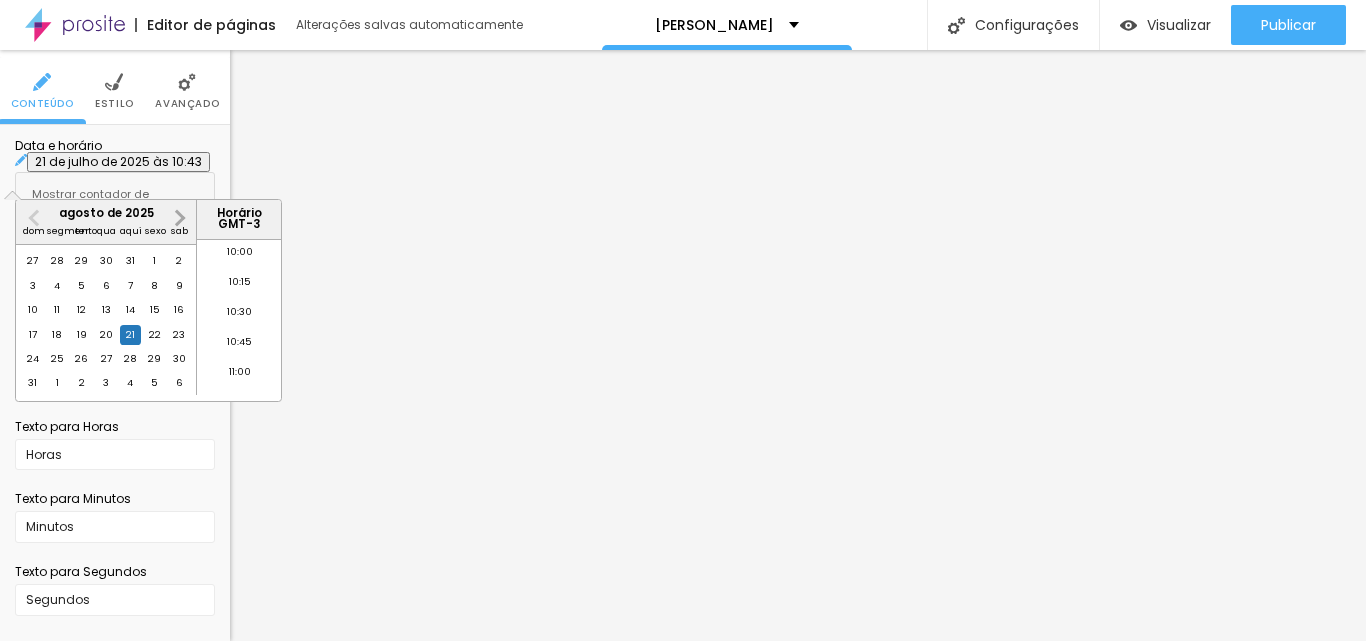 click on "Próximo mês" at bounding box center (178, 217) 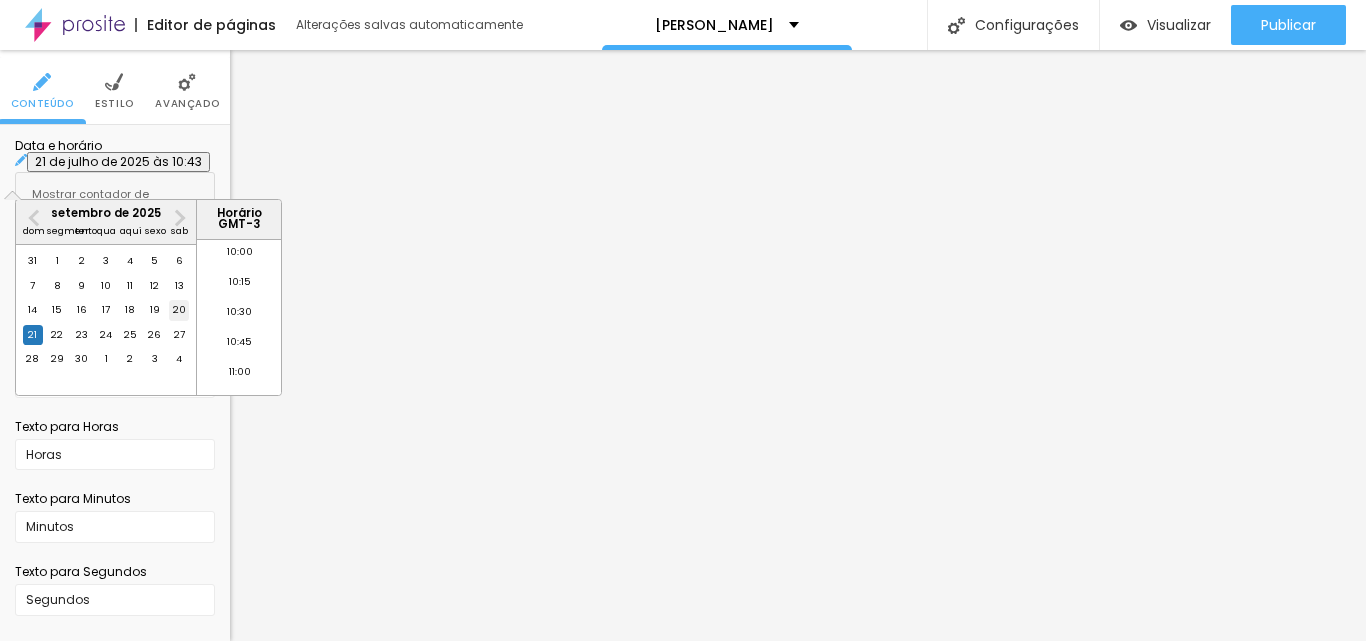 click on "20" at bounding box center (179, 310) 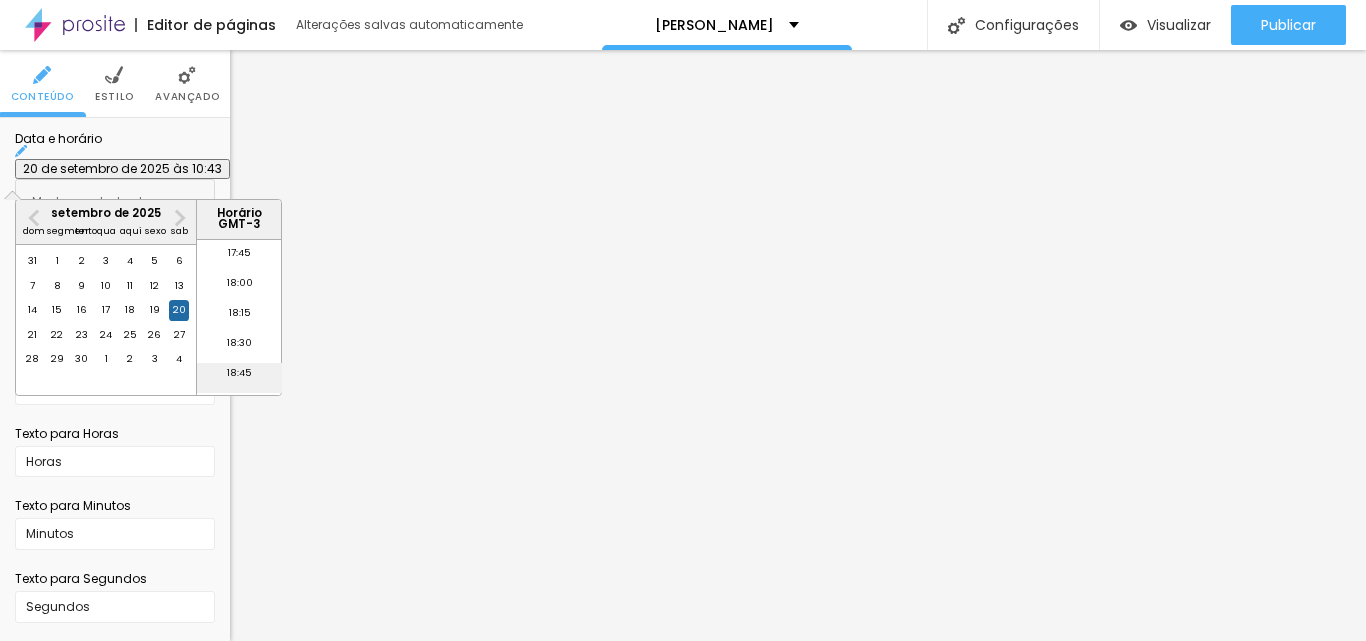 scroll, scrollTop: 2098, scrollLeft: 0, axis: vertical 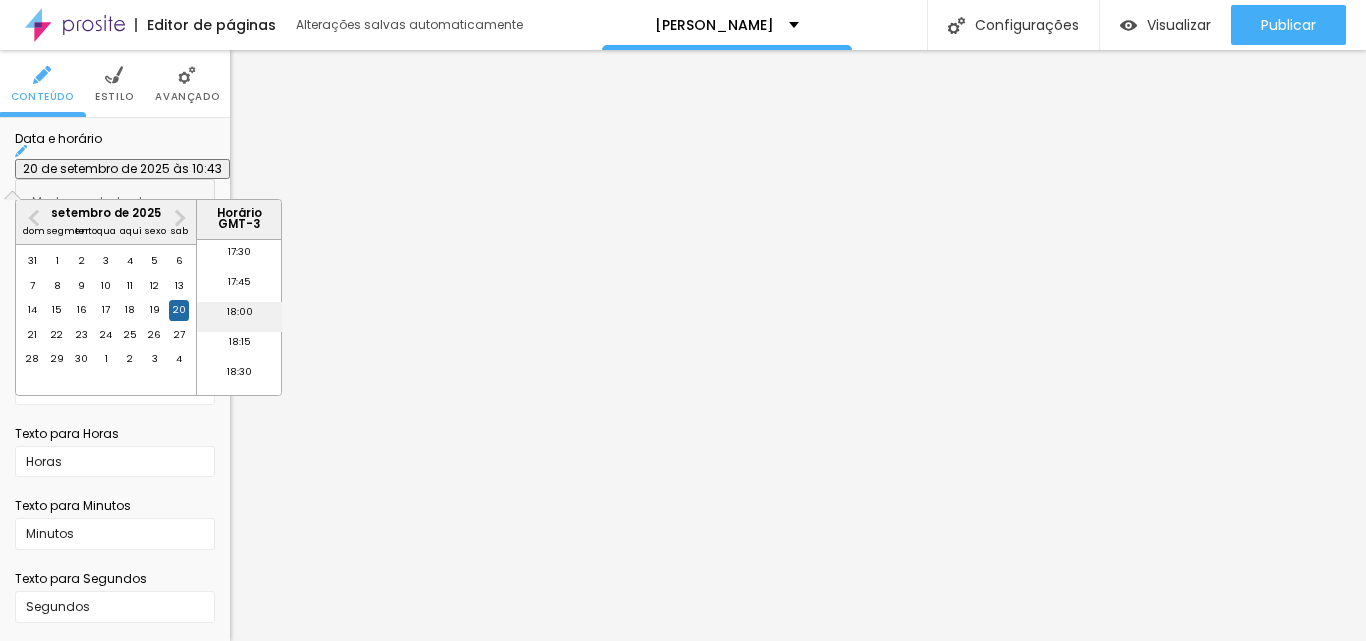 click on "18:00" at bounding box center [240, 311] 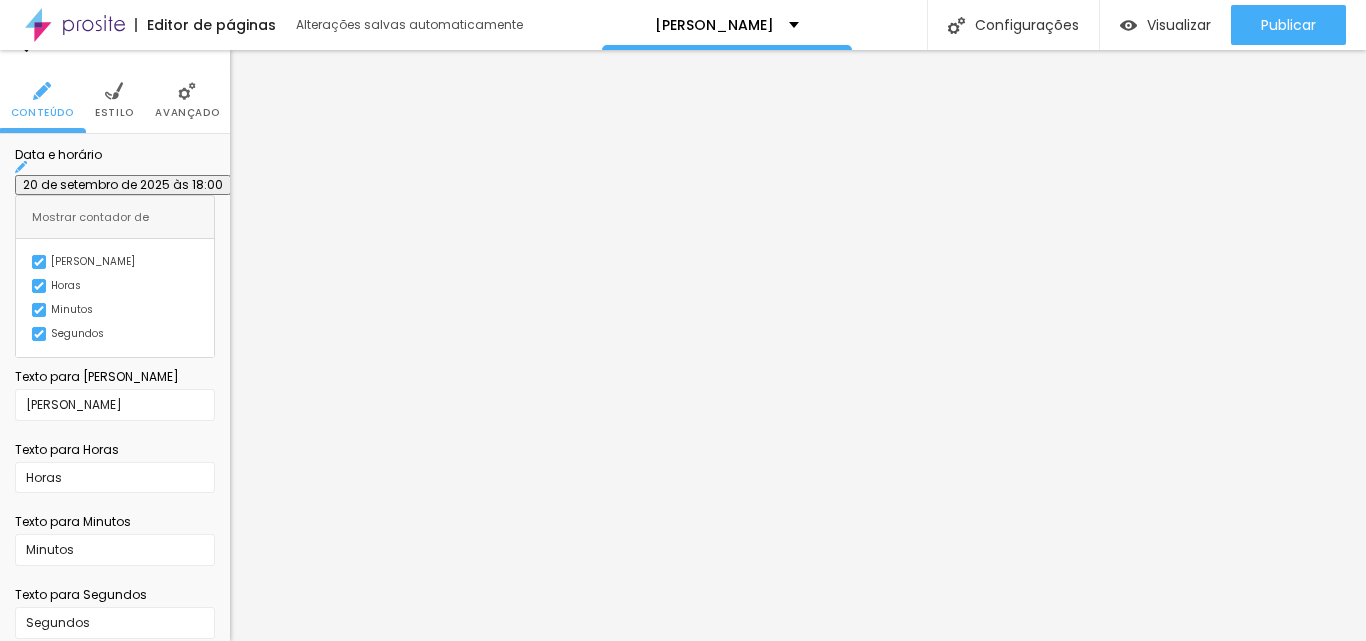 scroll, scrollTop: 45, scrollLeft: 0, axis: vertical 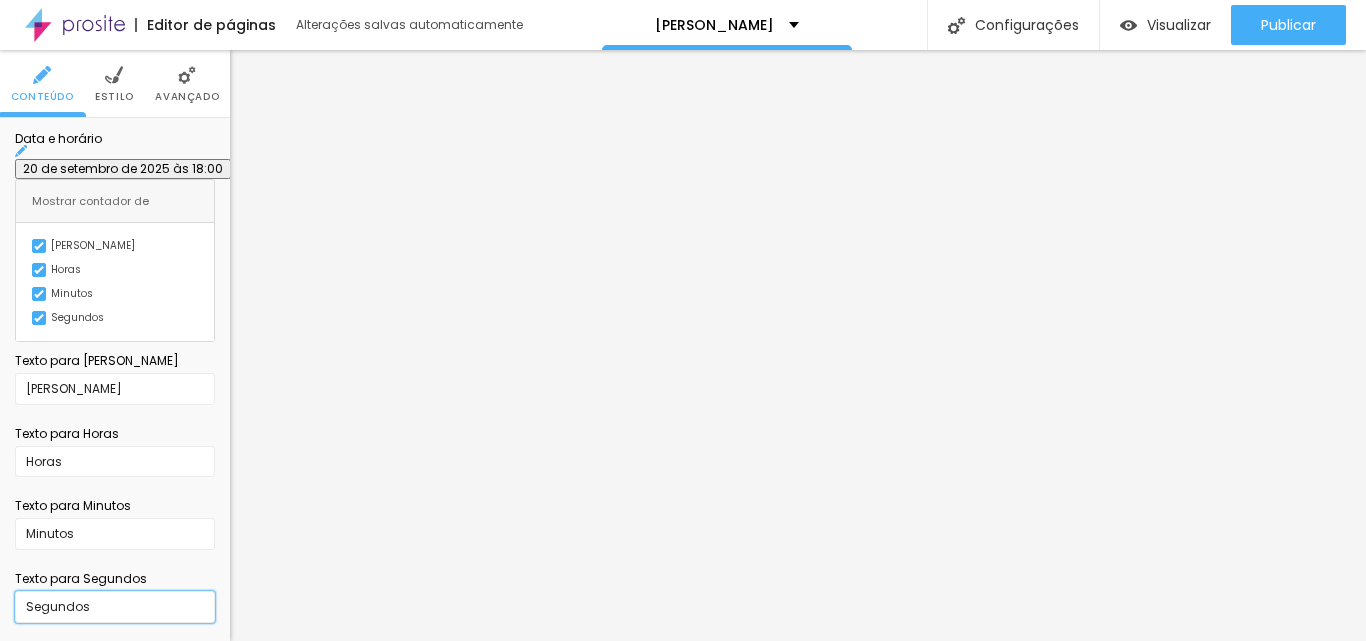 click on "Segundos" at bounding box center (115, 607) 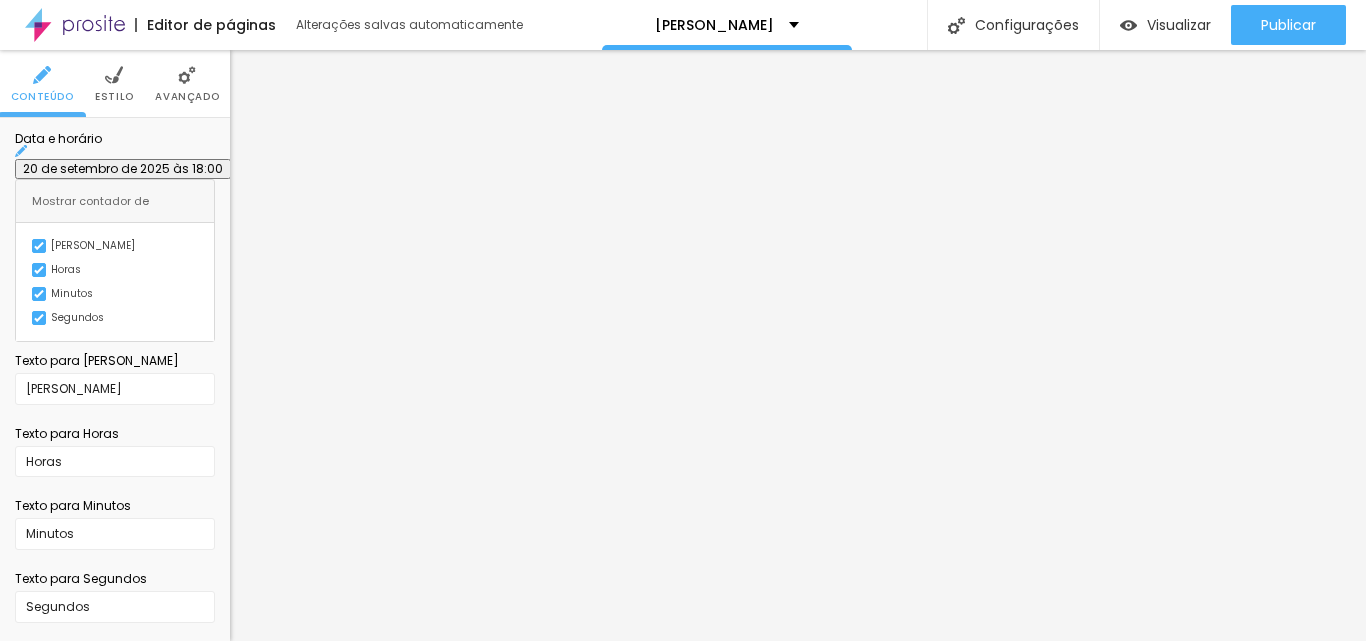 click on "Estilo" at bounding box center (114, 84) 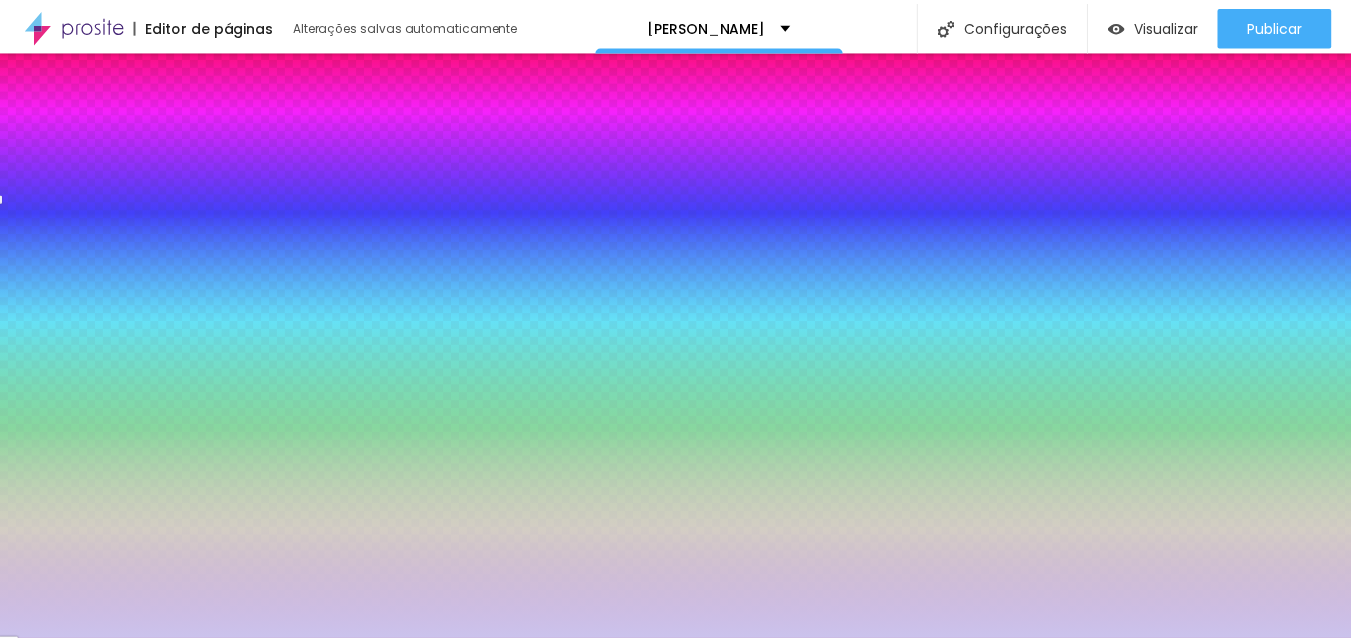 scroll, scrollTop: 0, scrollLeft: 0, axis: both 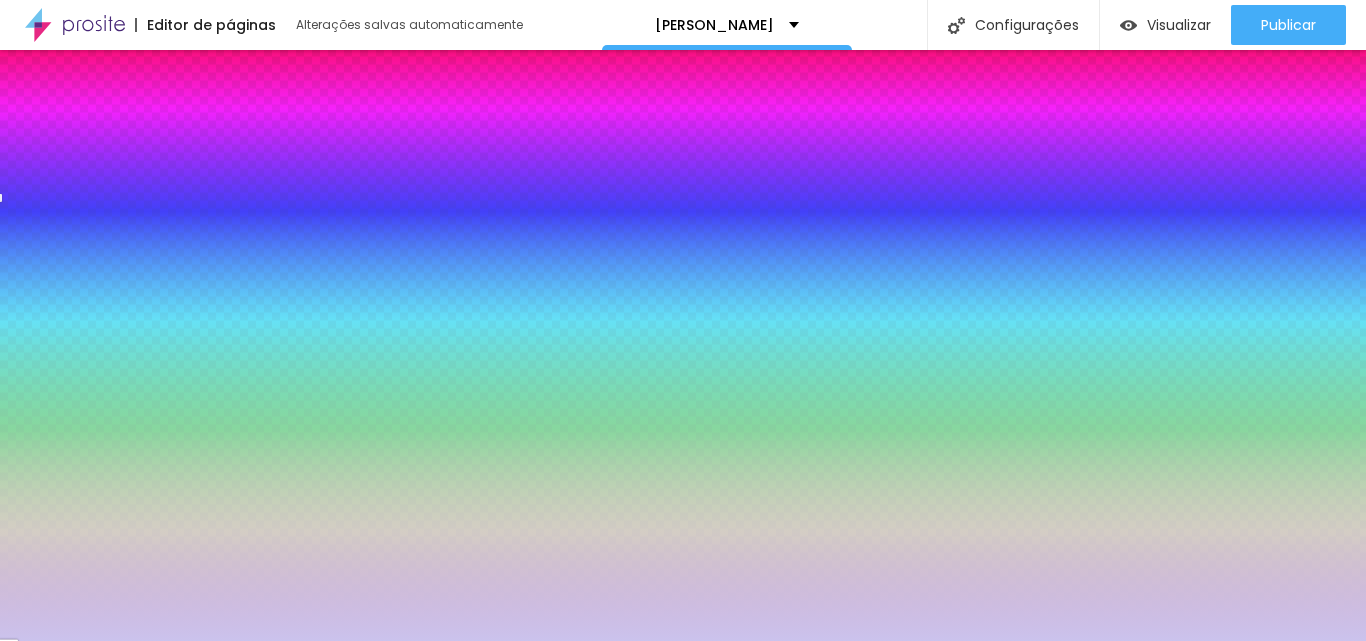 click at bounding box center (115, 415) 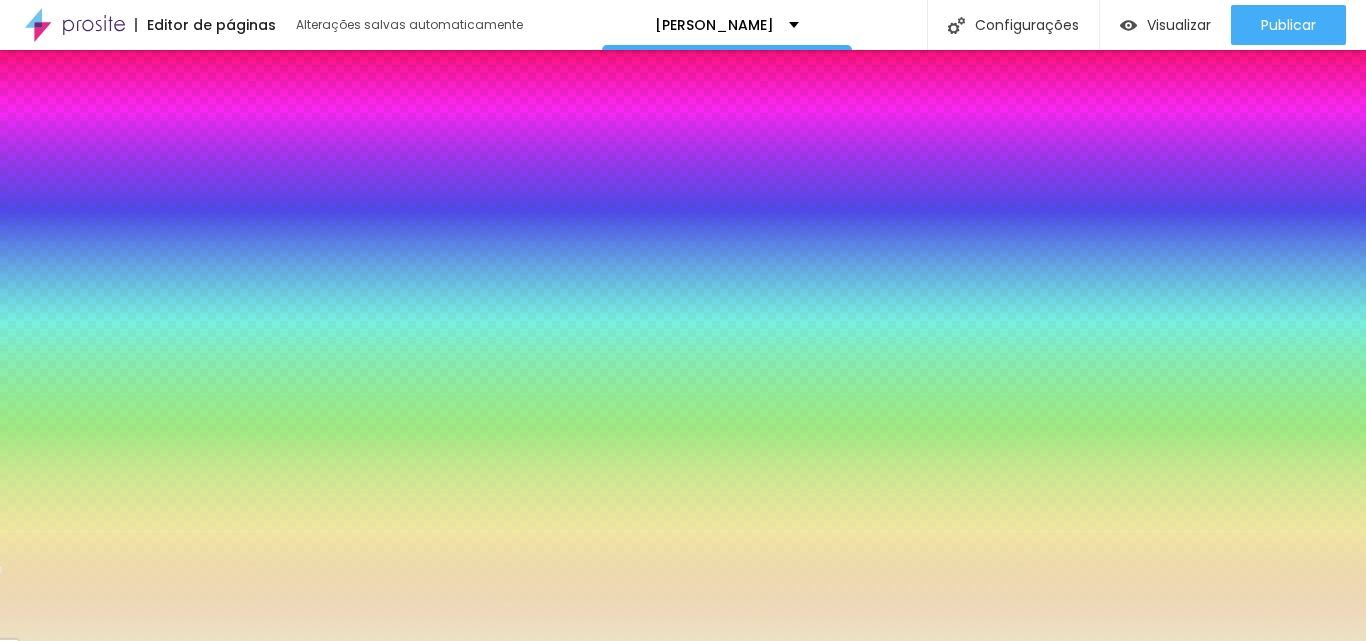 drag, startPoint x: 186, startPoint y: 461, endPoint x: 172, endPoint y: 457, distance: 14.56022 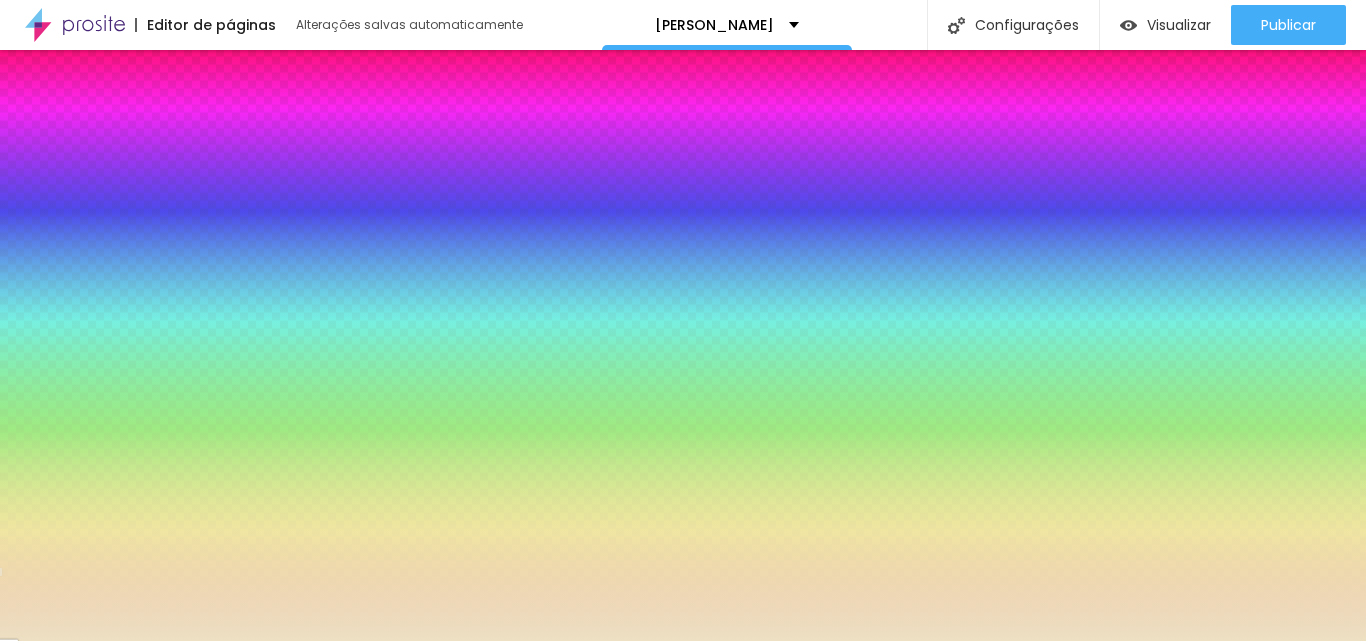 type on "#E2A213" 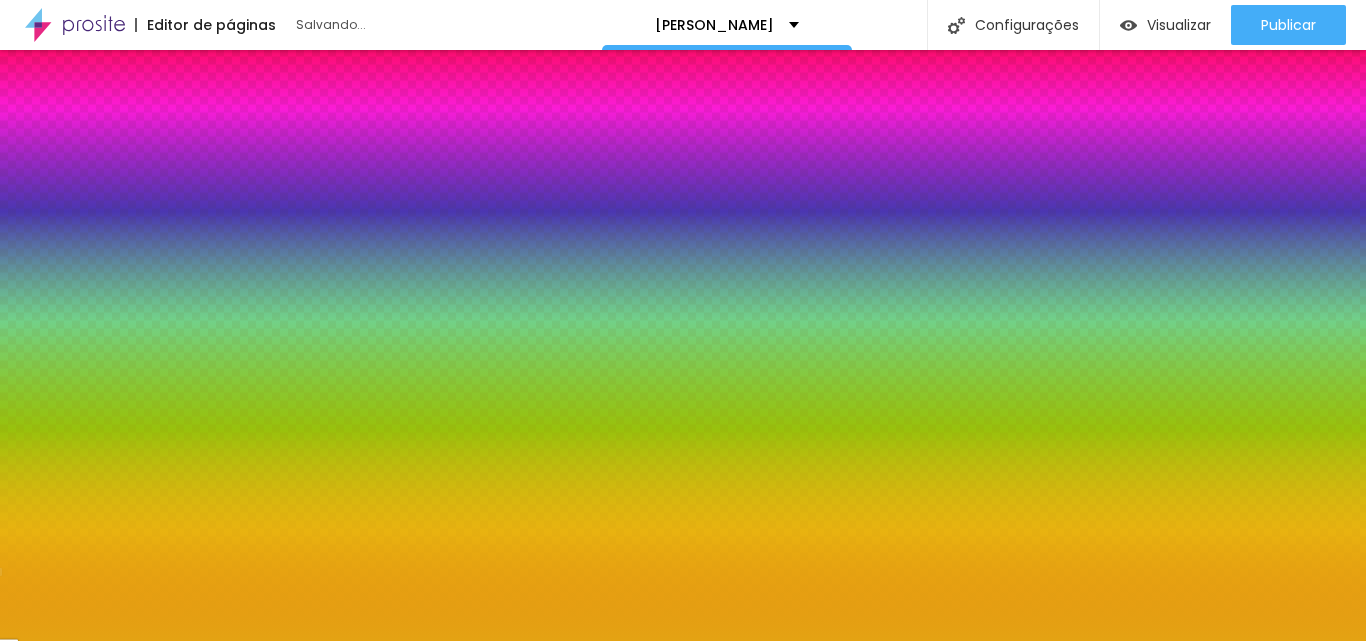 click at bounding box center (683, 320) 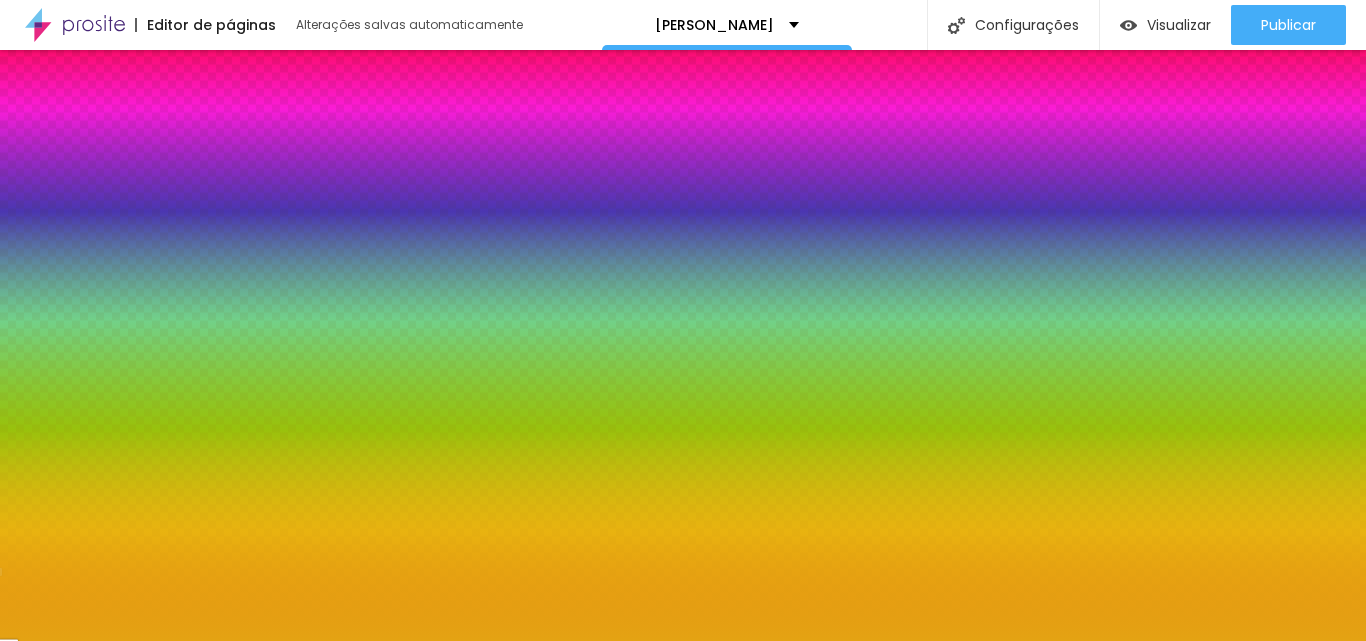 click at bounding box center [115, 278] 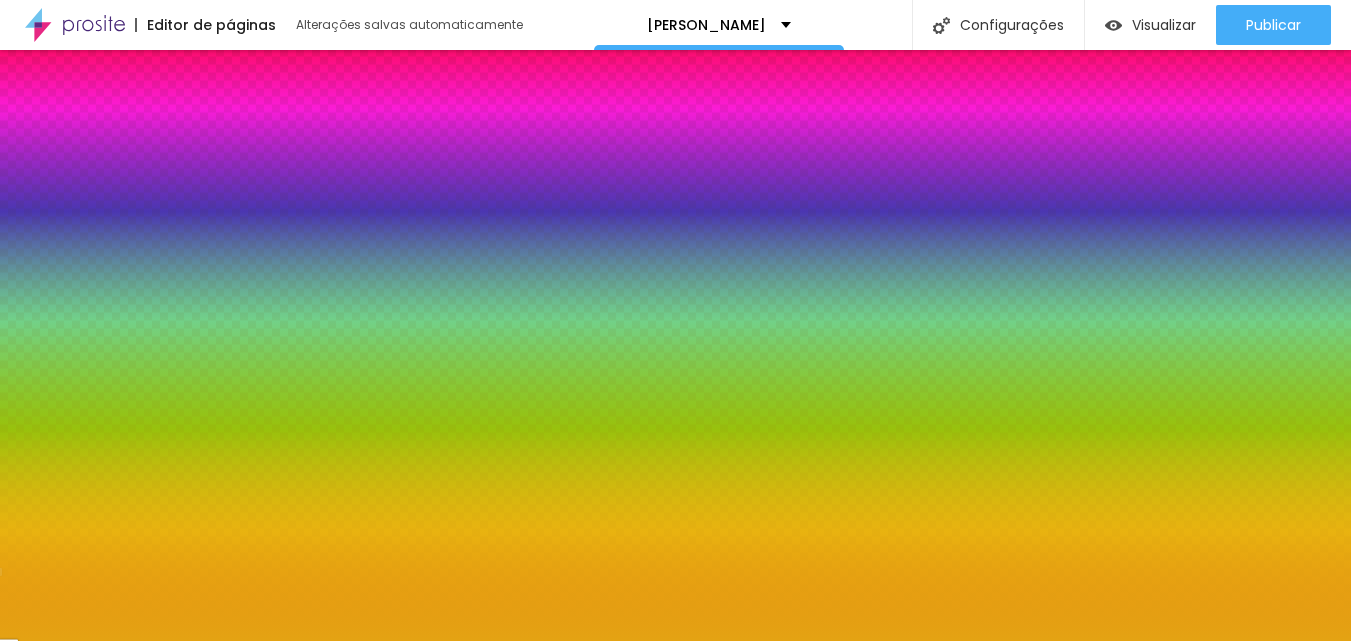 click on "AbrilFatface-Regular Actor-Regular Alegreya AlegreyaBlack [PERSON_NAME] Allan-Regular Amaranth AmaticaSC AmaticSC Amita-Bold Amita-Regular Anaheim AnonymousPro-Bold AnonymousPro-Italic AnonymousPro-Regular Arapey Archivo-Bold Archivo-Italic Archivo-Regular ArefRuqaa Arsenal-Bold Arsenal-Italic Arsenal-Regular Arvo Assistant AssistantLight AveriaLibre AveriaLibreLight AveriaSansLibre-Bold AveriaSansLibre-Italic AveriaSansLibre-Regular Bangers-Regular Bentham-Regular Bevan-Regular BioRhyme BioRhymeExtraBold BioRhymeLight Bitter BreeSerif ButterflyKids-Regular ChangaOne-Italic ChangaOne-Regular Chewy-Regular Chivo CinzelDecorative-Black CinzelDecorative-Bold CinzelDecorative-Regular Comfortaa-Bold Comfortaa-Light Comfortaa-Regular ComingSoon Cookie-Regular Corben-Bold Corben-Regular Cormorant CormorantGeramond-Bold CormorantGeramond-Italic CormorantGeramond-Medium CormorantGeramond-Regular CormorantLight Cousine-Bold Cousine-Italic Cousine-Regular Creepster-Regular CrimsonText CrimsonTextBold Cuprum FjallaOne" at bounding box center [107, 663] 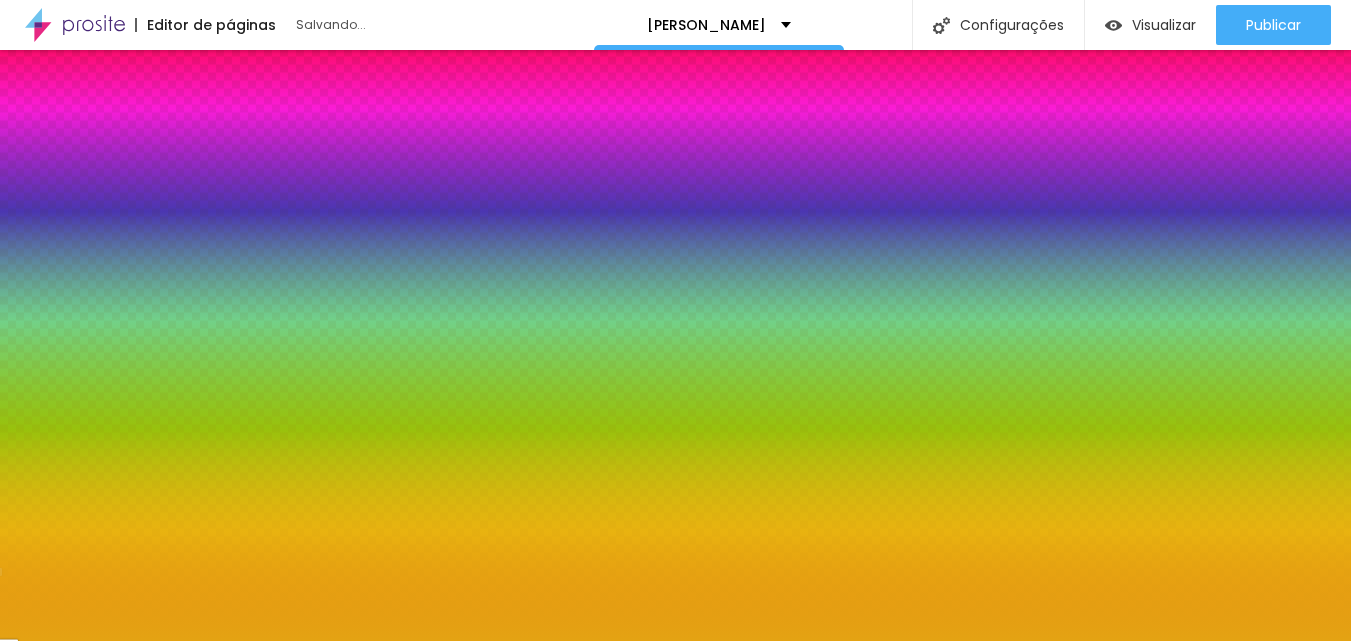 drag, startPoint x: 292, startPoint y: 487, endPoint x: 223, endPoint y: 493, distance: 69.260376 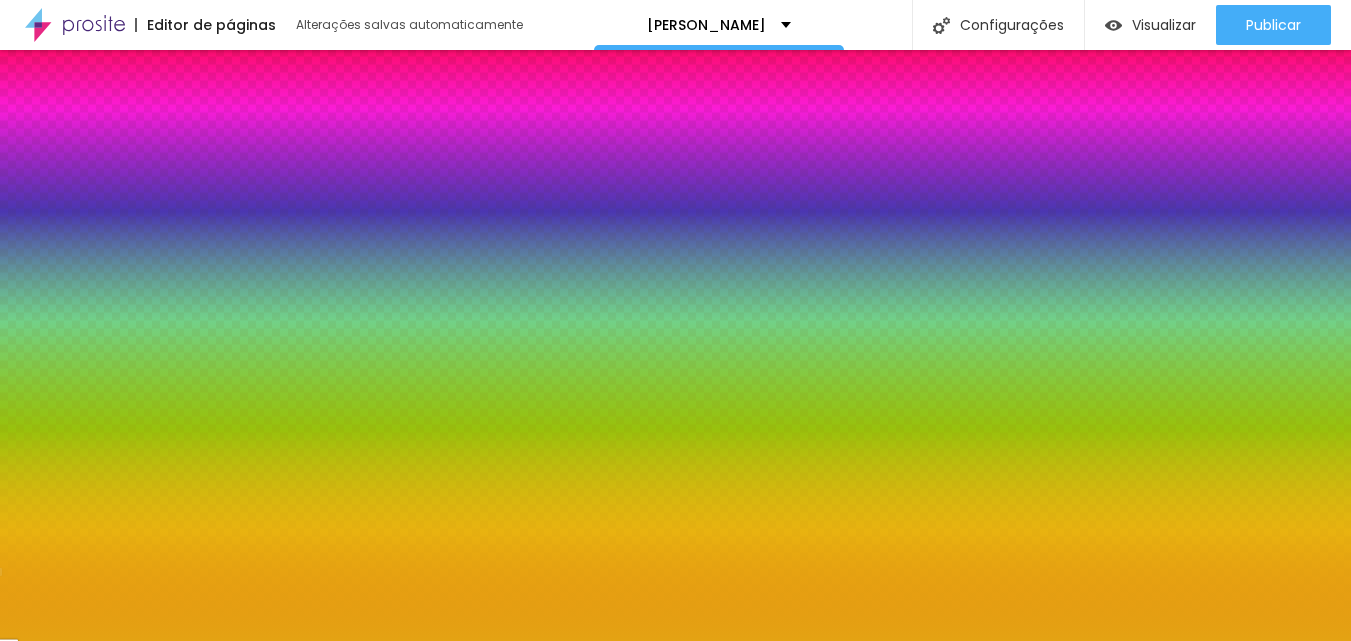 click at bounding box center [675, 641] 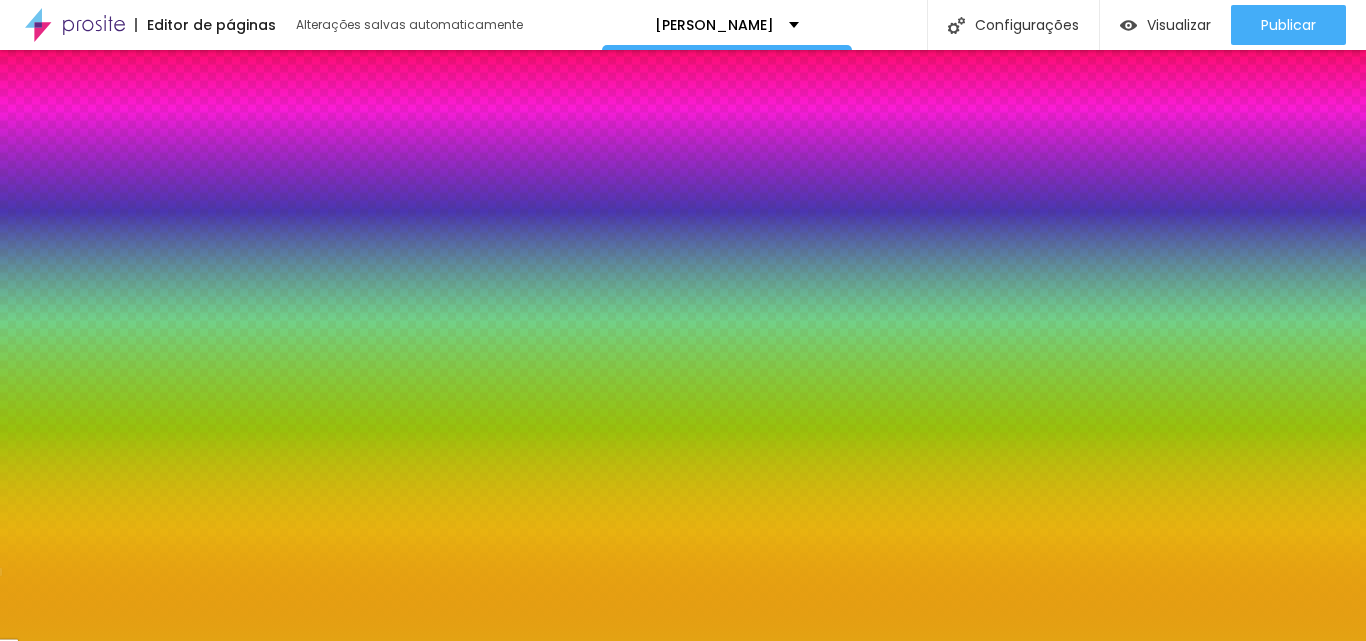 click 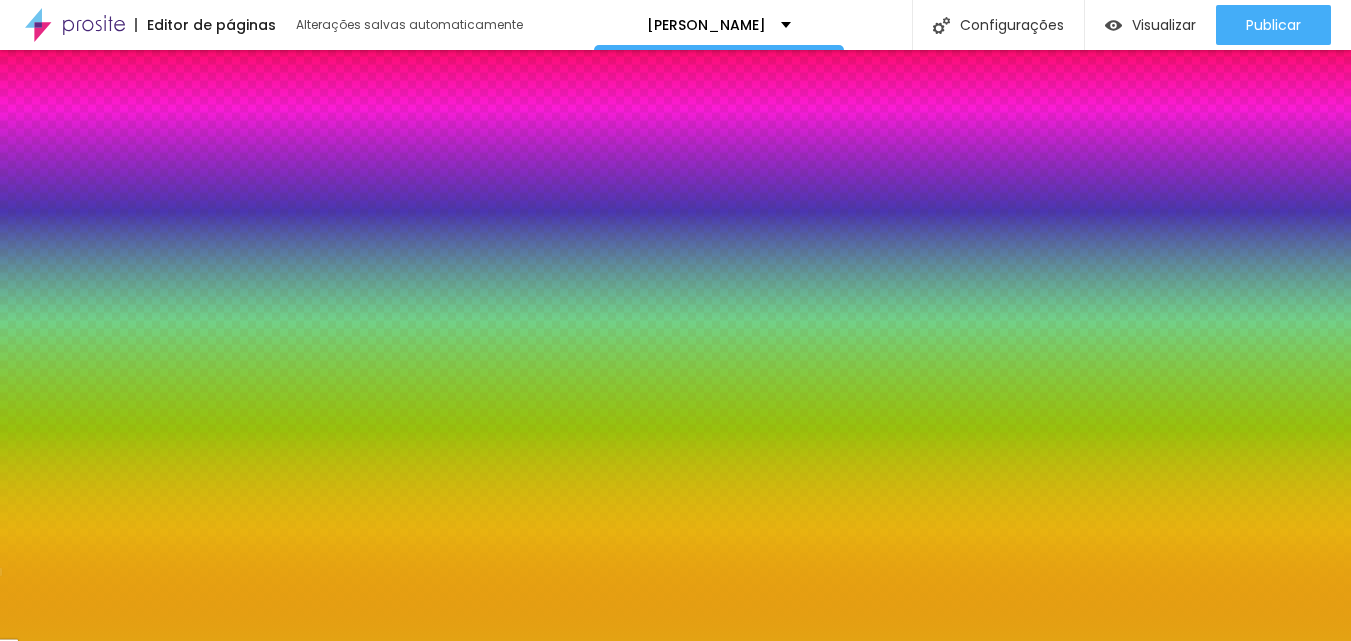 click on "AbrilFatface-Regular Actor-Regular Alegreya AlegreyaBlack [PERSON_NAME] Allan-Regular Amaranth AmaticaSC AmaticSC Amita-Bold Amita-Regular Anaheim AnonymousPro-Bold AnonymousPro-Italic AnonymousPro-Regular Arapey Archivo-Bold Archivo-Italic Archivo-Regular ArefRuqaa Arsenal-Bold Arsenal-Italic Arsenal-Regular Arvo Assistant AssistantLight AveriaLibre AveriaLibreLight AveriaSansLibre-Bold AveriaSansLibre-Italic AveriaSansLibre-Regular Bangers-Regular Bentham-Regular Bevan-Regular BioRhyme BioRhymeExtraBold BioRhymeLight Bitter BreeSerif ButterflyKids-Regular ChangaOne-Italic ChangaOne-Regular Chewy-Regular Chivo CinzelDecorative-Black CinzelDecorative-Bold CinzelDecorative-Regular Comfortaa-Bold Comfortaa-Light Comfortaa-Regular ComingSoon Cookie-Regular Corben-Bold Corben-Regular Cormorant CormorantGeramond-Bold CormorantGeramond-Italic CormorantGeramond-Medium CormorantGeramond-Regular CormorantLight Cousine-Bold Cousine-Italic Cousine-Regular Creepster-Regular CrimsonText CrimsonTextBold Cuprum FjallaOne" at bounding box center [107, 663] 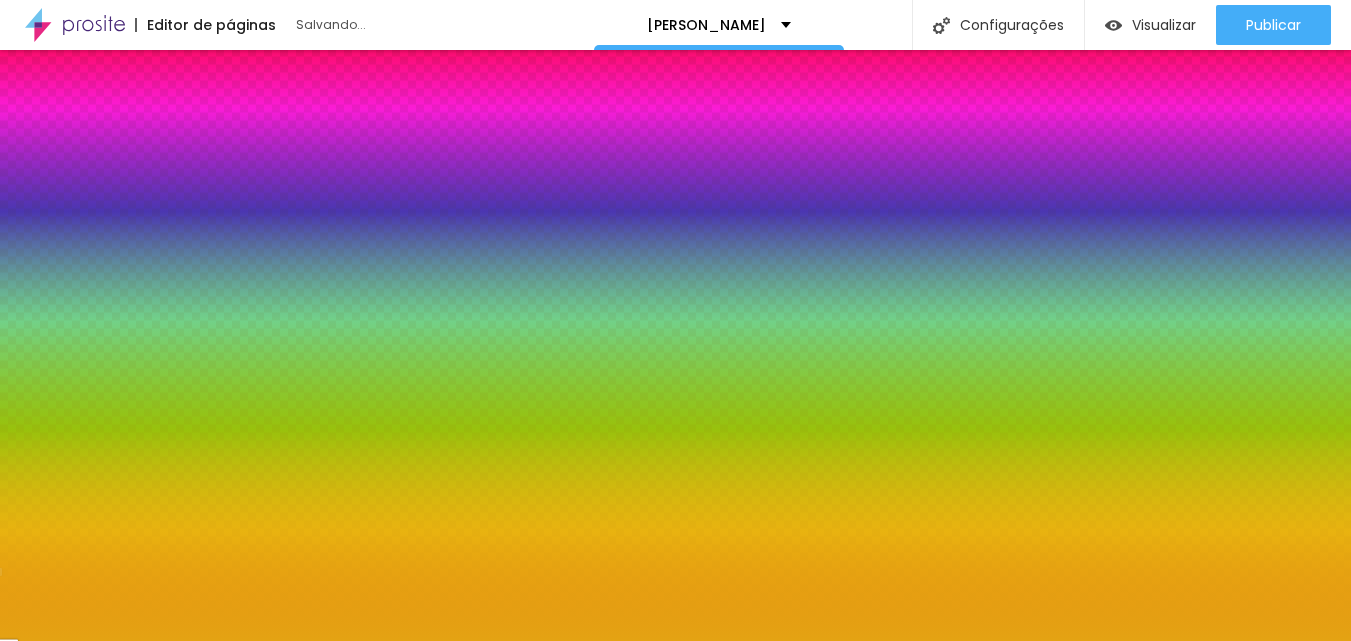 type on "12" 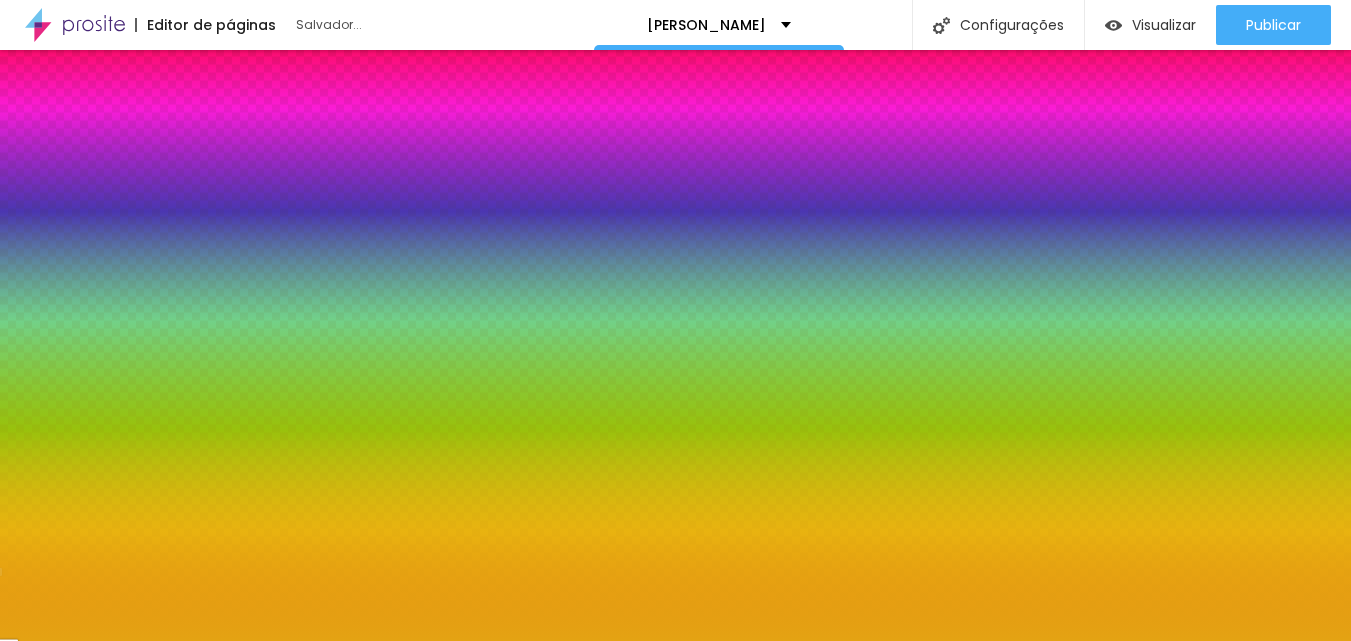 type on "11" 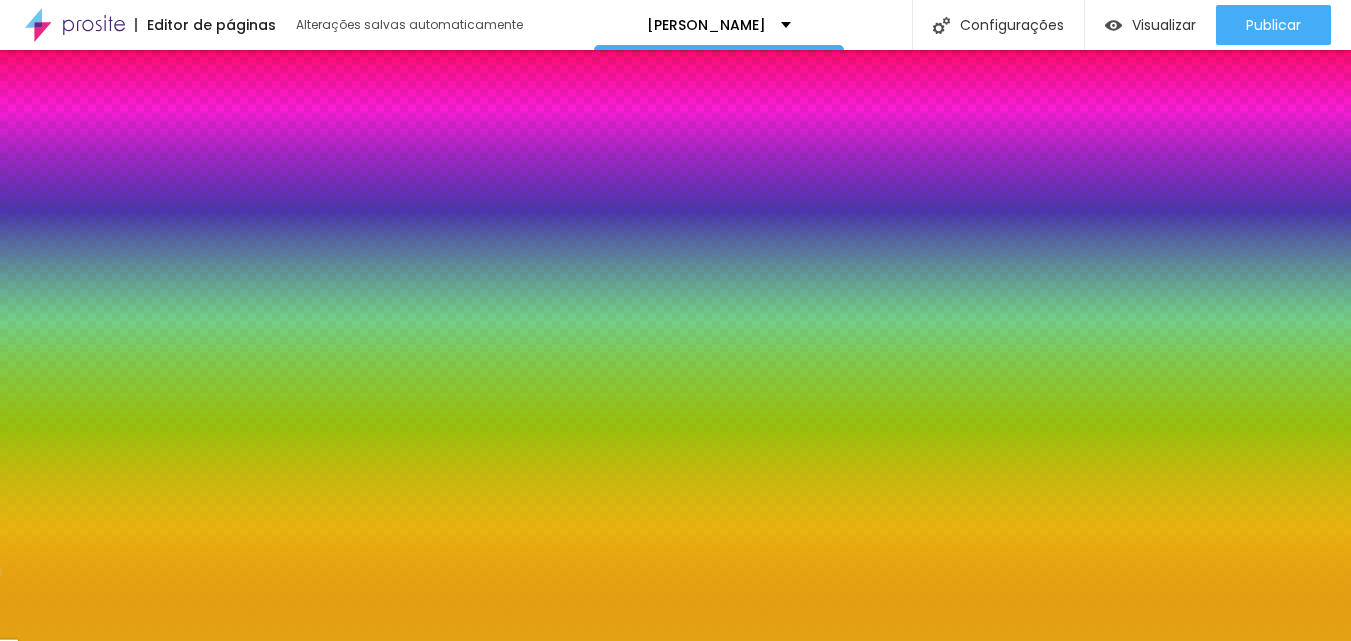 drag, startPoint x: 293, startPoint y: 540, endPoint x: 212, endPoint y: 541, distance: 81.00617 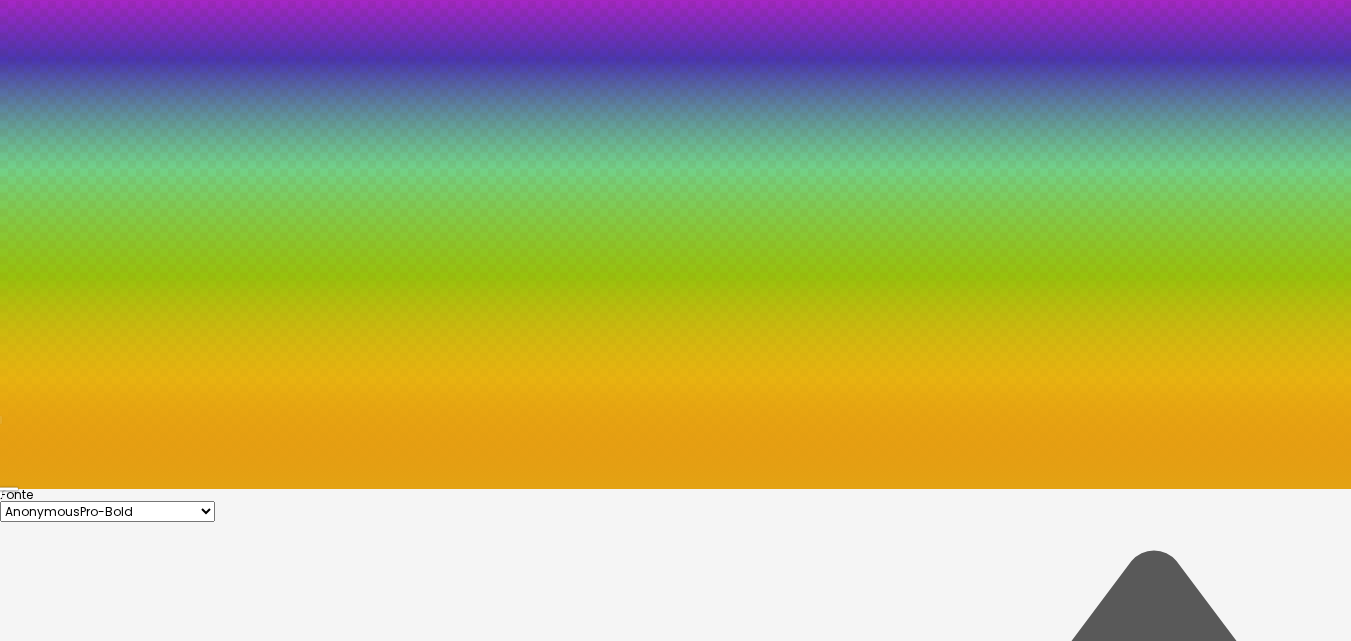 scroll, scrollTop: 163, scrollLeft: 0, axis: vertical 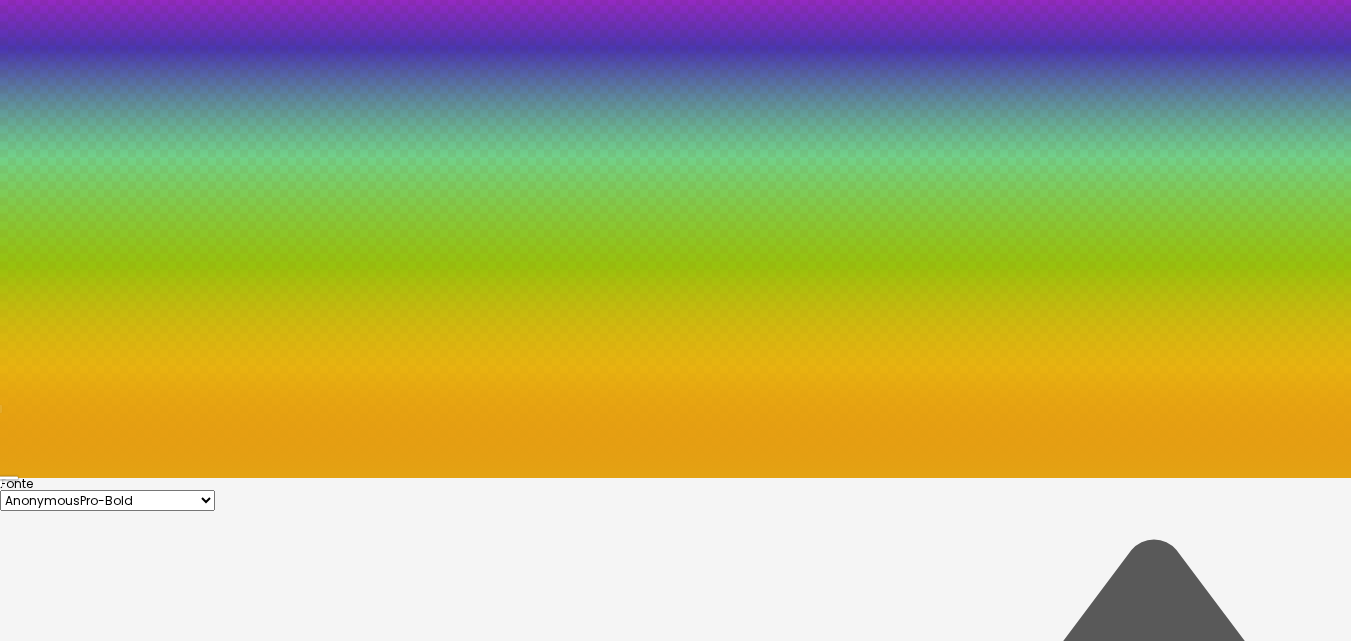 type on "#FFFFFF" 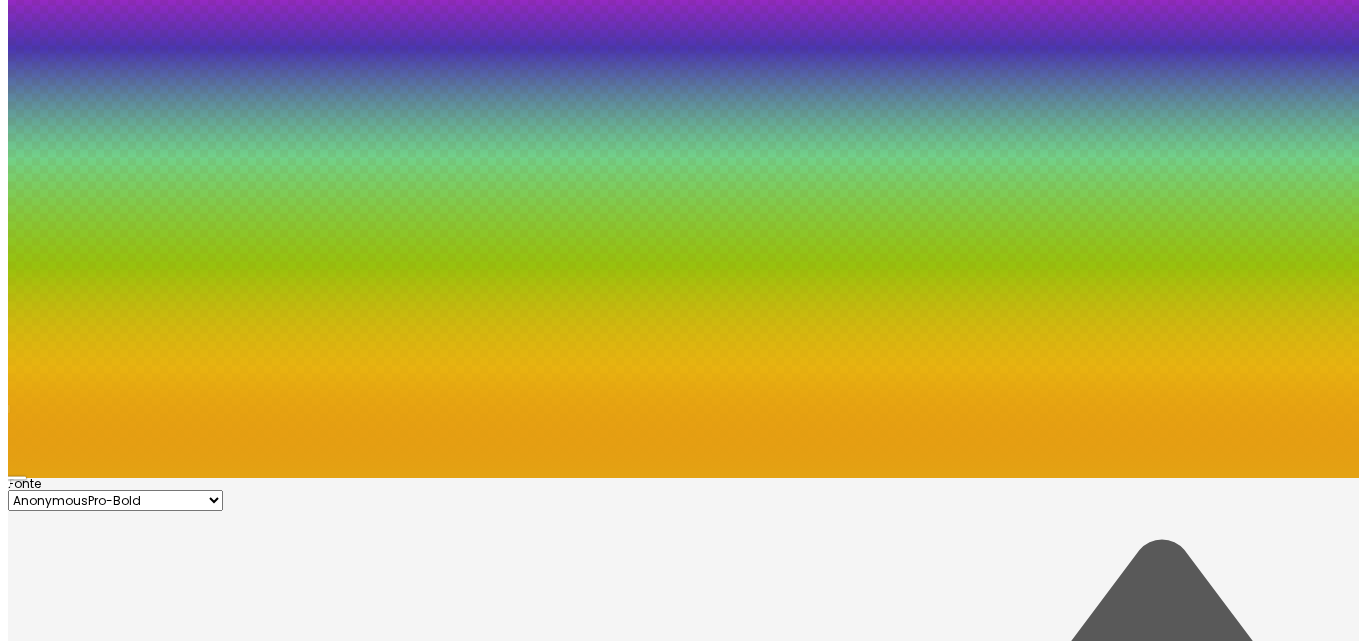 scroll, scrollTop: 0, scrollLeft: 0, axis: both 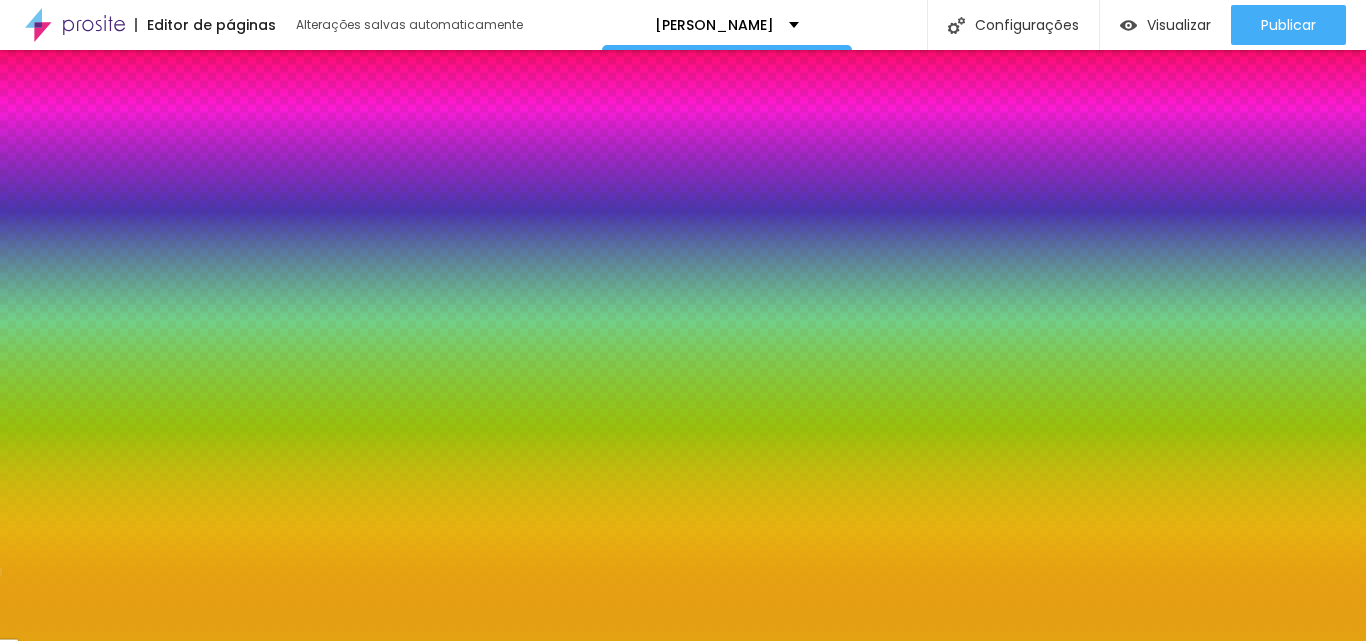 click 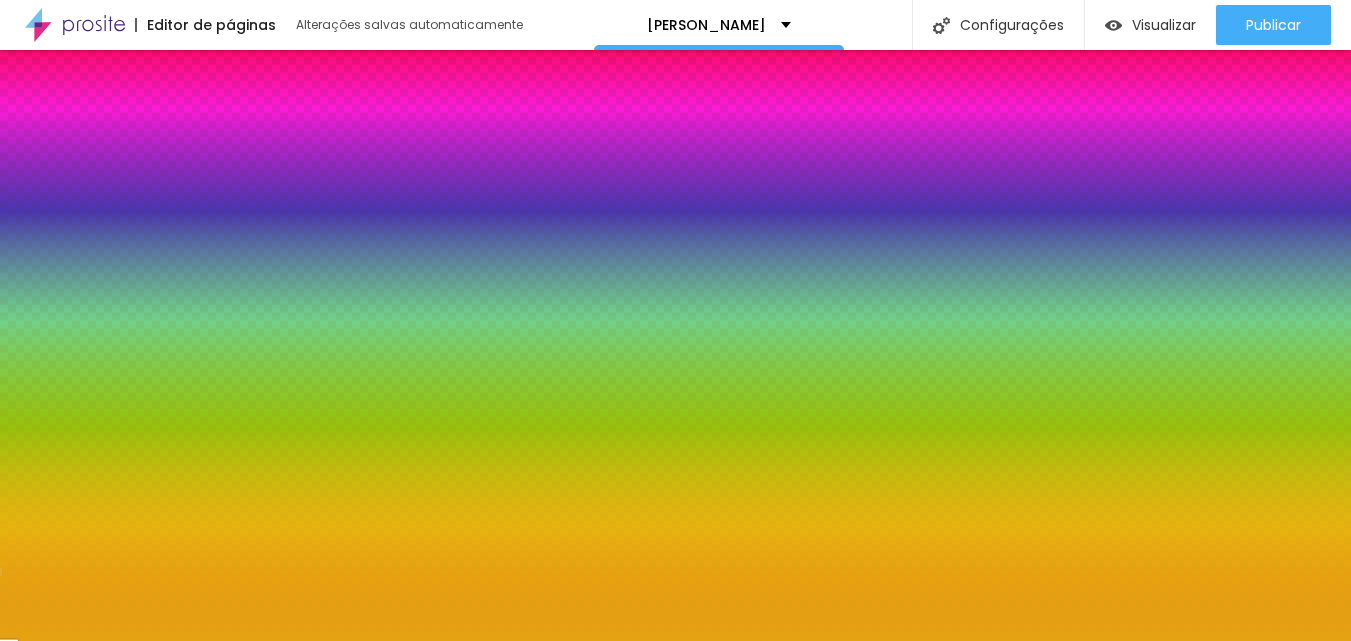 type on "0" 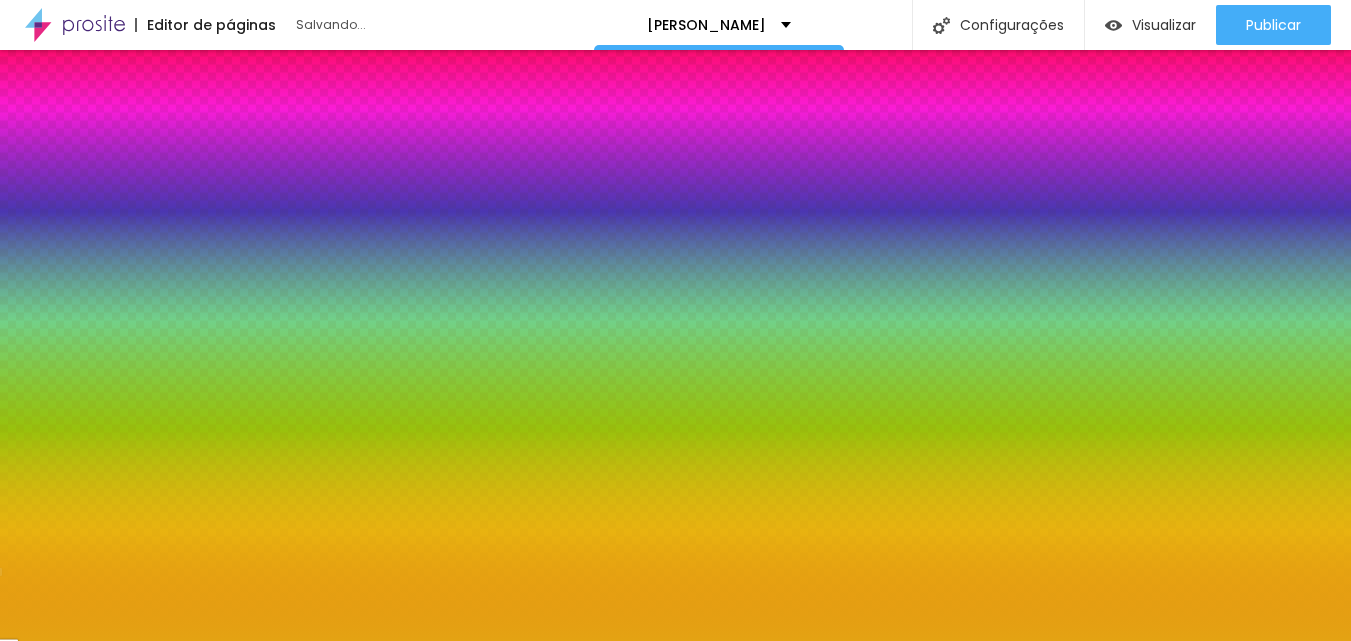 drag, startPoint x: 226, startPoint y: 525, endPoint x: 177, endPoint y: 514, distance: 50.219517 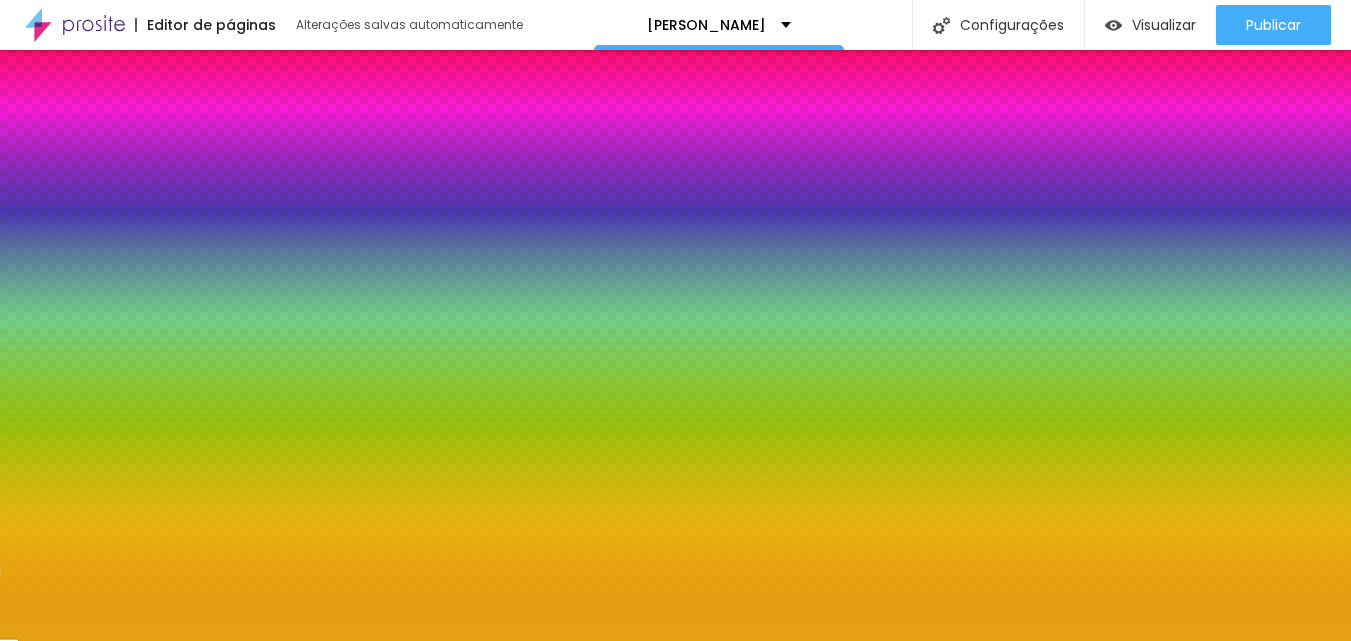 type on "0" 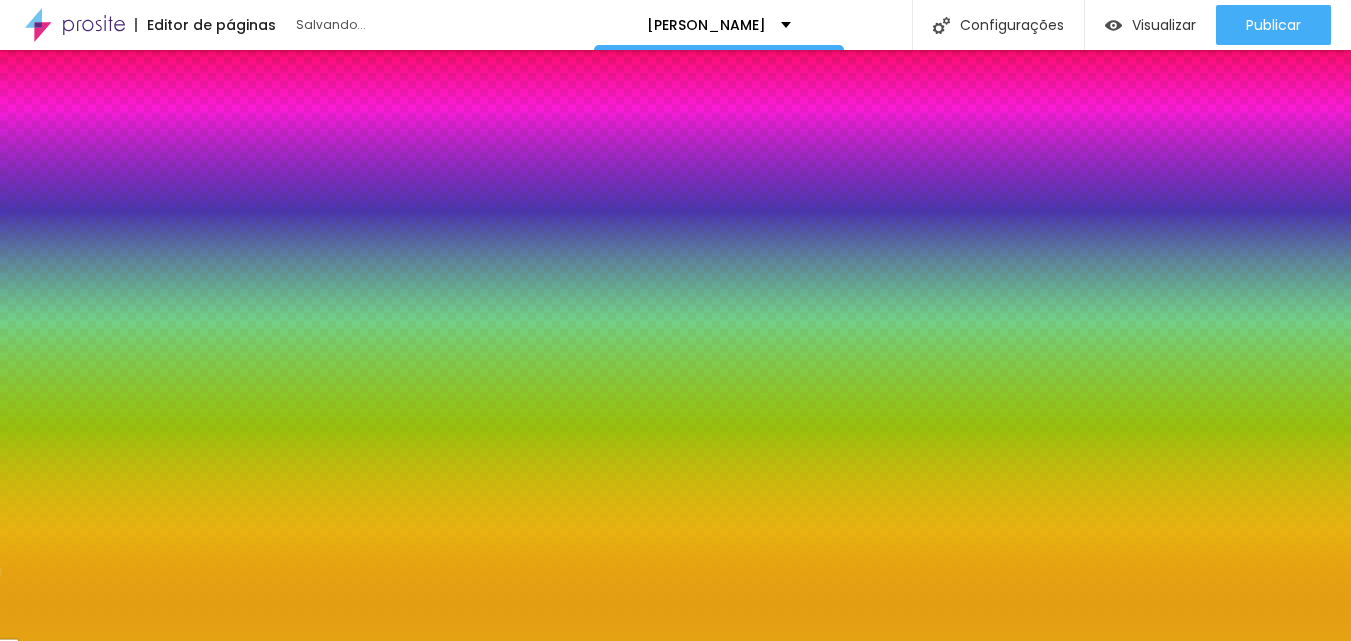 type on "5" 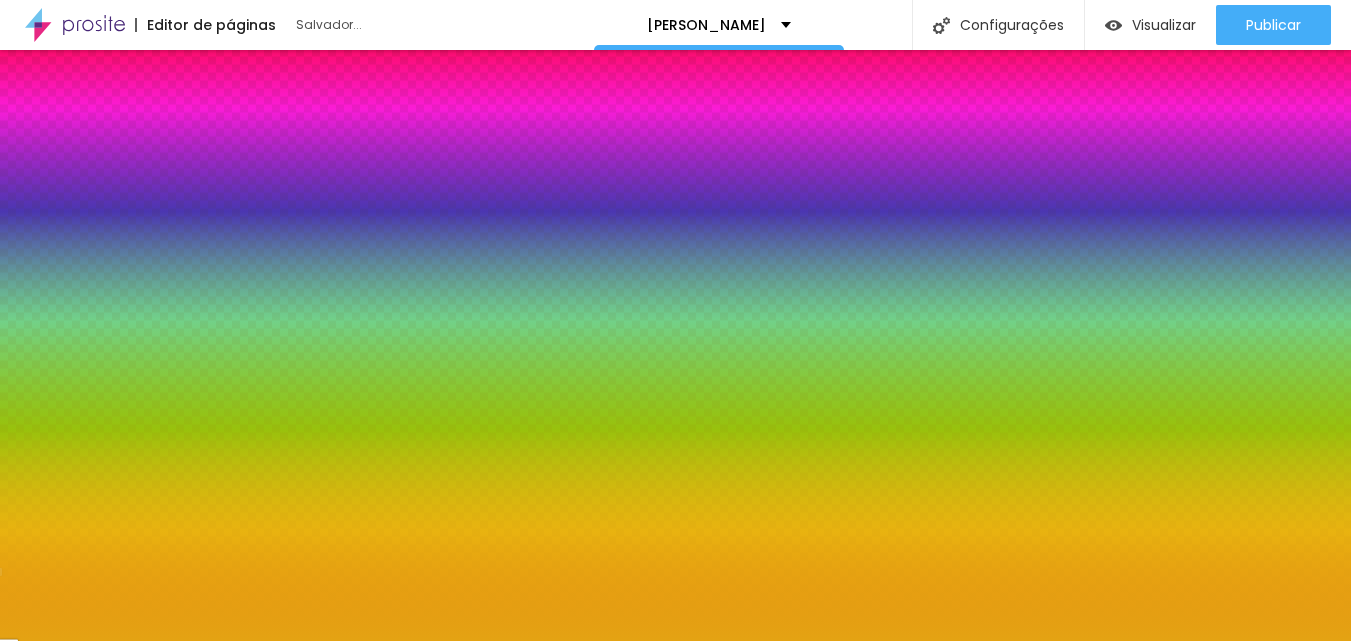 type on "0" 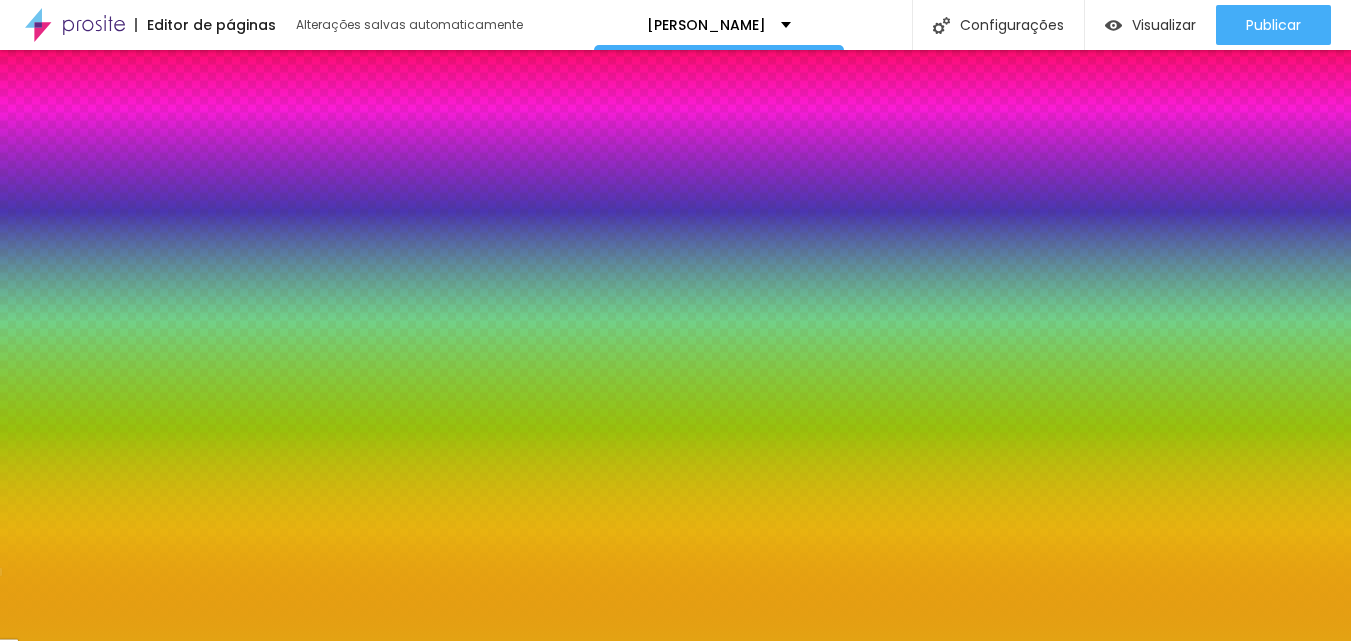 drag, startPoint x: 265, startPoint y: 578, endPoint x: 66, endPoint y: 560, distance: 199.81241 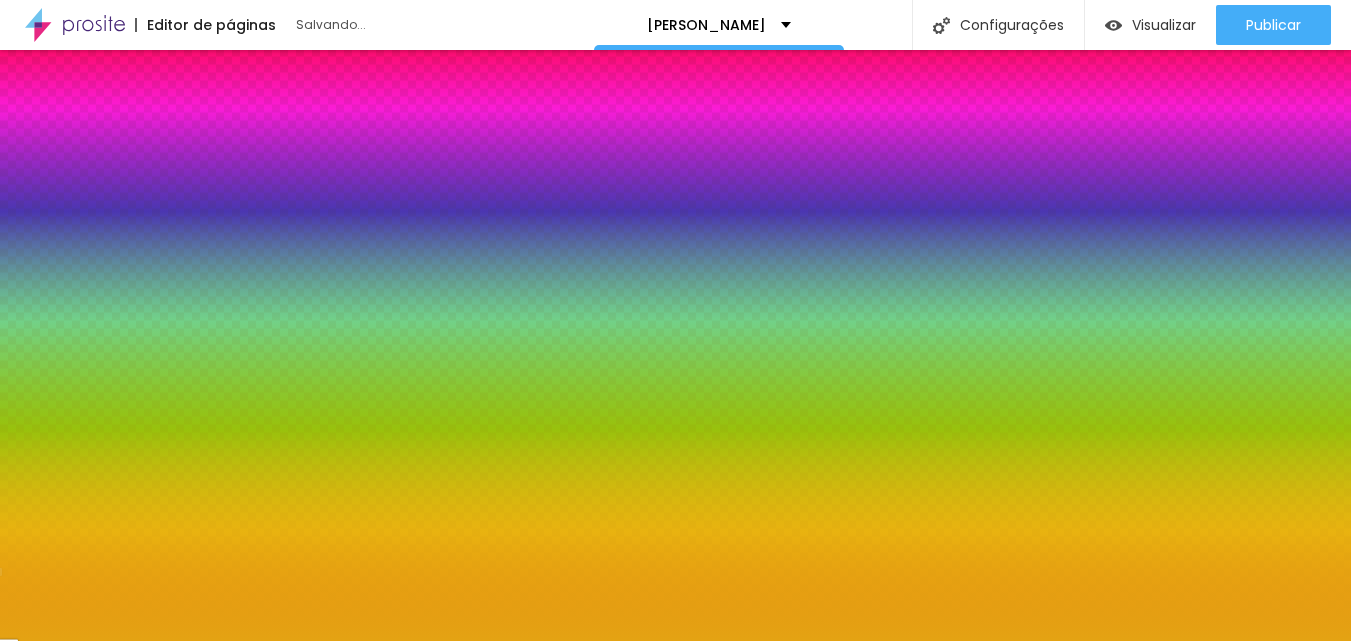 type on "34" 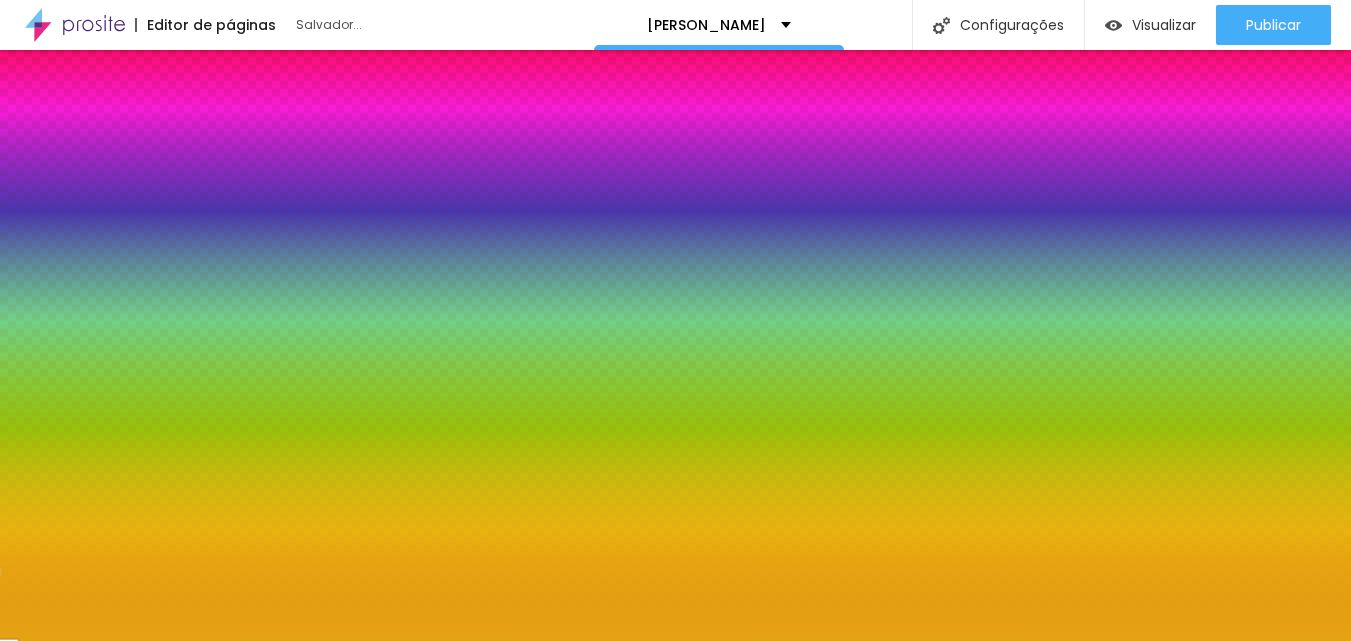 type on "33" 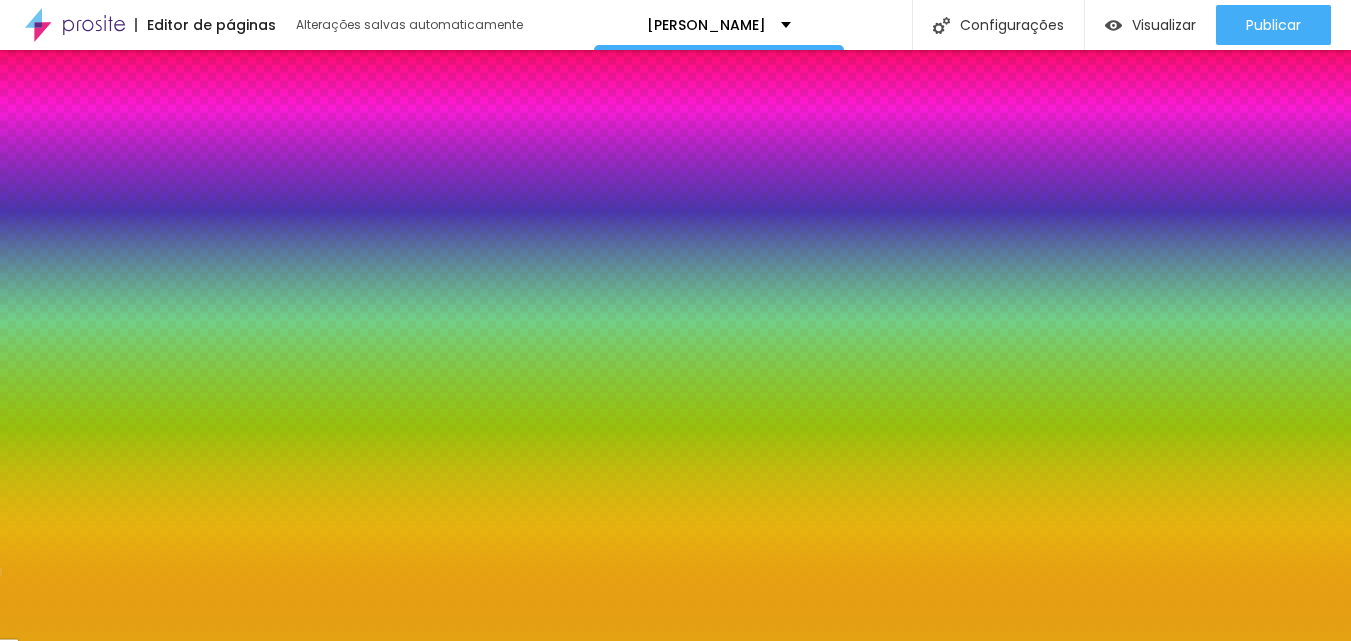 click at bounding box center (675, 641) 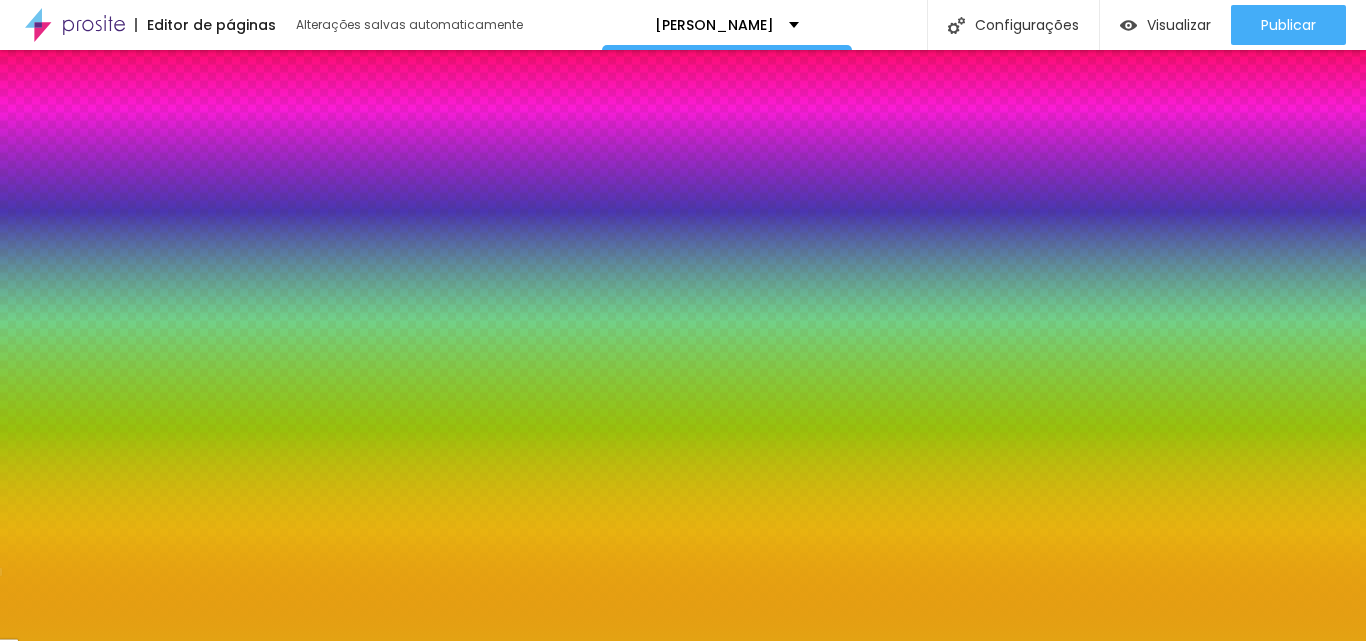 drag, startPoint x: 205, startPoint y: 544, endPoint x: 158, endPoint y: 538, distance: 47.38143 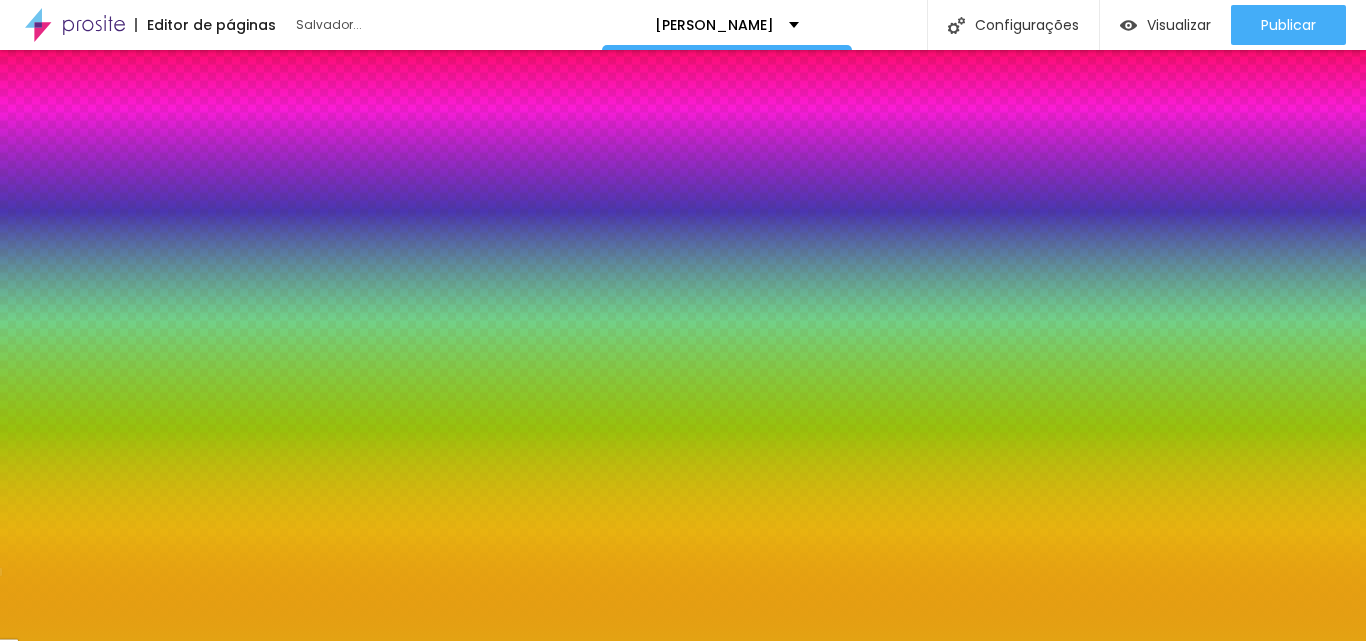 click at bounding box center (215, 719) 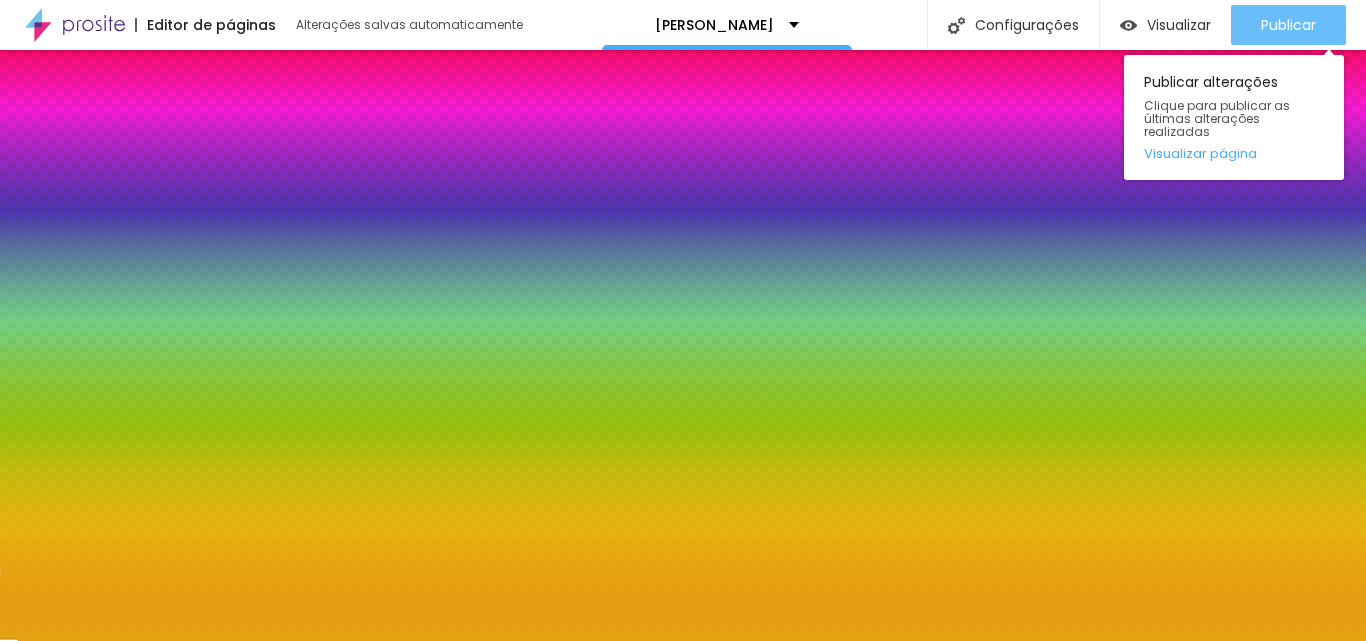 click on "Publicar" at bounding box center [1288, 25] 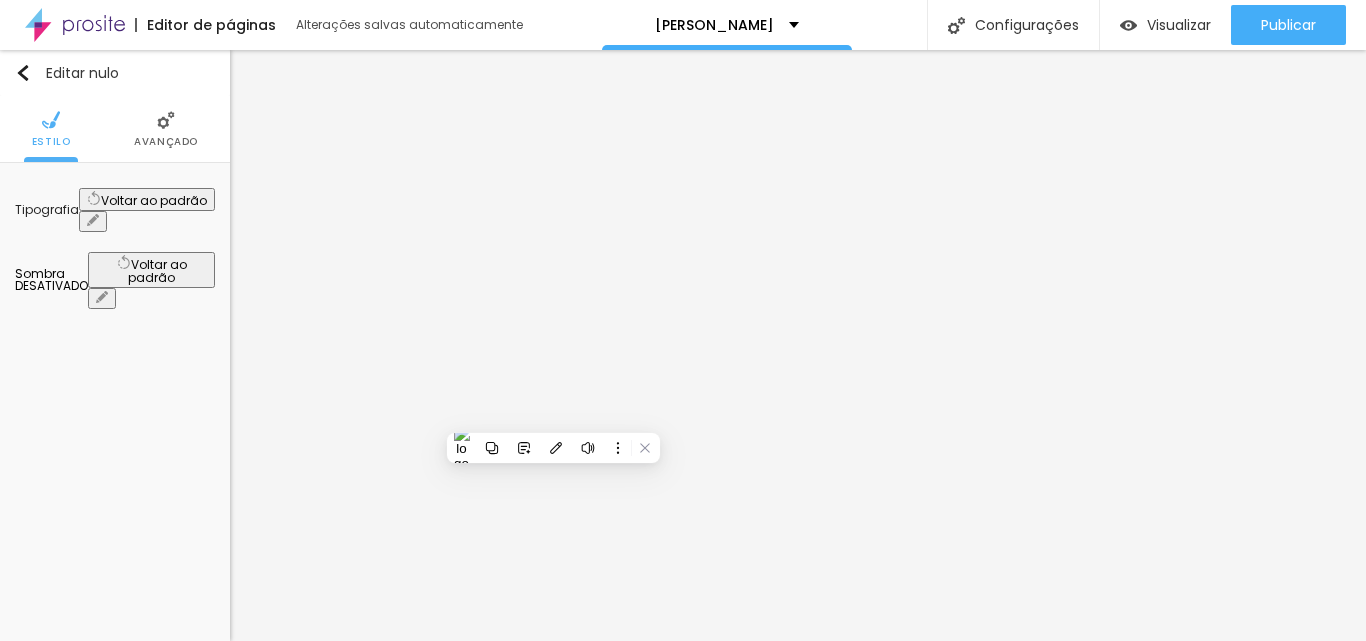 click 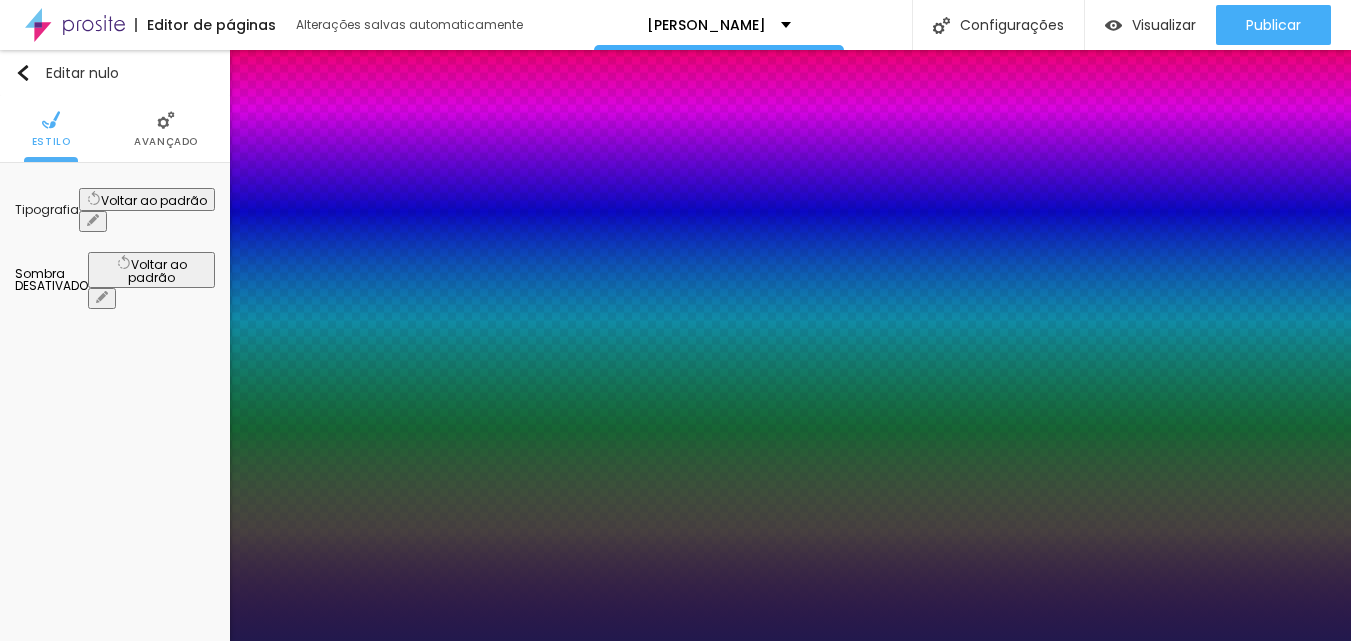 type on "1" 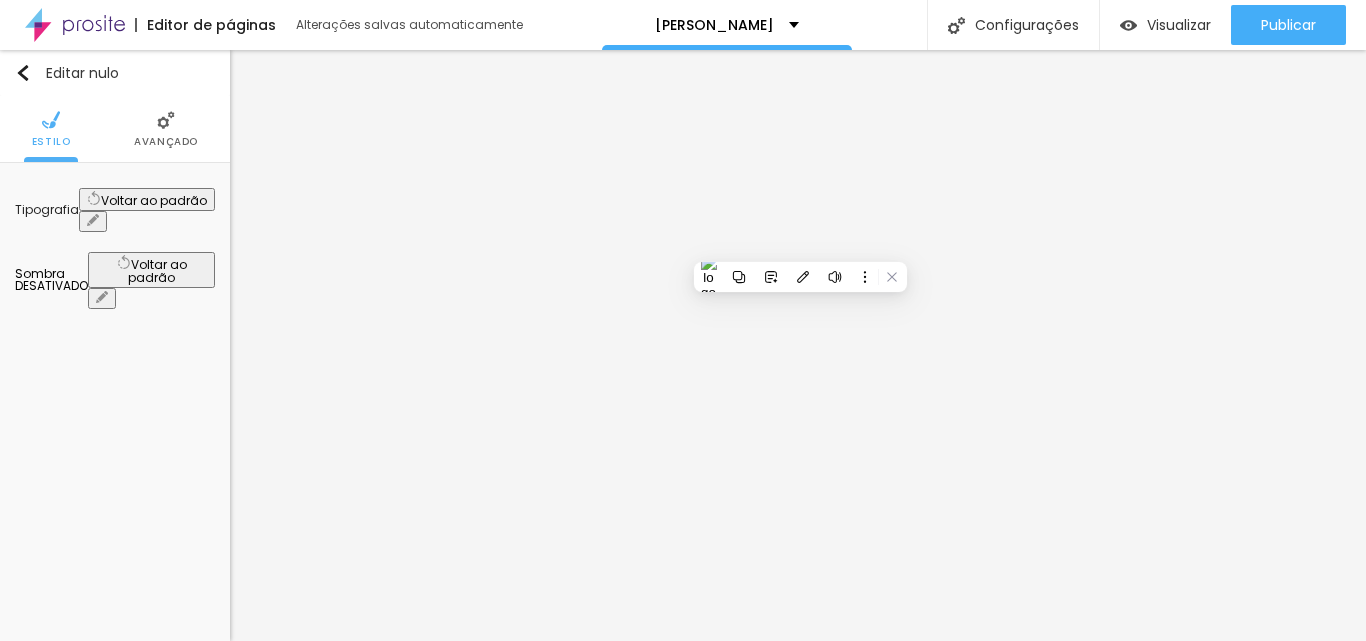 click at bounding box center [93, 221] 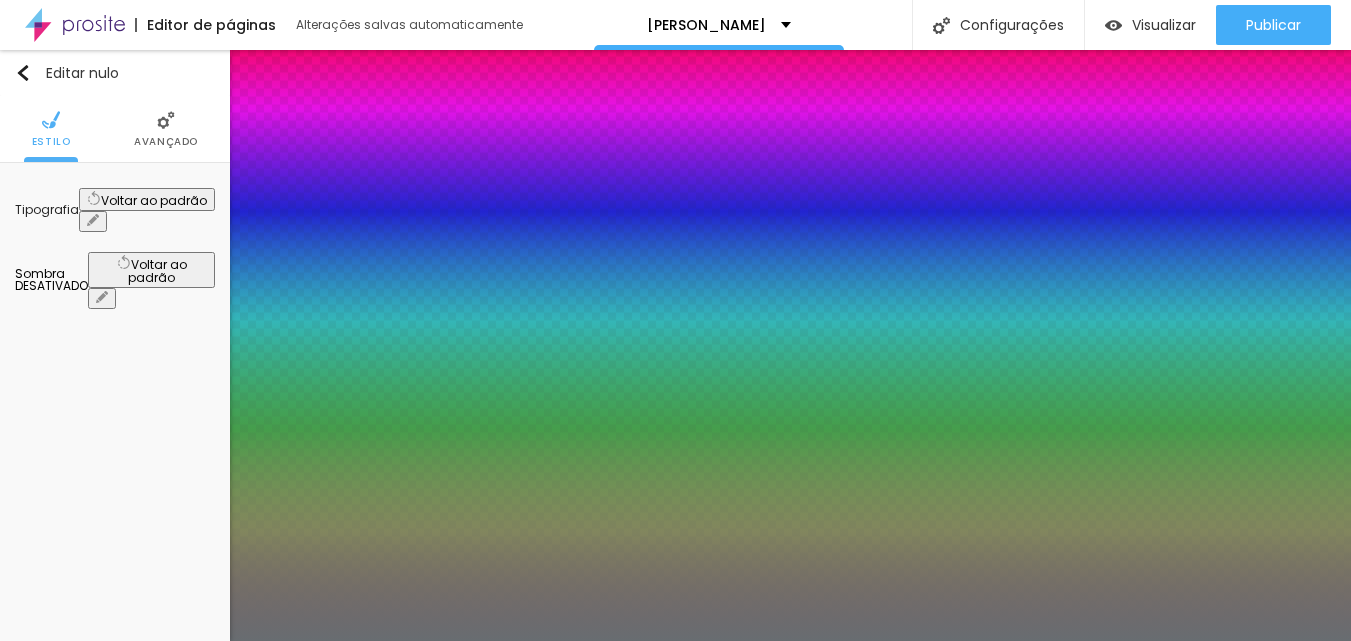 type on "1" 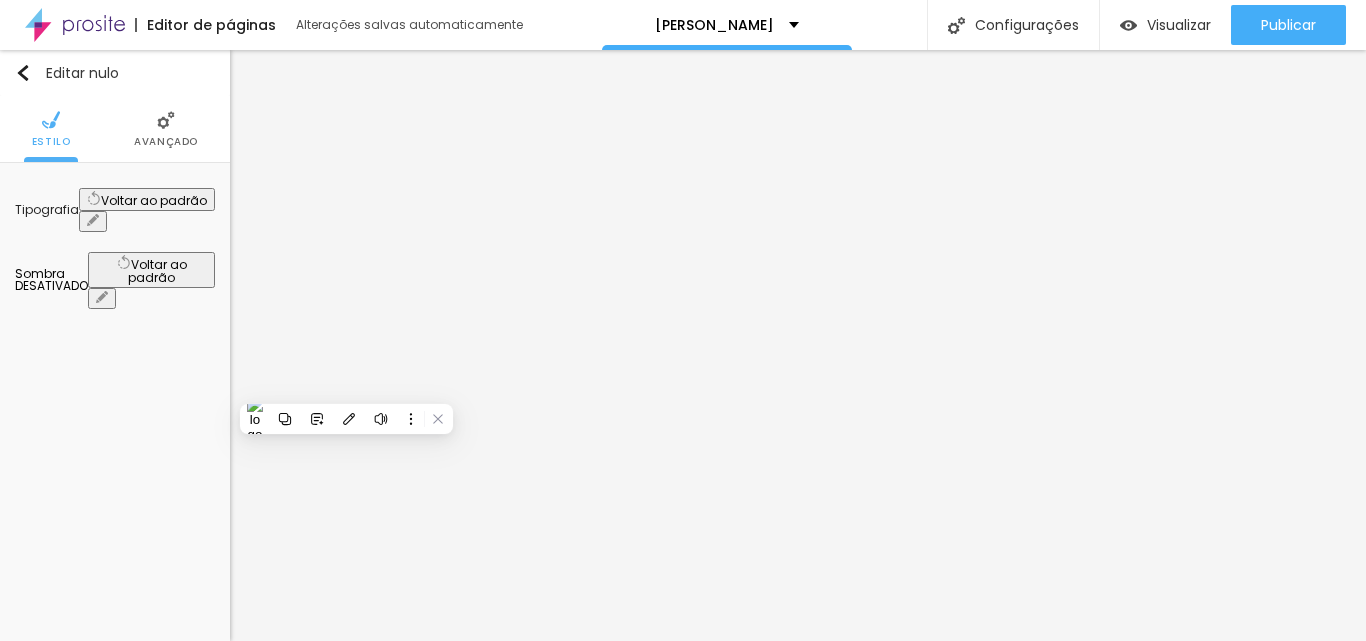 click 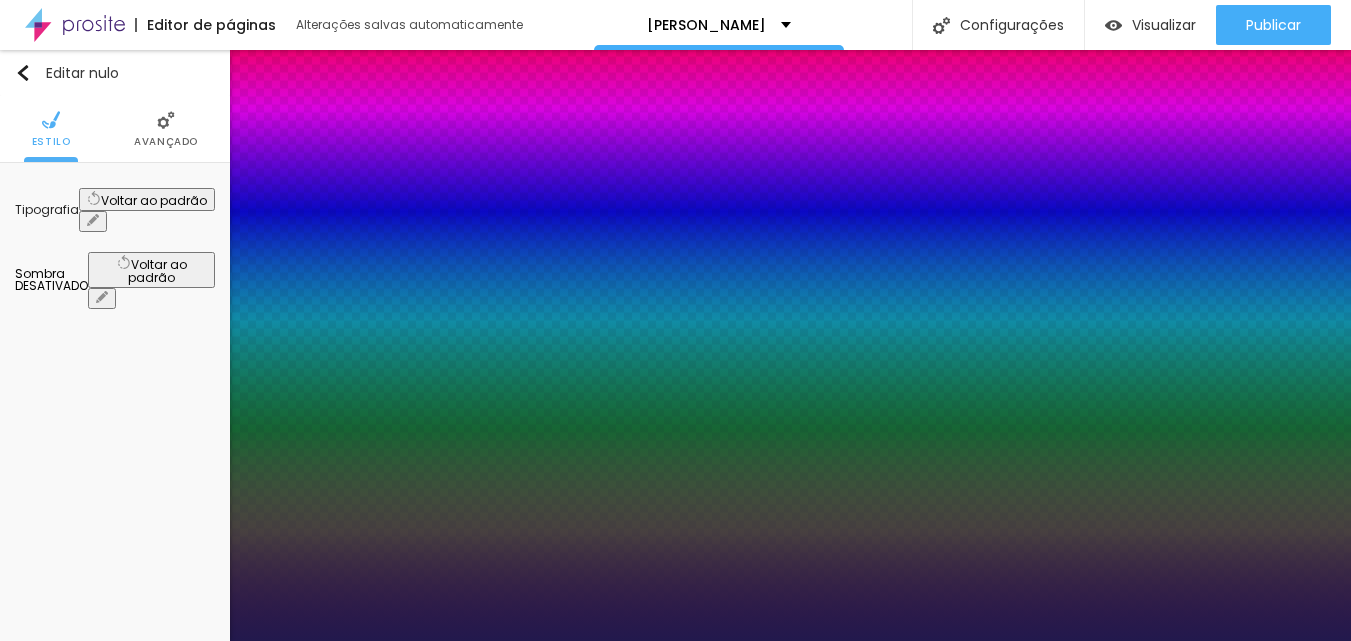 type on "1" 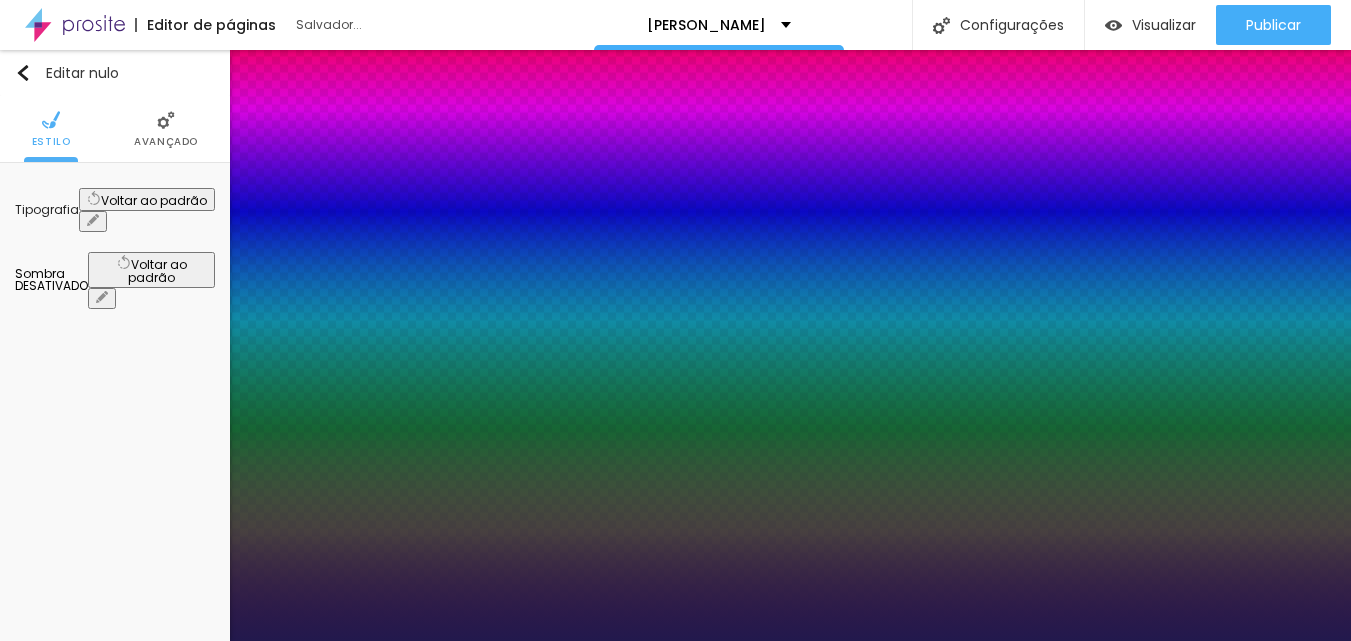 type on "1" 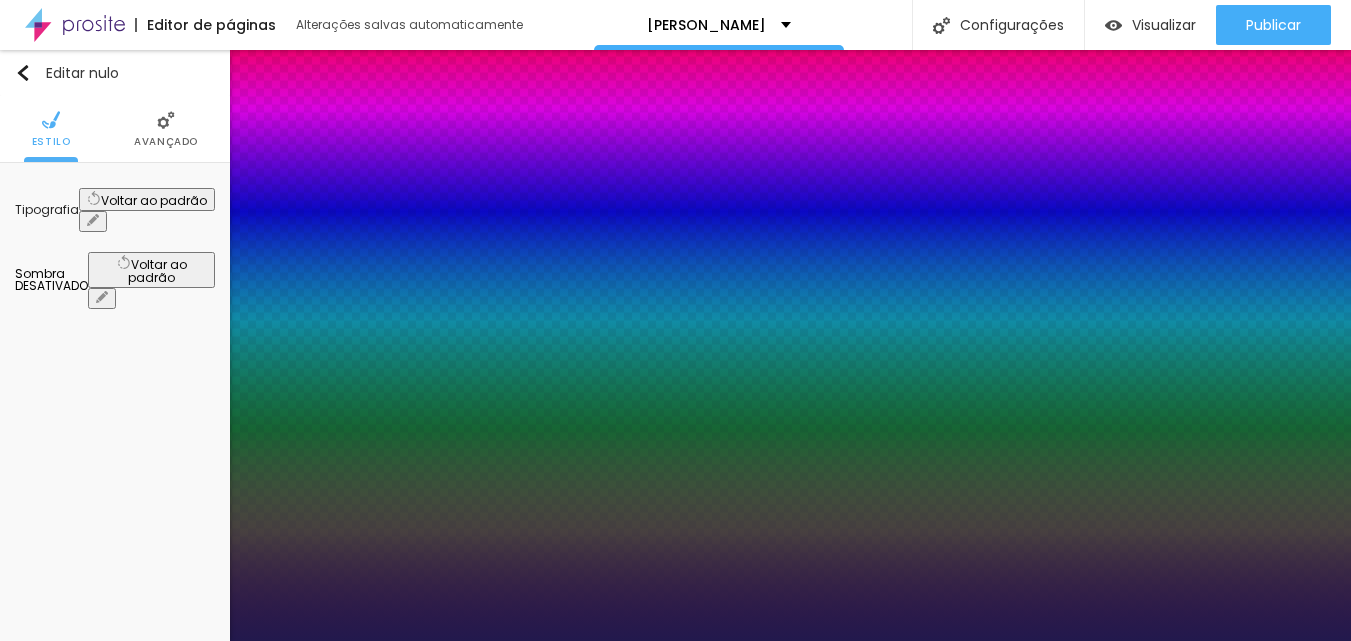 type on "18" 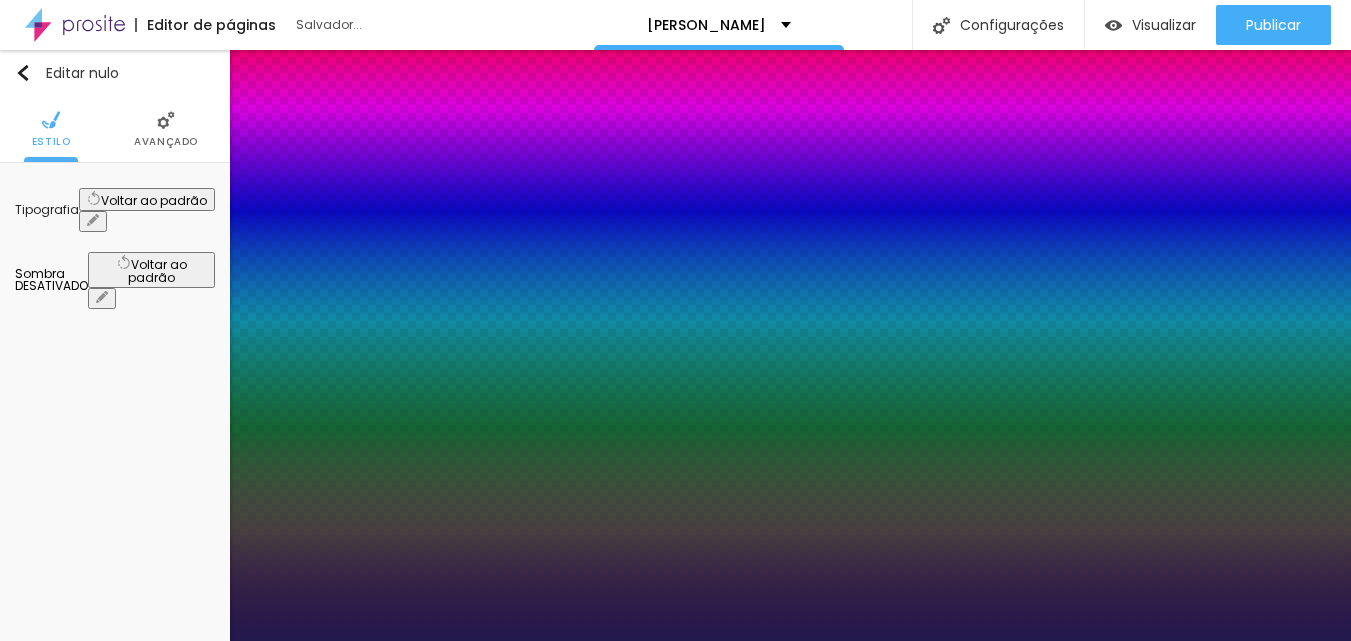 type on "29" 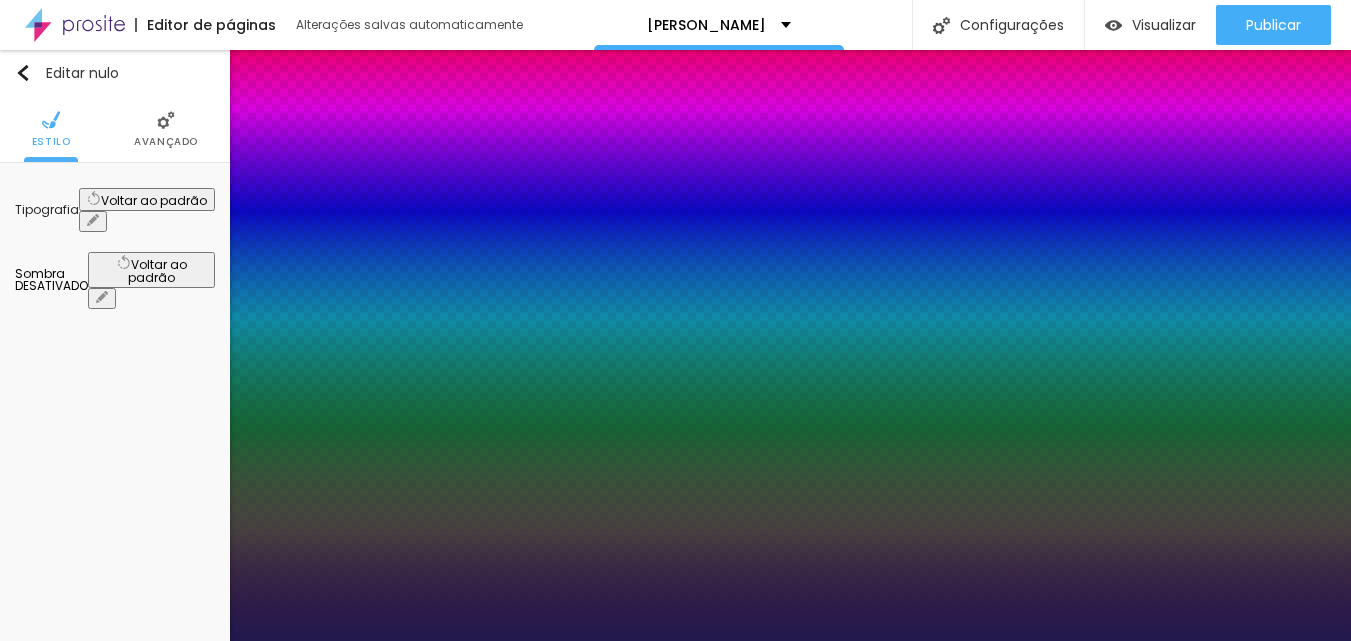 type on "28" 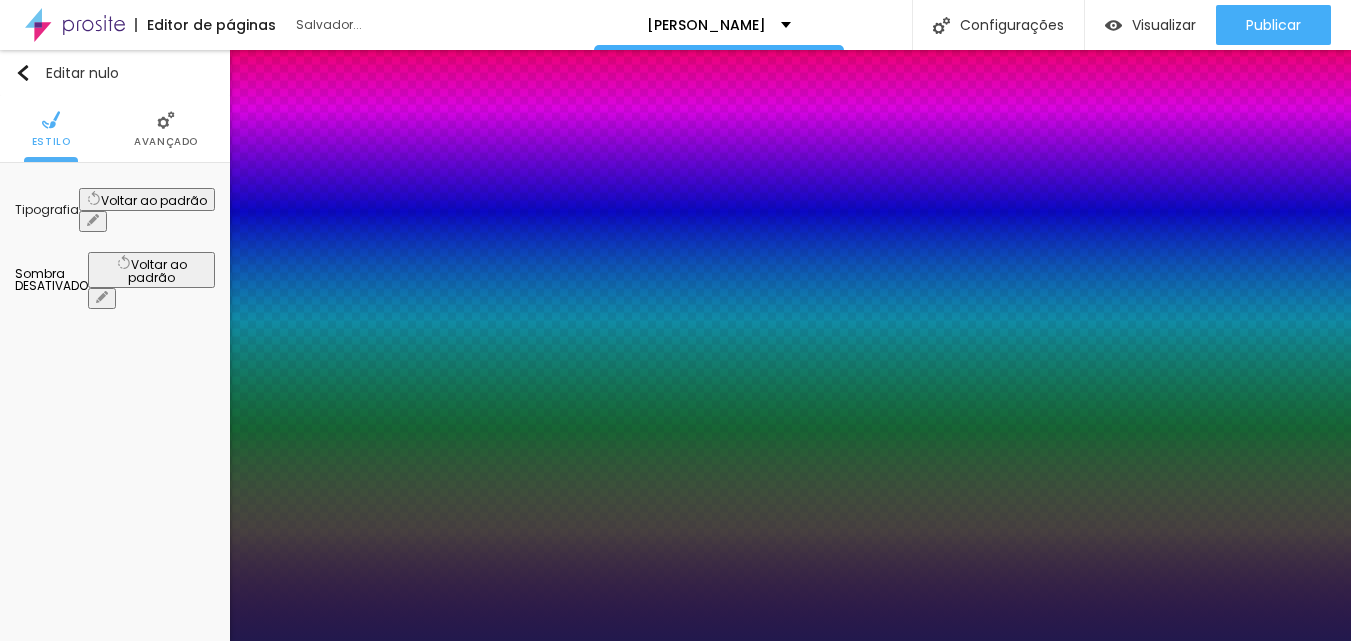 type on "1" 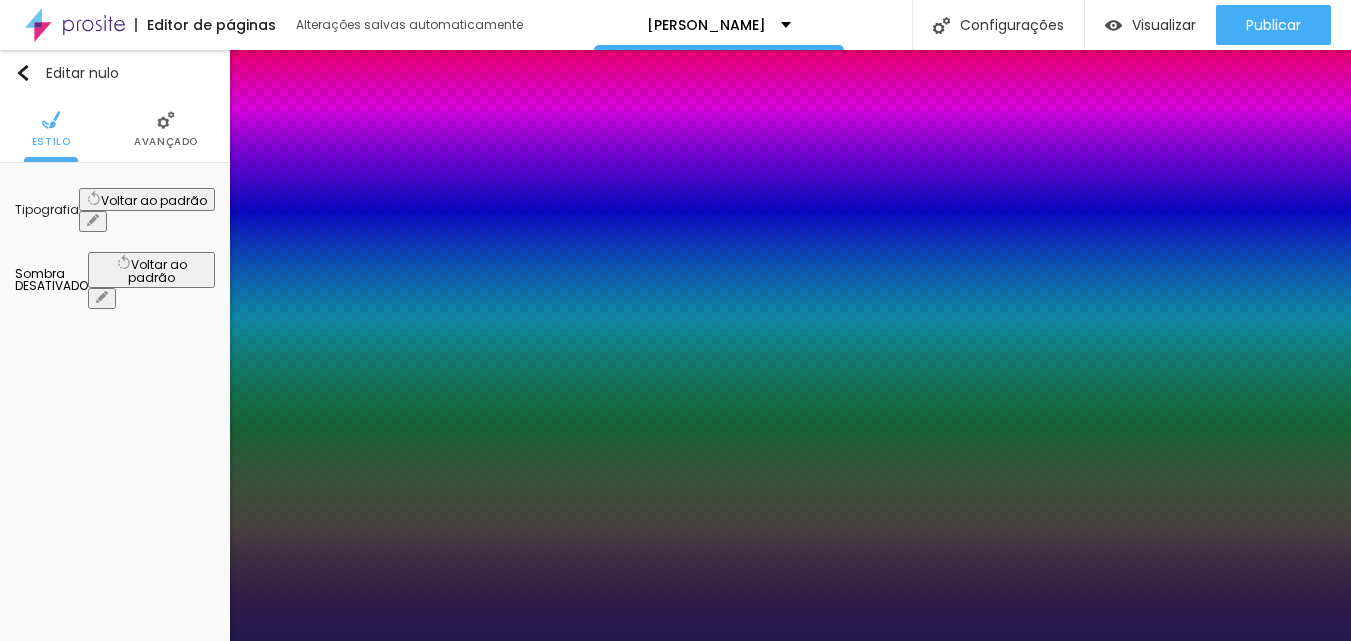 type on "0.1" 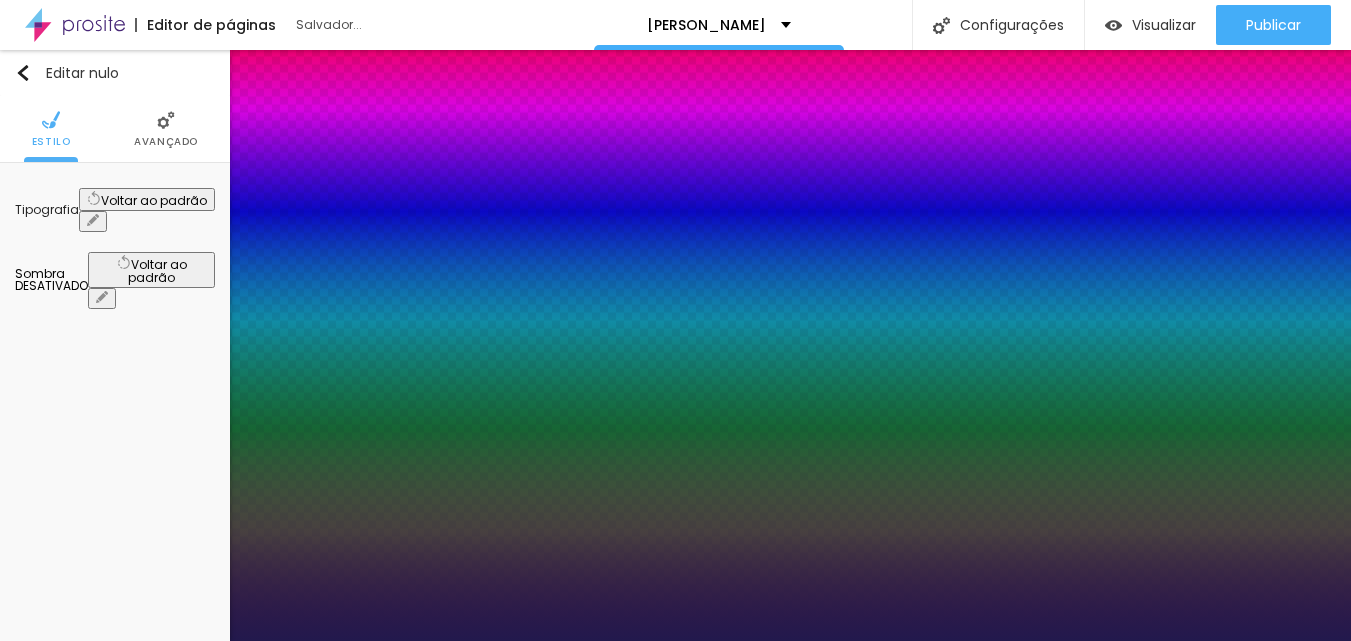 type on "1" 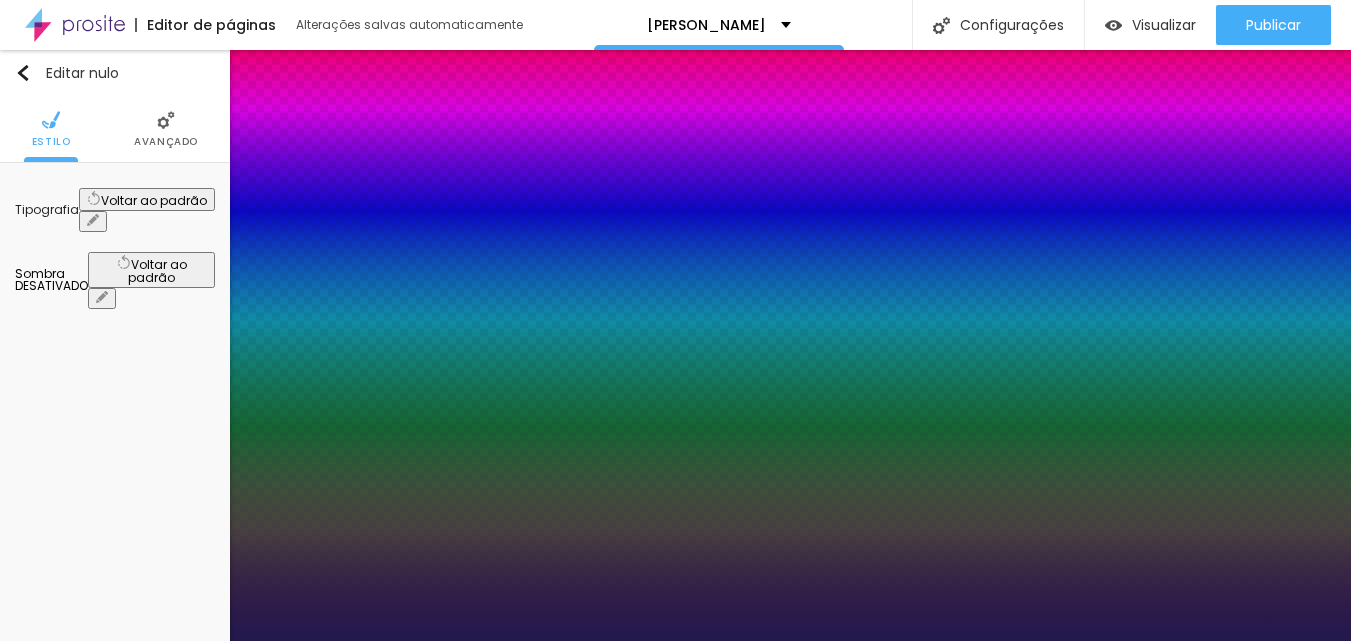 click at bounding box center (675, 641) 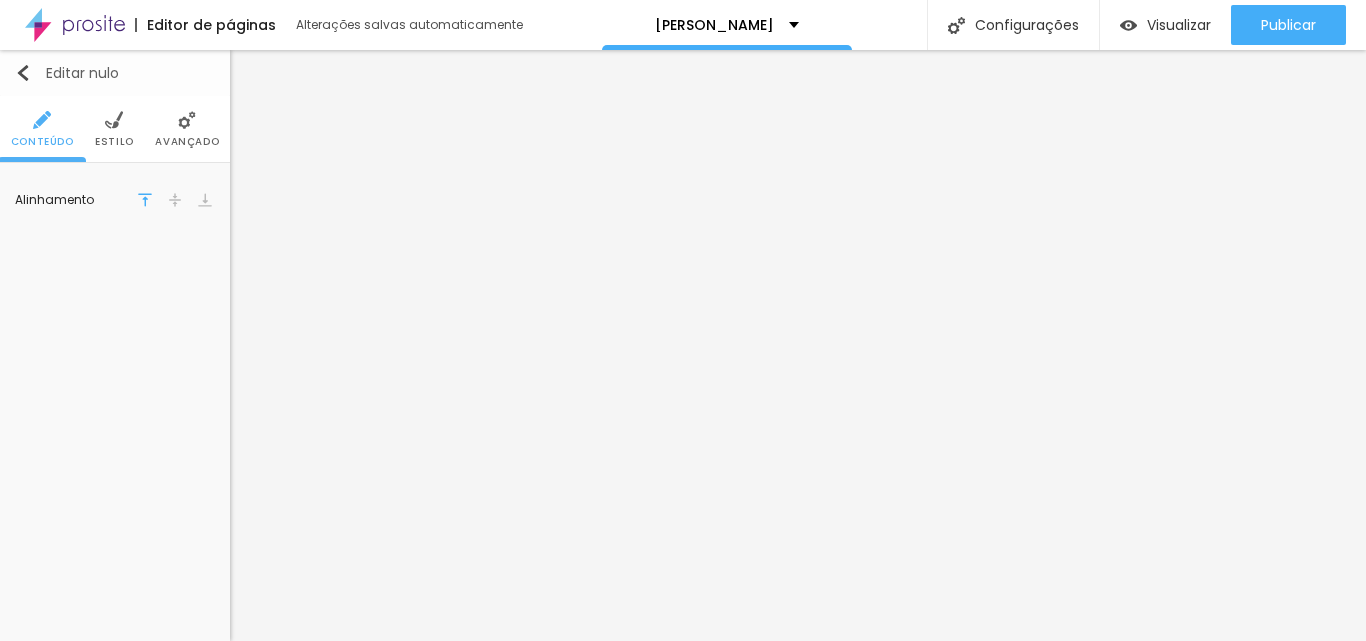 click on "Editar nulo" at bounding box center (115, 73) 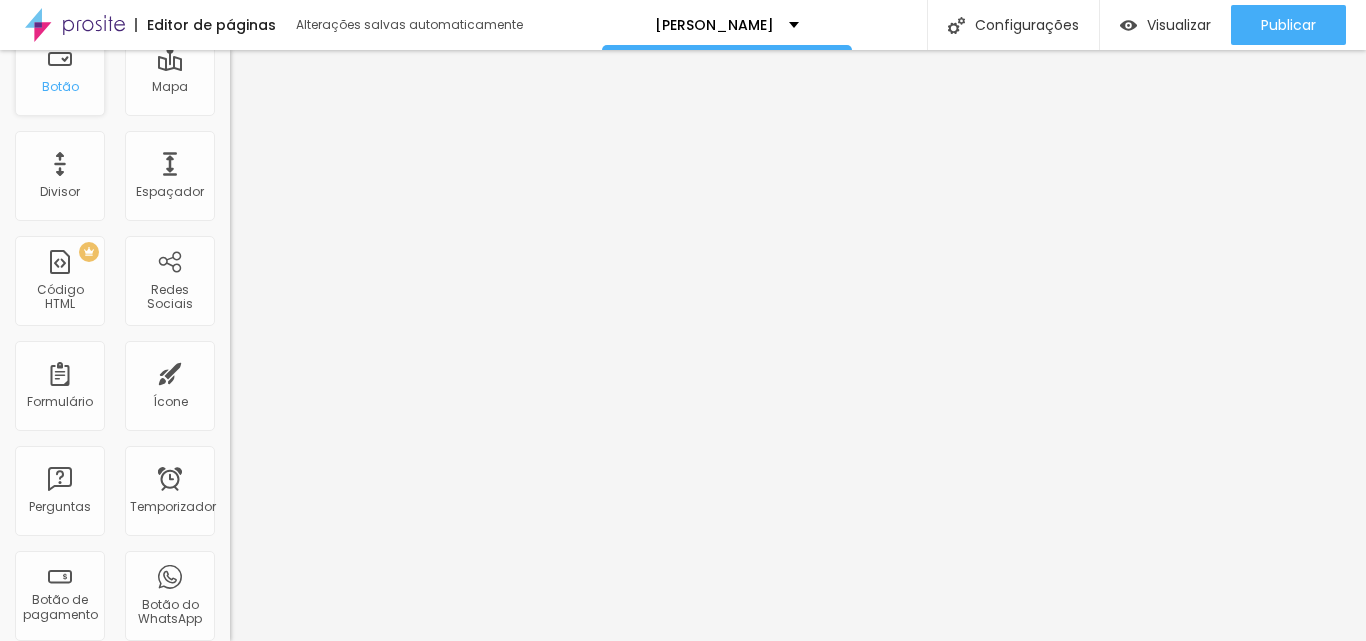scroll, scrollTop: 200, scrollLeft: 0, axis: vertical 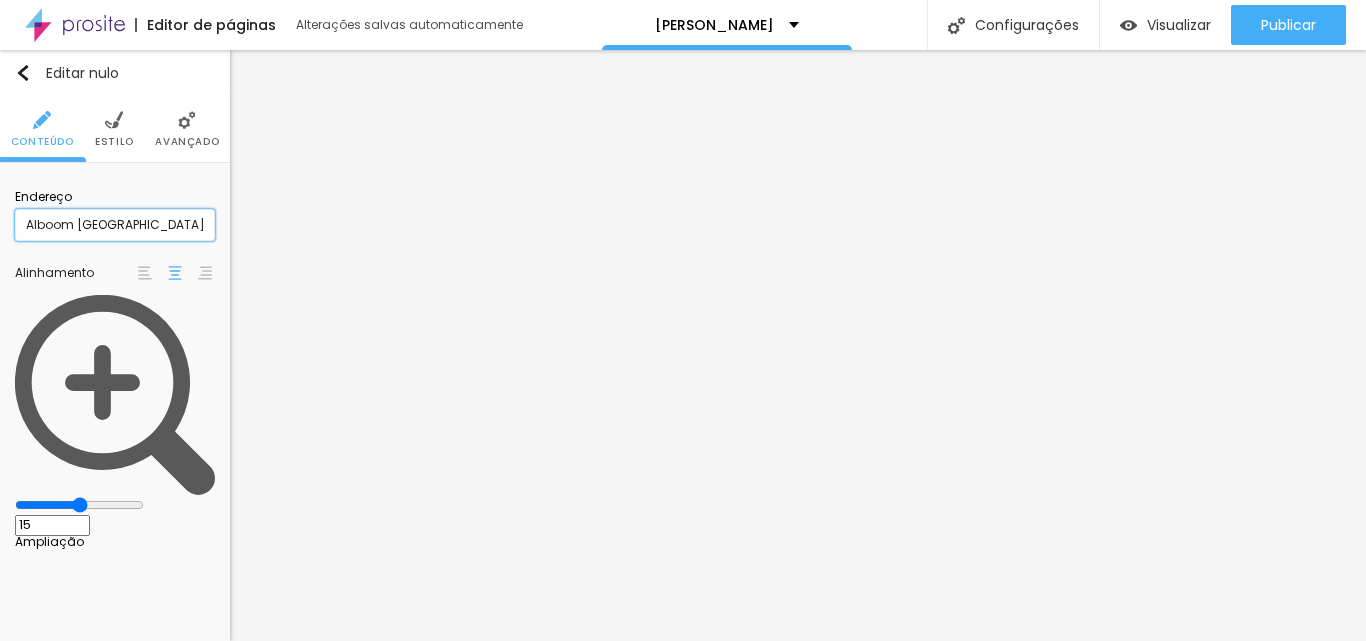 drag, startPoint x: 137, startPoint y: 232, endPoint x: 0, endPoint y: 232, distance: 137 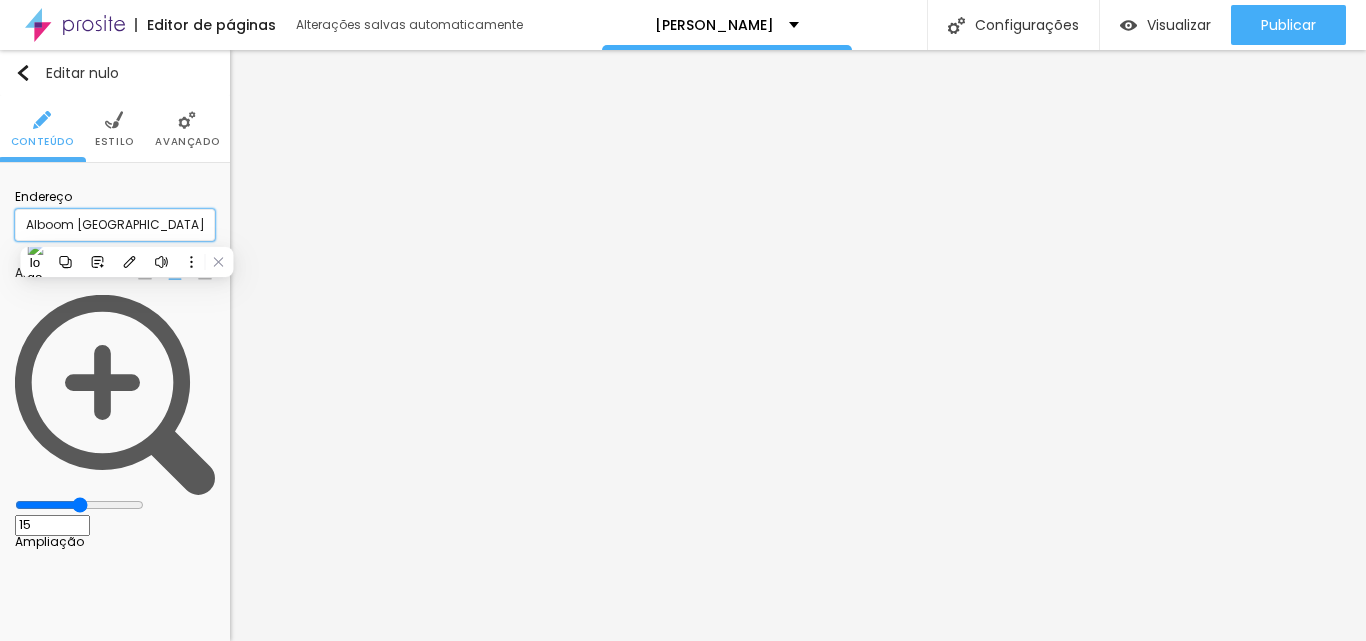 paste on "R. Aloísio Iarek, 350, Campo Magro - PR," 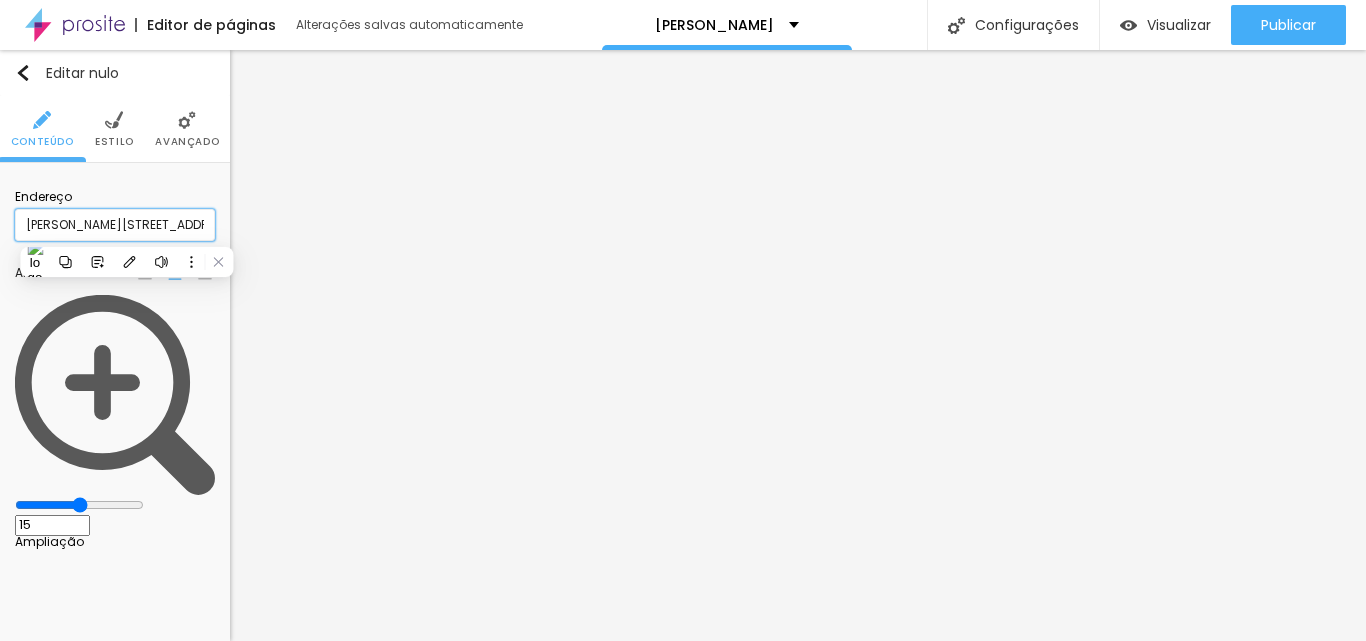 scroll, scrollTop: 0, scrollLeft: 56, axis: horizontal 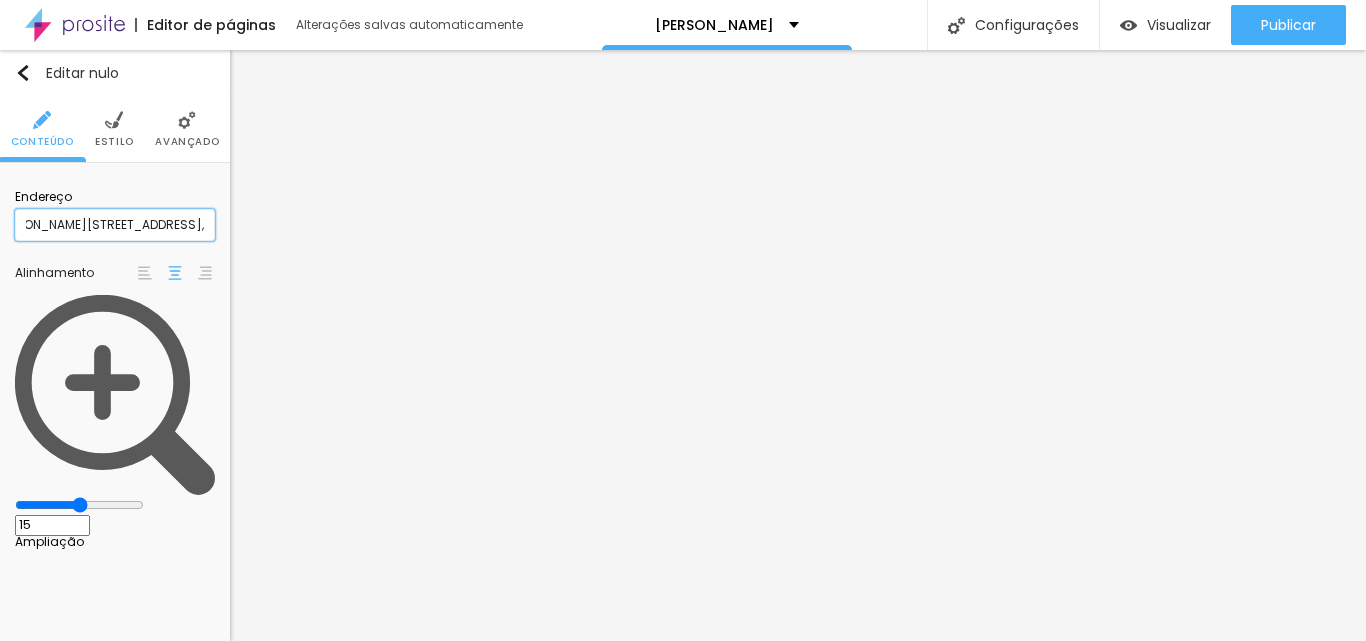 type on "R. Aloísio Iarek, 350, Campo Magro - PR," 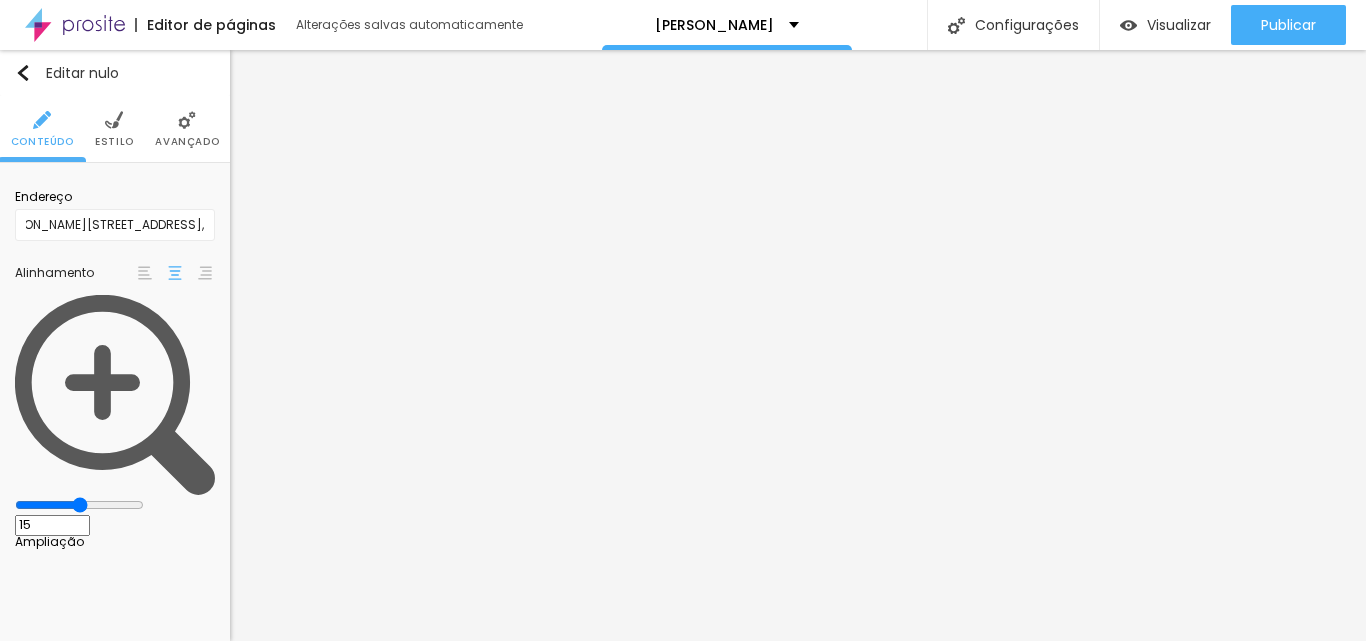 scroll, scrollTop: 0, scrollLeft: 0, axis: both 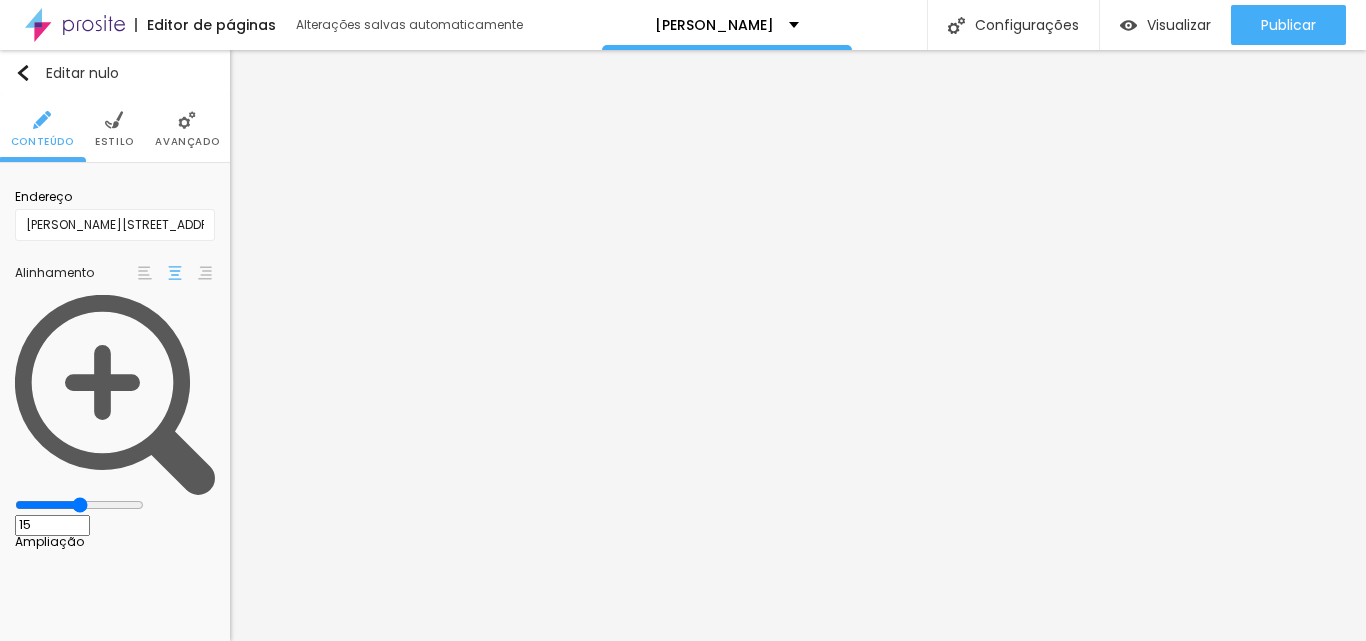 type on "14" 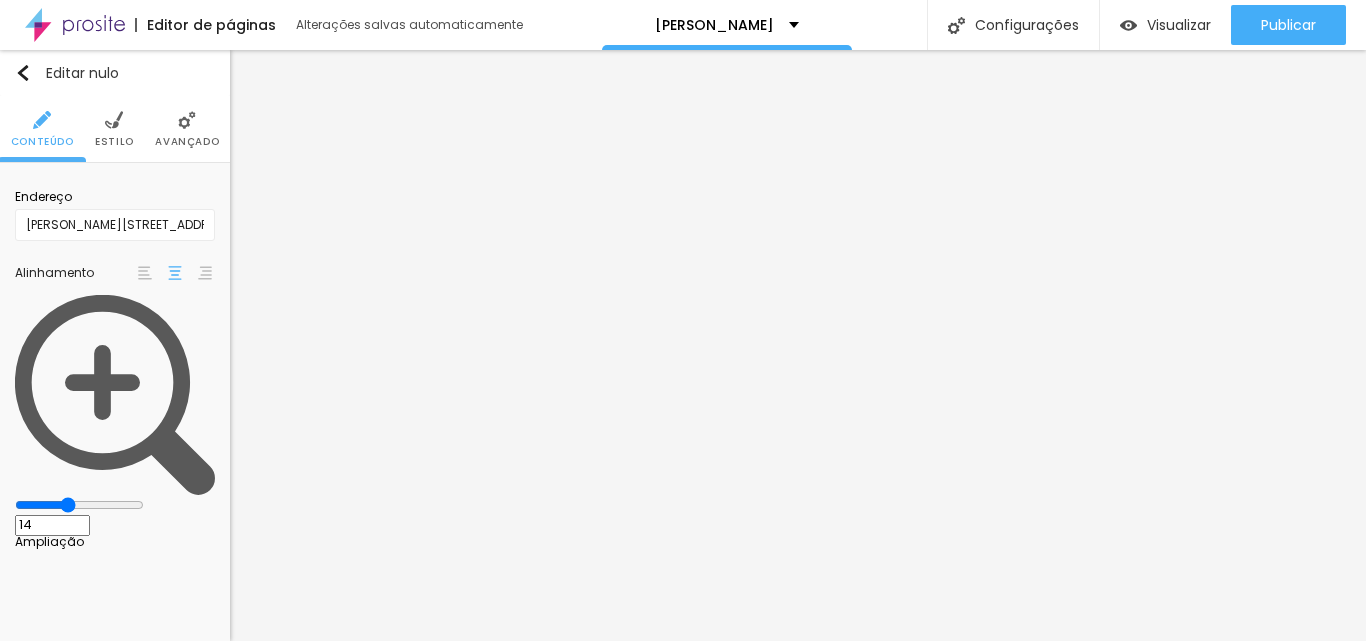 type on "13" 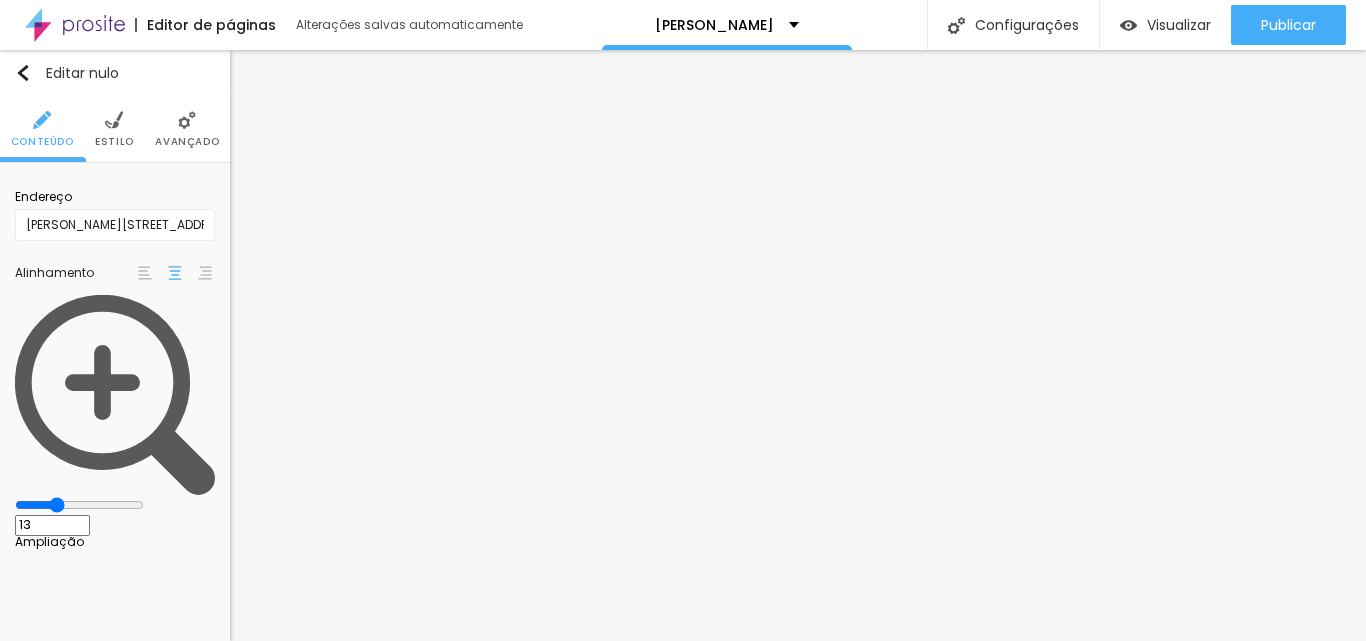 type on "12" 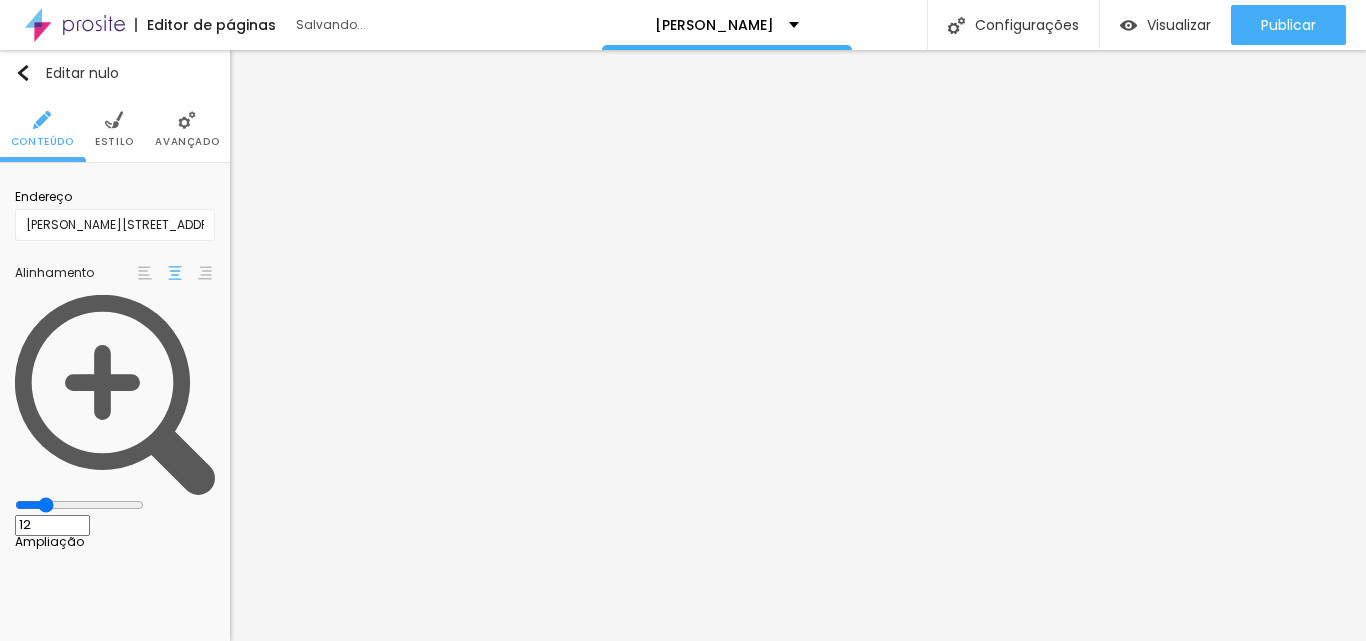 type on "13" 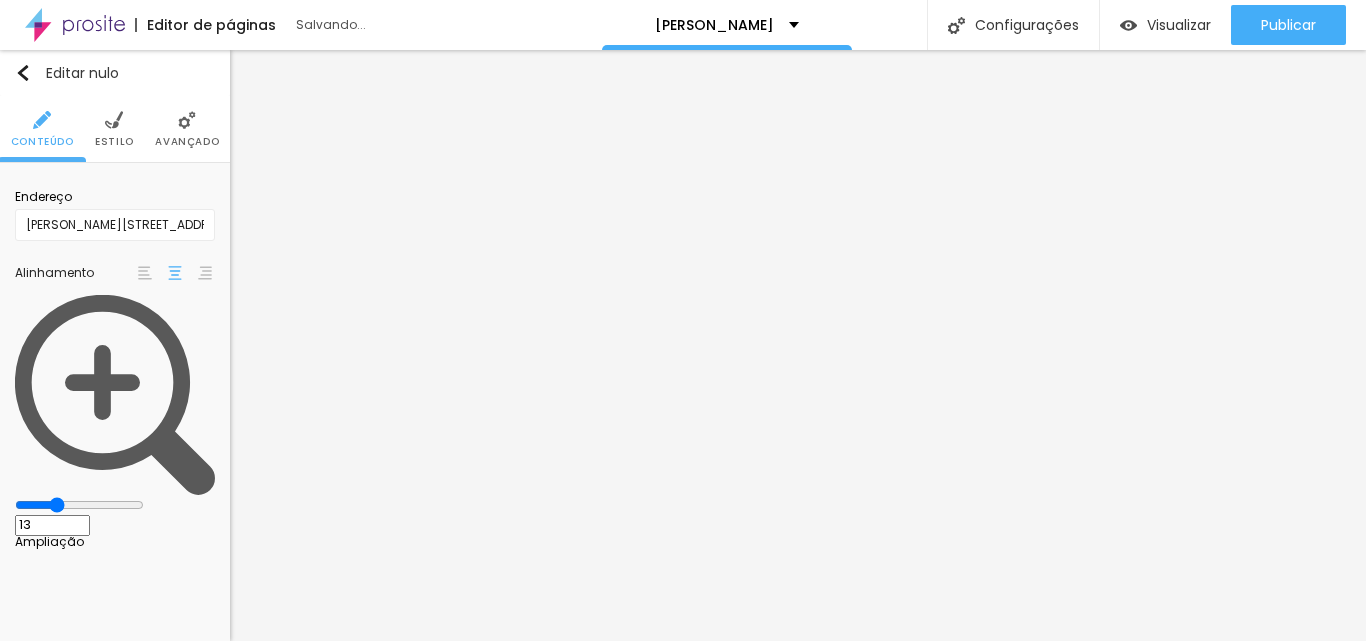 type on "14" 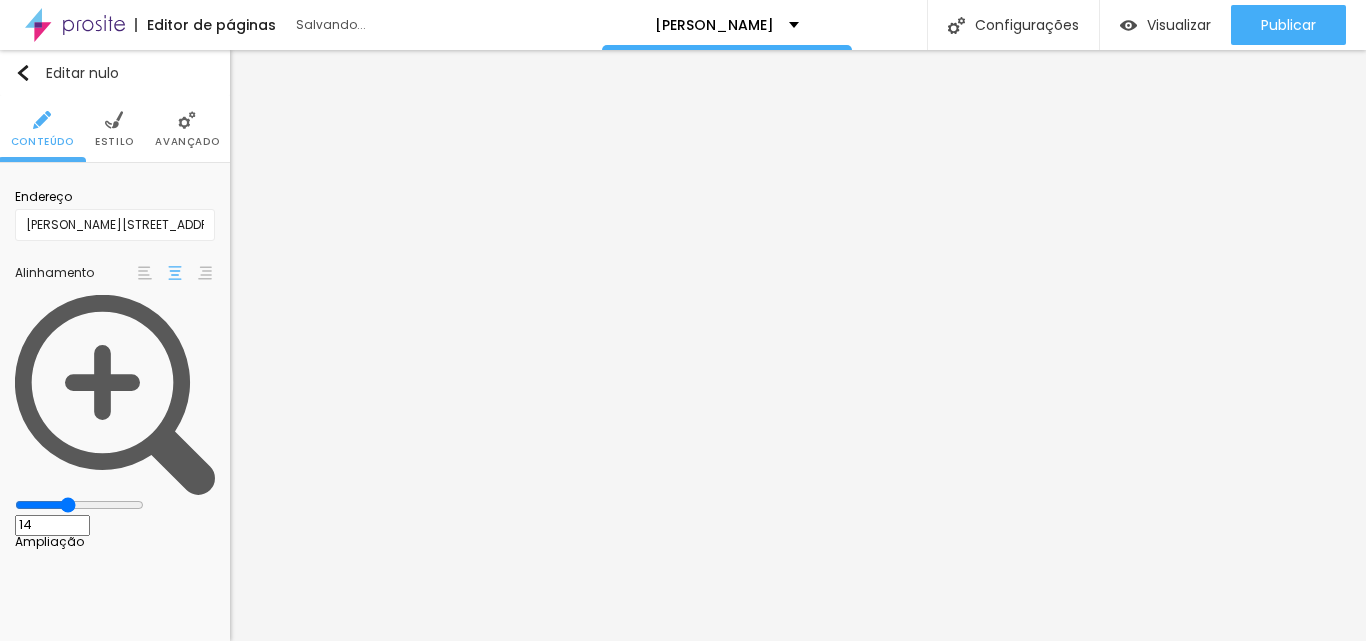 type on "15" 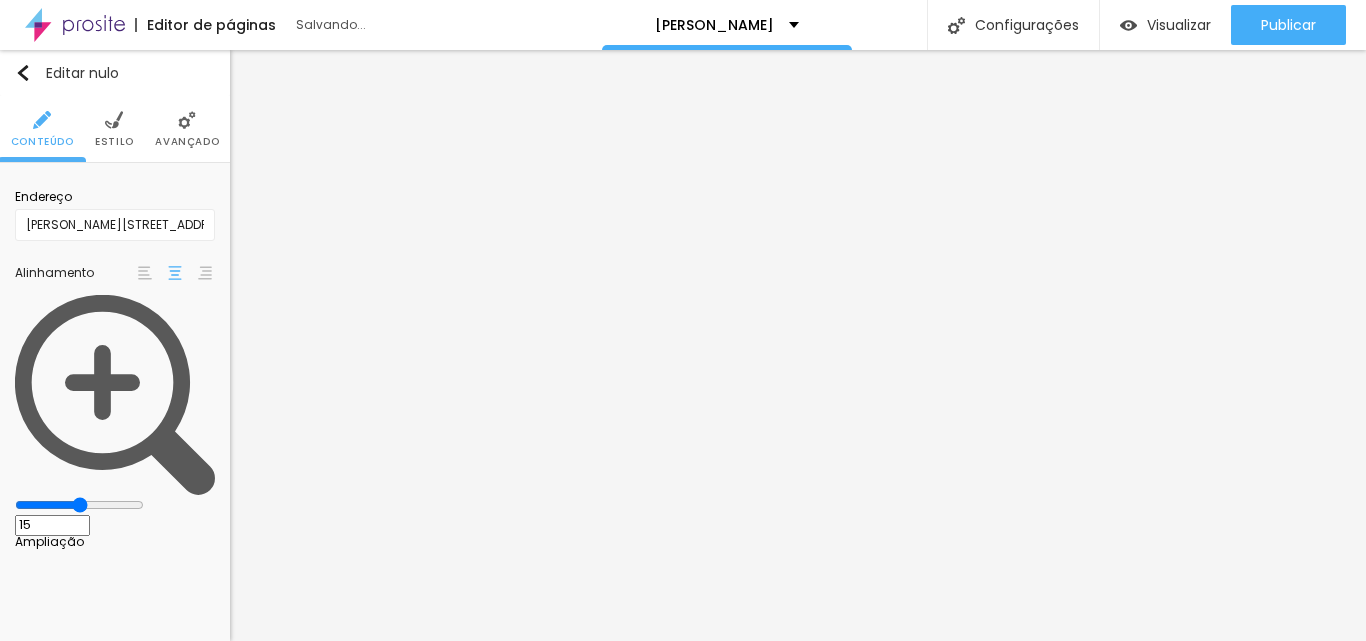 type on "16" 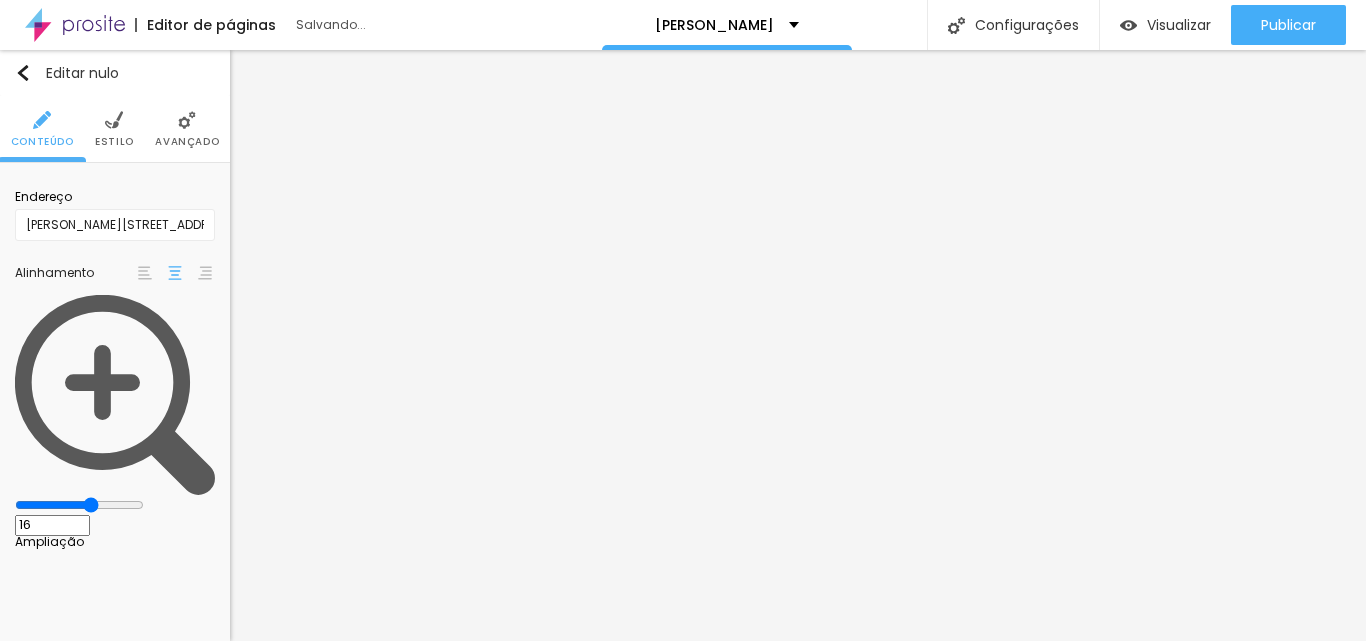 drag, startPoint x: 110, startPoint y: 311, endPoint x: 124, endPoint y: 310, distance: 14.035668 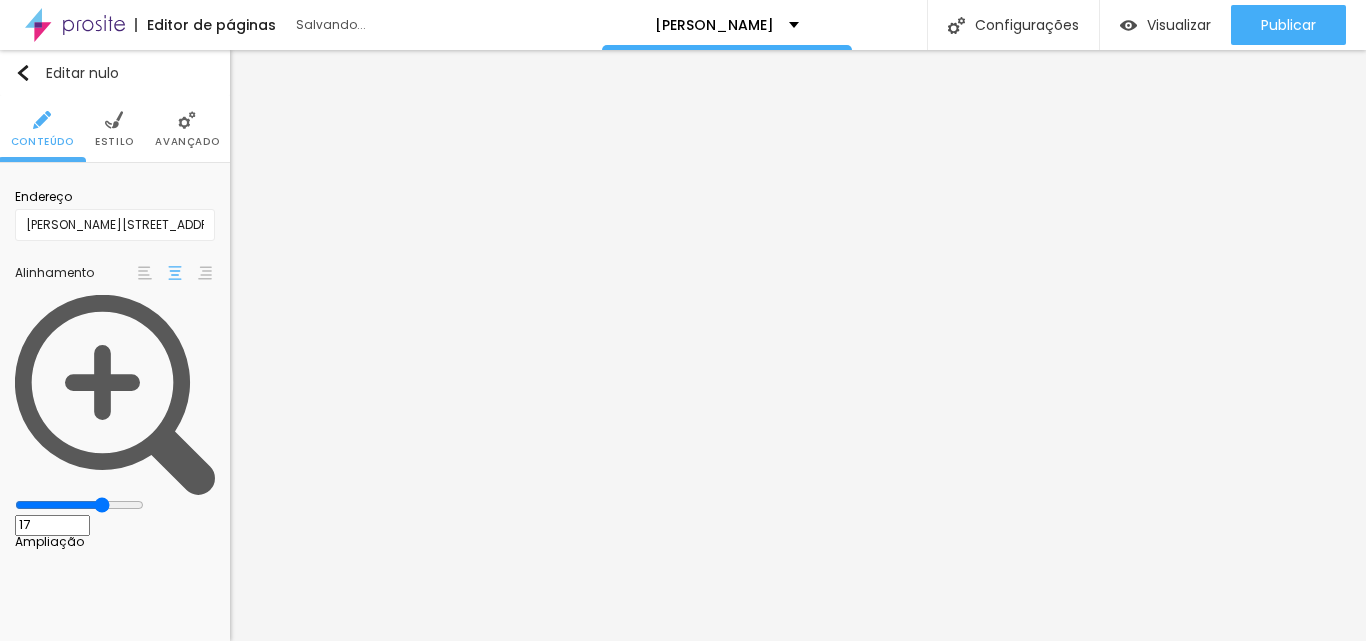 type on "18" 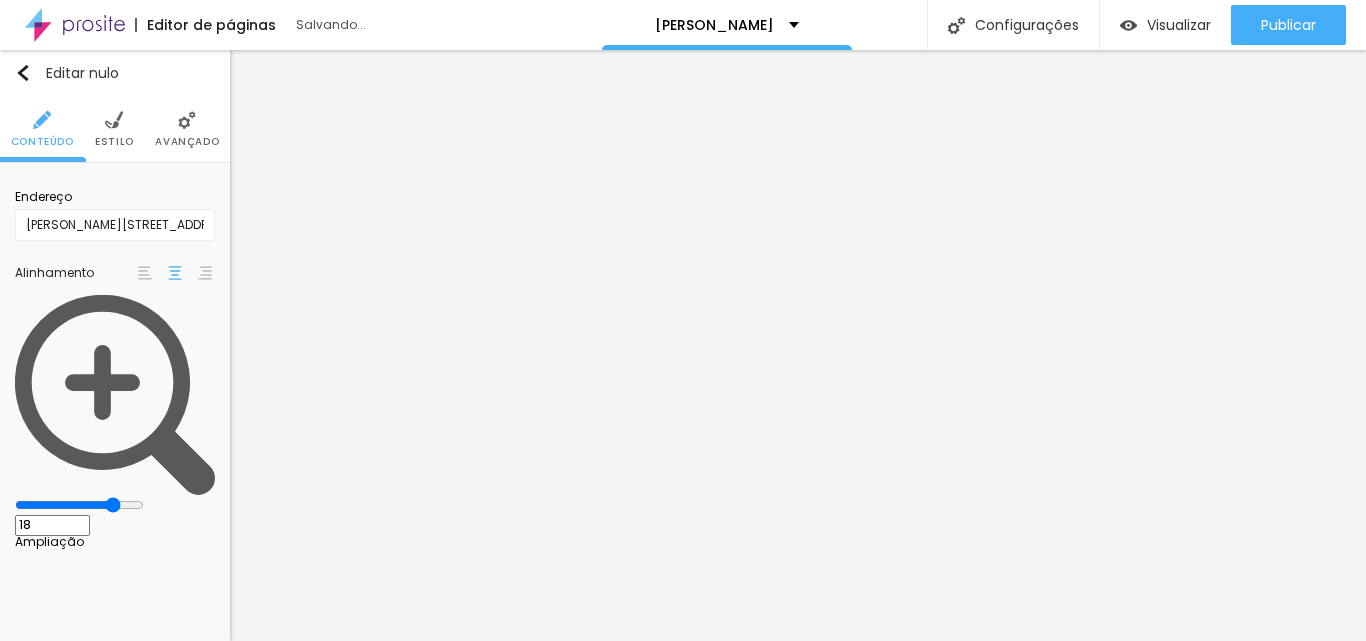 type on "19" 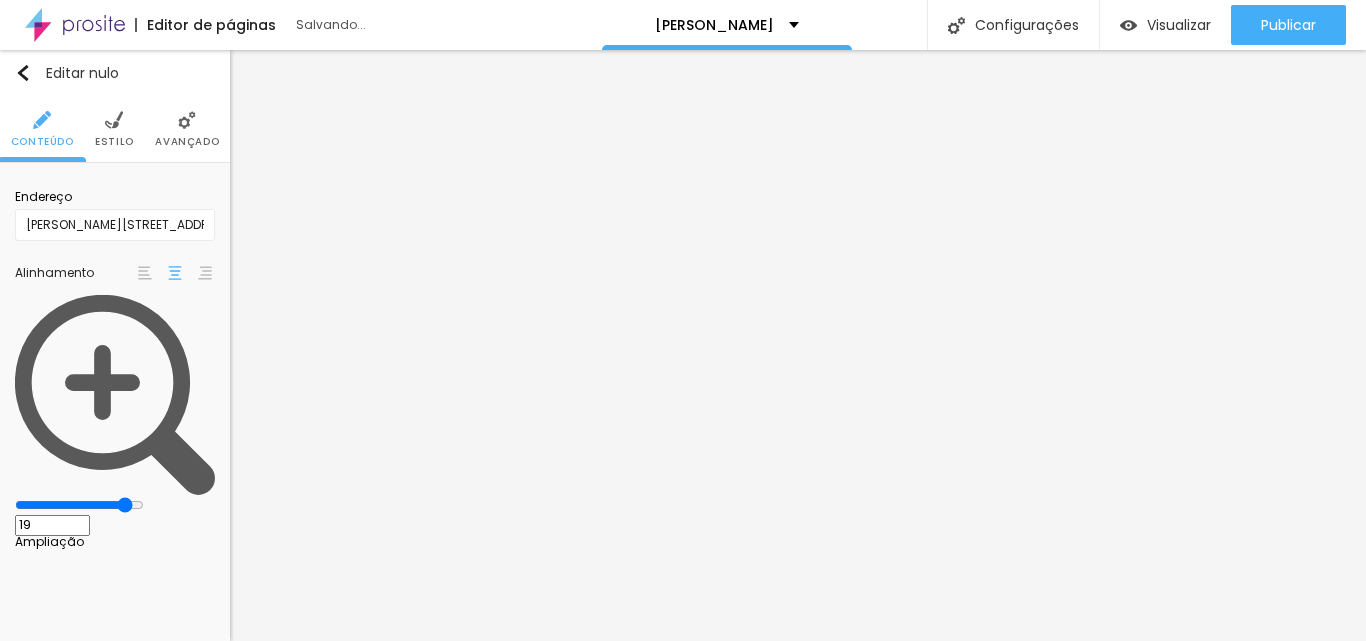 drag, startPoint x: 130, startPoint y: 312, endPoint x: 158, endPoint y: 309, distance: 28.160255 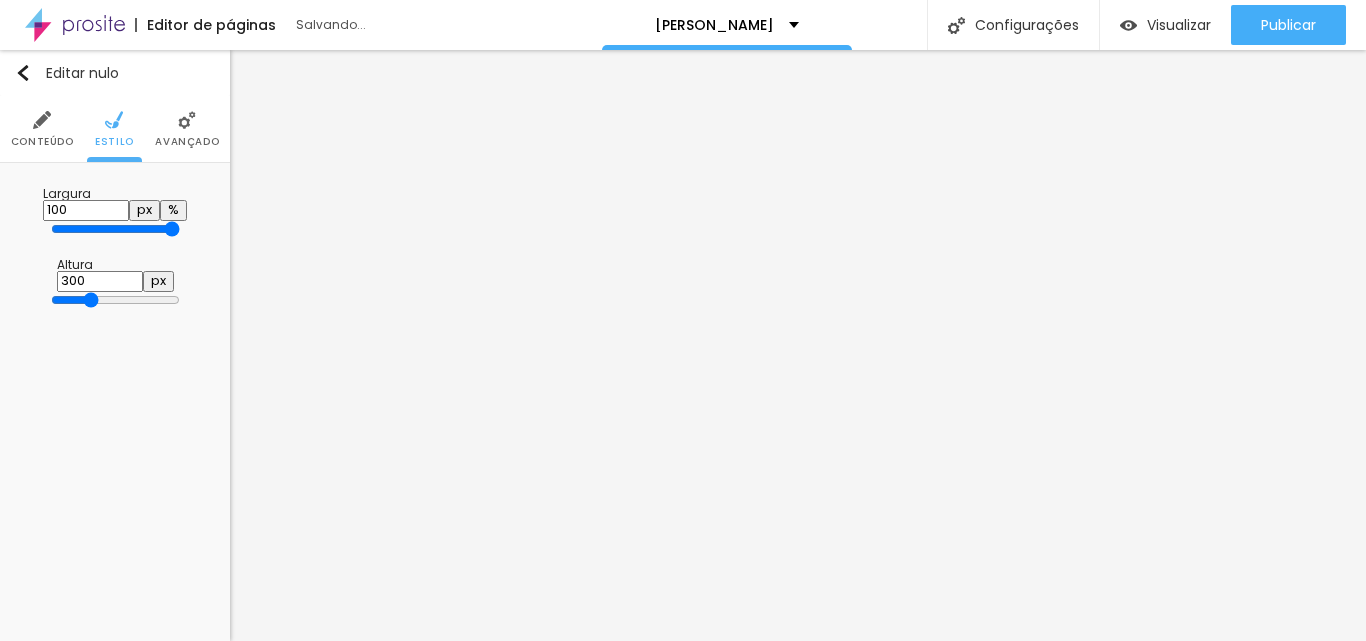 type on "95" 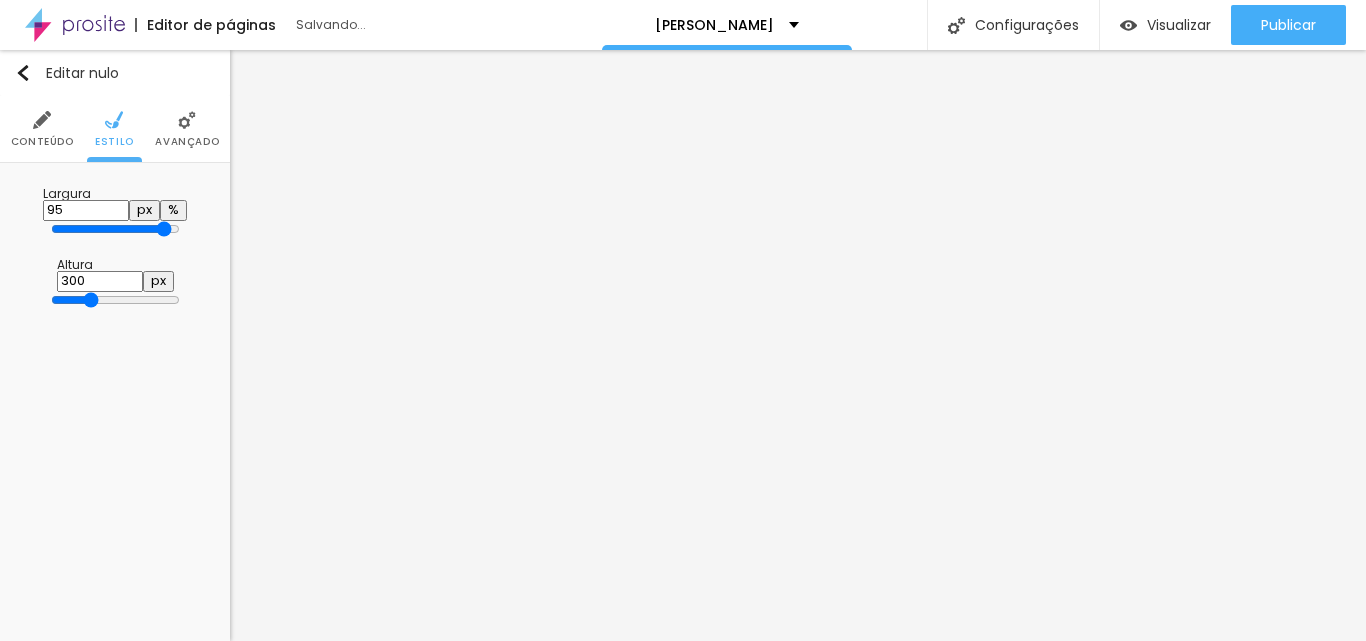 type on "90" 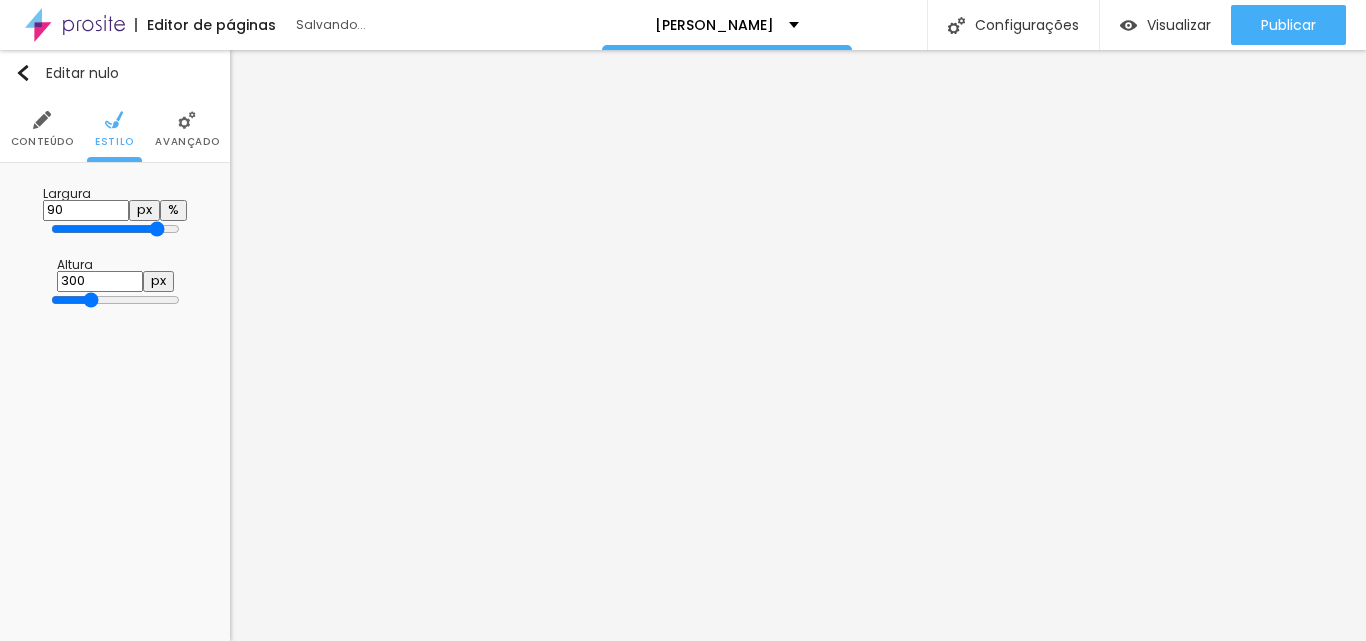type on "80" 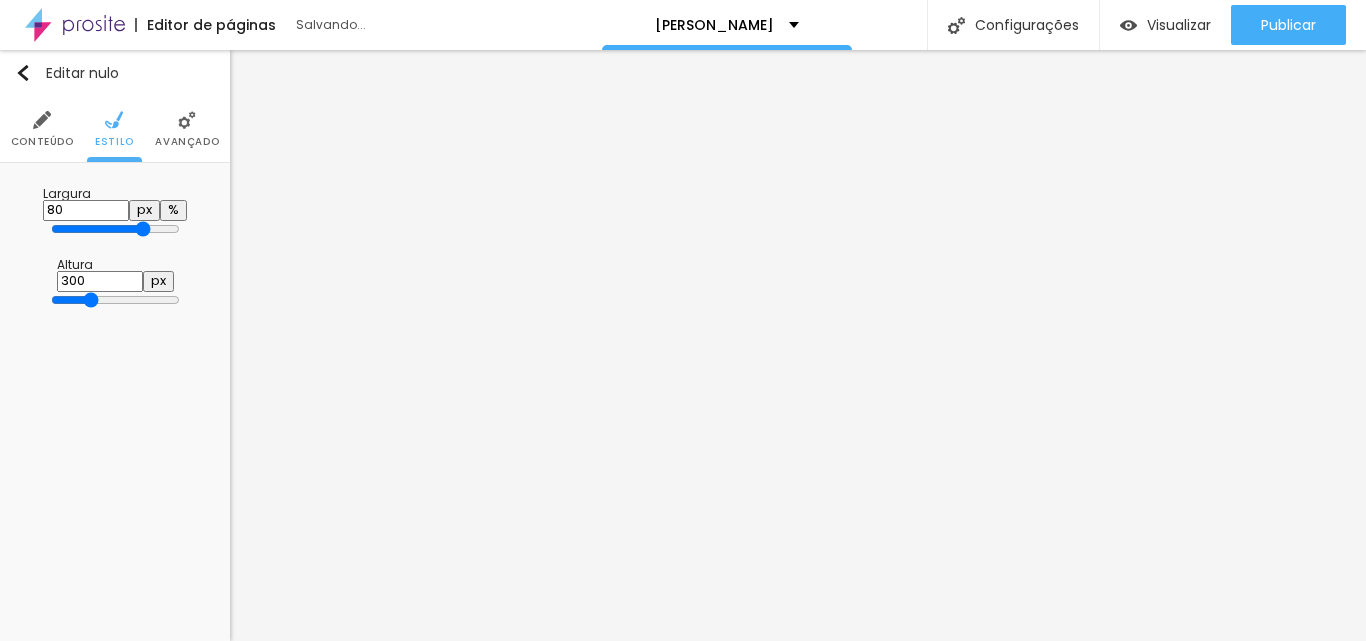 type on "75" 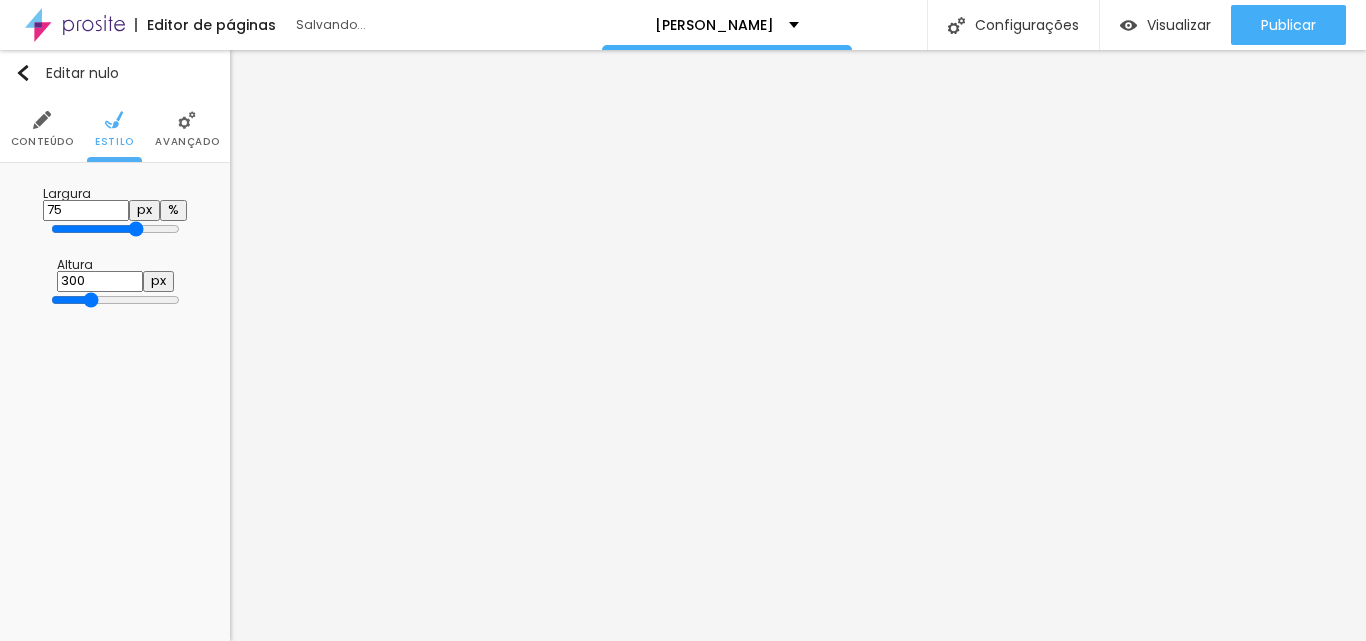 type on "65" 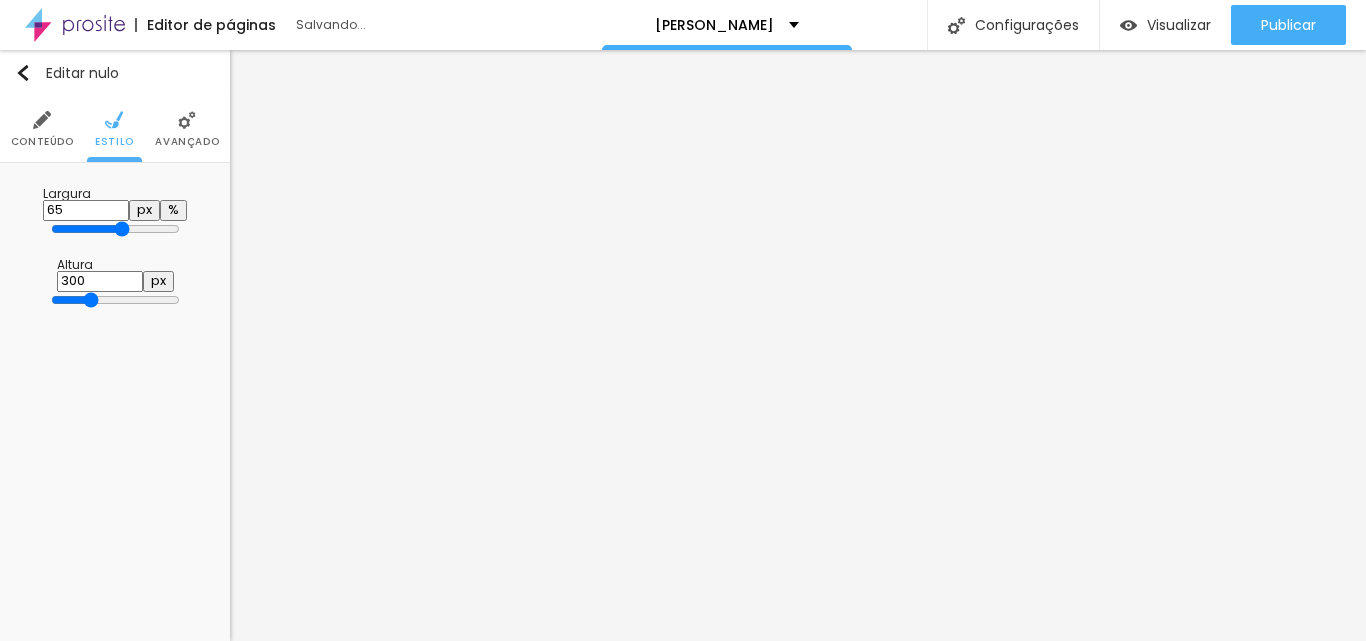 type on "55" 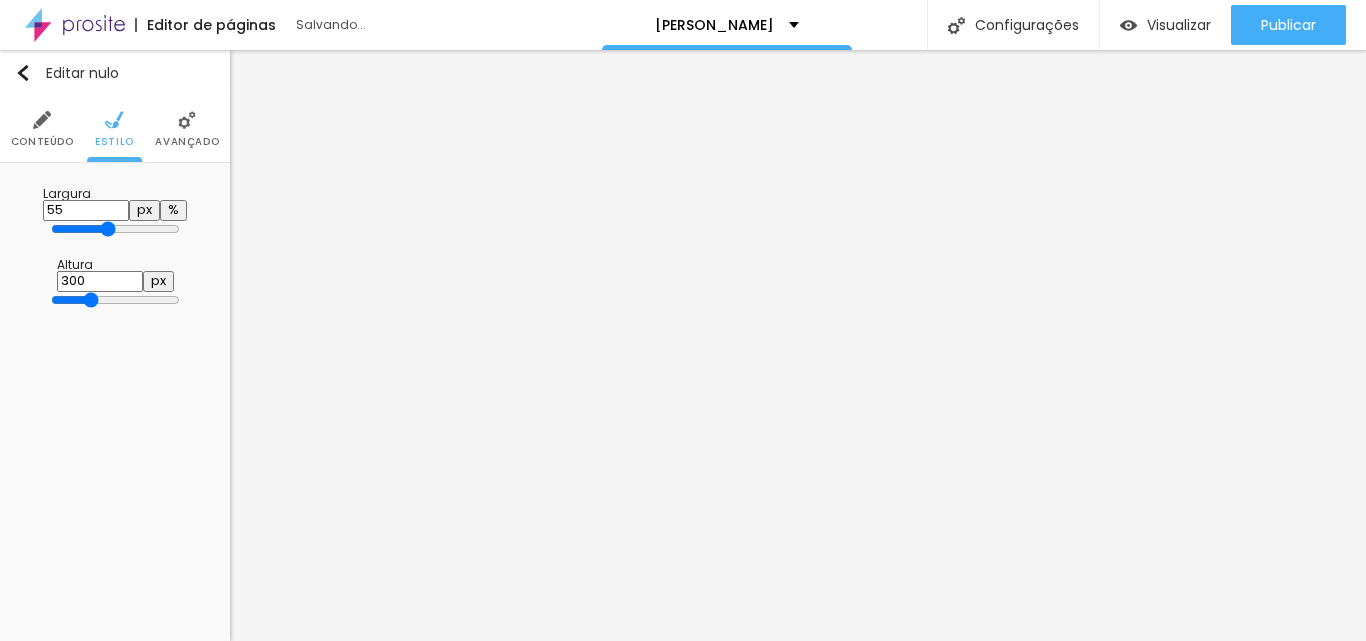 type on "75" 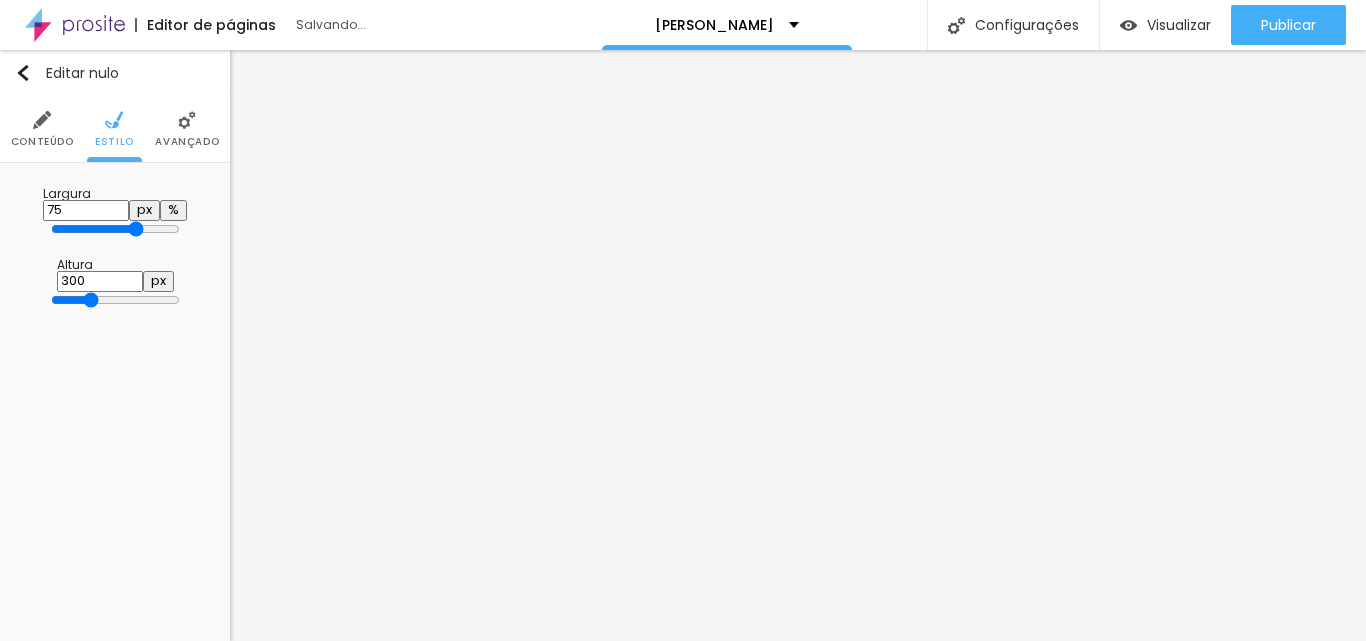 type on "80" 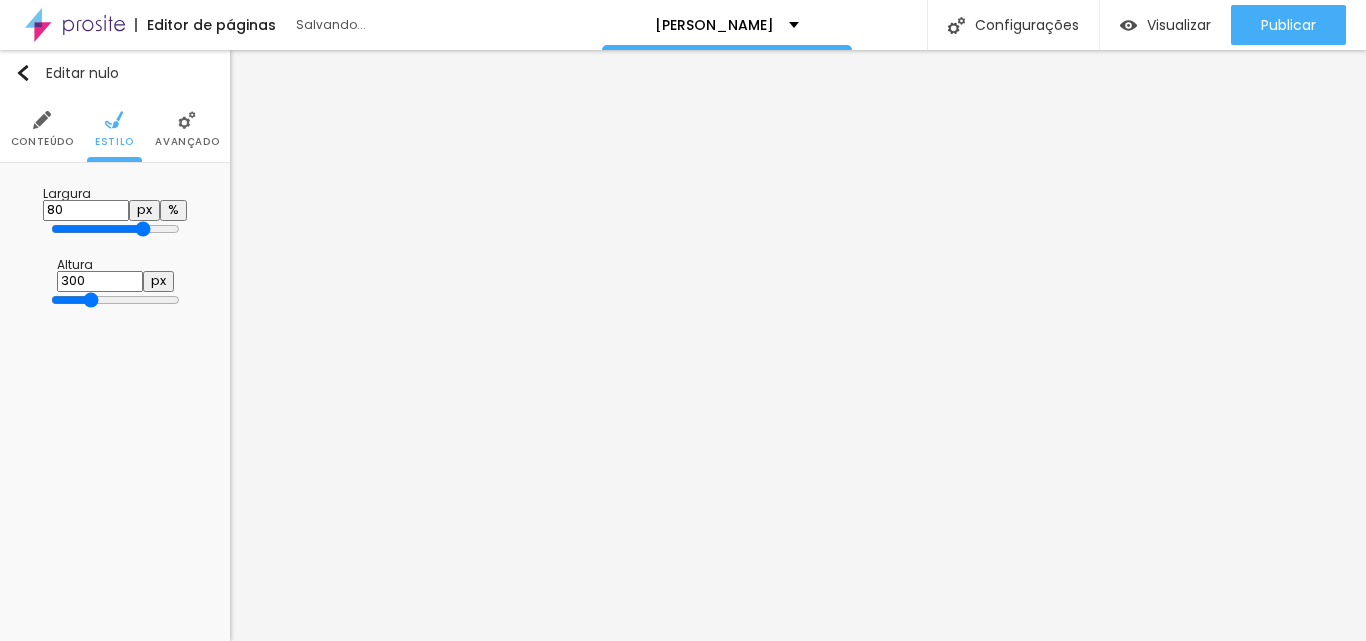 type on "85" 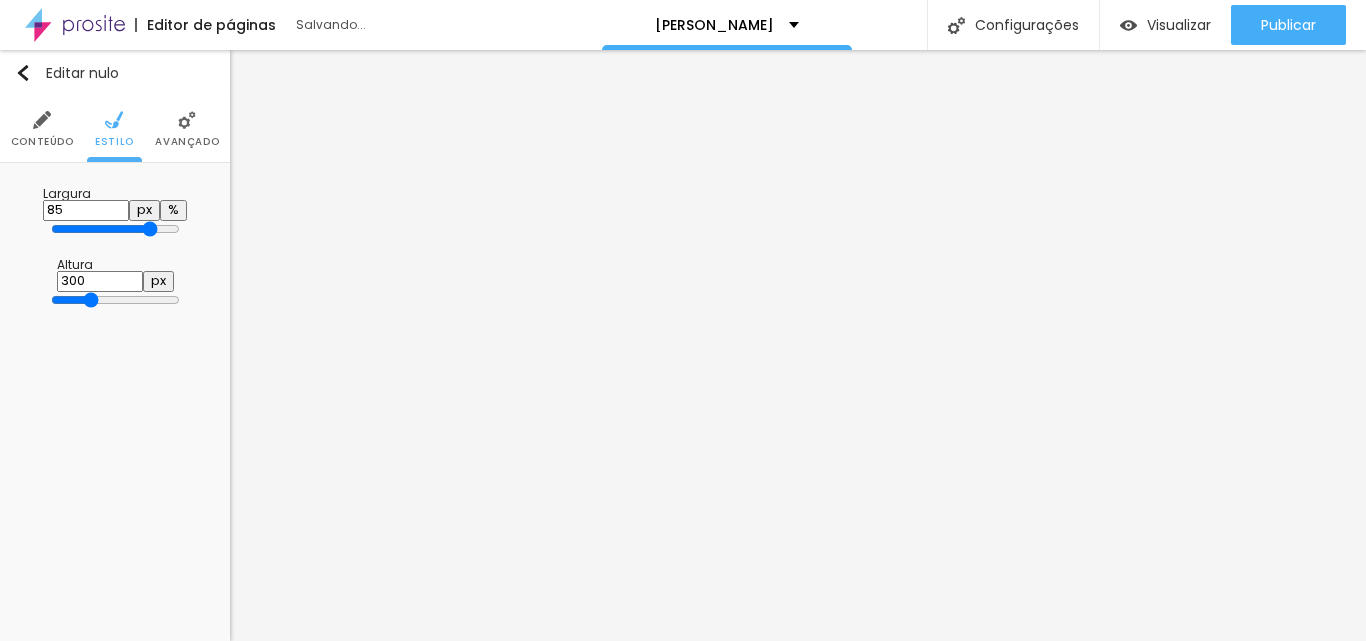 drag, startPoint x: 208, startPoint y: 215, endPoint x: 171, endPoint y: 211, distance: 37.215588 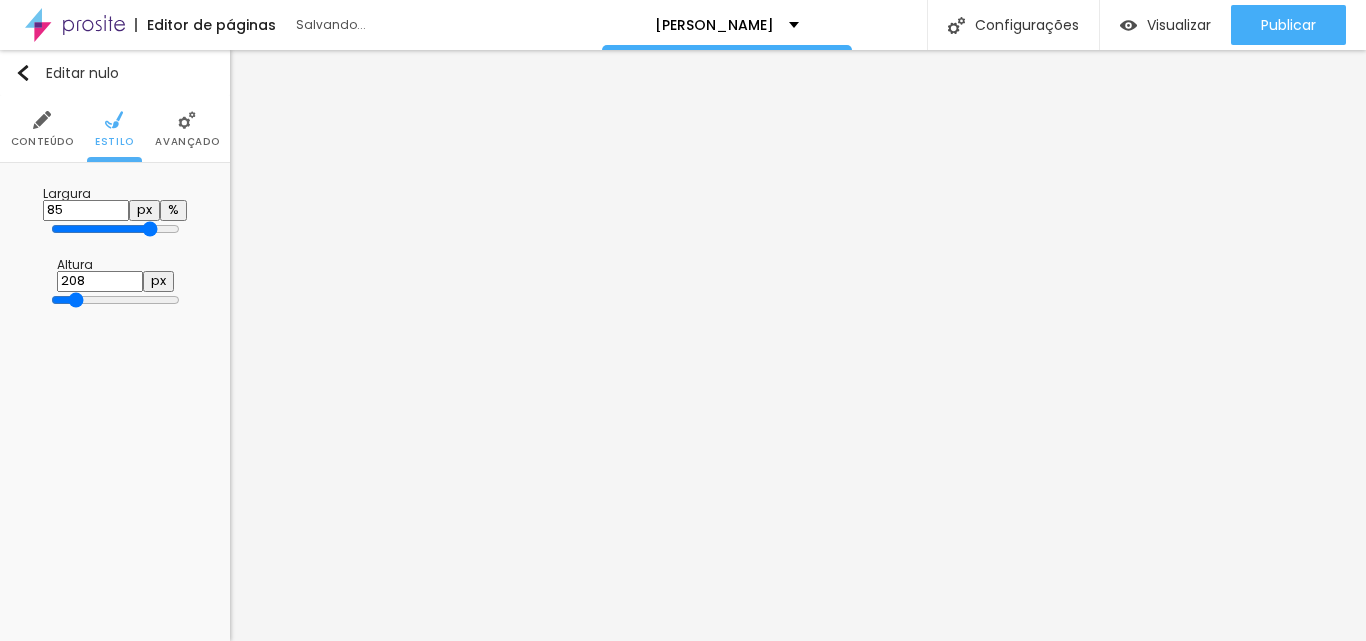 type on "162" 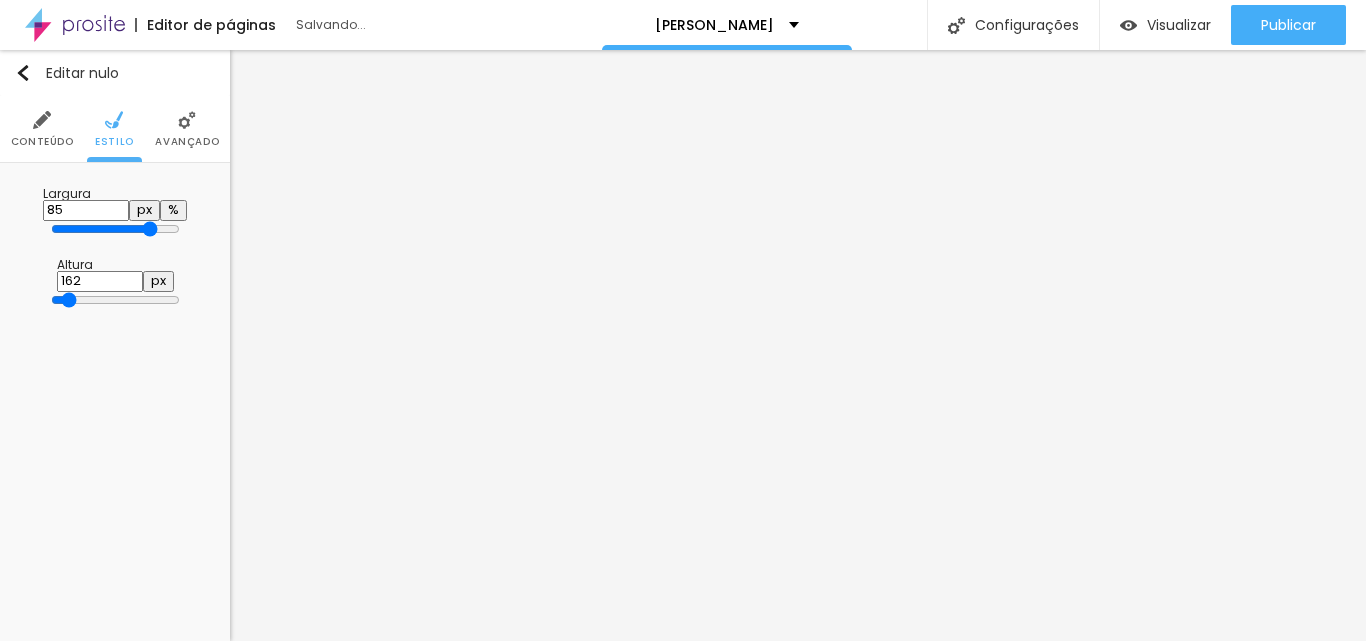 type on "132" 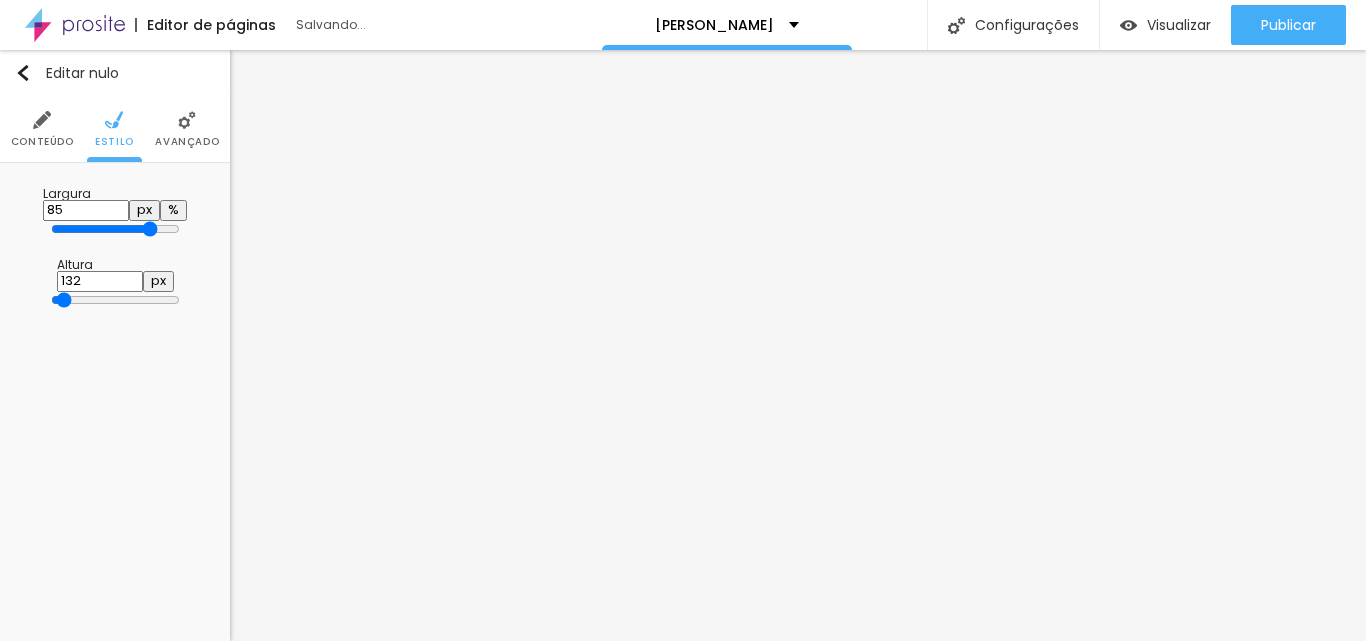 type on "121" 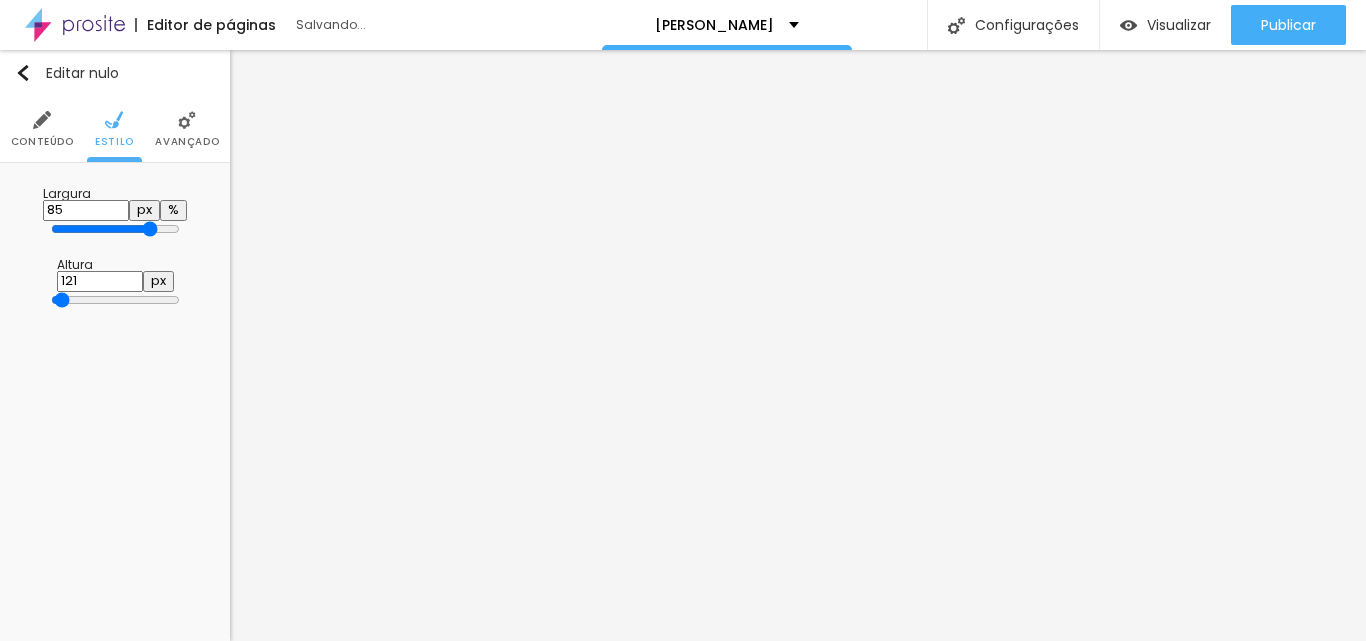 type on "117" 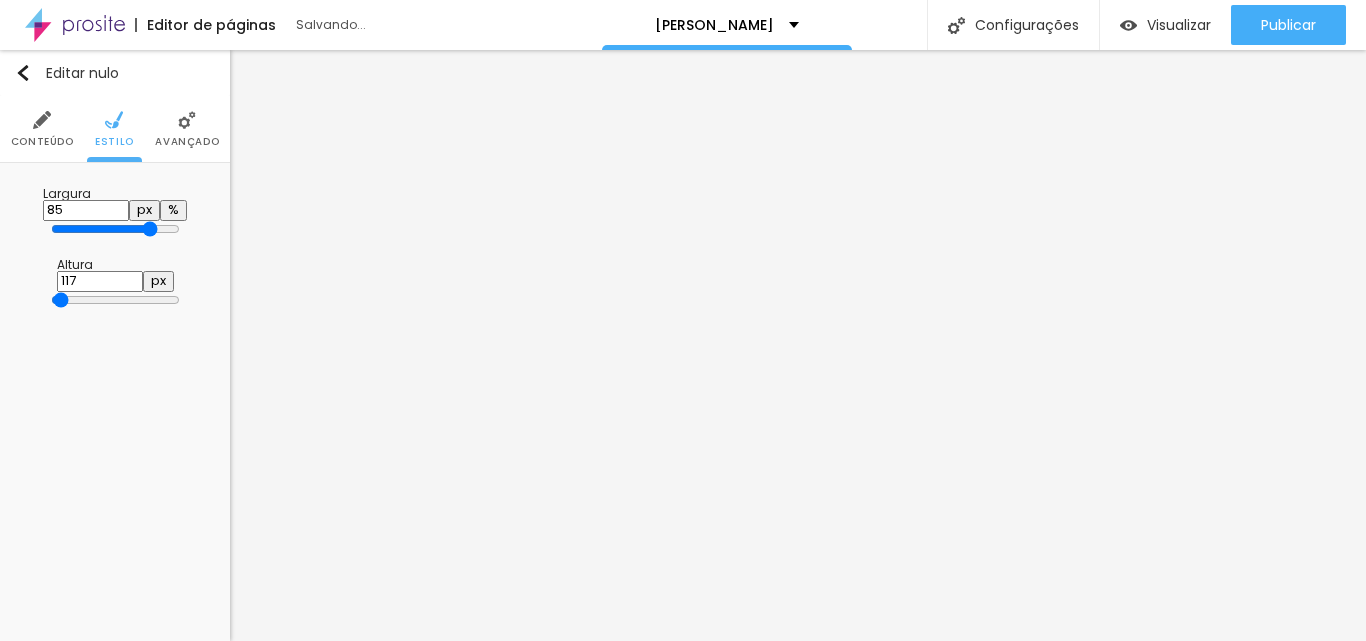 type on "170" 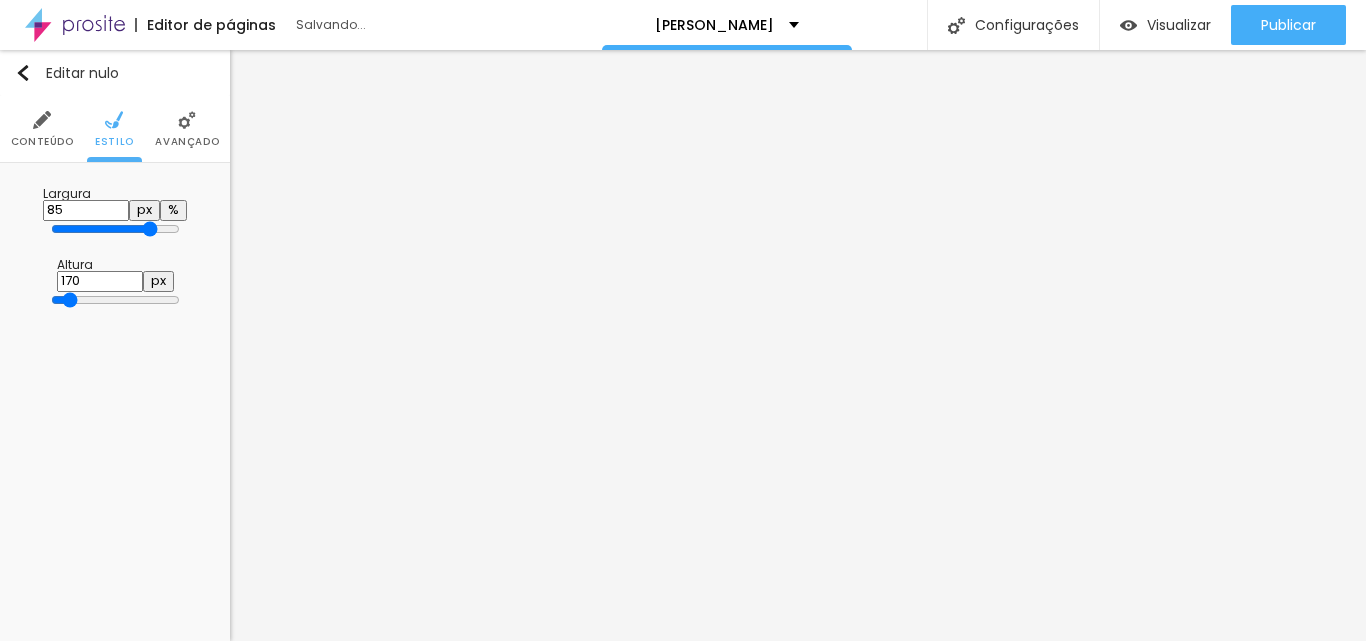 type on "257" 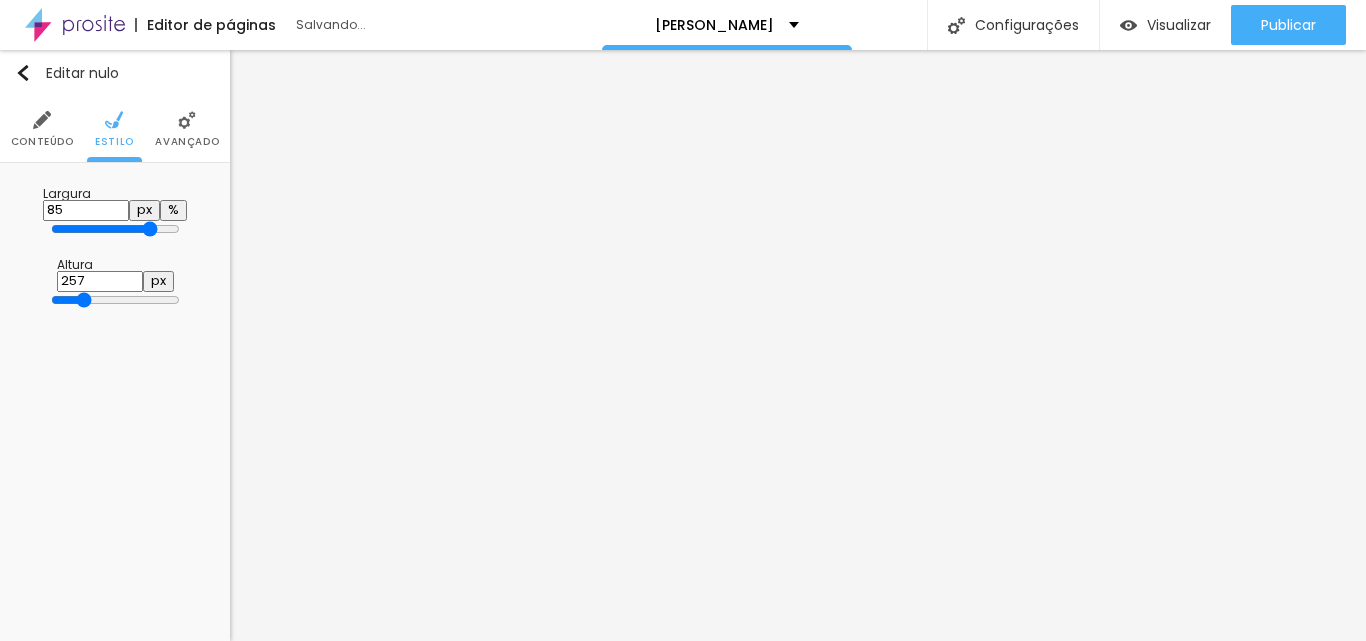 type on "265" 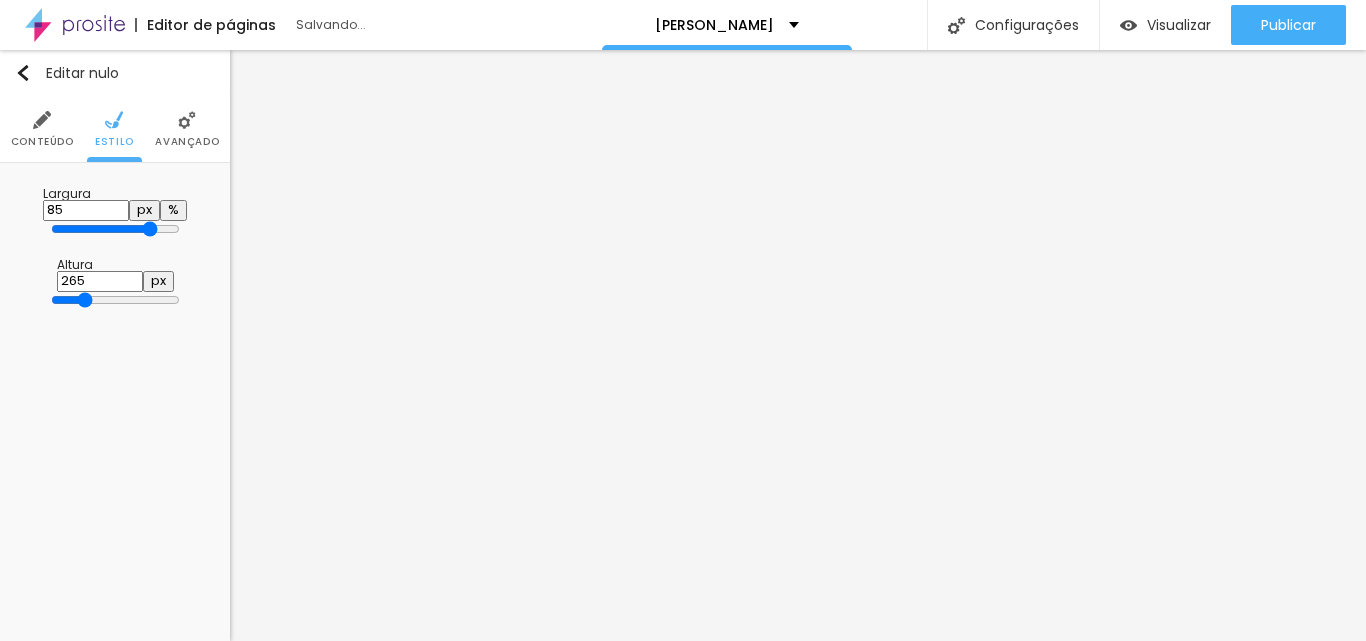 drag, startPoint x: 77, startPoint y: 267, endPoint x: 66, endPoint y: 260, distance: 13.038404 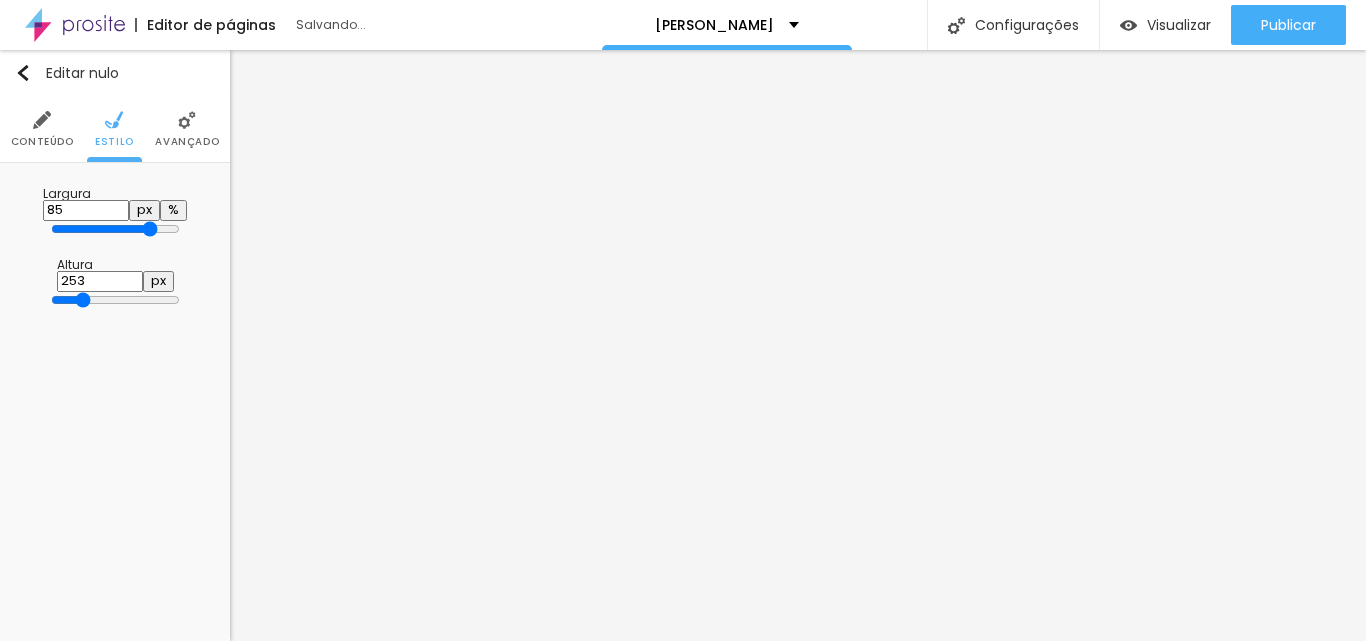 type on "208" 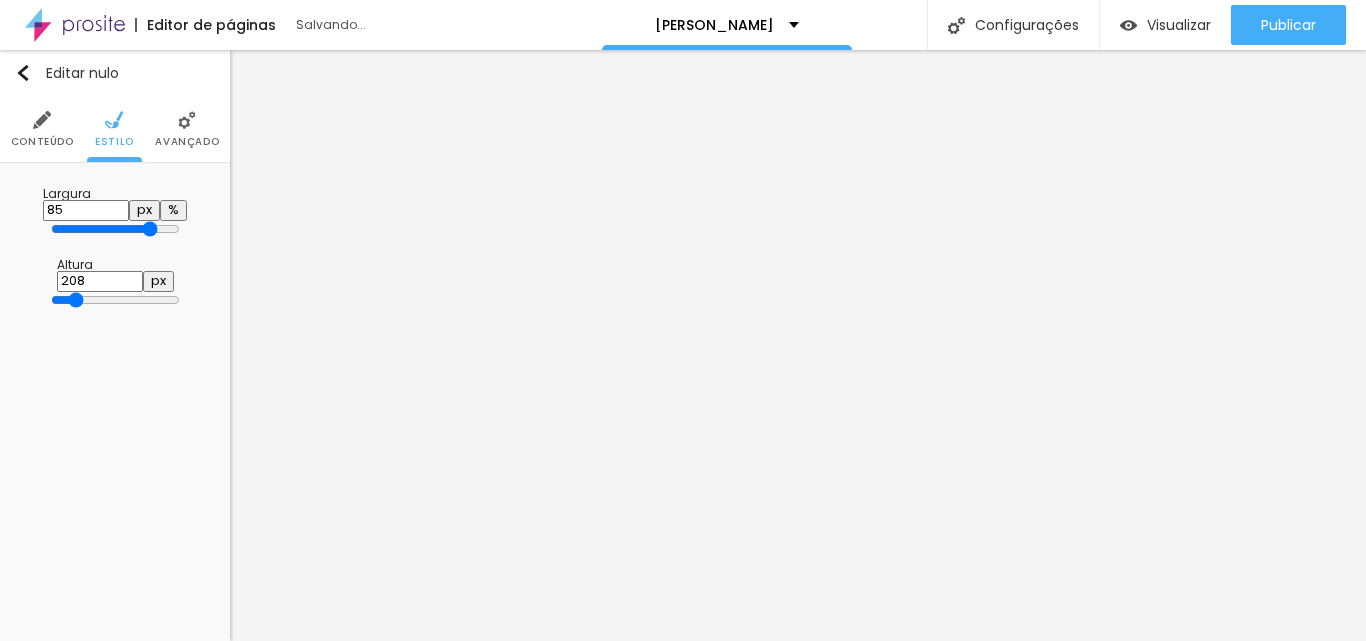 type on "181" 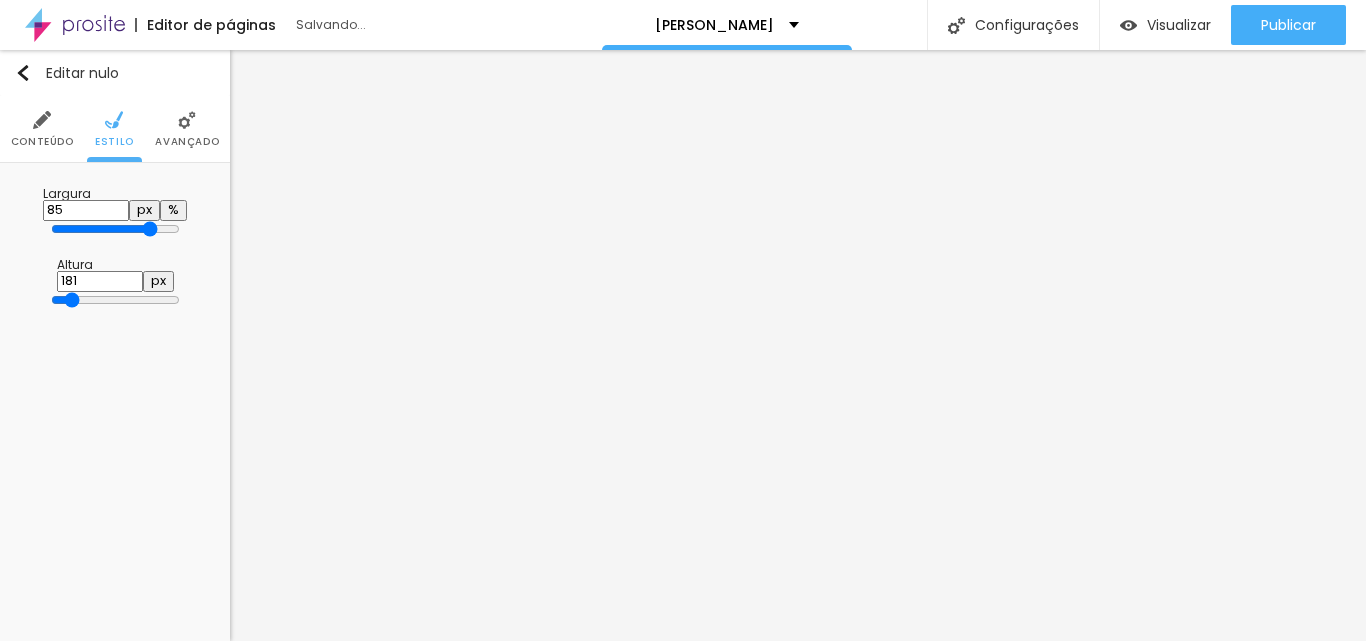 type on "185" 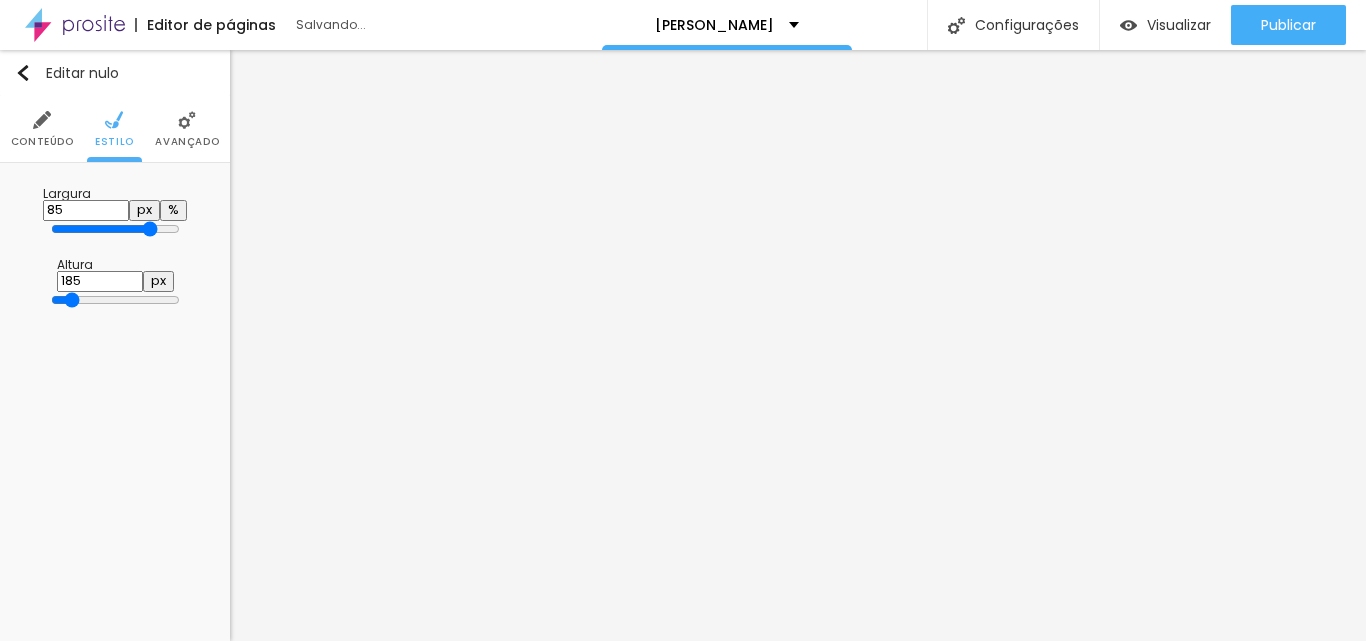 type on "223" 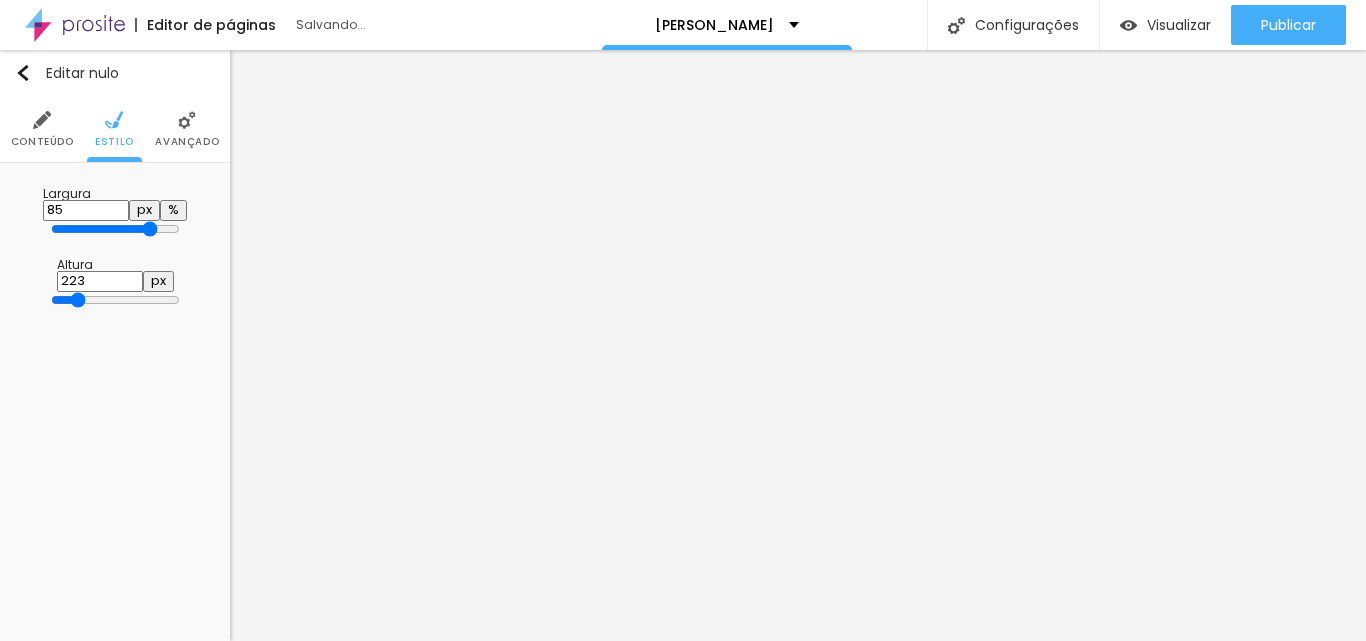 type on "249" 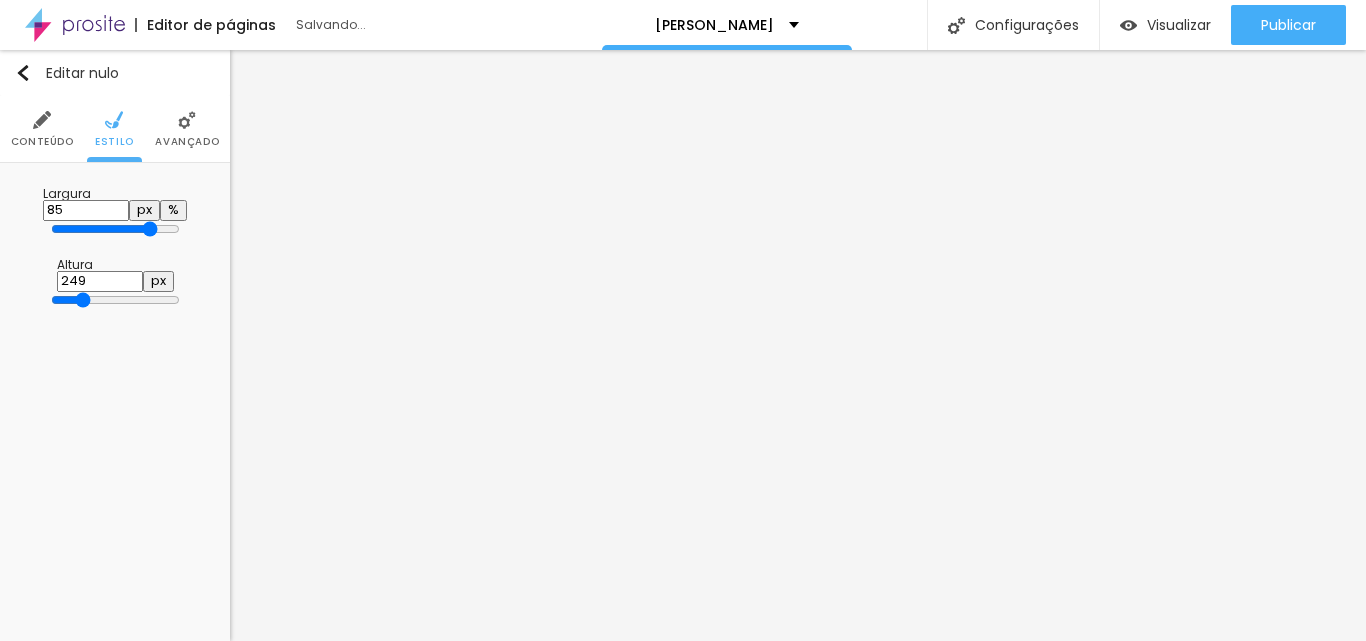 type on "302" 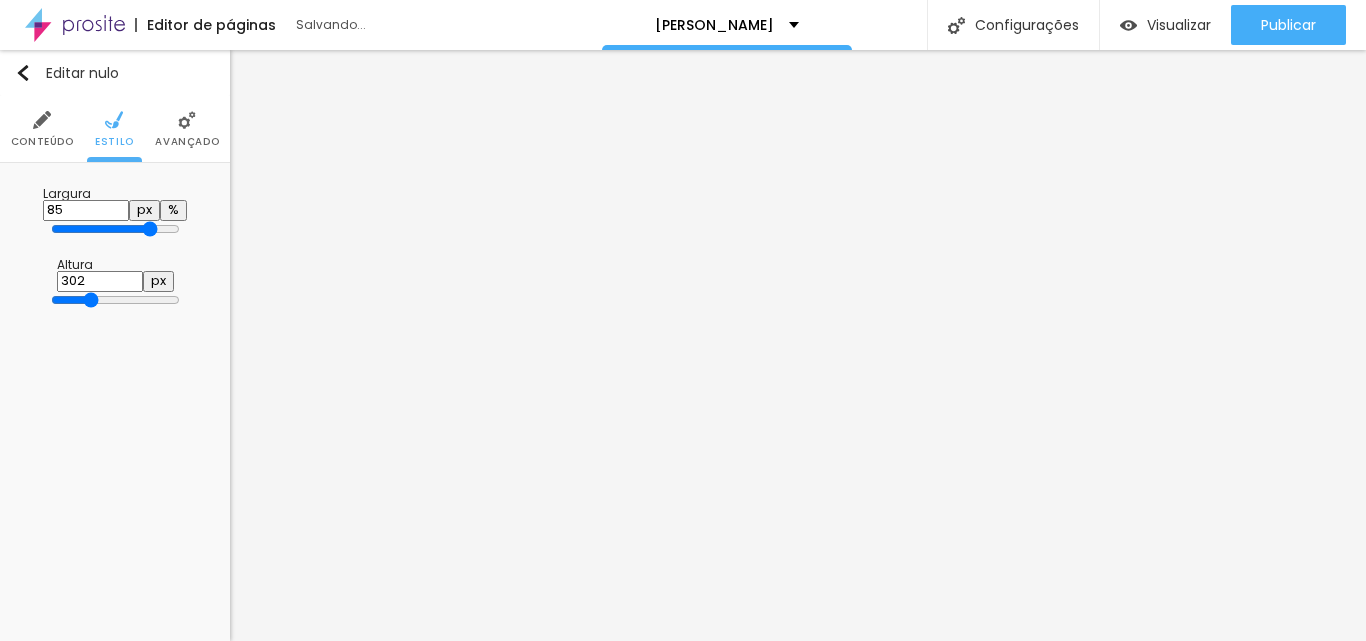 type on "348" 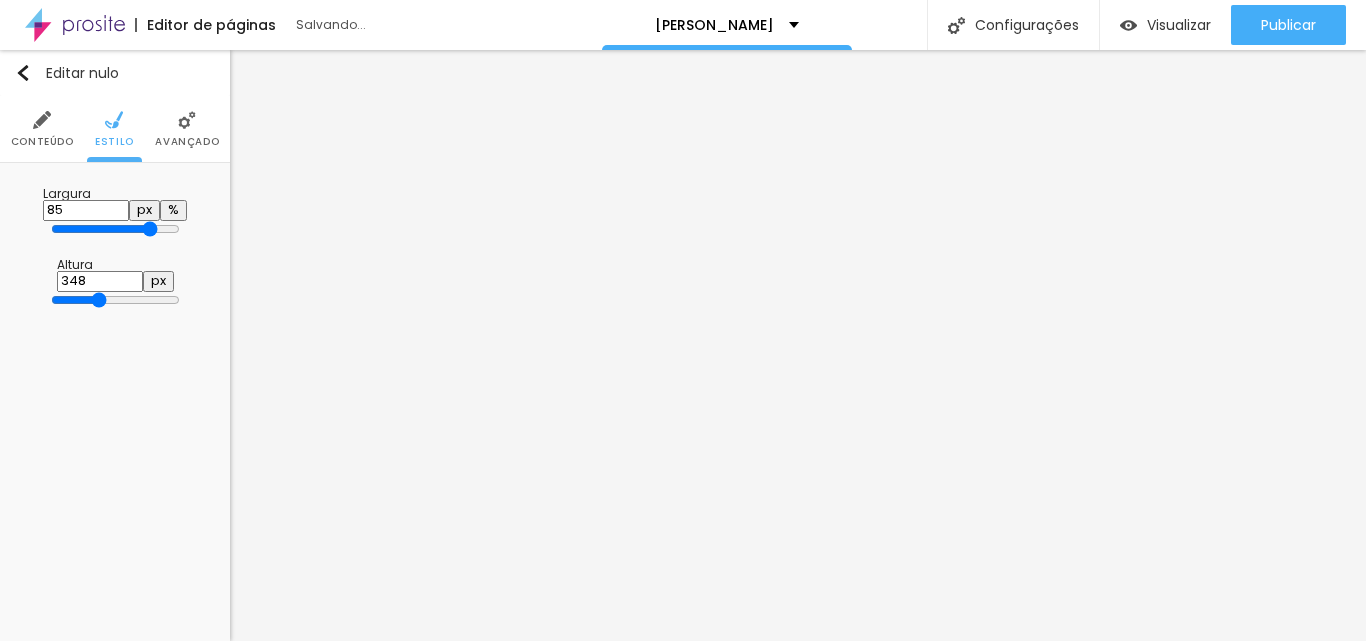 type on "359" 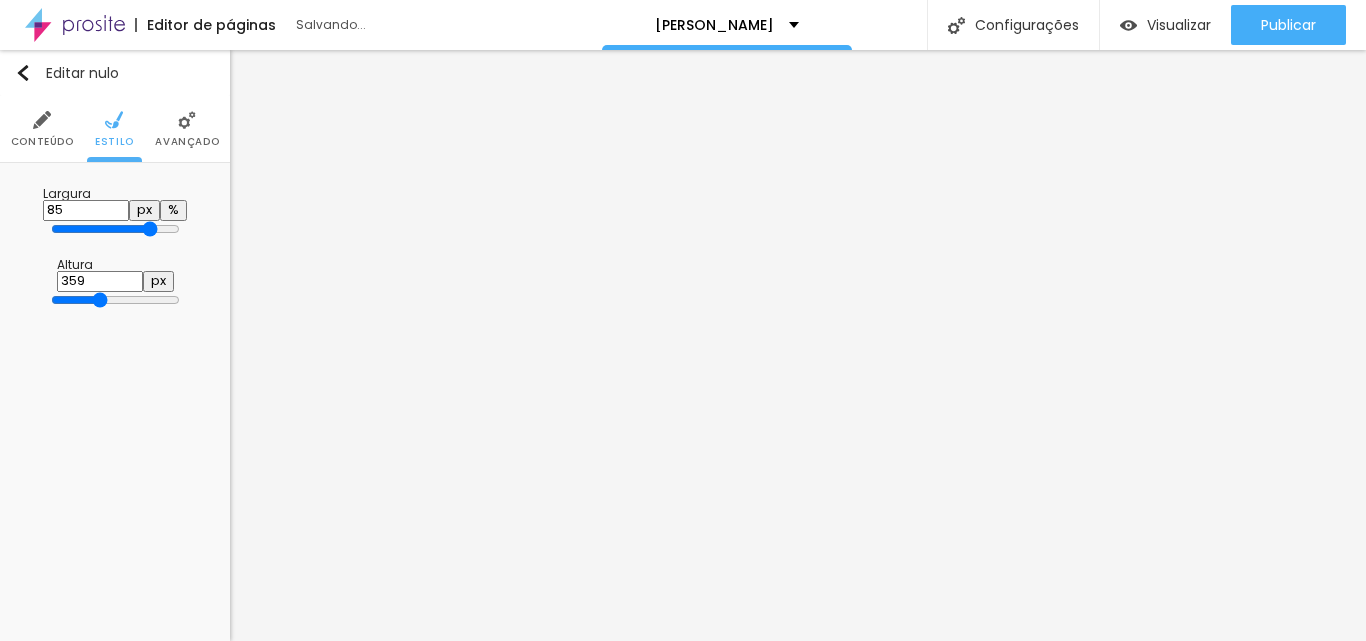 type on "367" 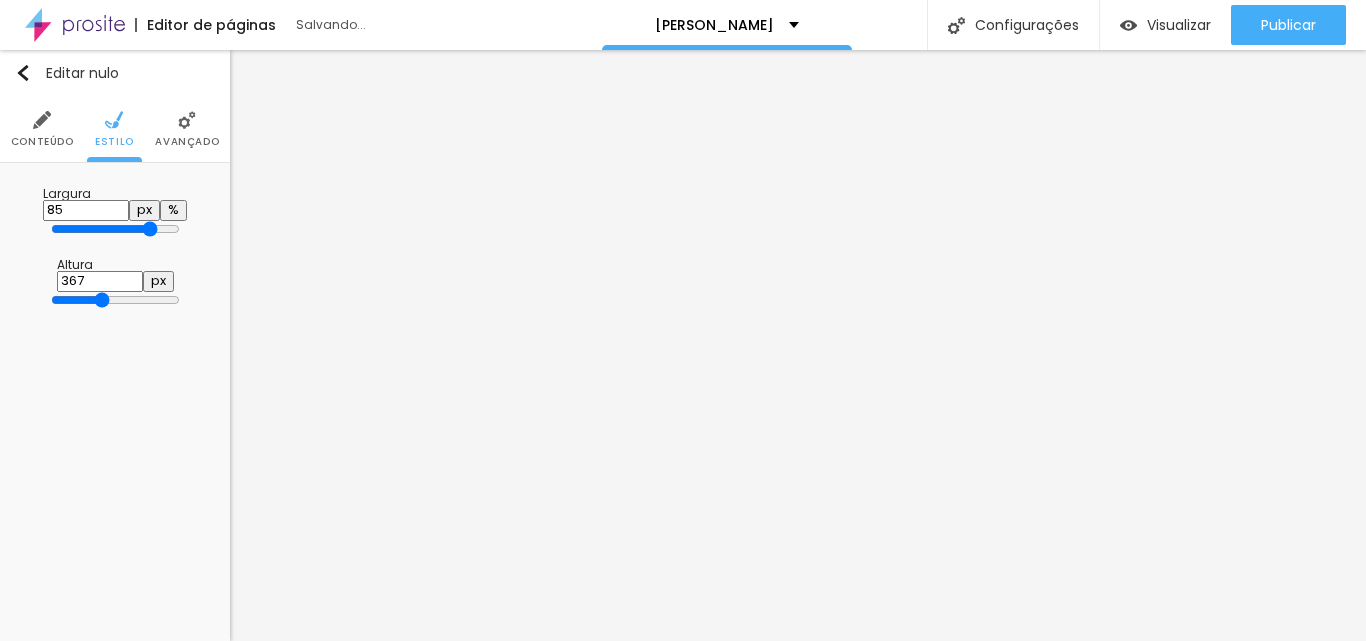type on "374" 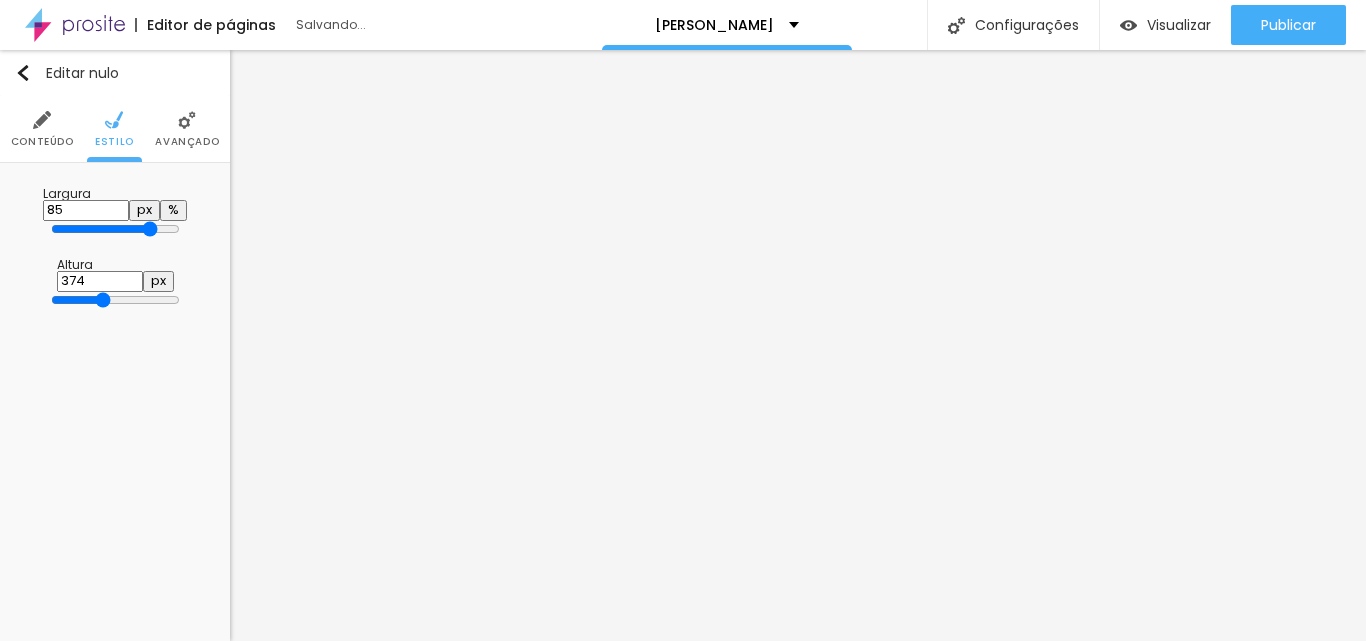 type on "382" 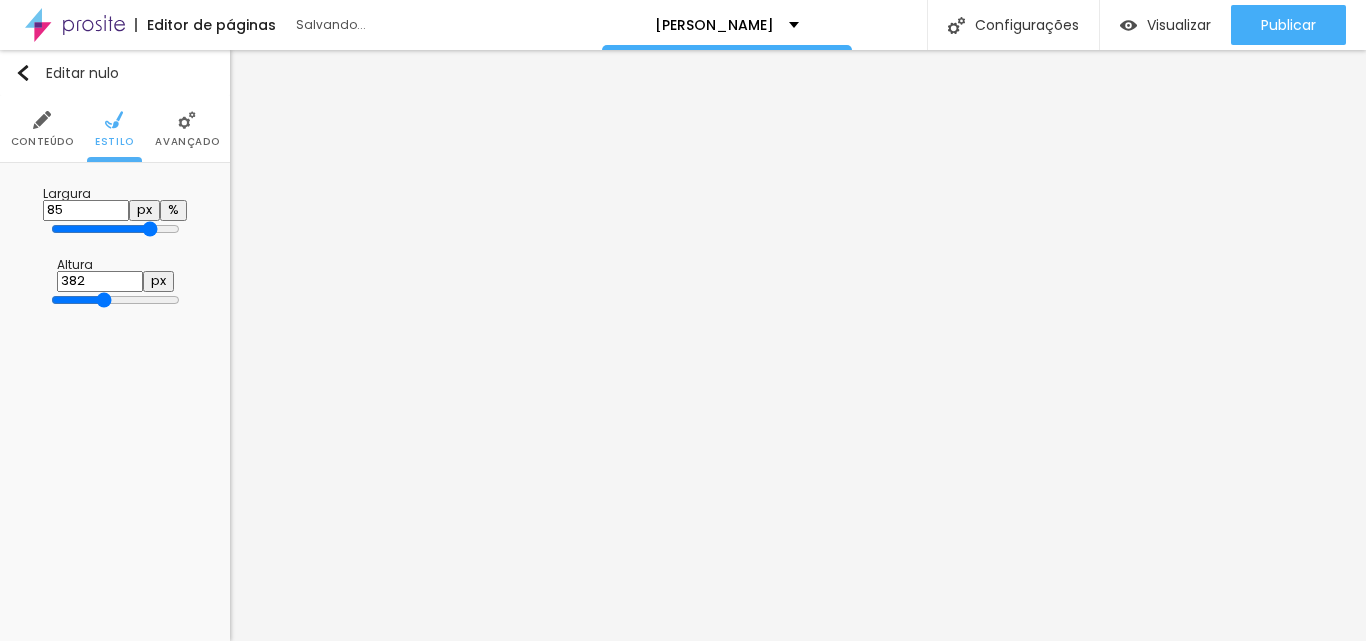type on "363" 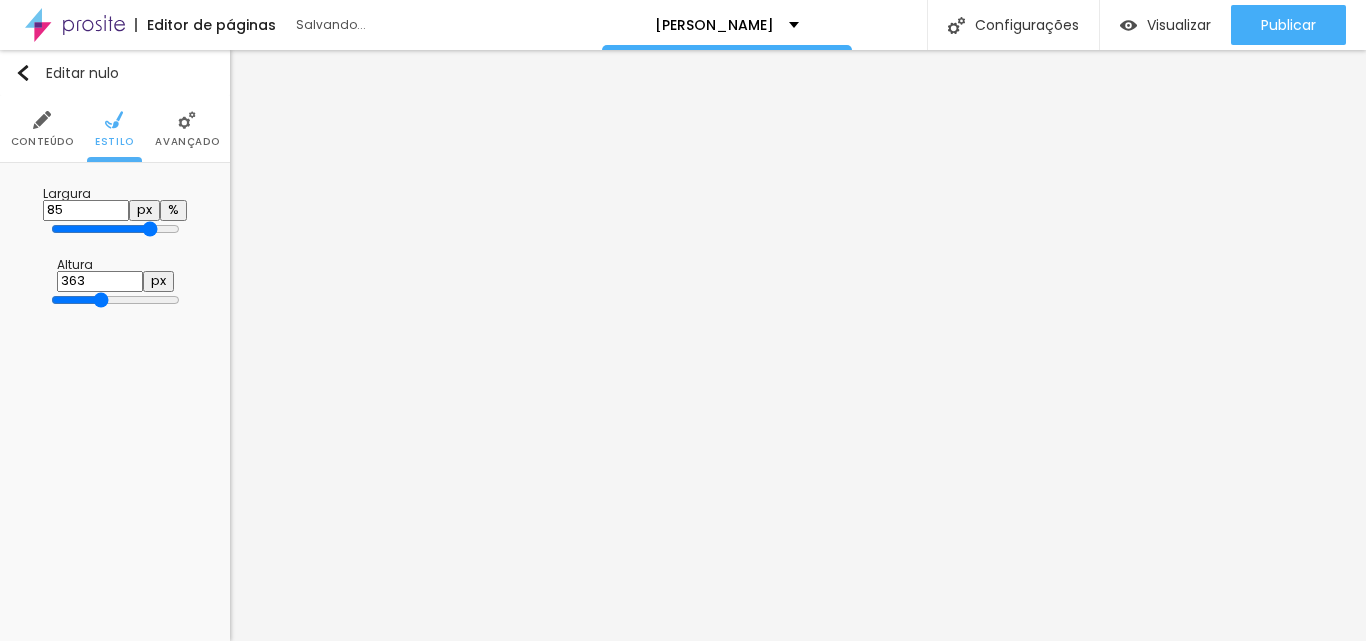 type on "340" 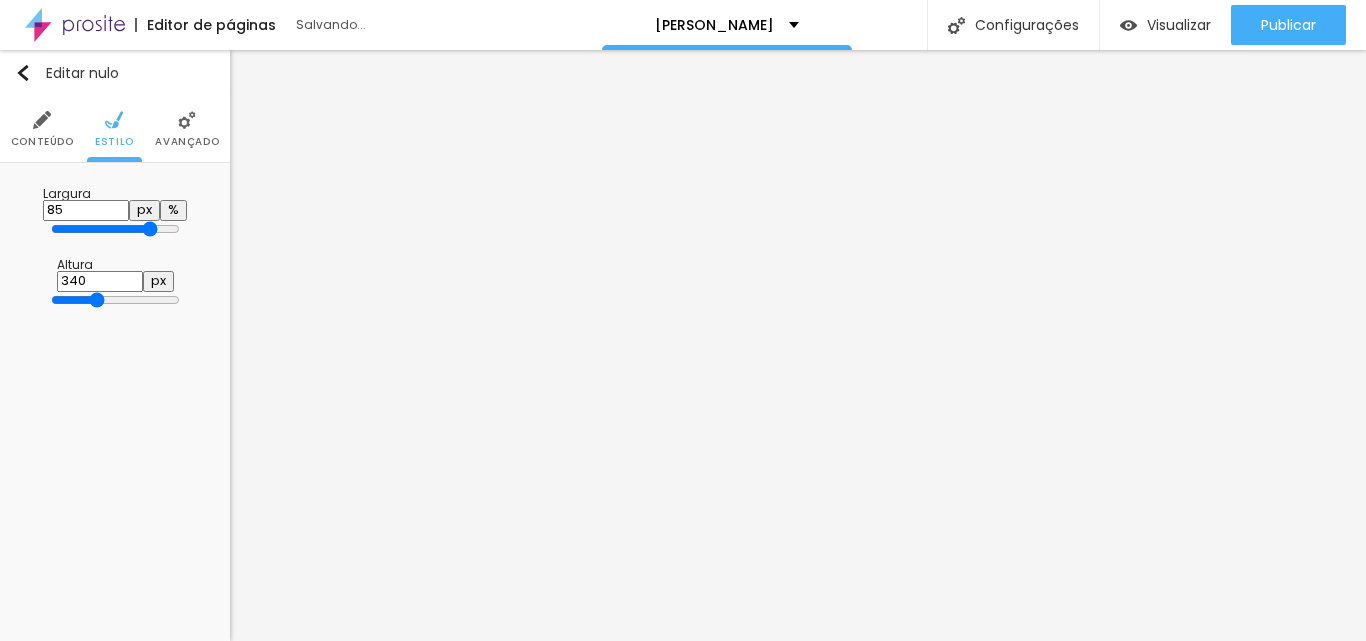 type on "329" 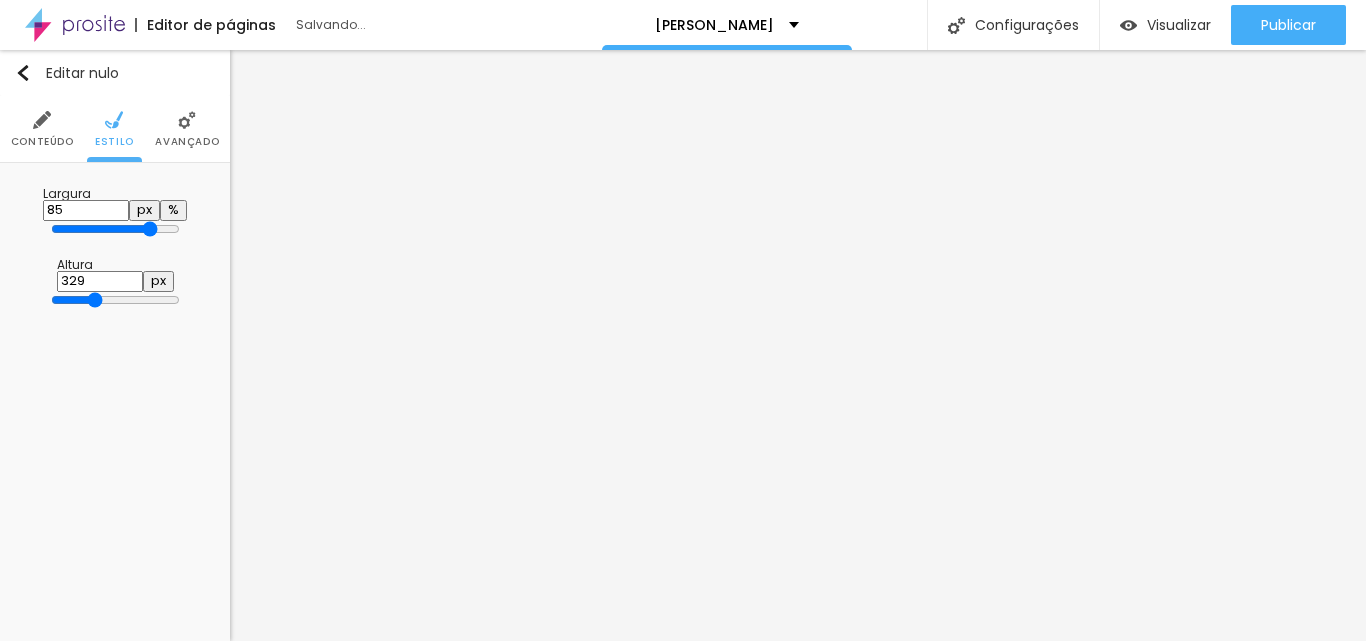 type on "321" 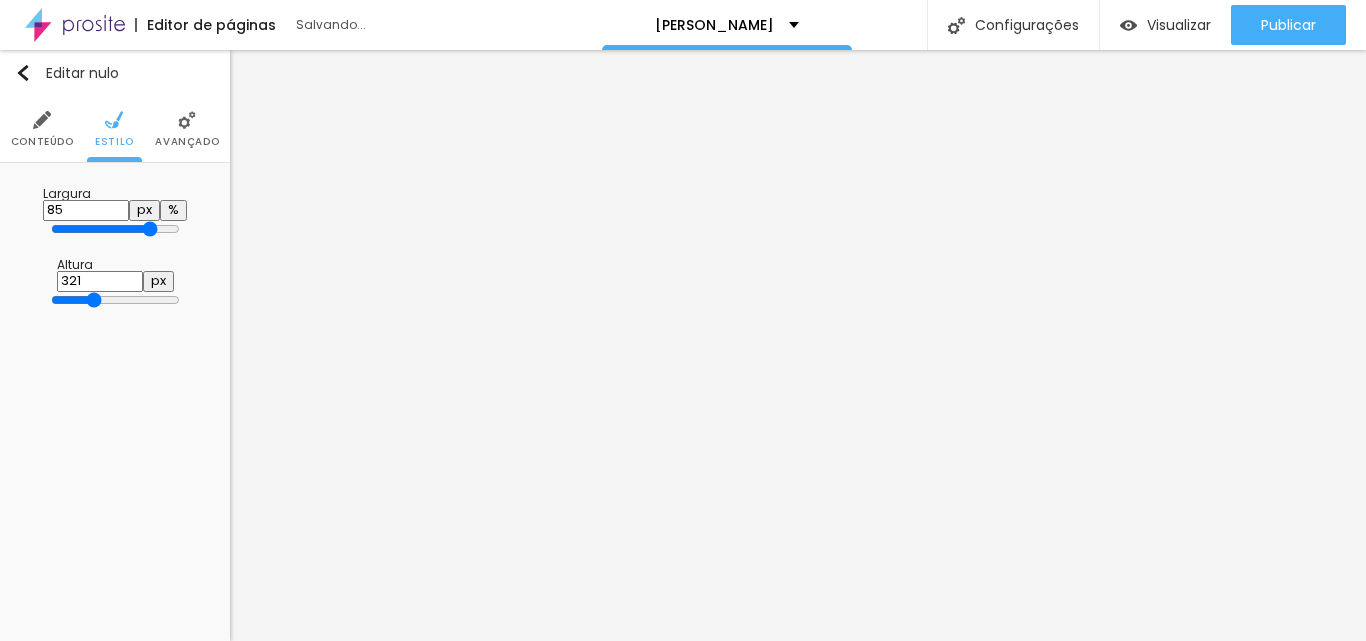 type on "318" 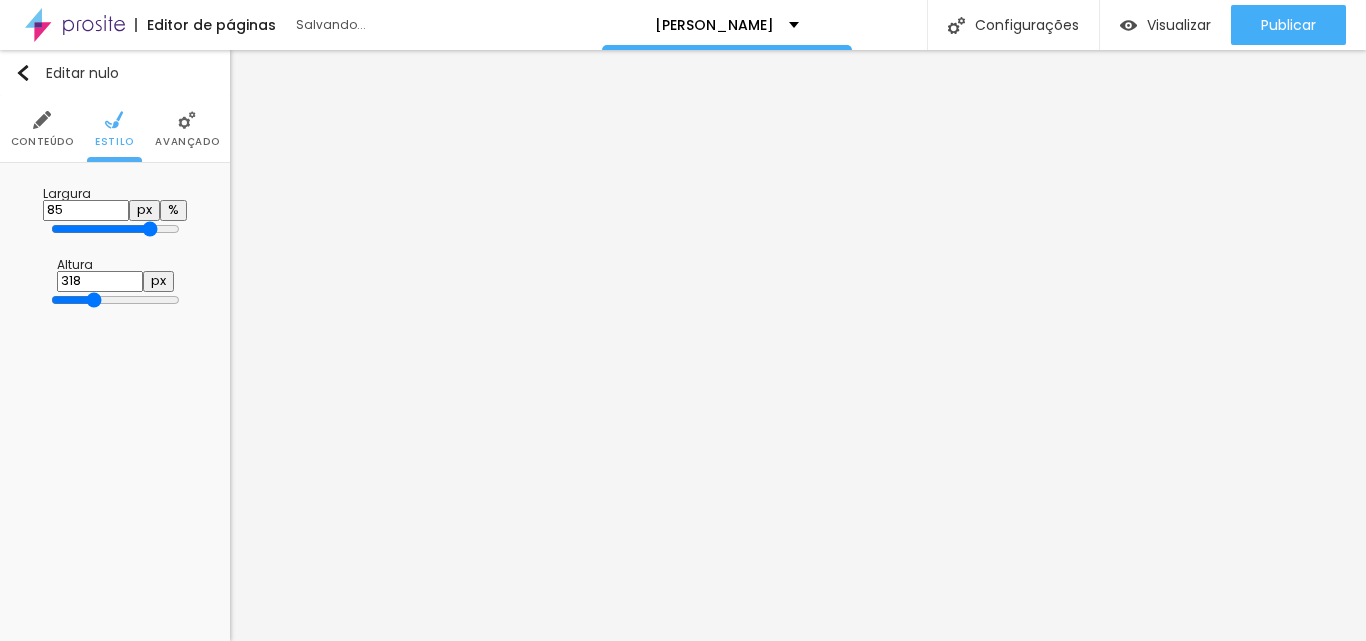 type on "314" 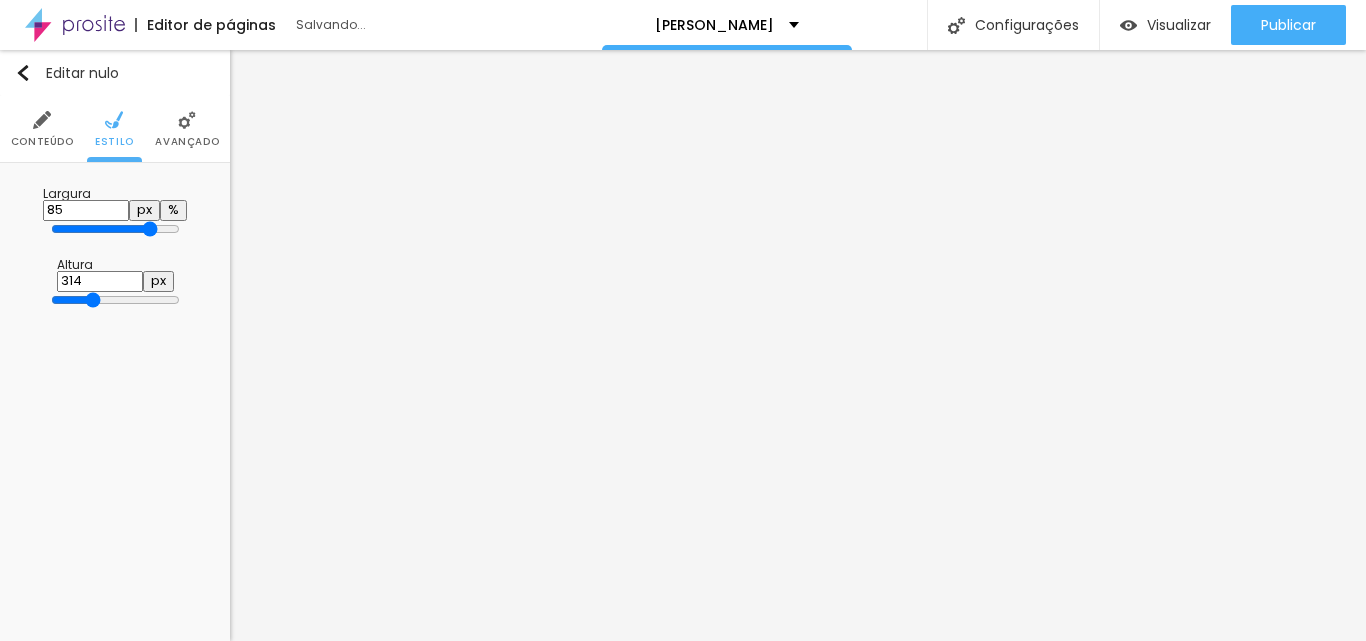 type on "325" 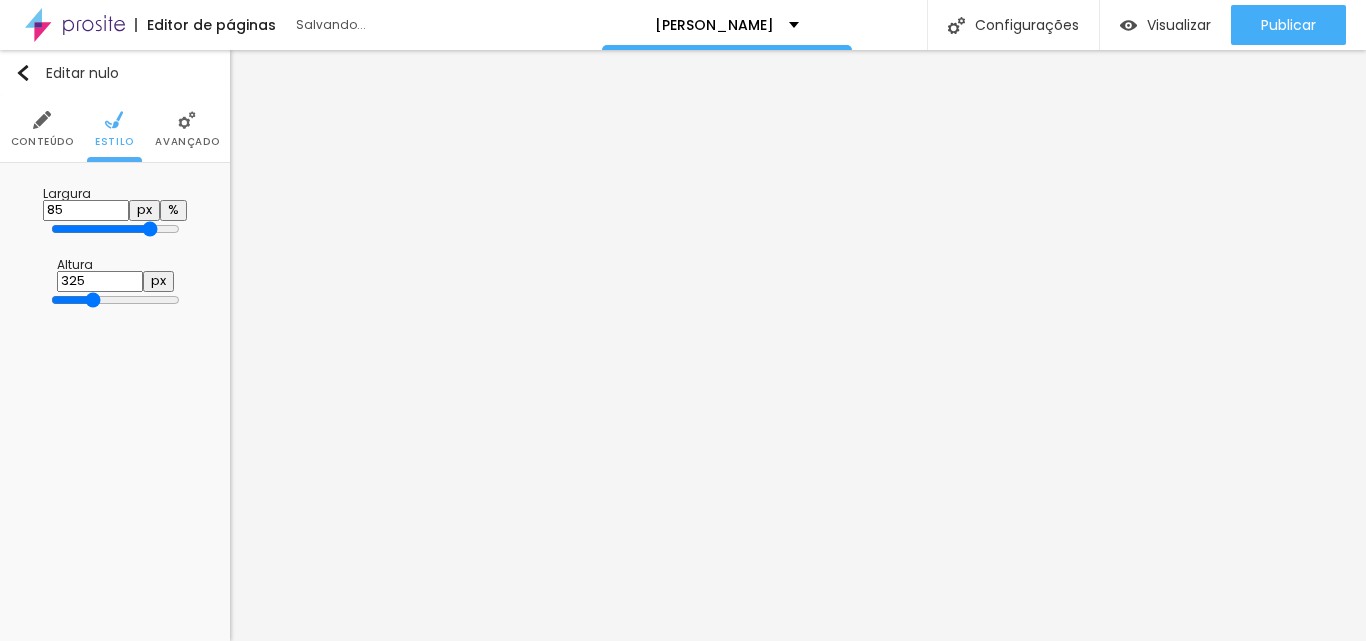type 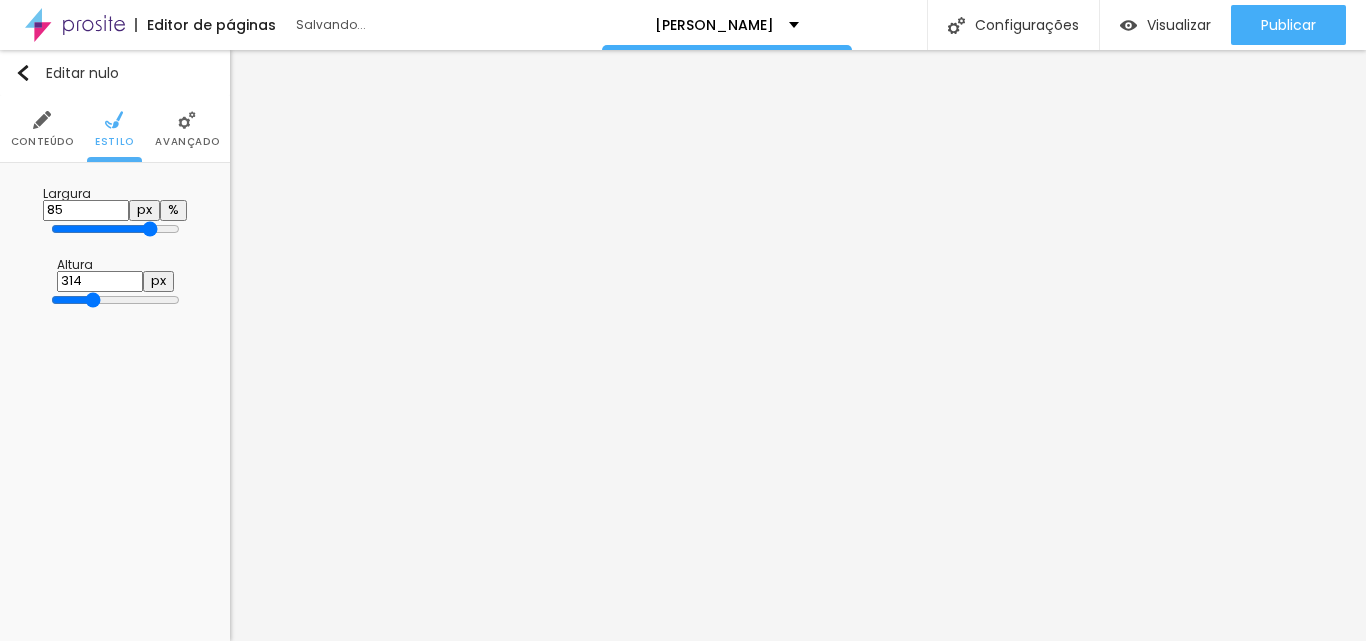drag, startPoint x: 62, startPoint y: 269, endPoint x: 79, endPoint y: 259, distance: 19.723083 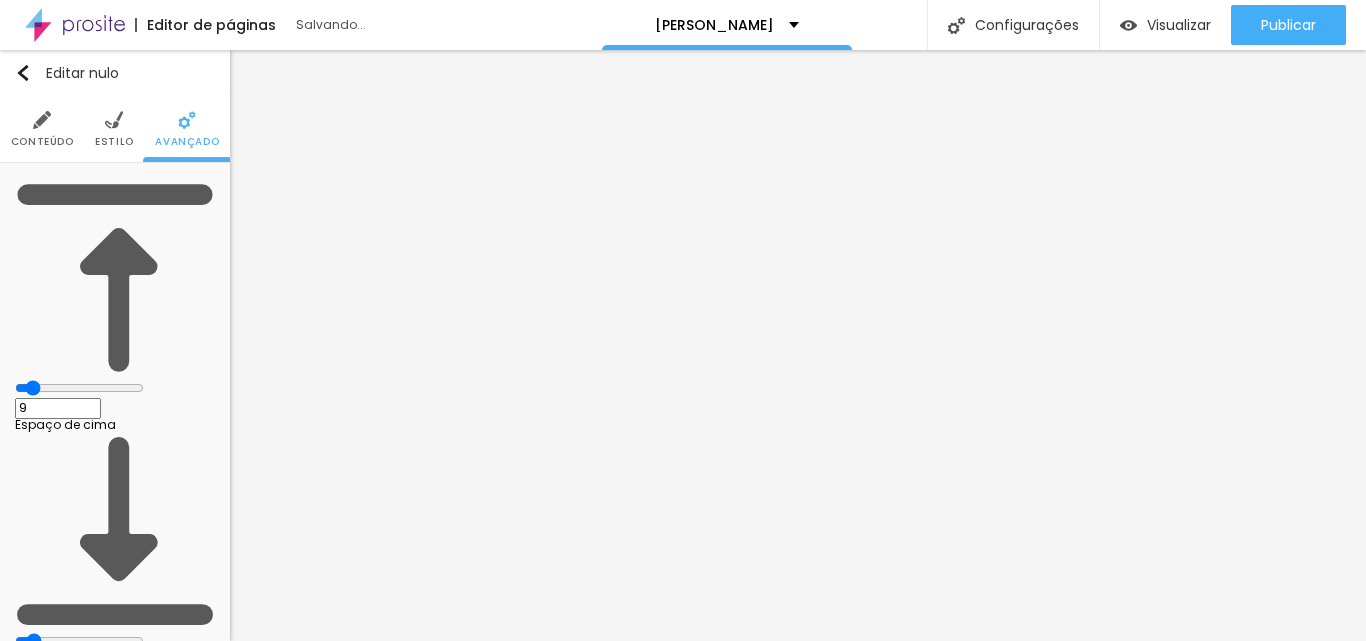 click at bounding box center (79, 388) 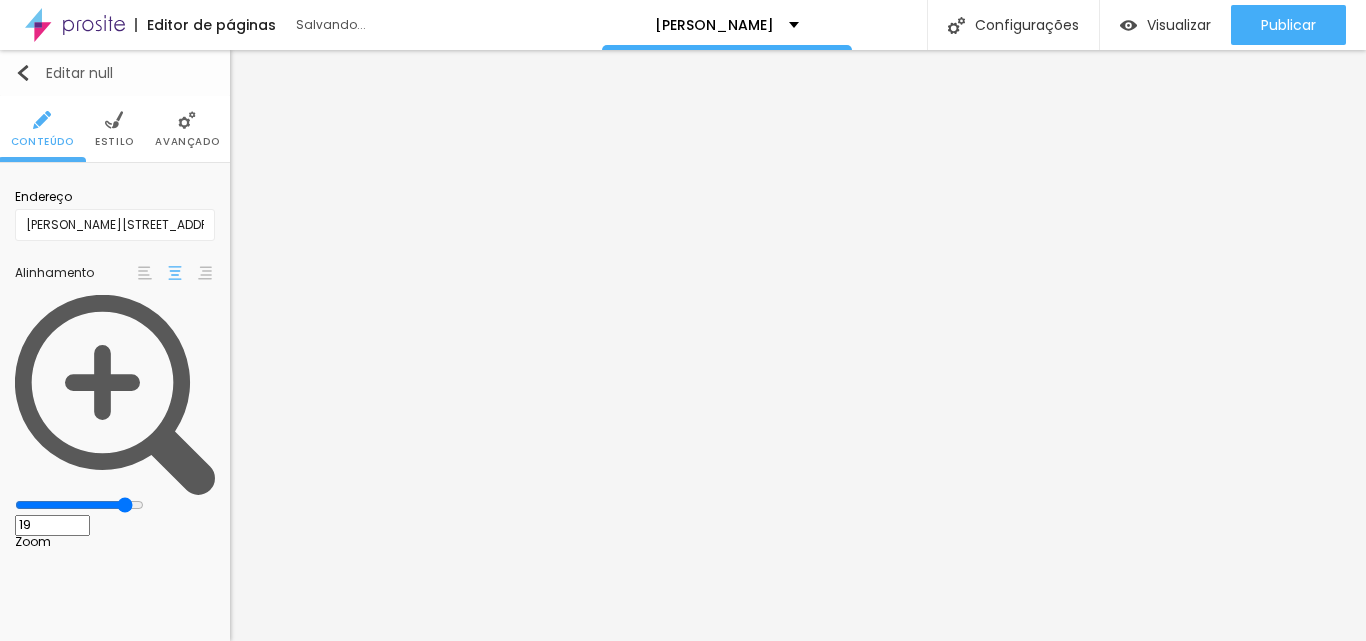 click at bounding box center (23, 73) 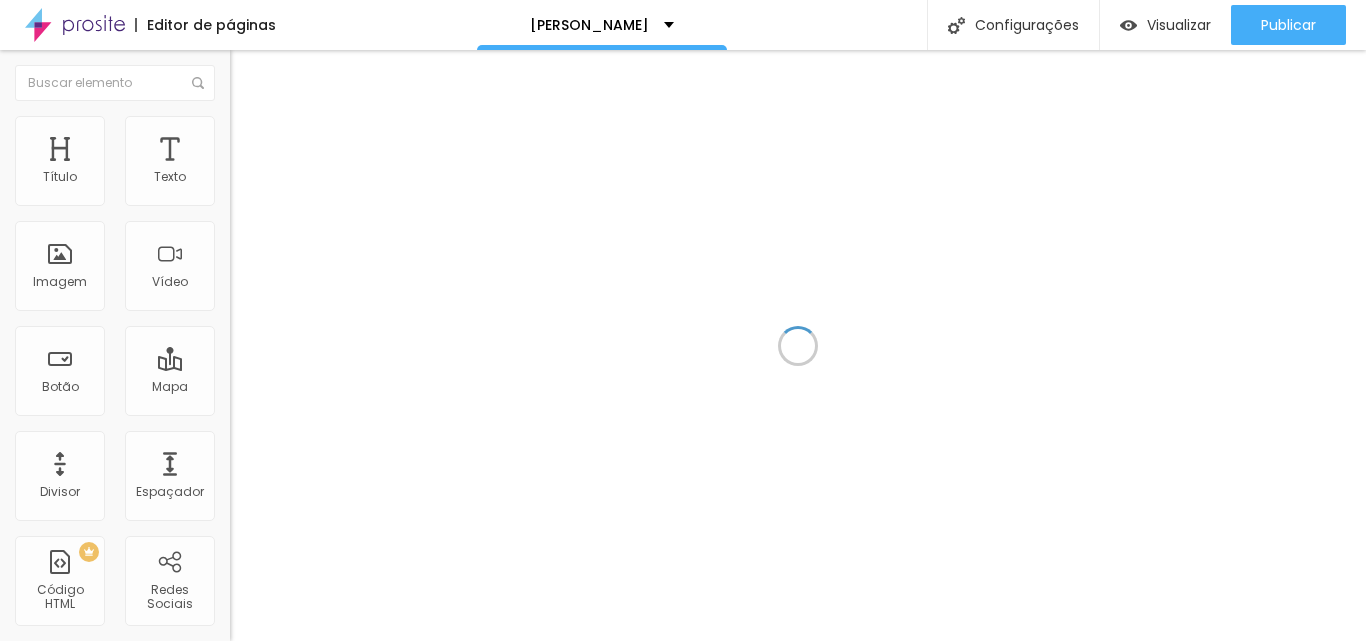 scroll, scrollTop: 0, scrollLeft: 0, axis: both 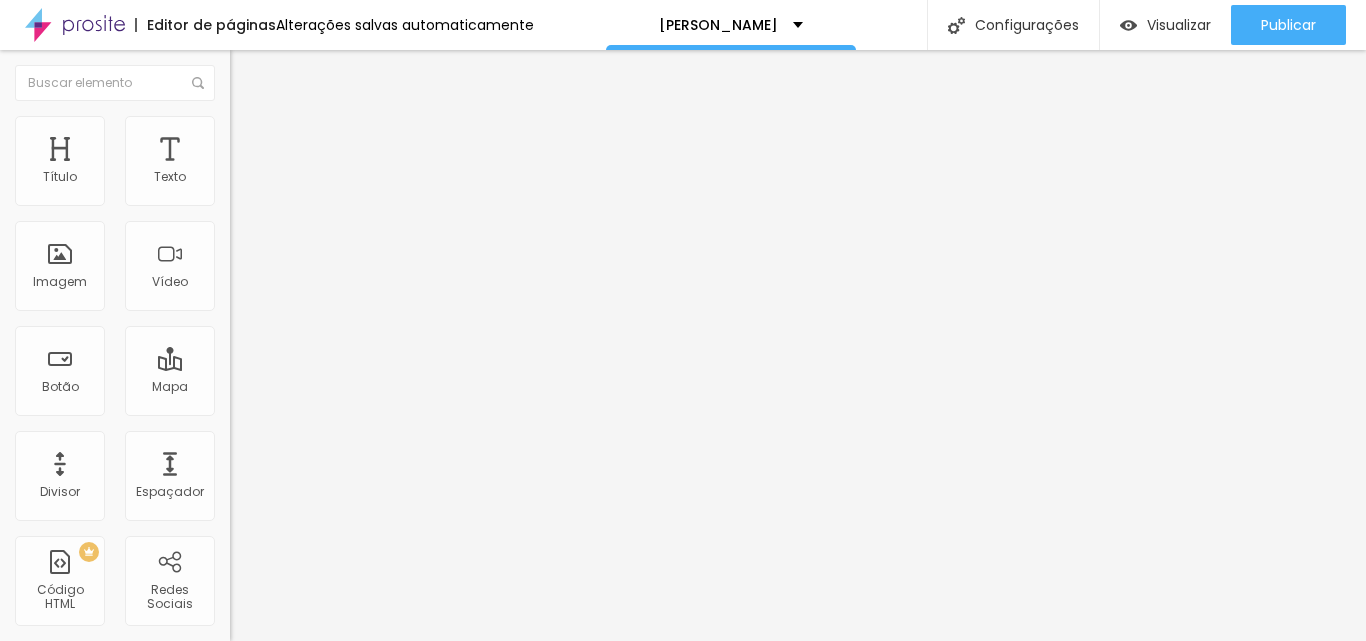 click on "Conteúdo Estilo Avançado" at bounding box center [345, 126] 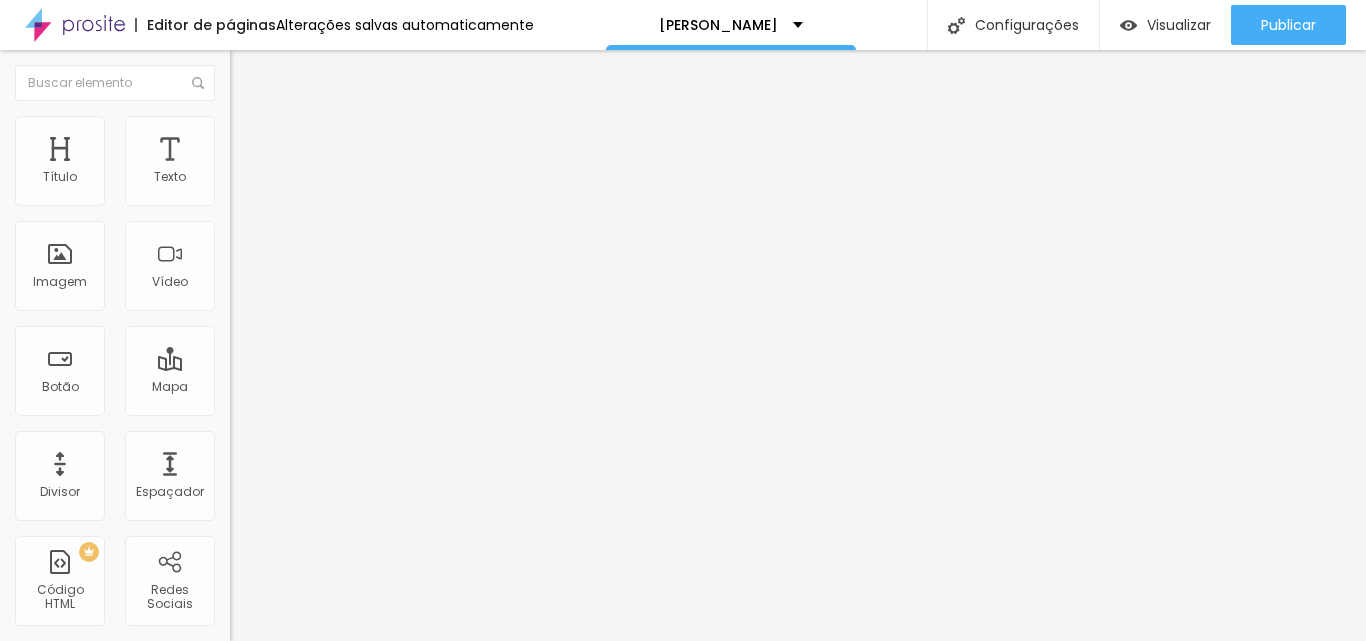 type on "85" 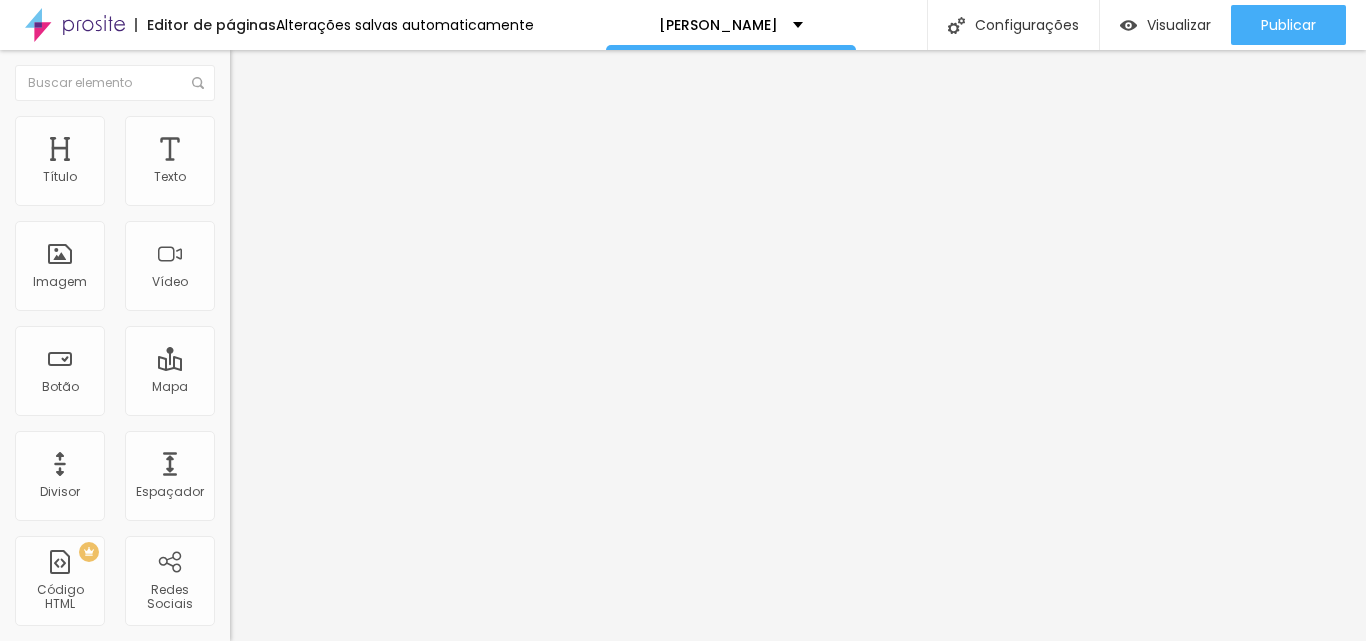 type on "80" 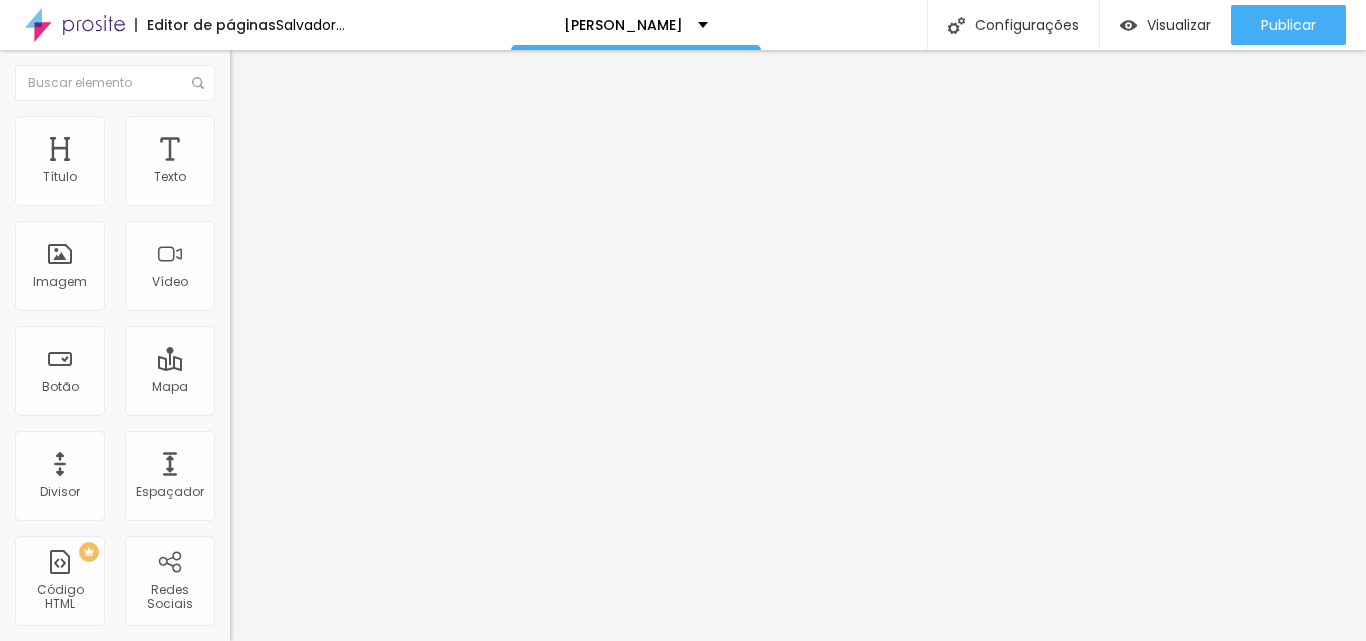 drag, startPoint x: 211, startPoint y: 211, endPoint x: 170, endPoint y: 216, distance: 41.303753 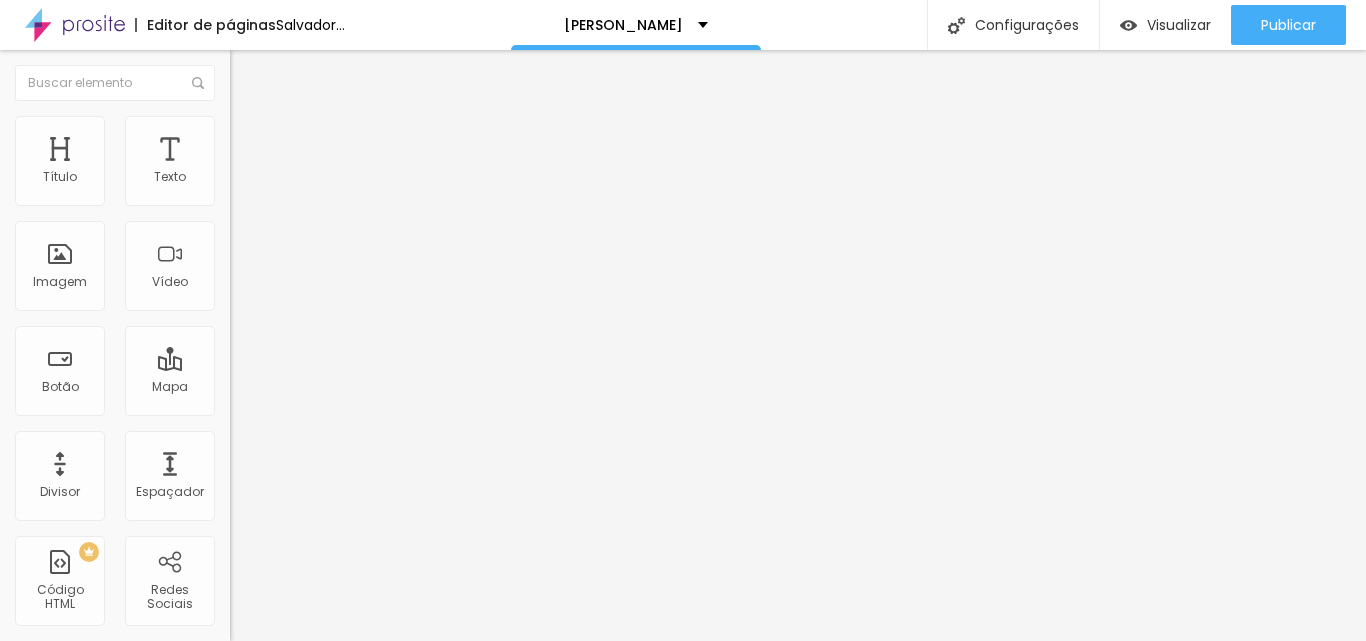 type on "80" 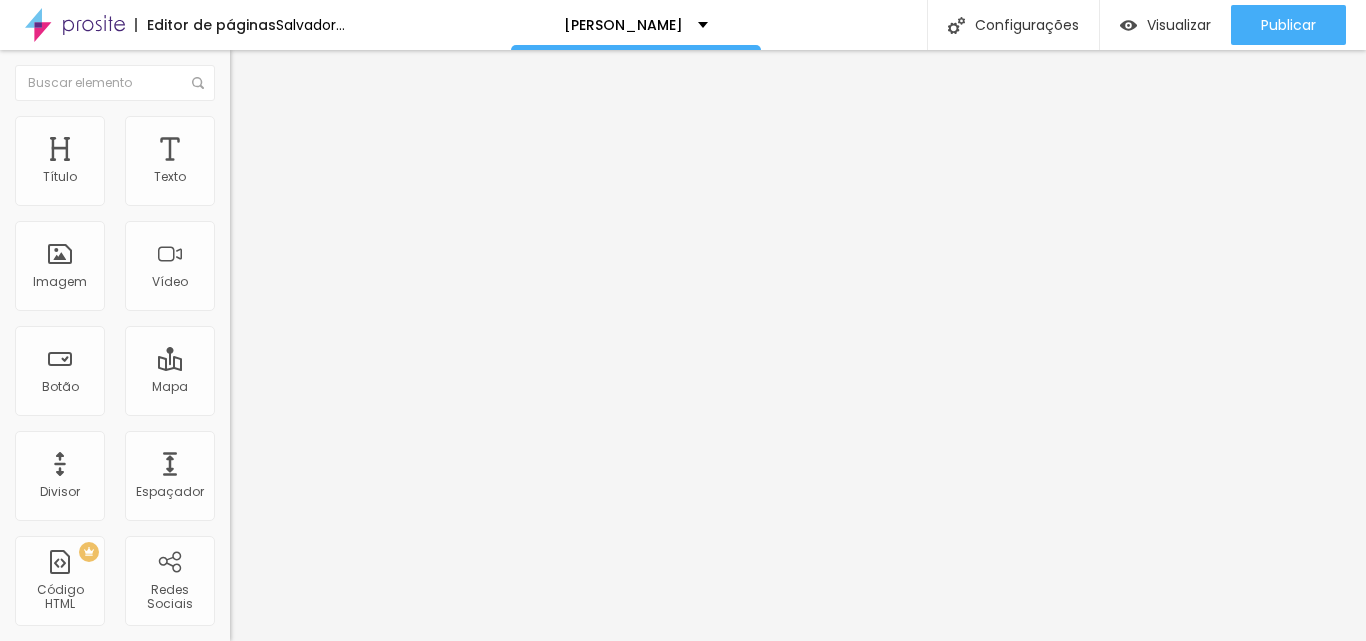 click at bounding box center [294, 197] 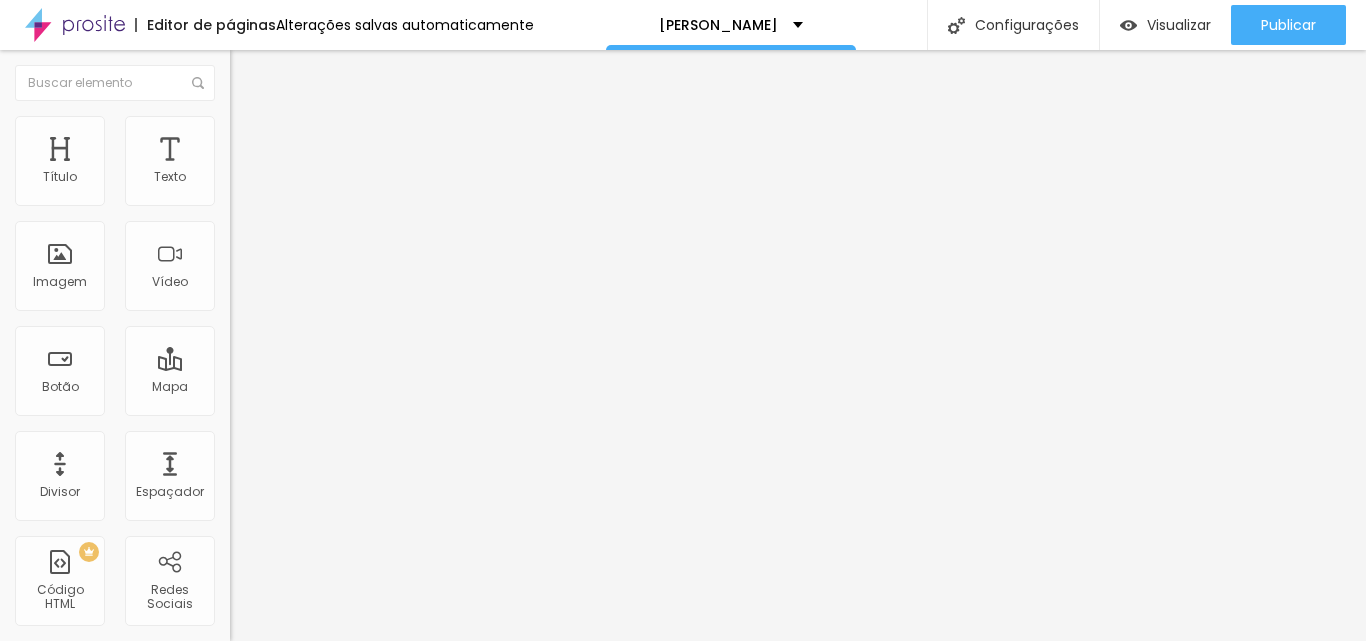 type on "60" 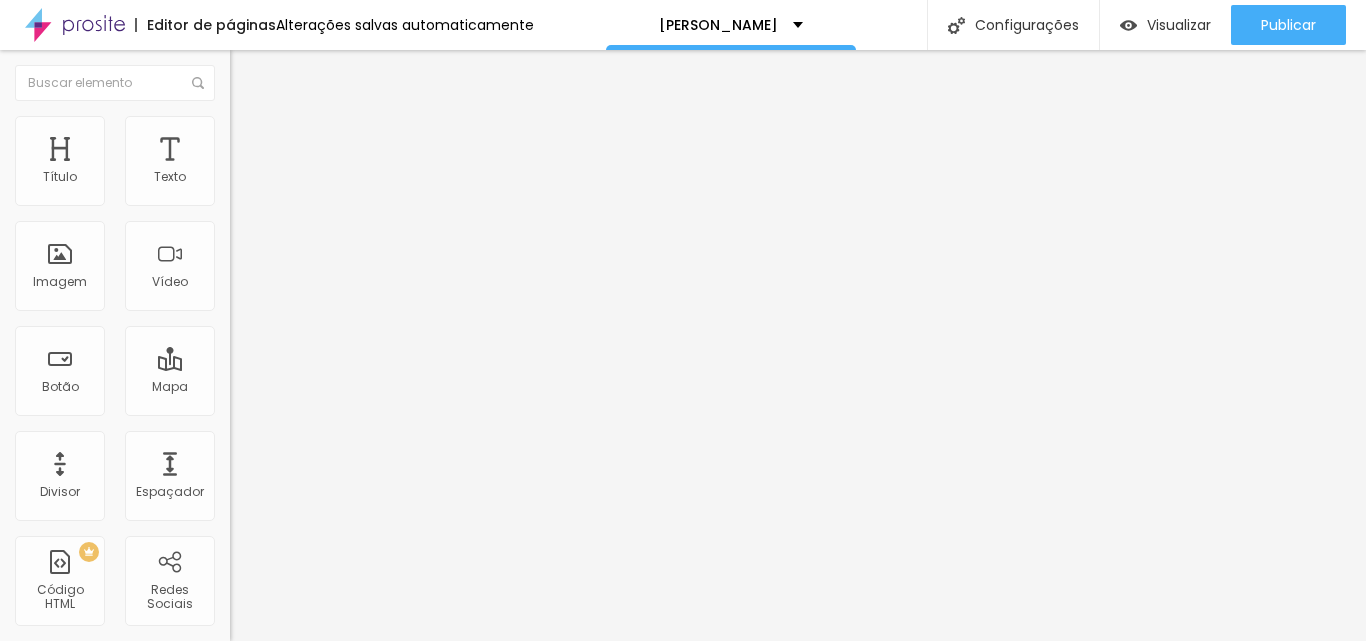 type on "65" 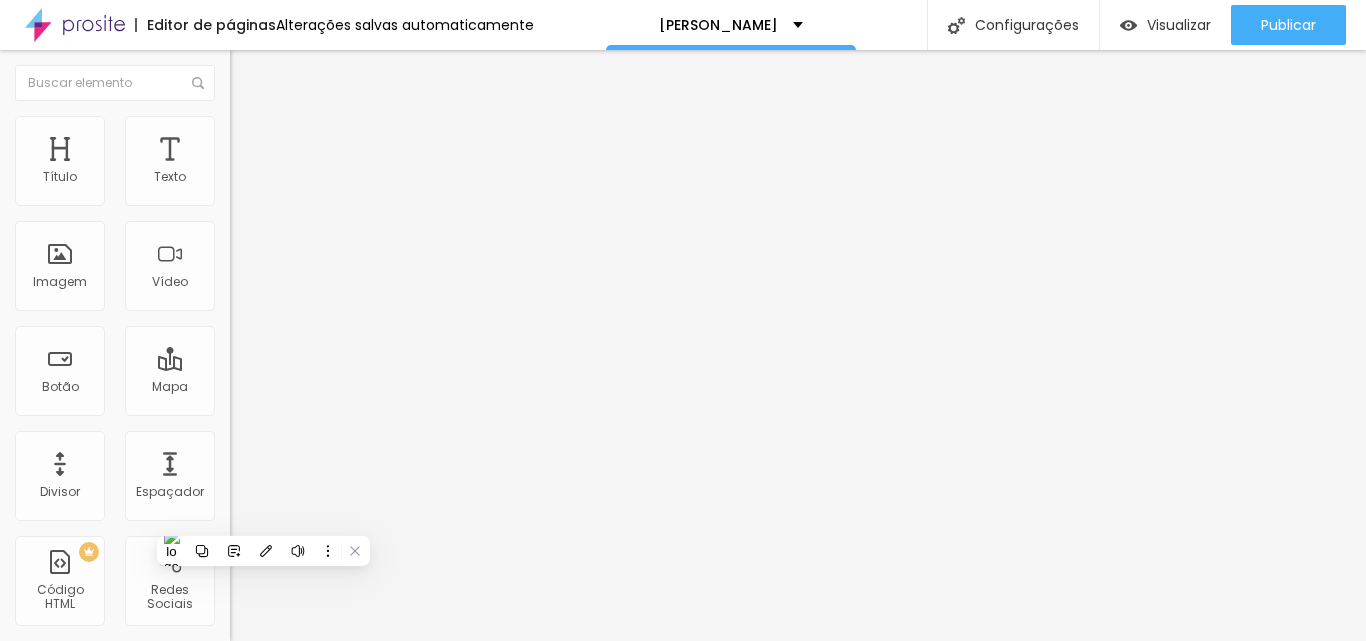 click 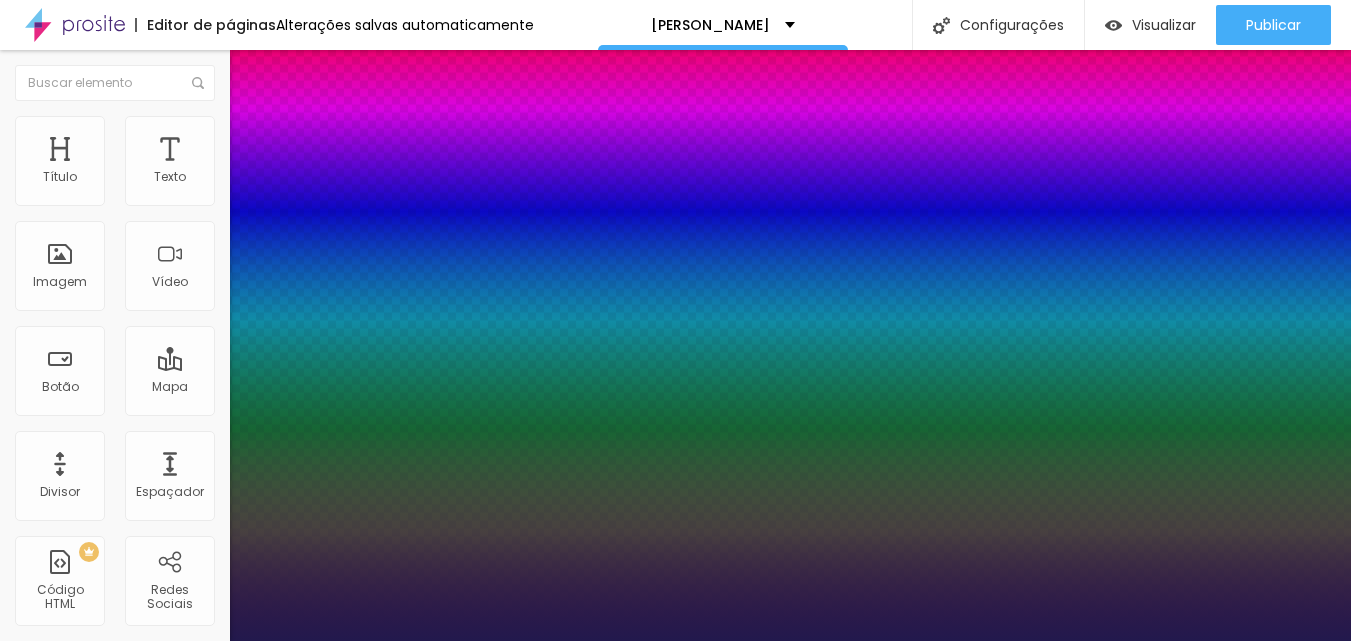 type on "1" 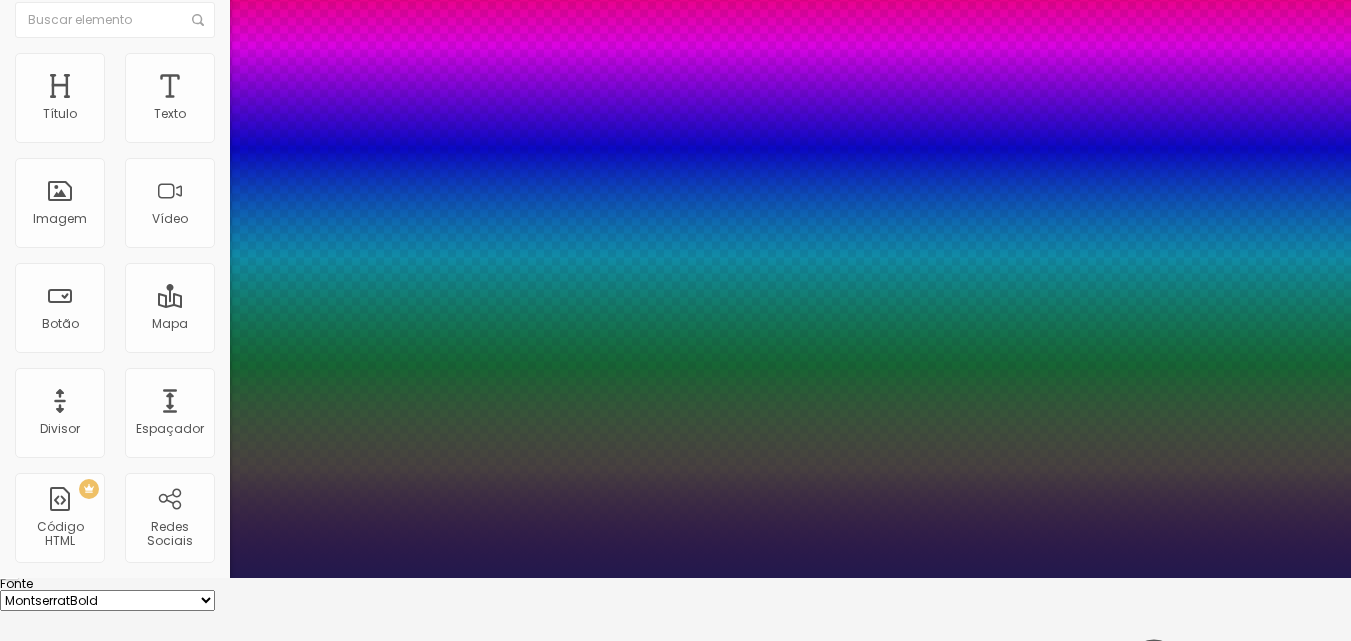 type on "1" 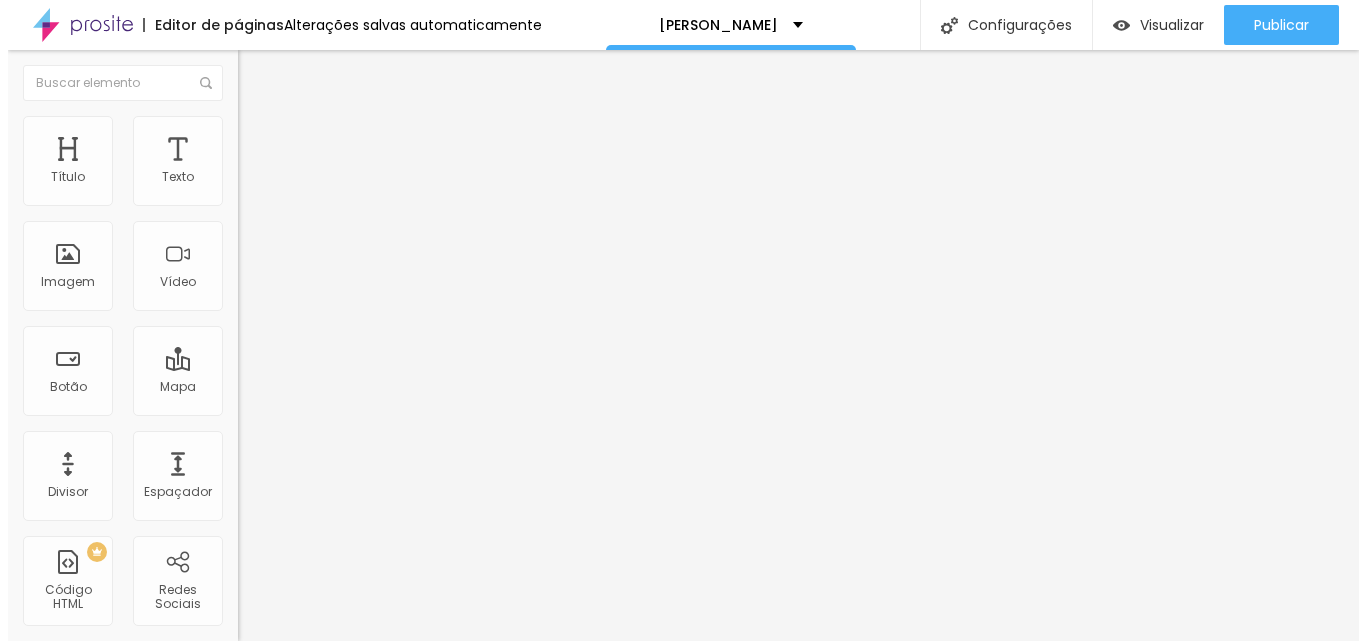 scroll, scrollTop: 0, scrollLeft: 0, axis: both 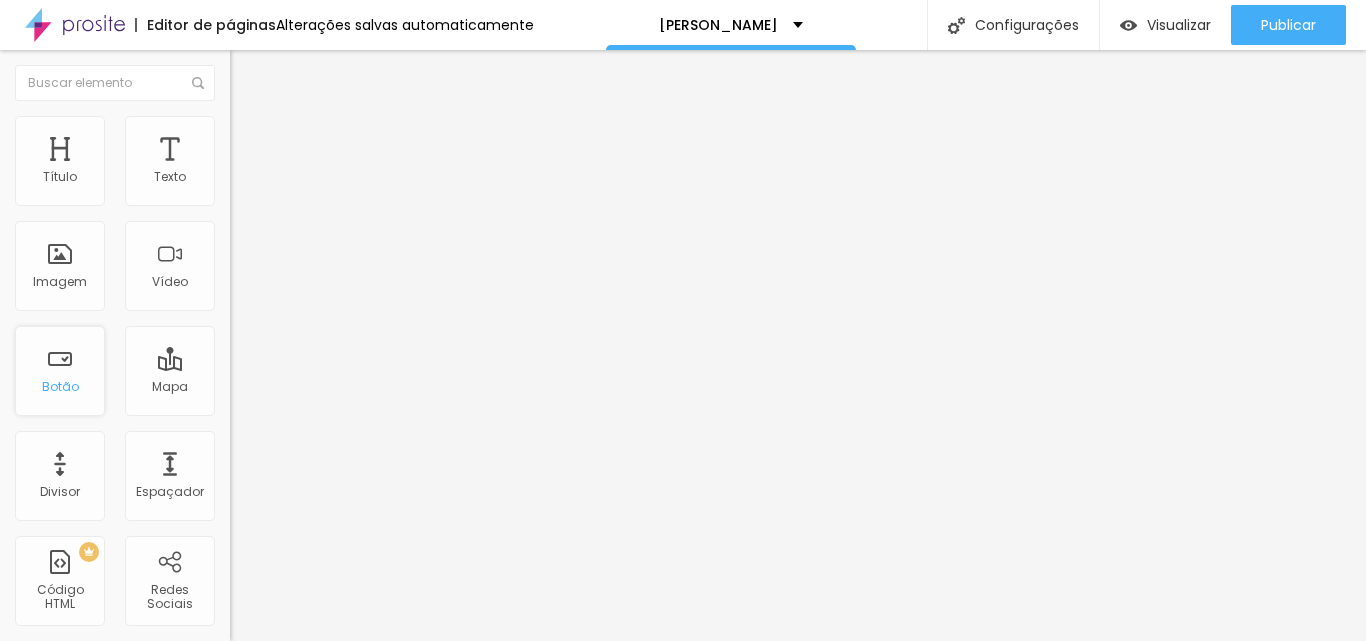 click on "Botão" at bounding box center [60, 371] 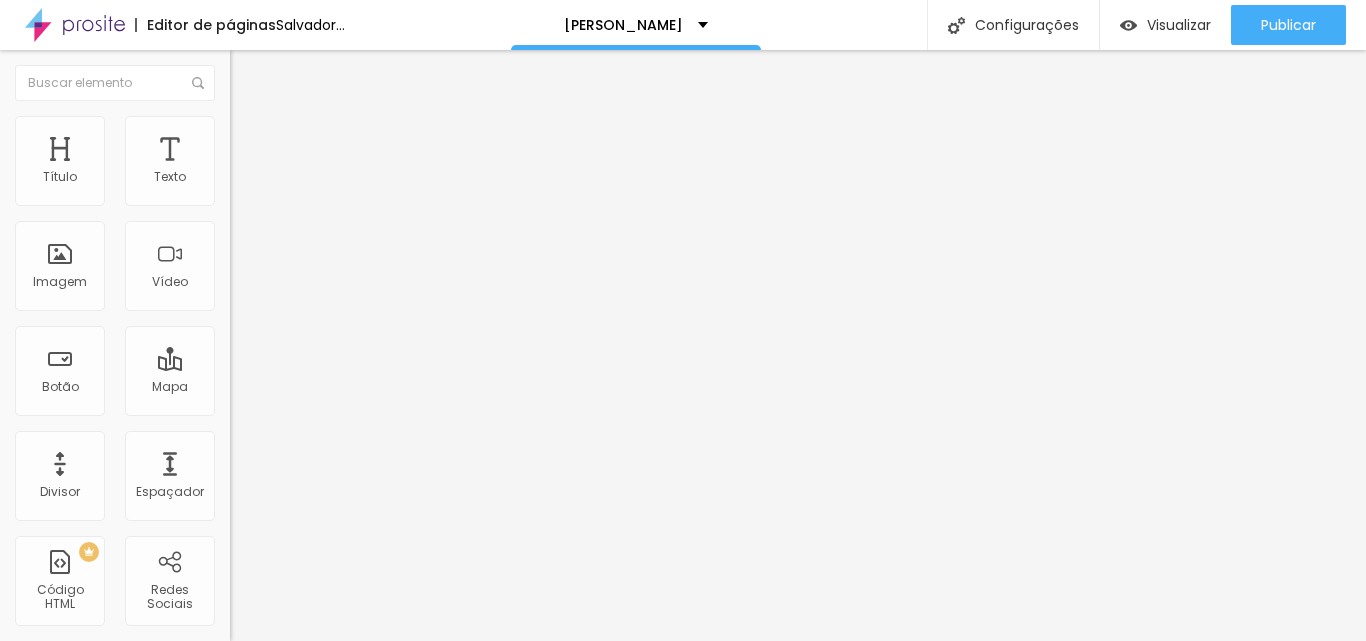 click at bounding box center (239, 125) 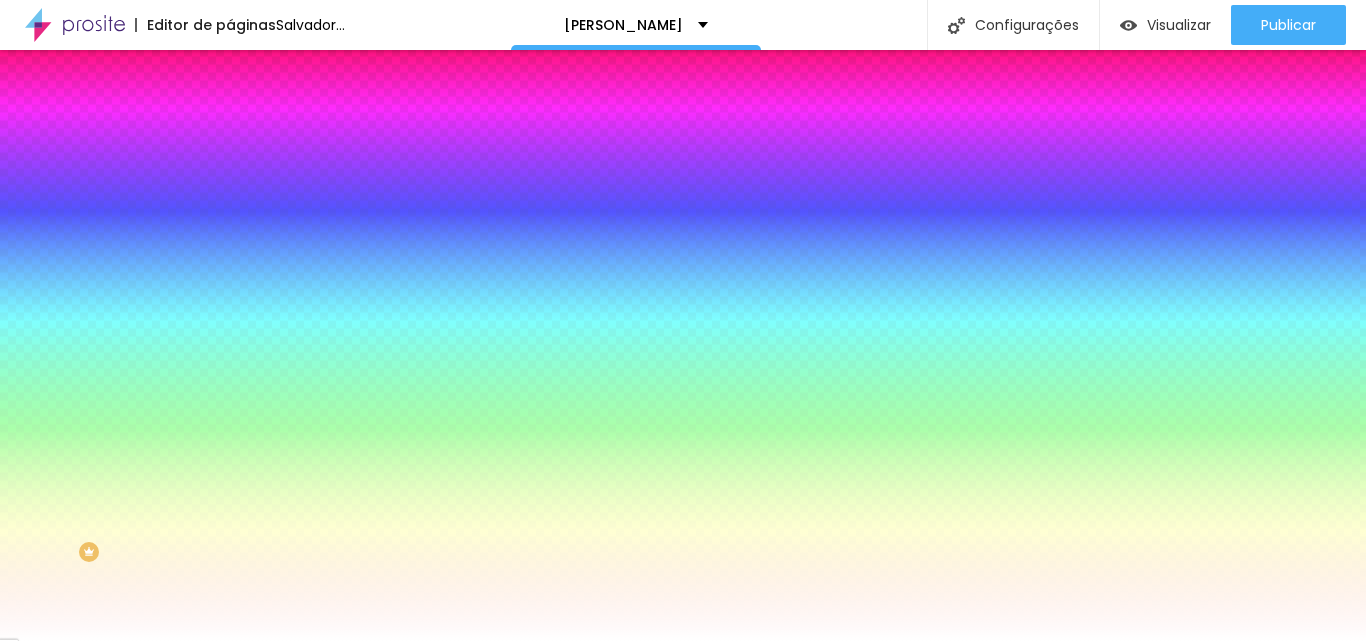click on "Conteúdo" at bounding box center [279, 109] 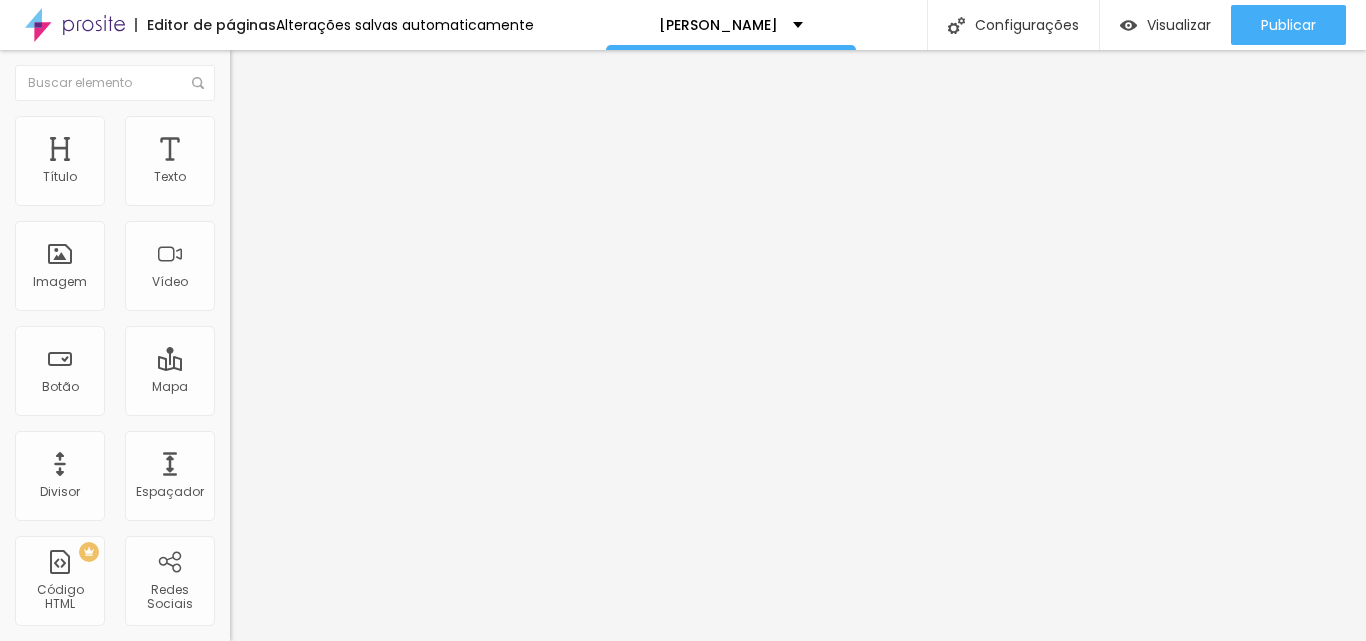 click on "Adicionar imagem" at bounding box center [300, 163] 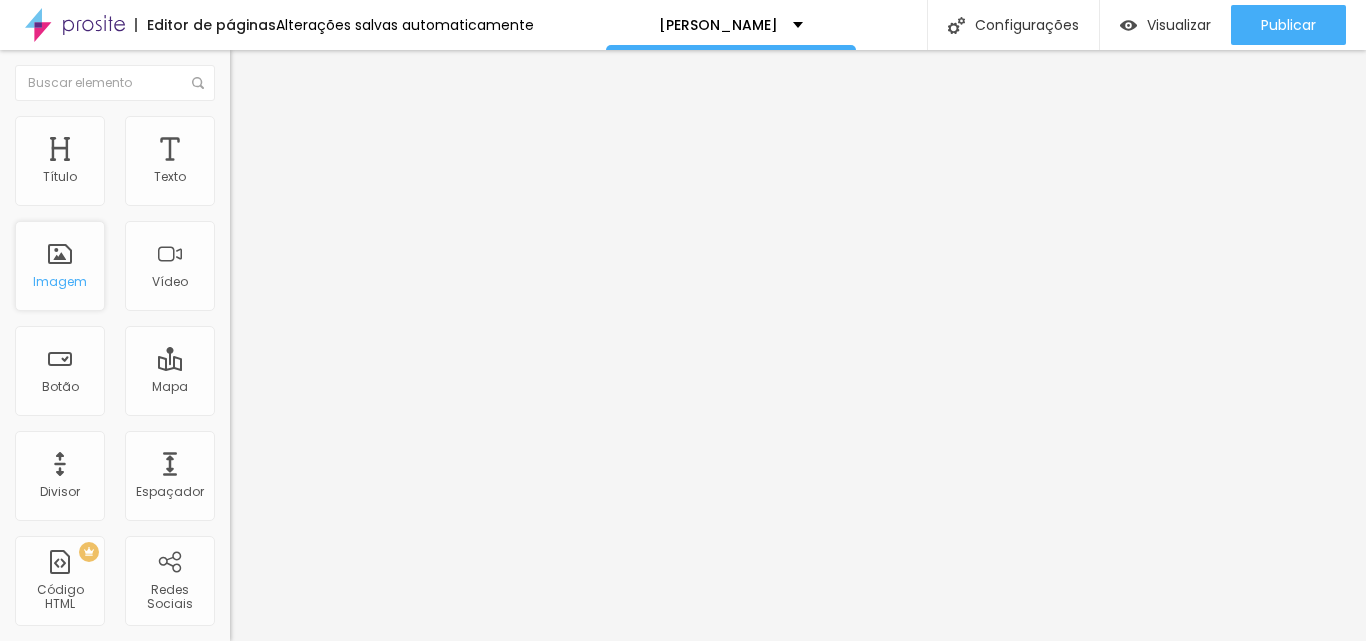 click on "Imagem" at bounding box center (60, 266) 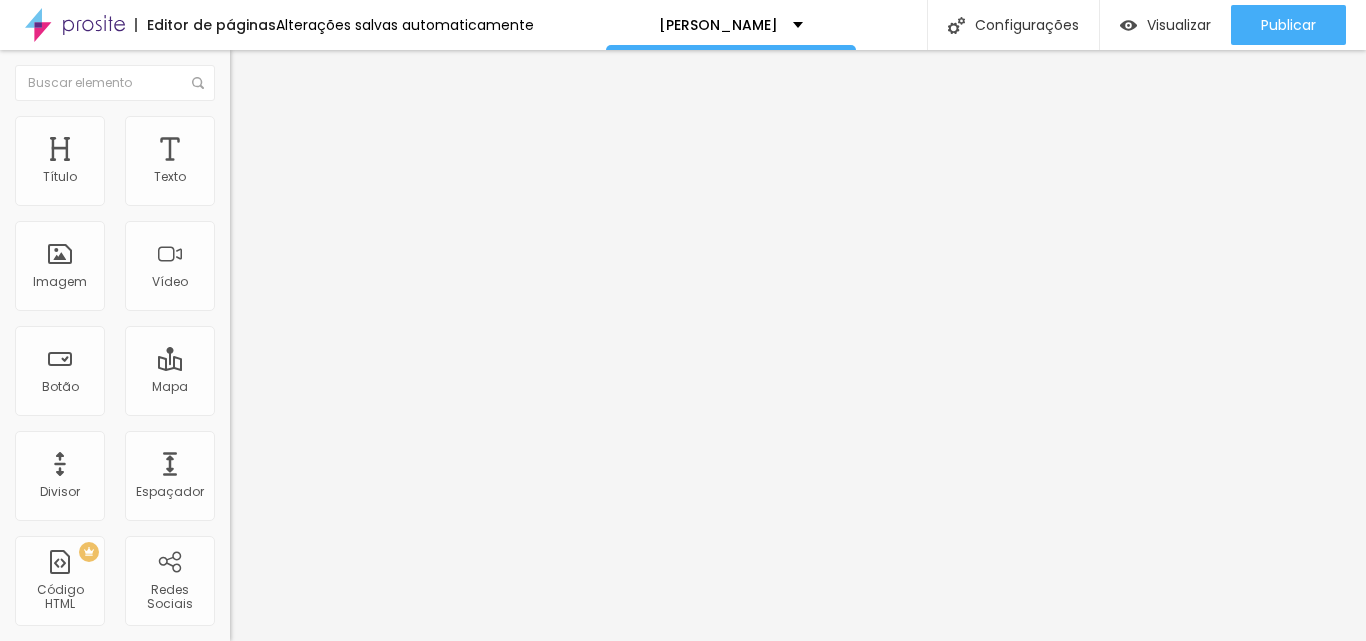 click at bounding box center (253, 73) 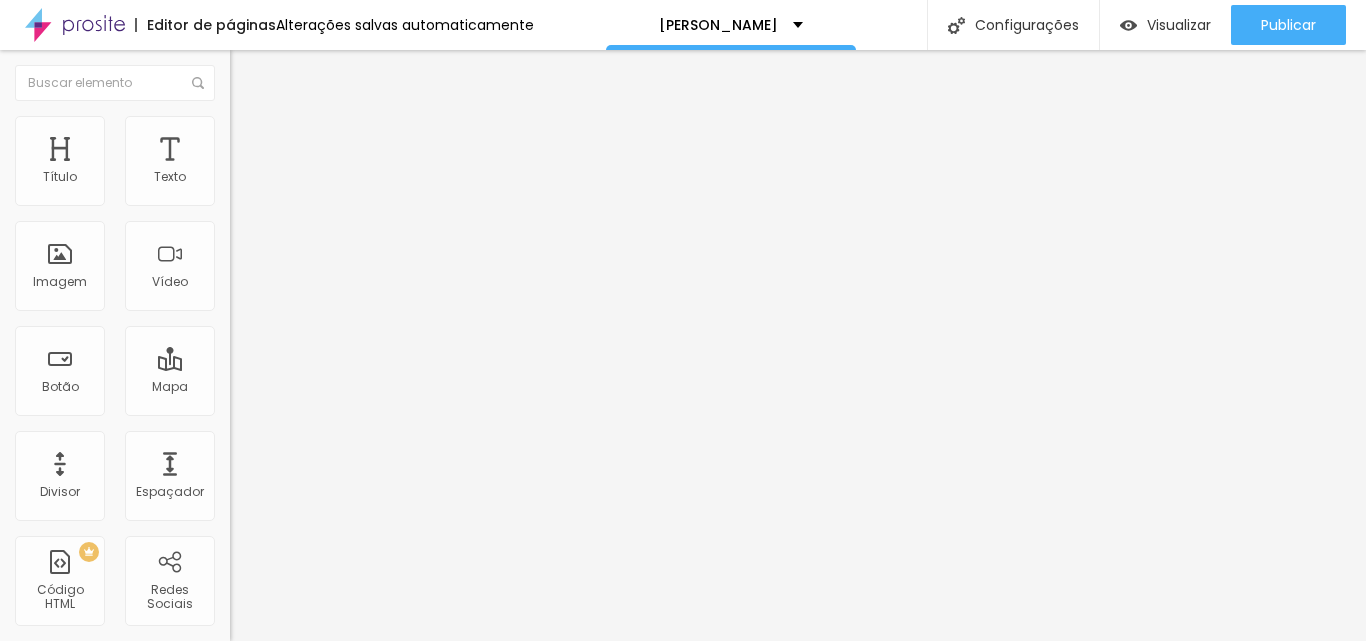 type on "95" 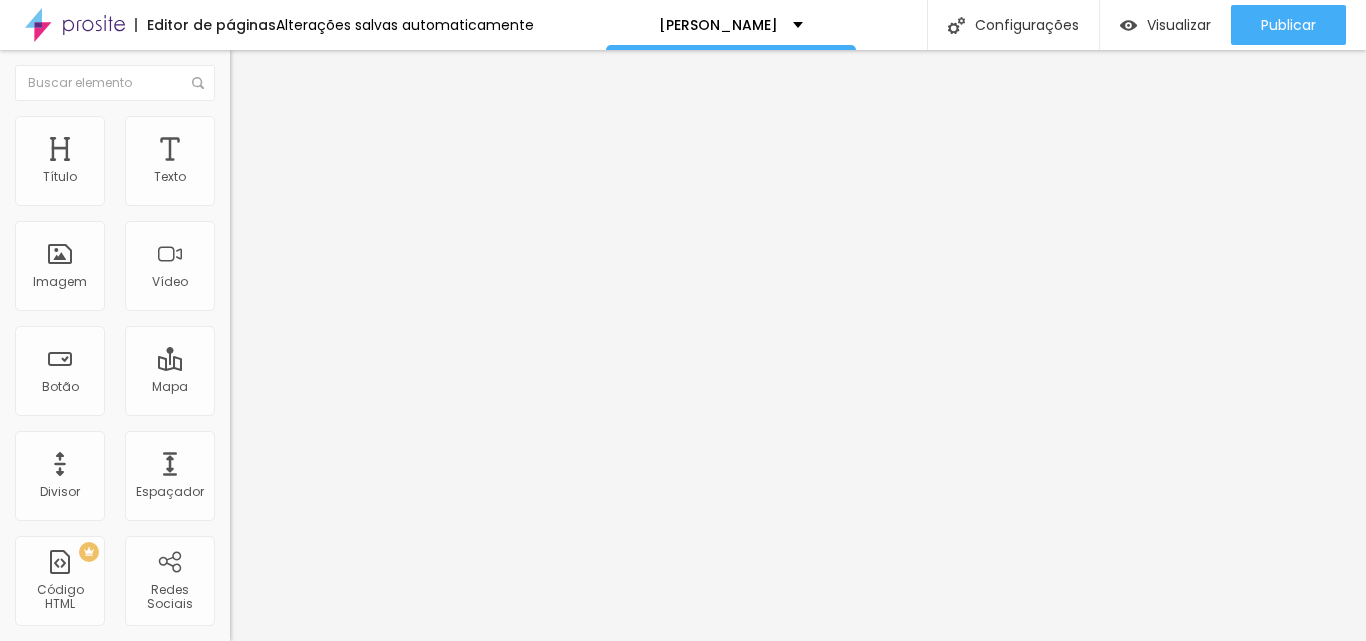 type on "65" 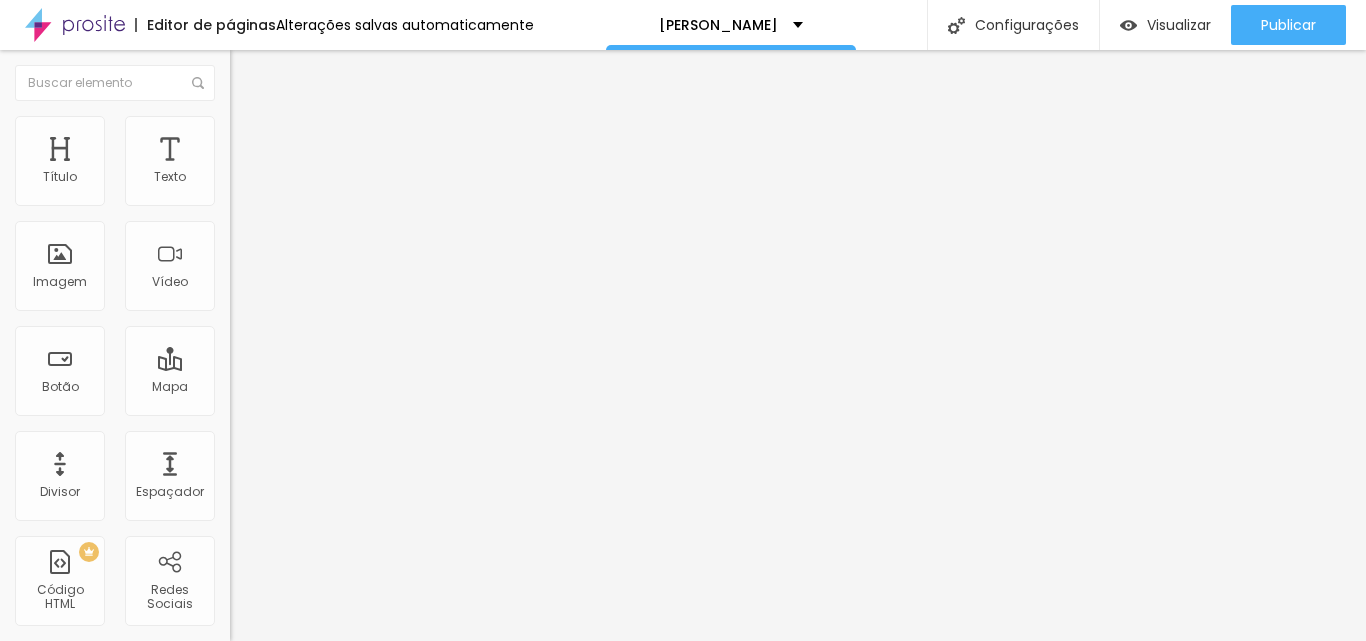 type on "65" 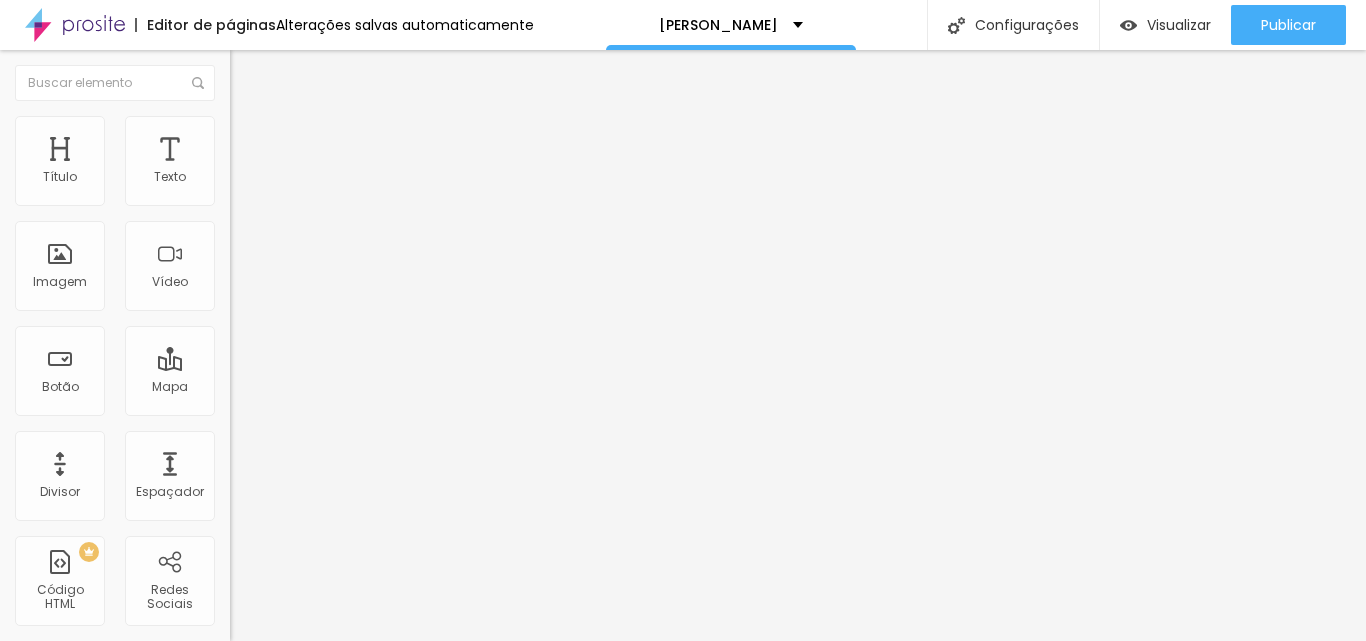 type on "35" 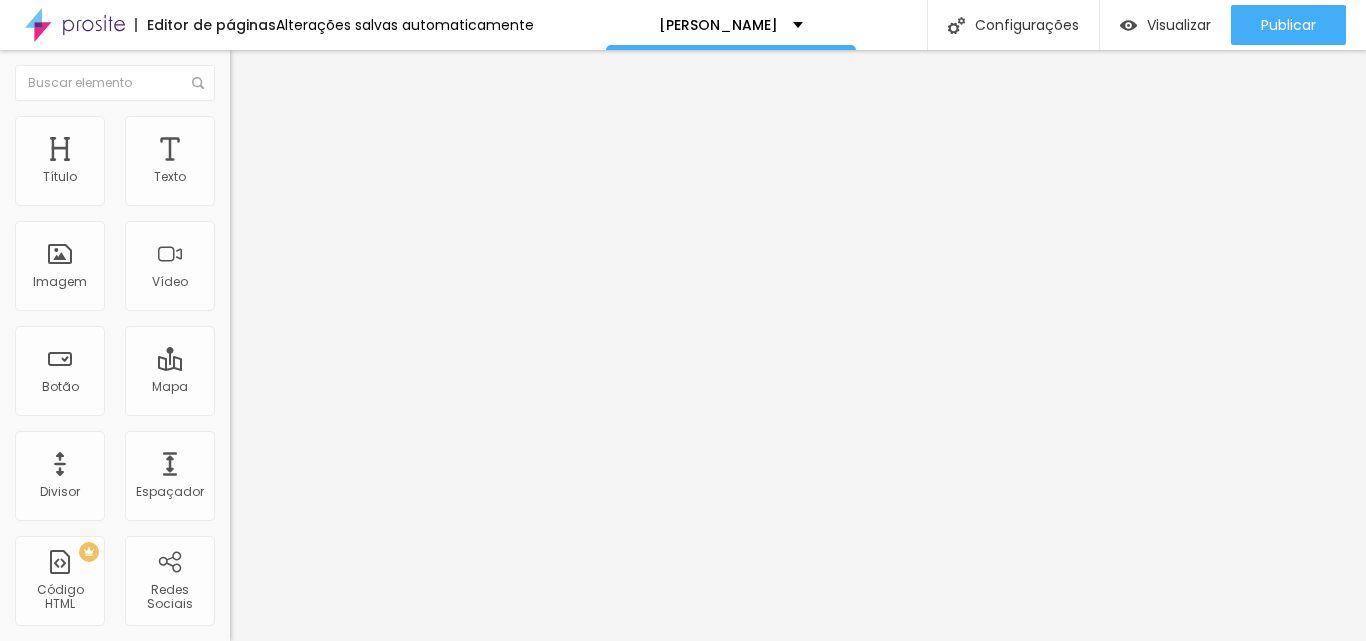 type on "35" 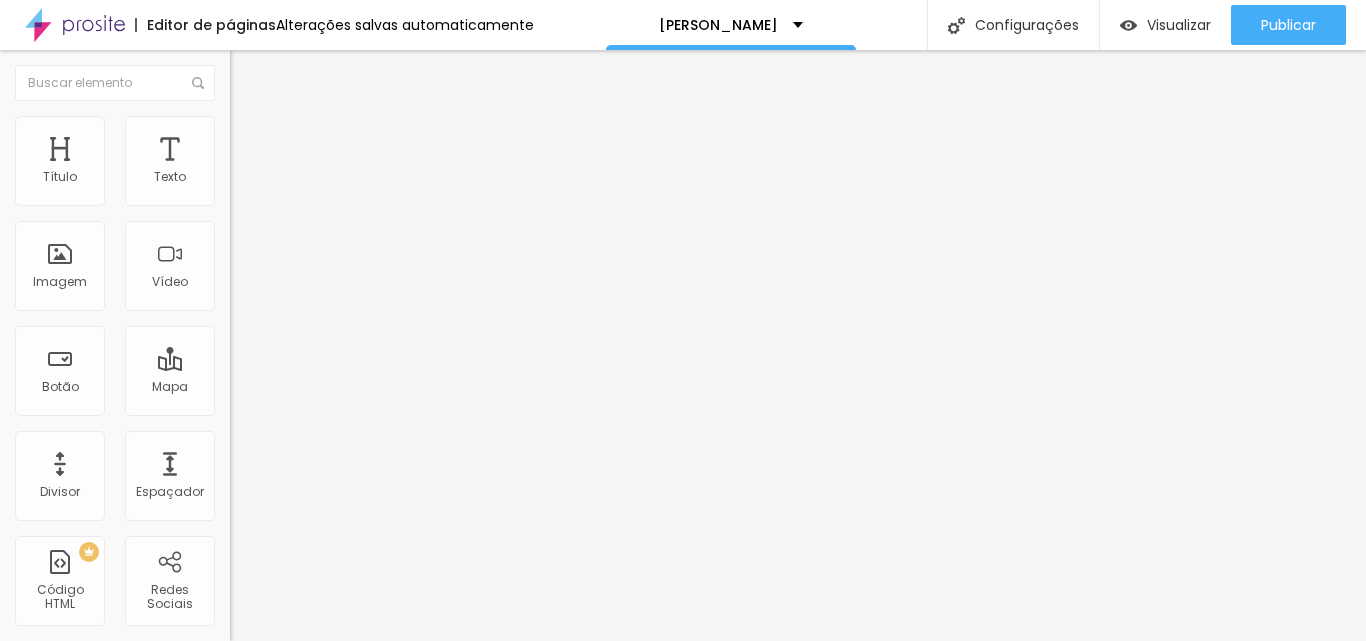 type on "30" 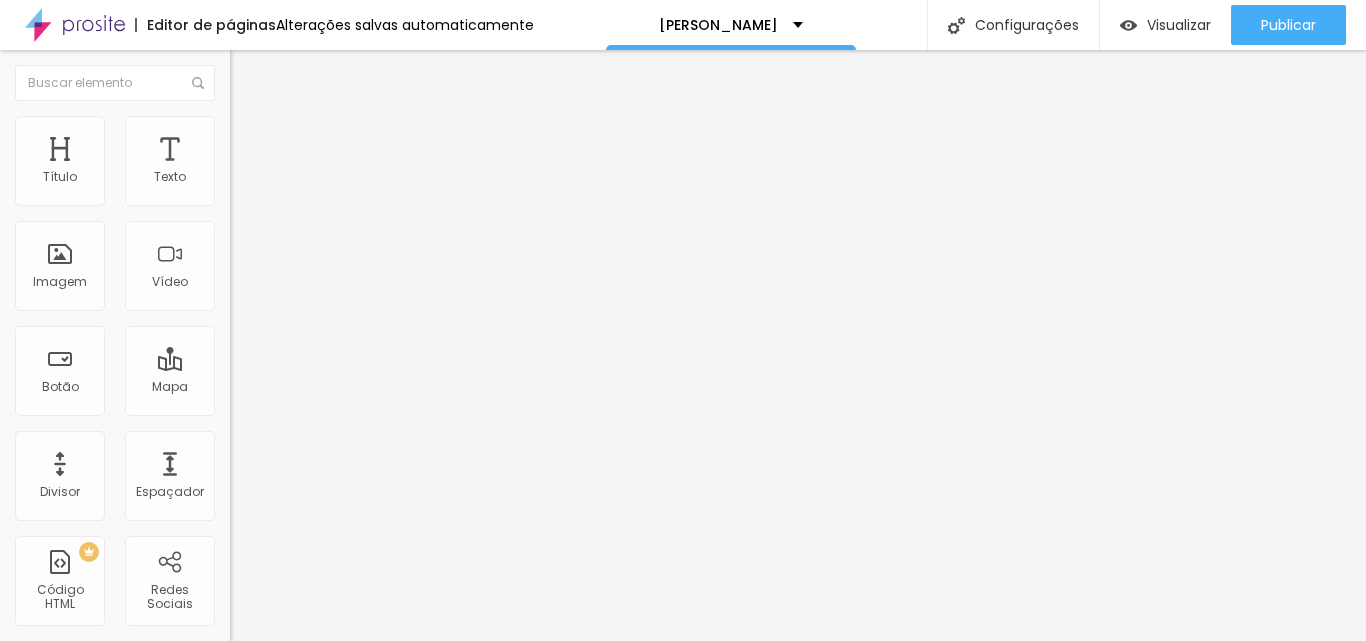 type on "30" 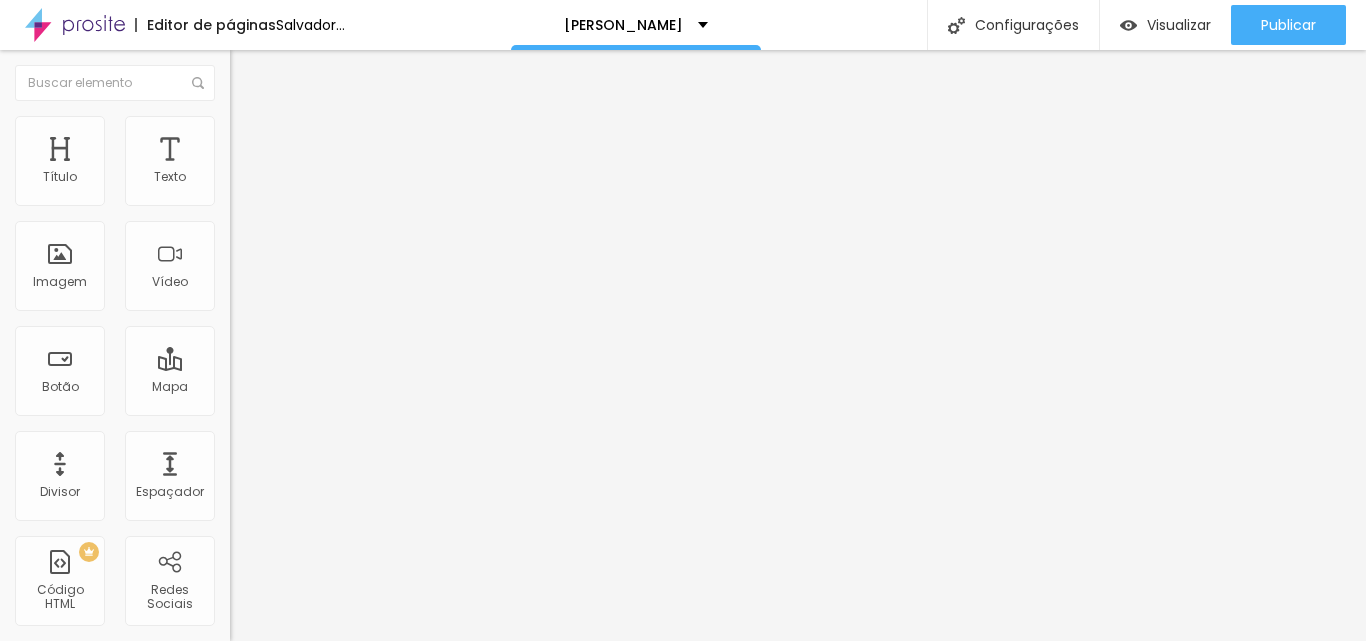 type on "35" 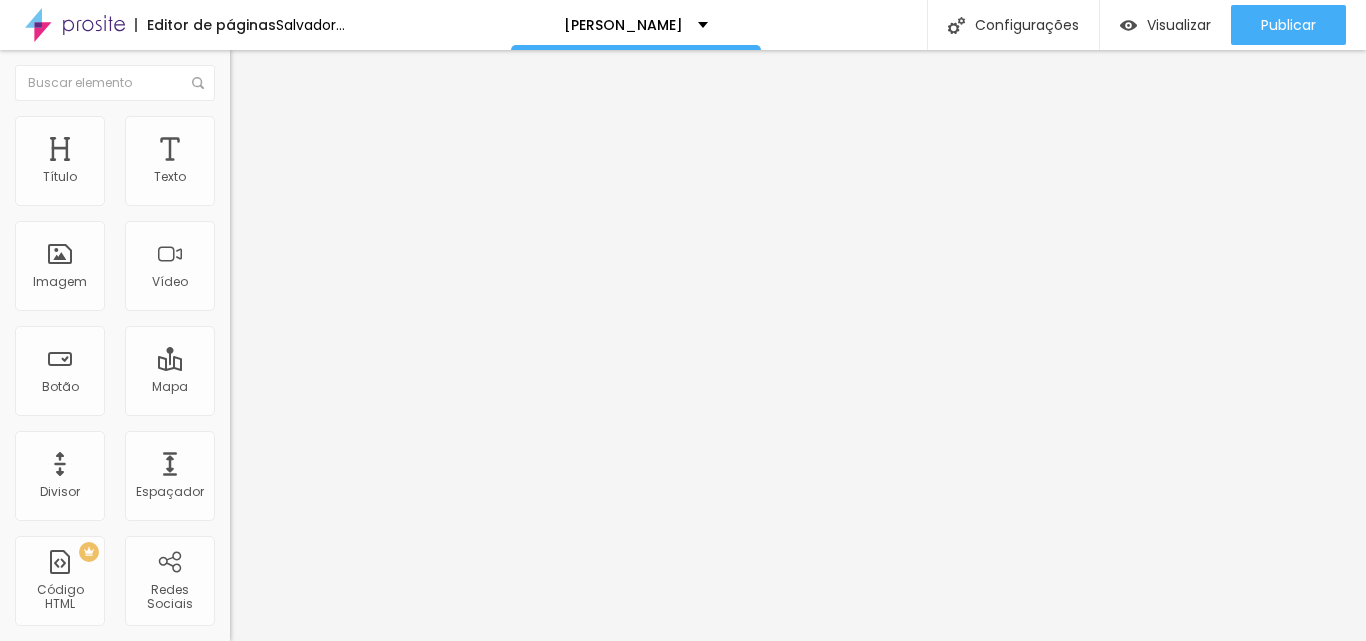 type on "40" 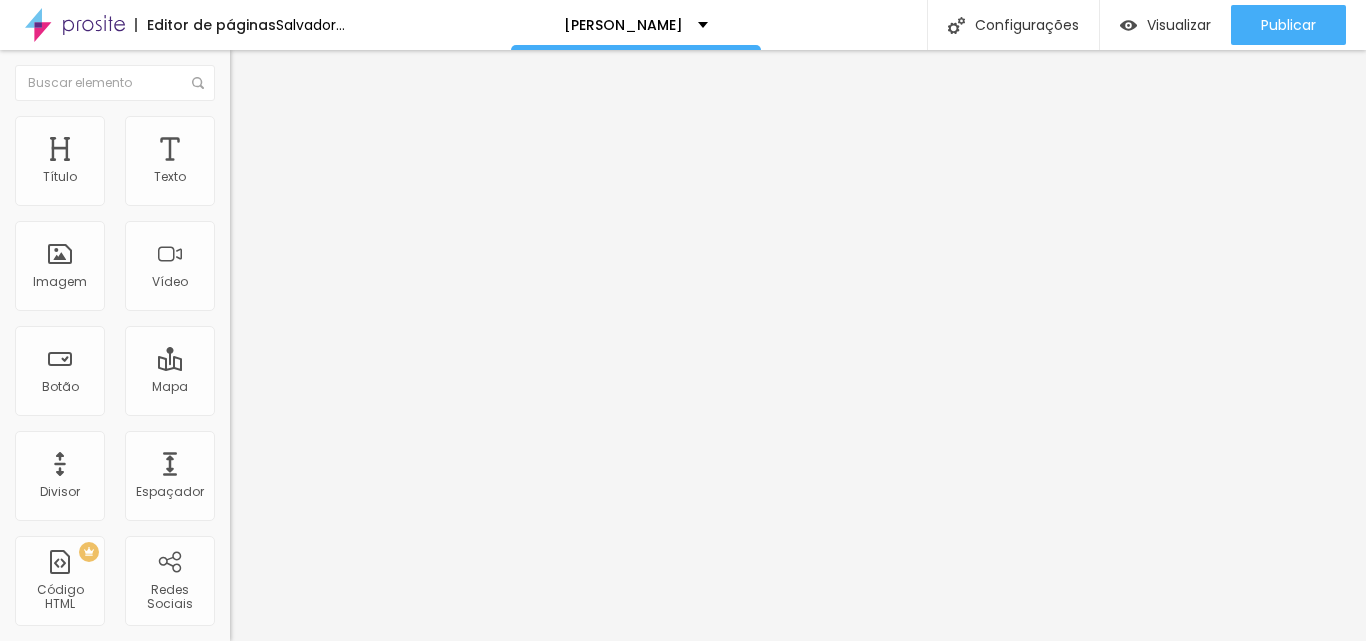 type on "40" 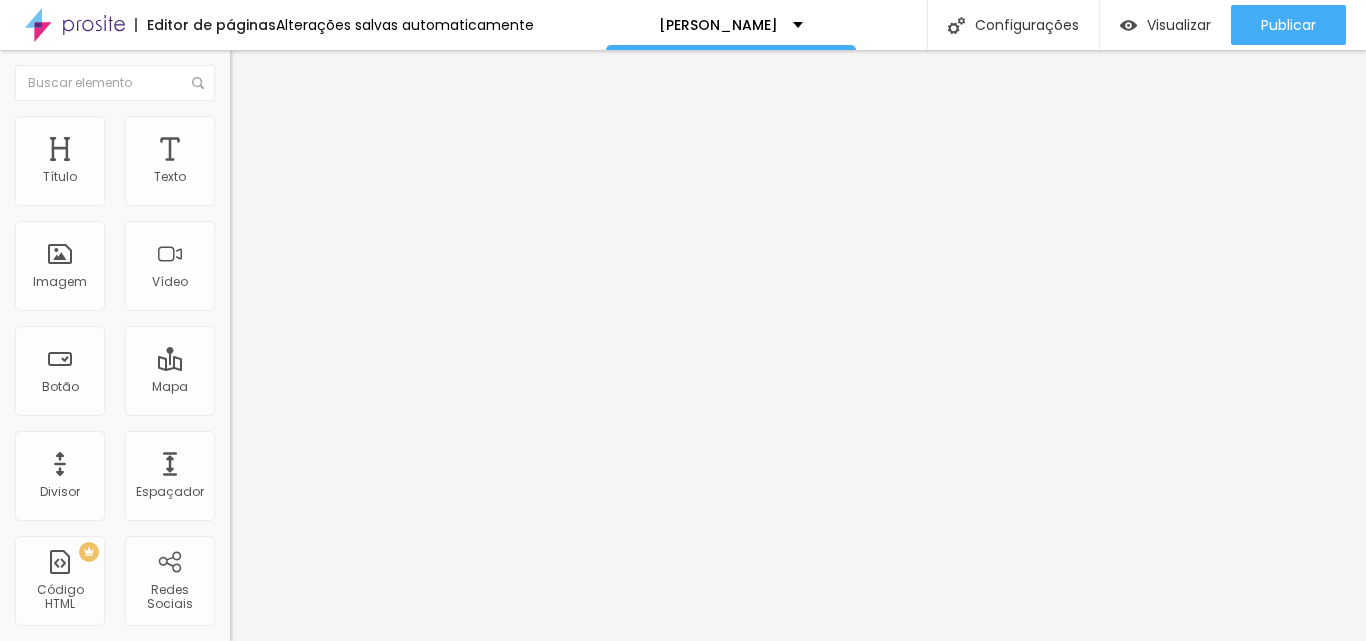 type on "45" 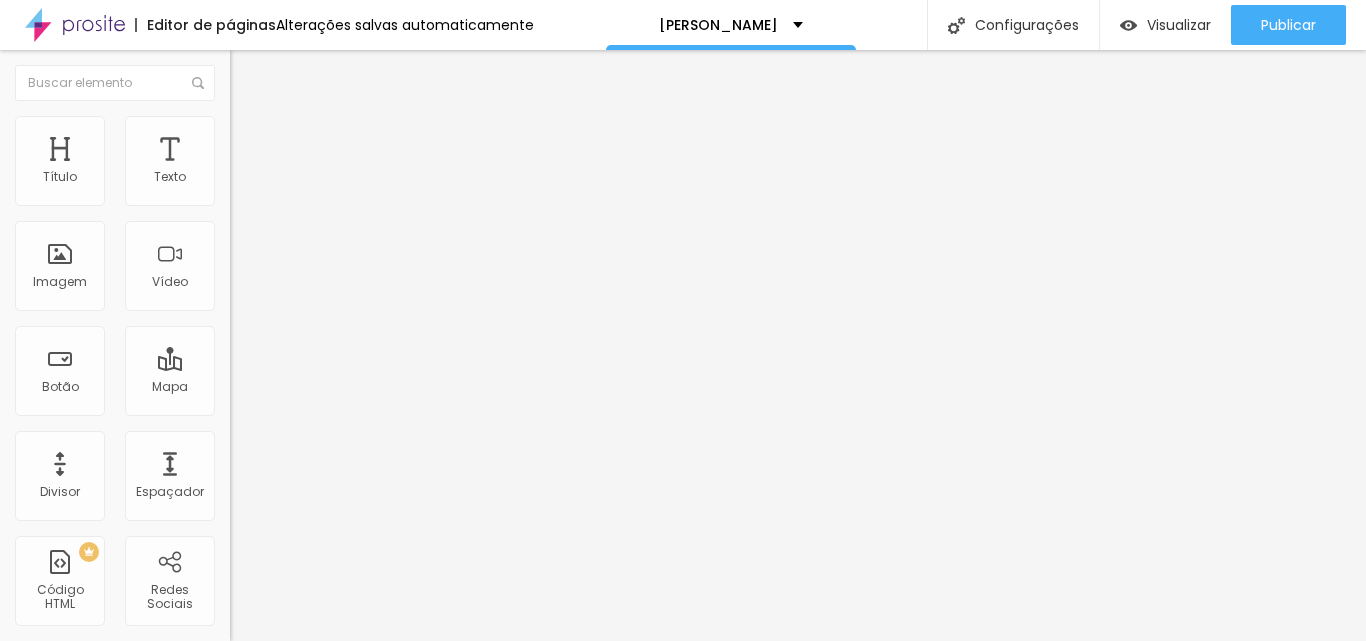 drag, startPoint x: 199, startPoint y: 213, endPoint x: 93, endPoint y: 208, distance: 106.11786 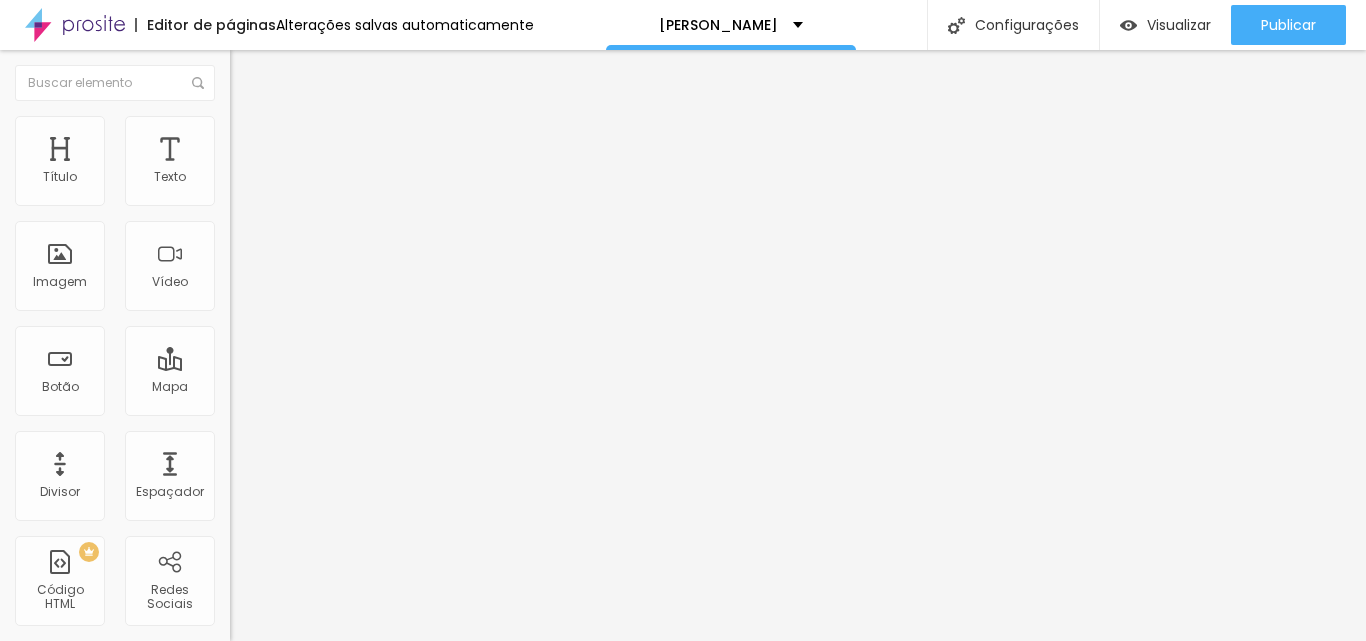 type on "45" 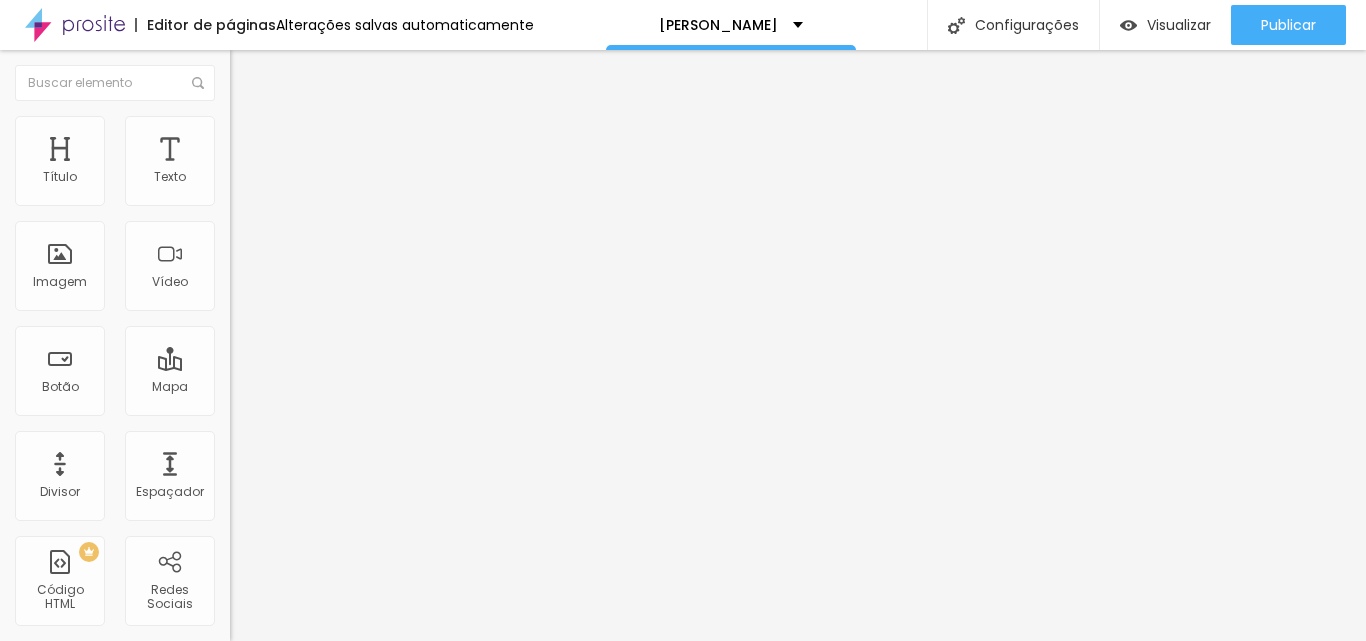 click 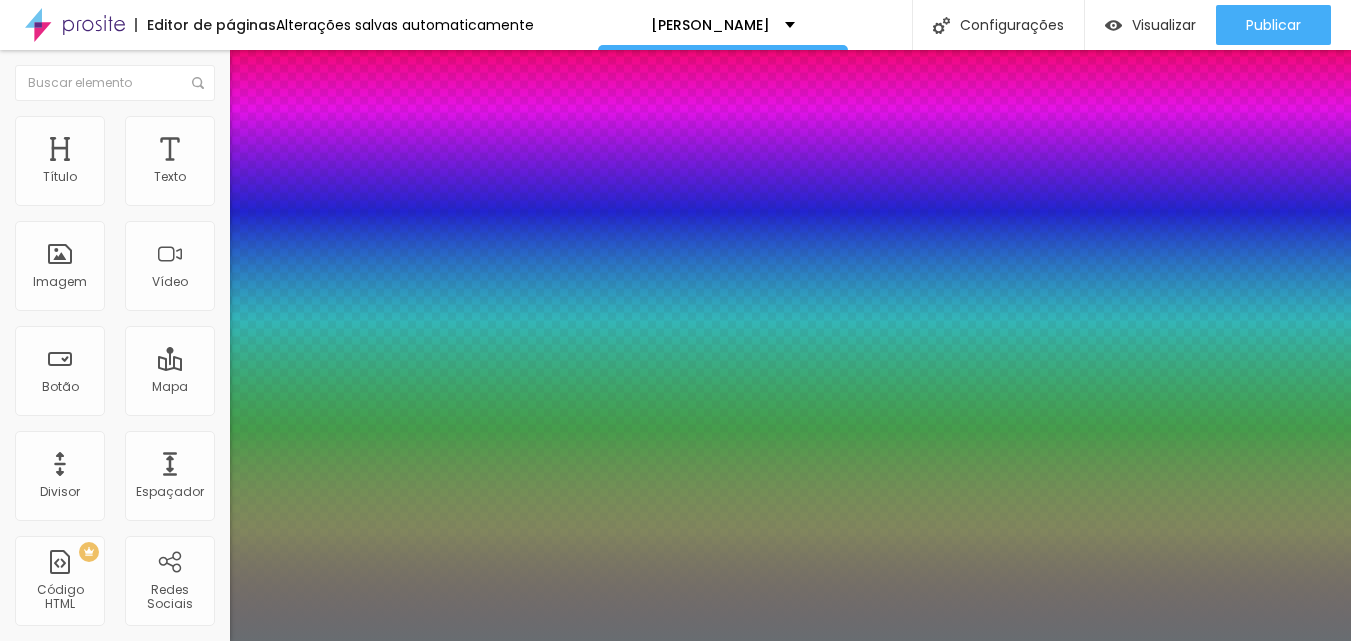 click at bounding box center [675, 641] 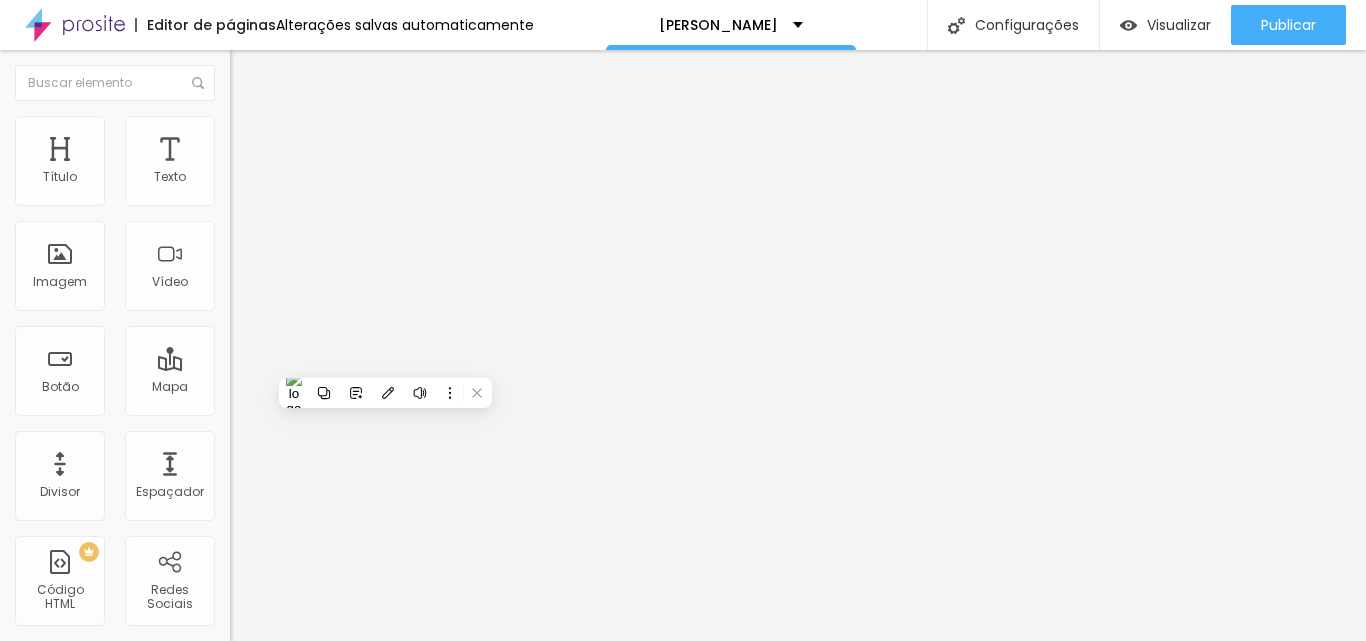 click at bounding box center [244, 181] 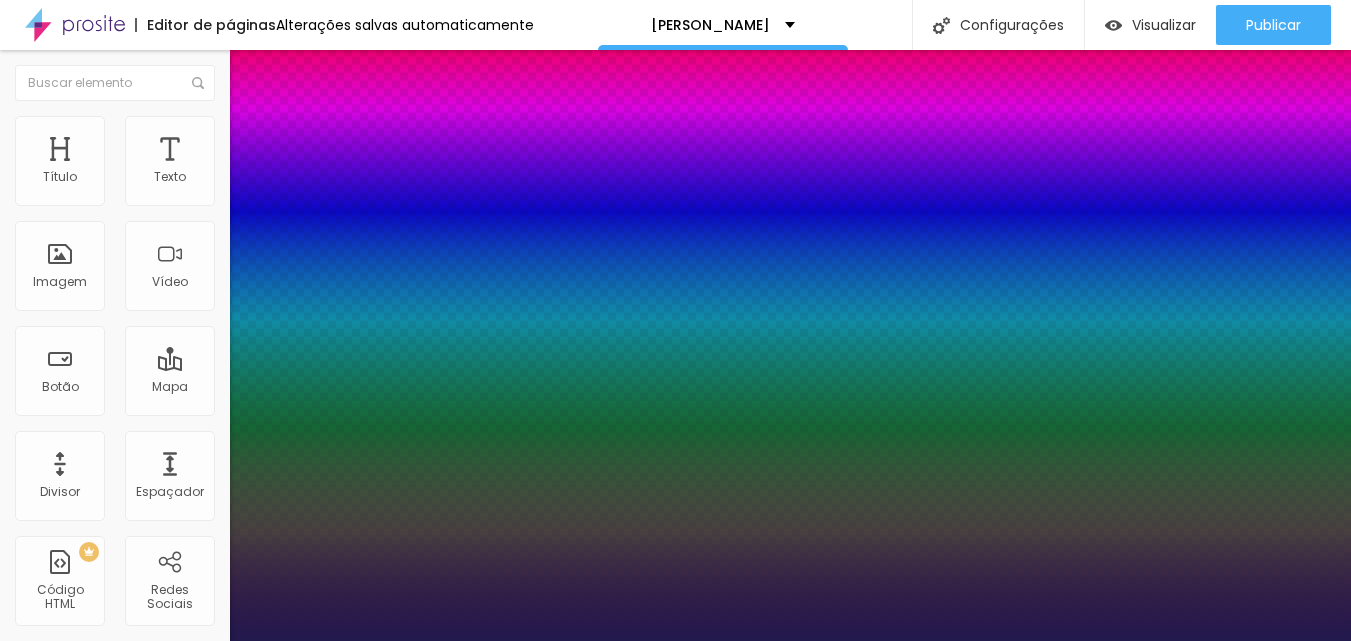 type on "1" 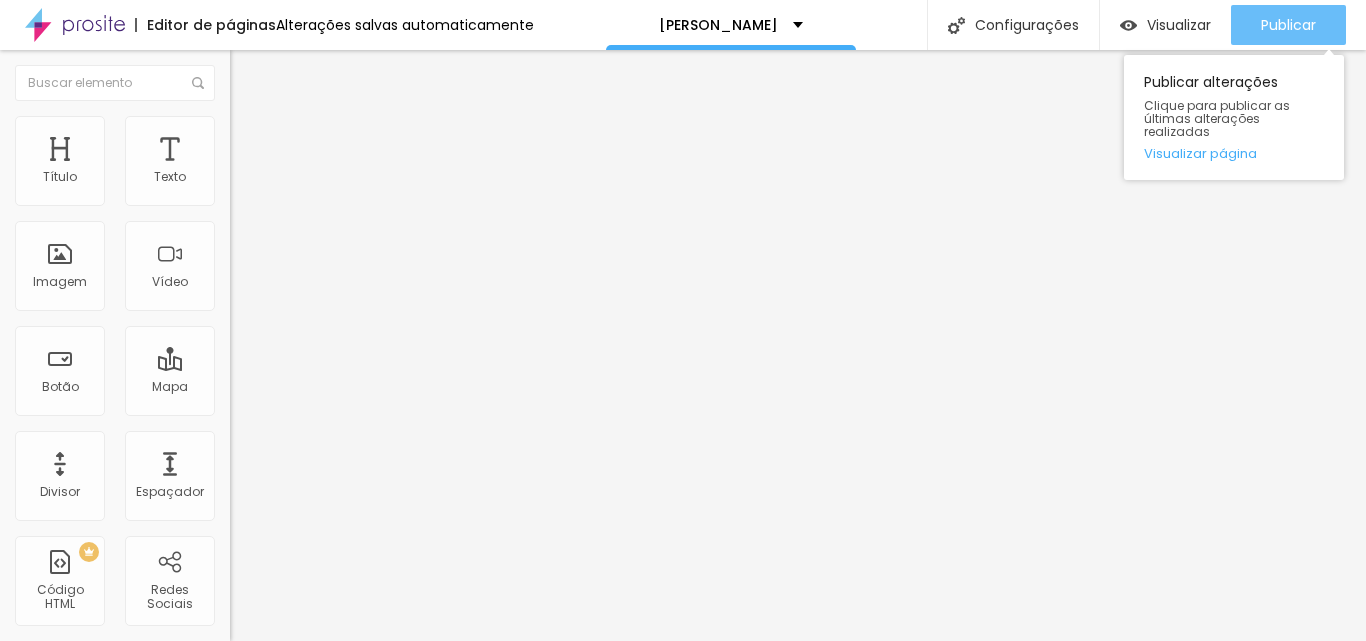 click on "Publicar" at bounding box center (1288, 25) 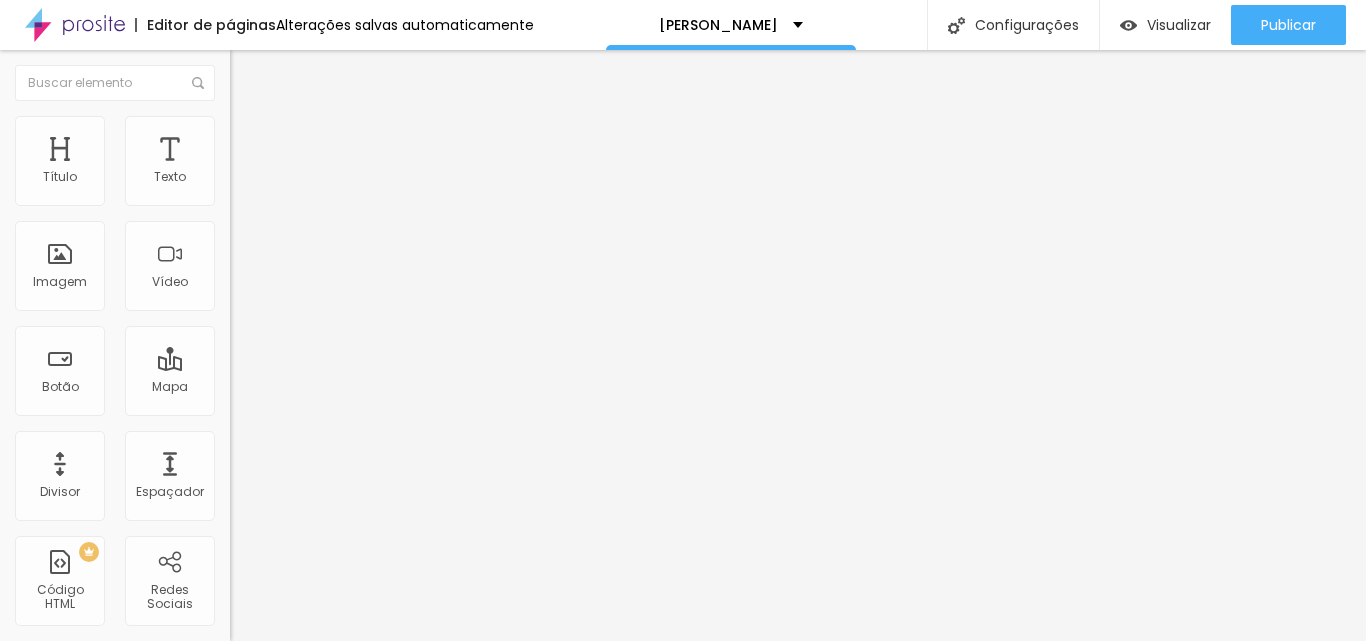 click on "Adicionar imagem" at bounding box center (300, 163) 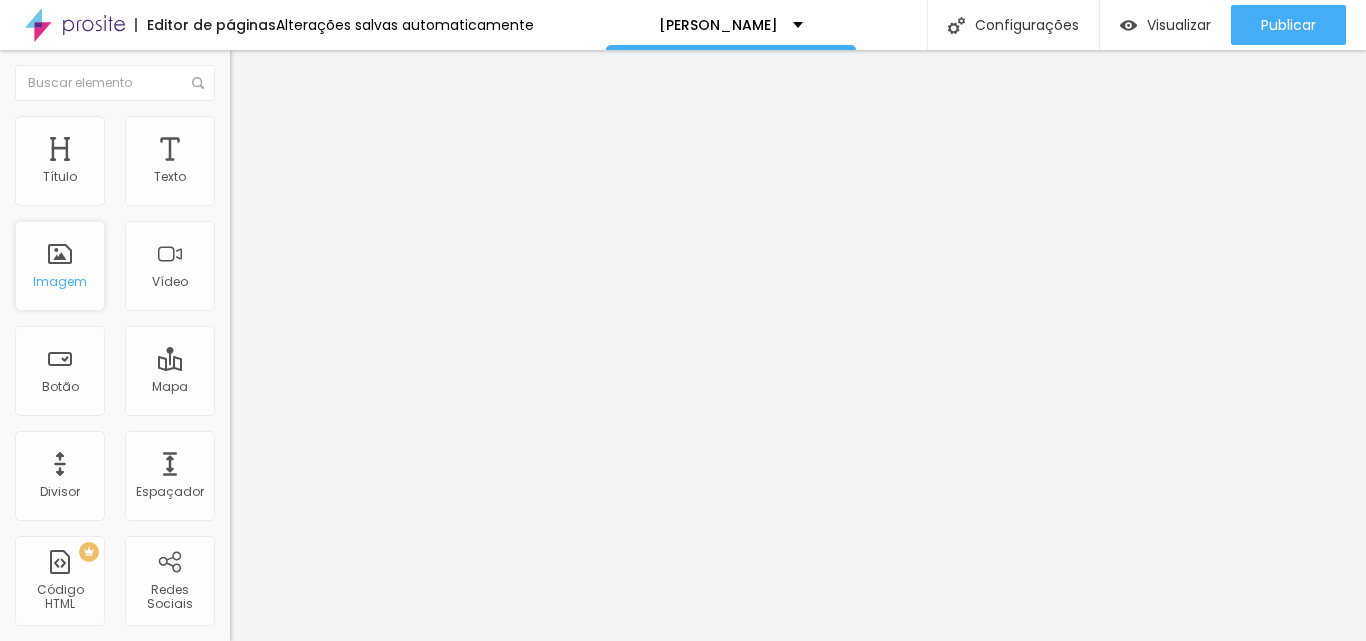 click on "Imagem" at bounding box center [60, 281] 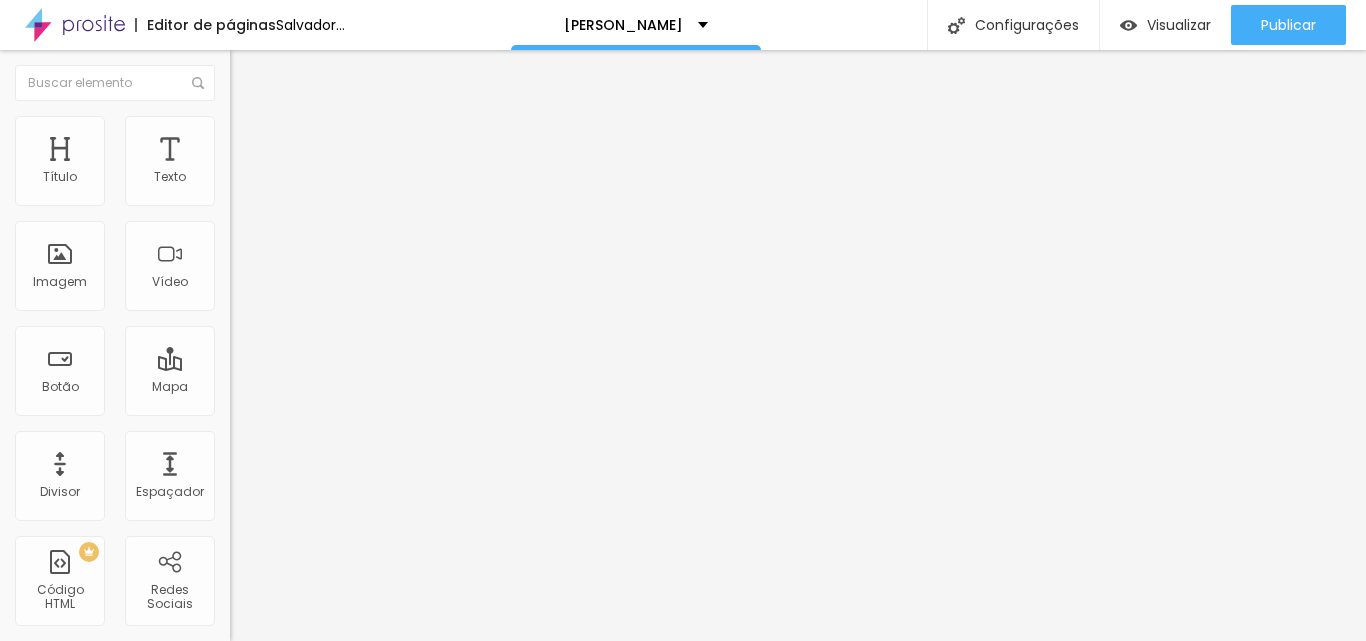click on "Adicionar imagem" at bounding box center [300, 163] 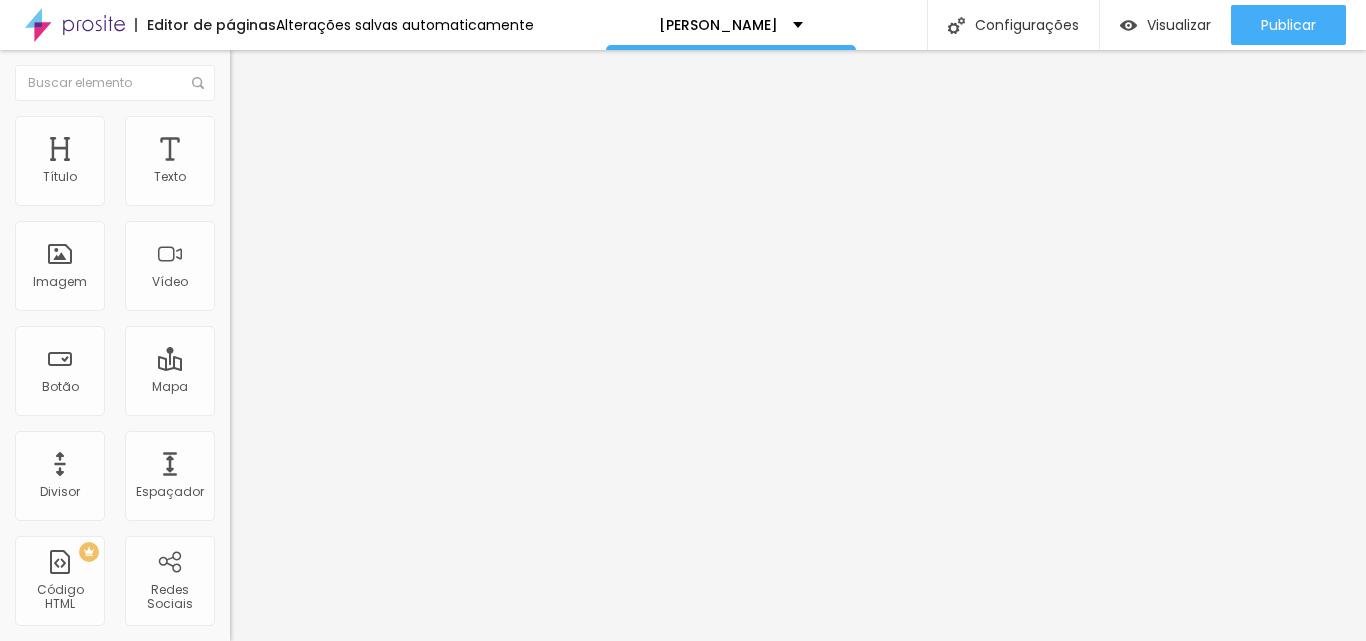 scroll, scrollTop: 500, scrollLeft: 0, axis: vertical 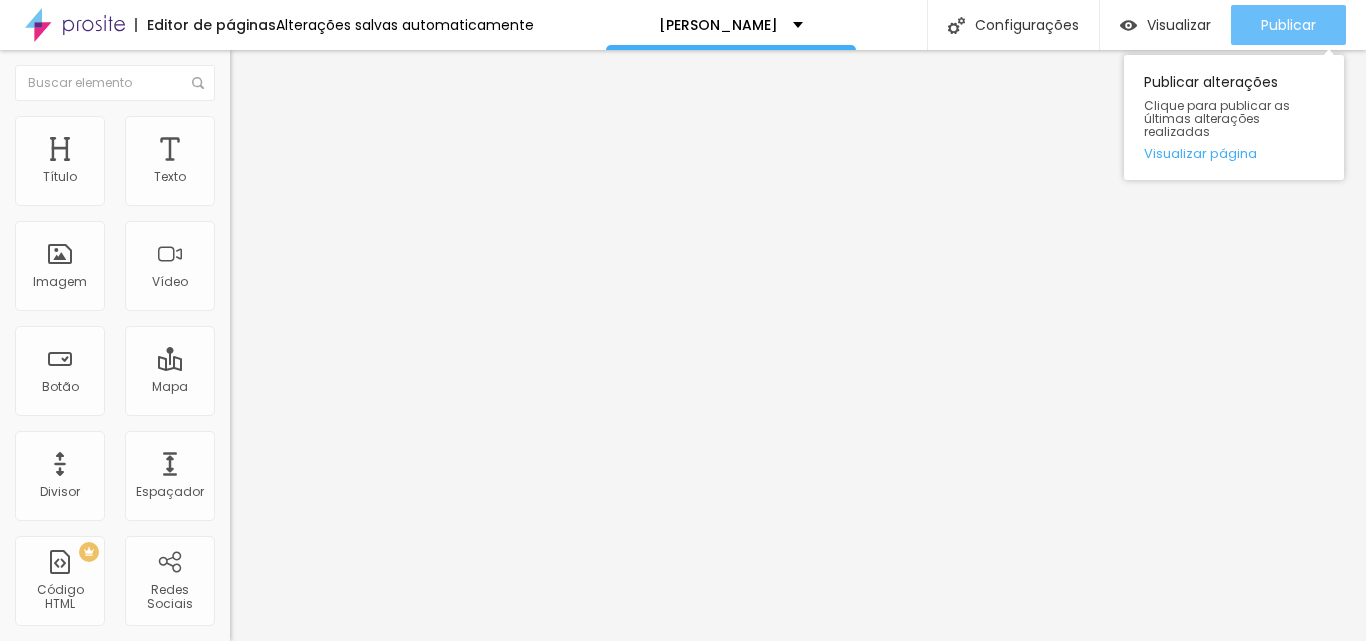click on "Publicar" at bounding box center (1288, 25) 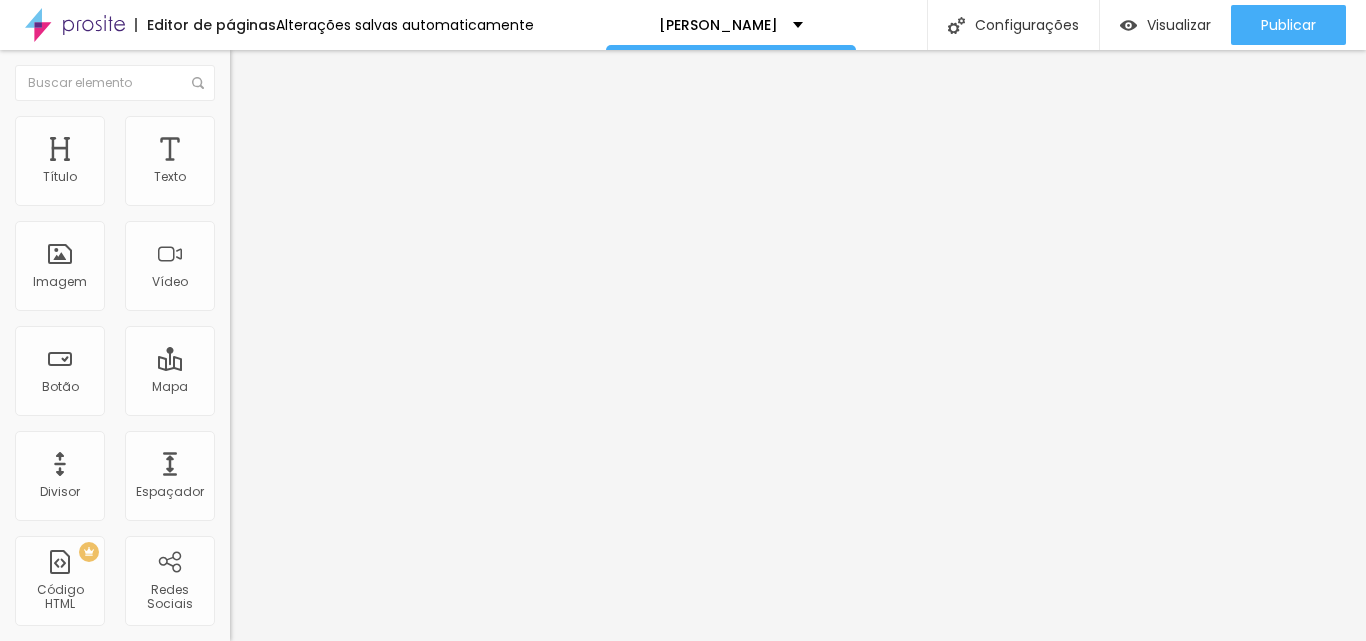 click on "Estilo" at bounding box center (345, 126) 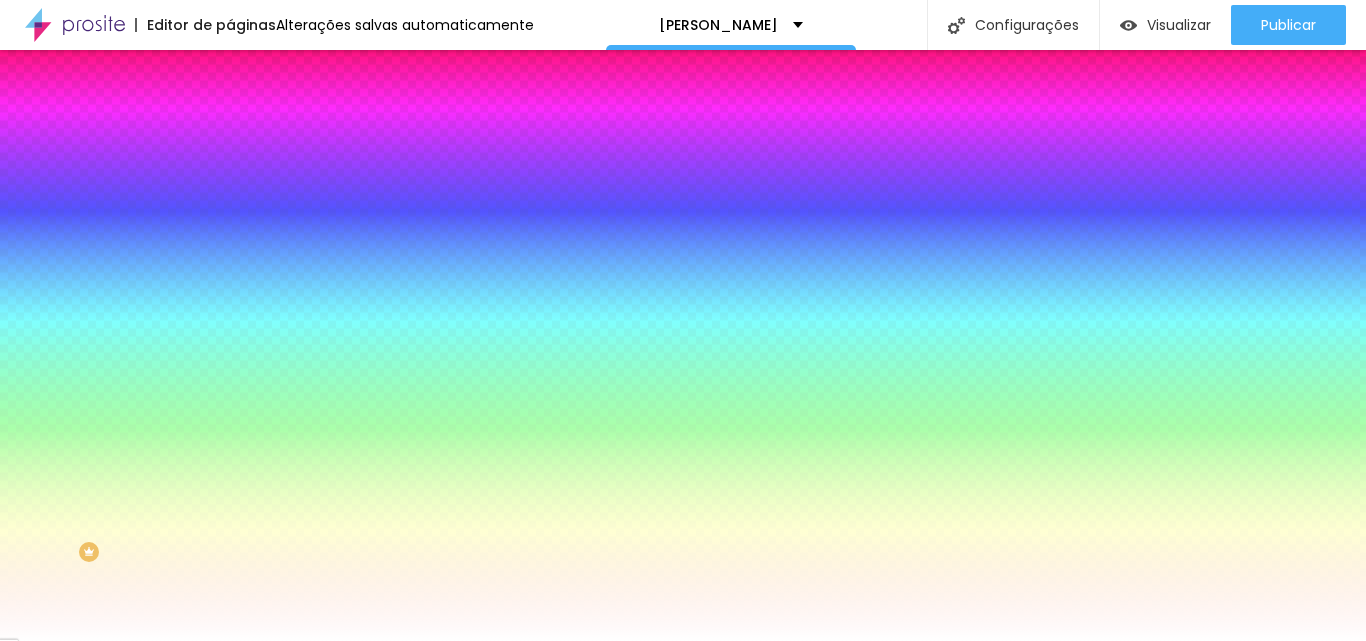 click on "Avançado" at bounding box center [345, 146] 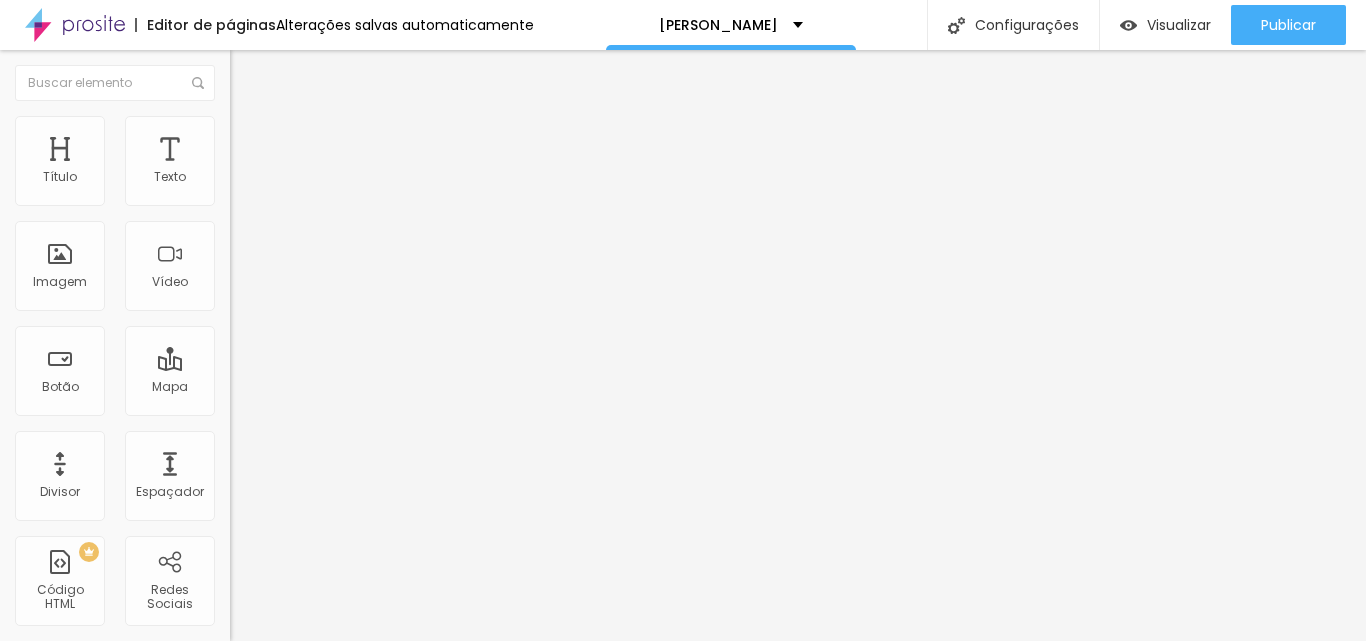 click on "Conteúdo" at bounding box center (279, 109) 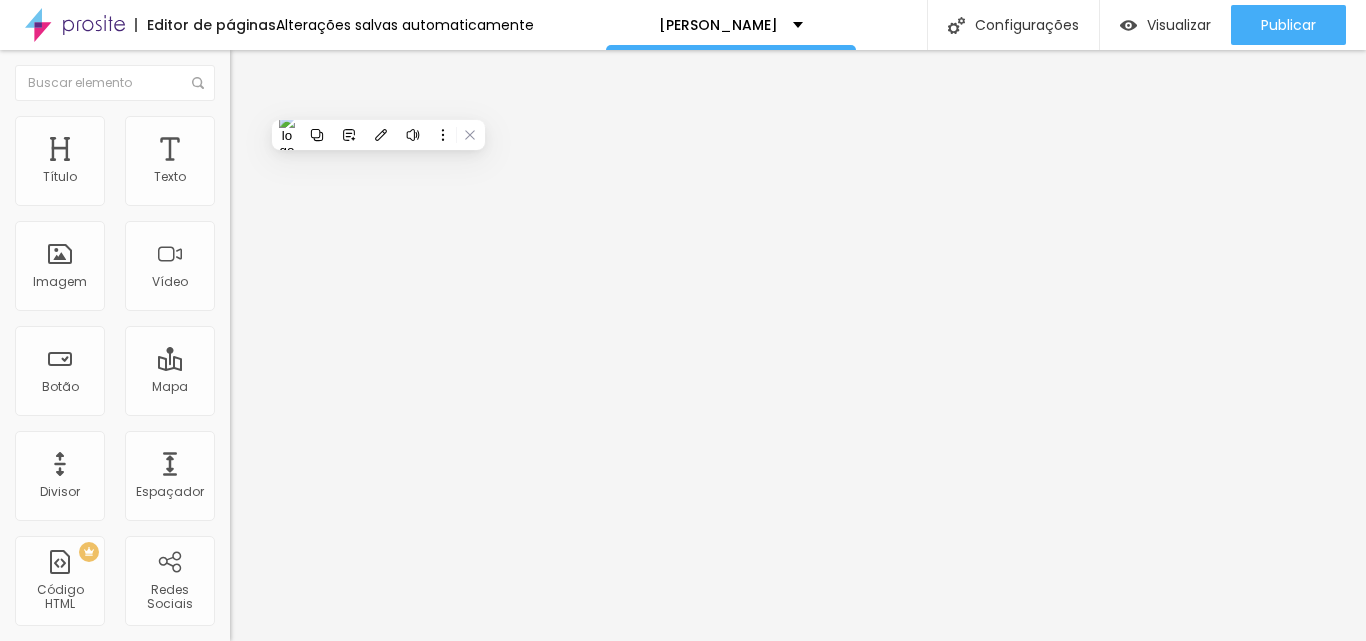 click 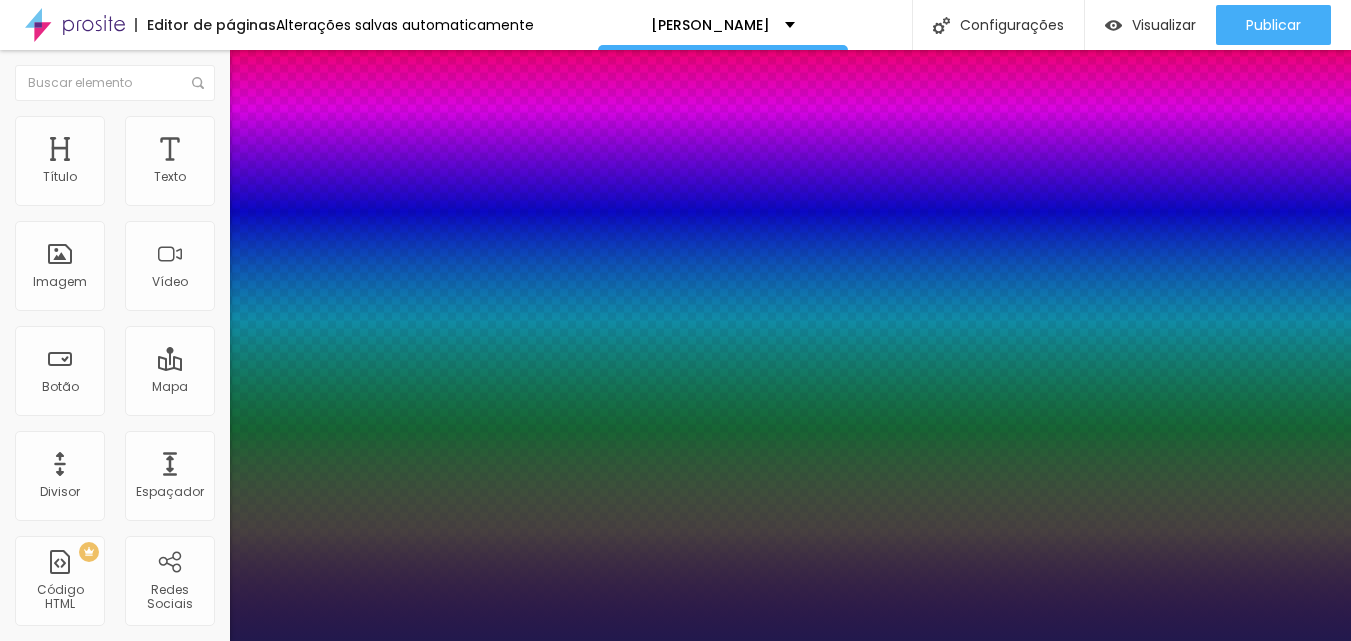type on "1" 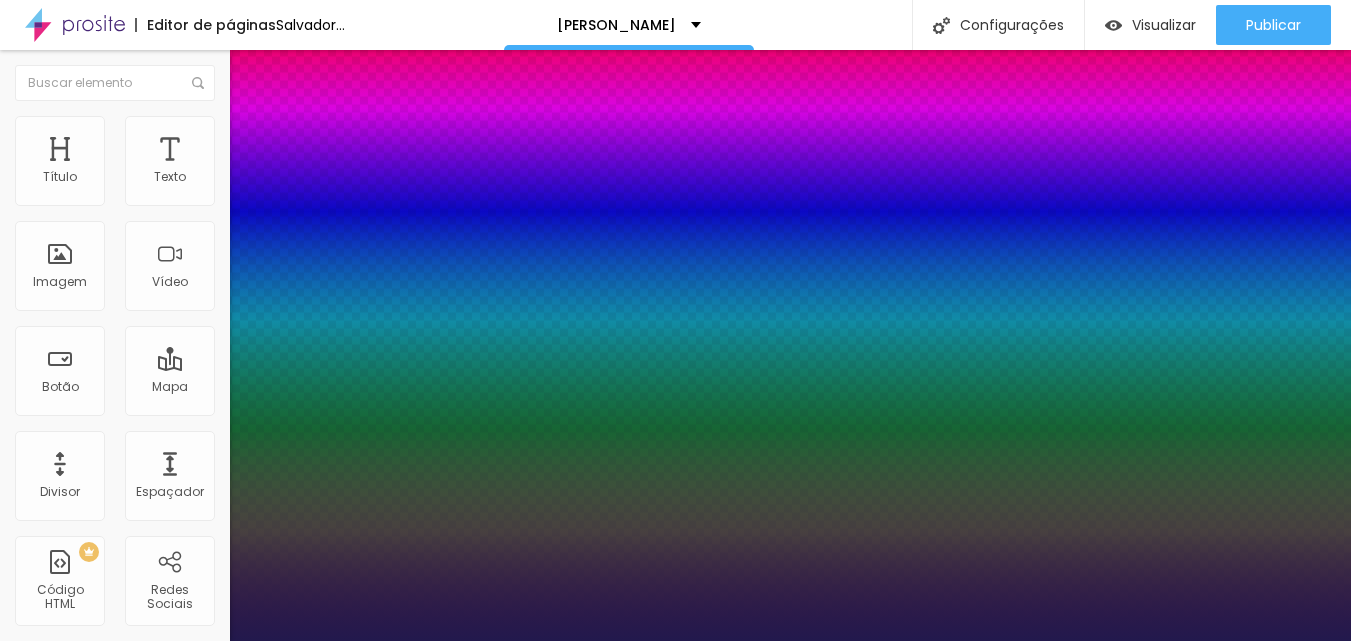 type on "1" 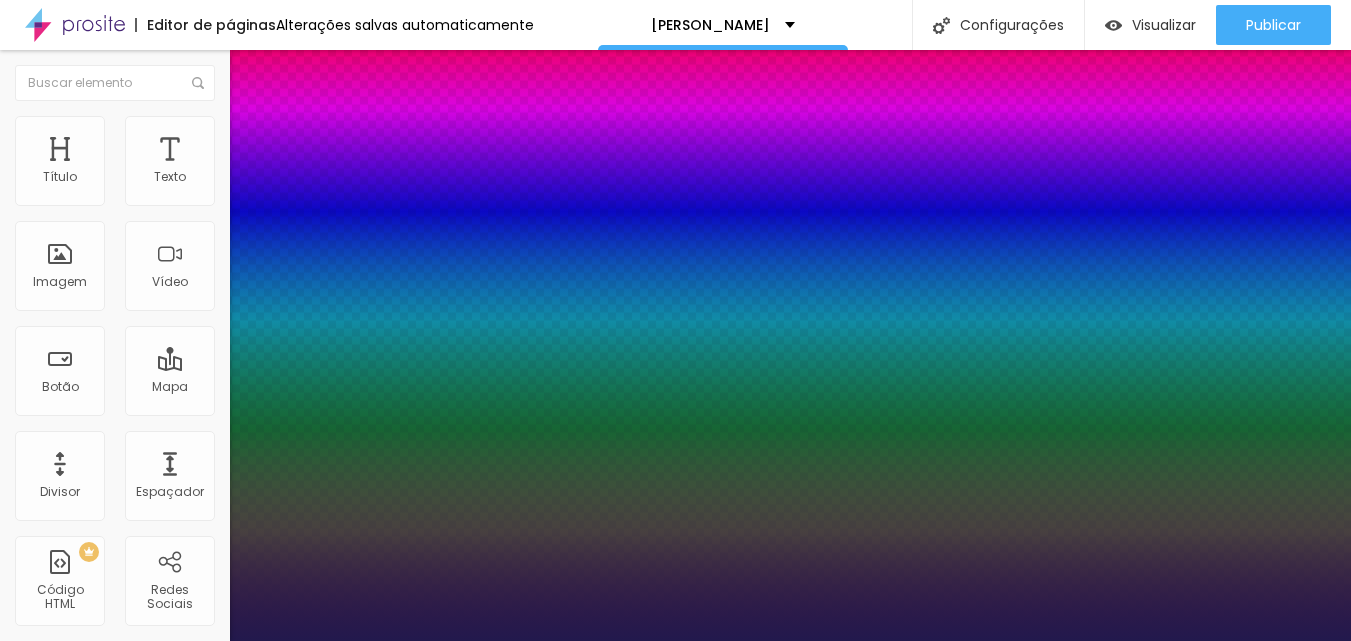 type on "15" 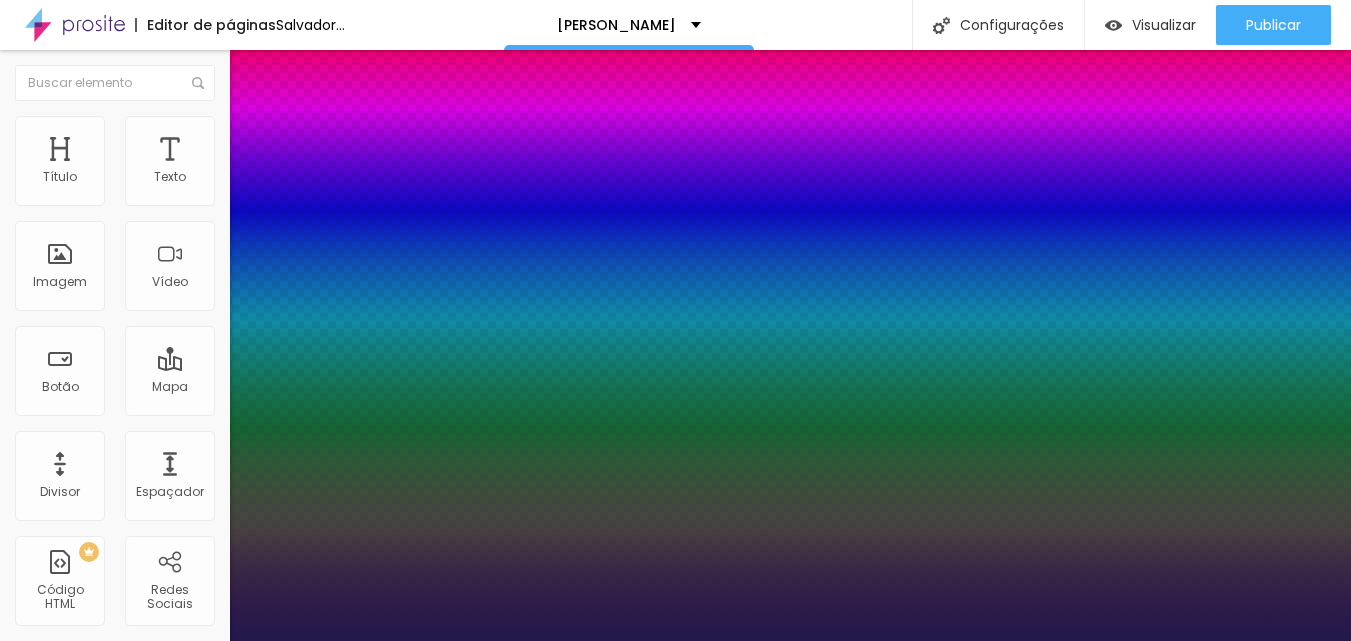 type on "20" 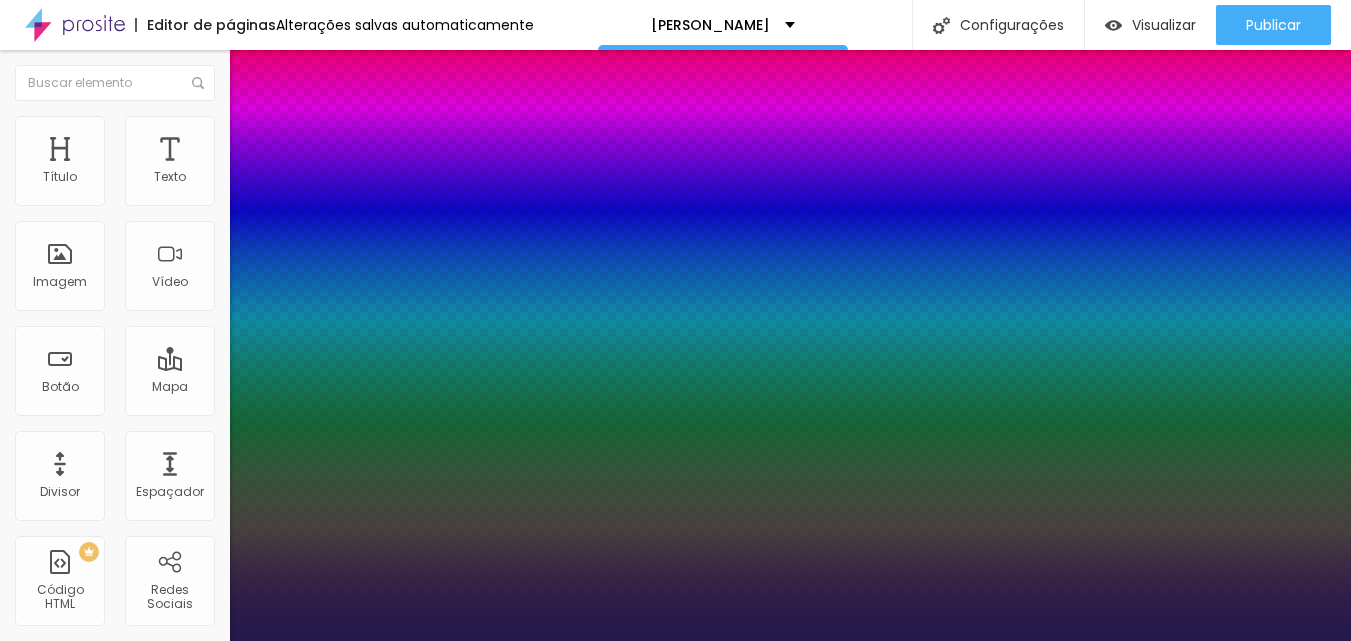 type on "19" 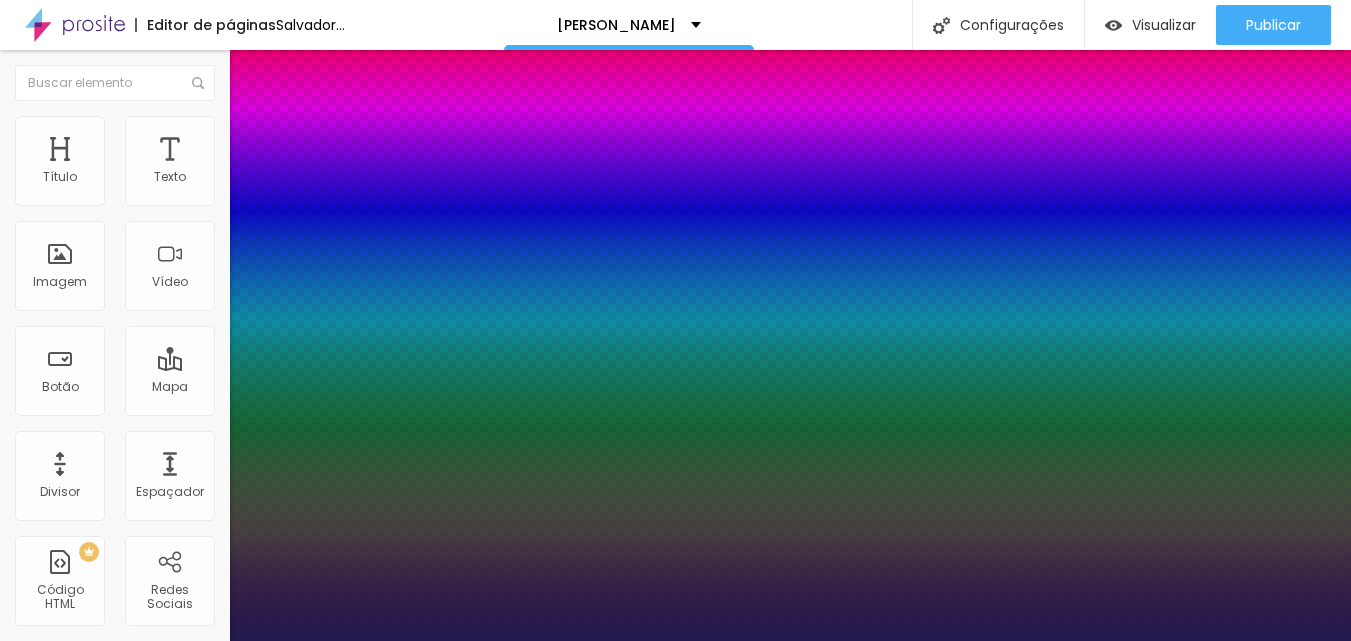 type on "1" 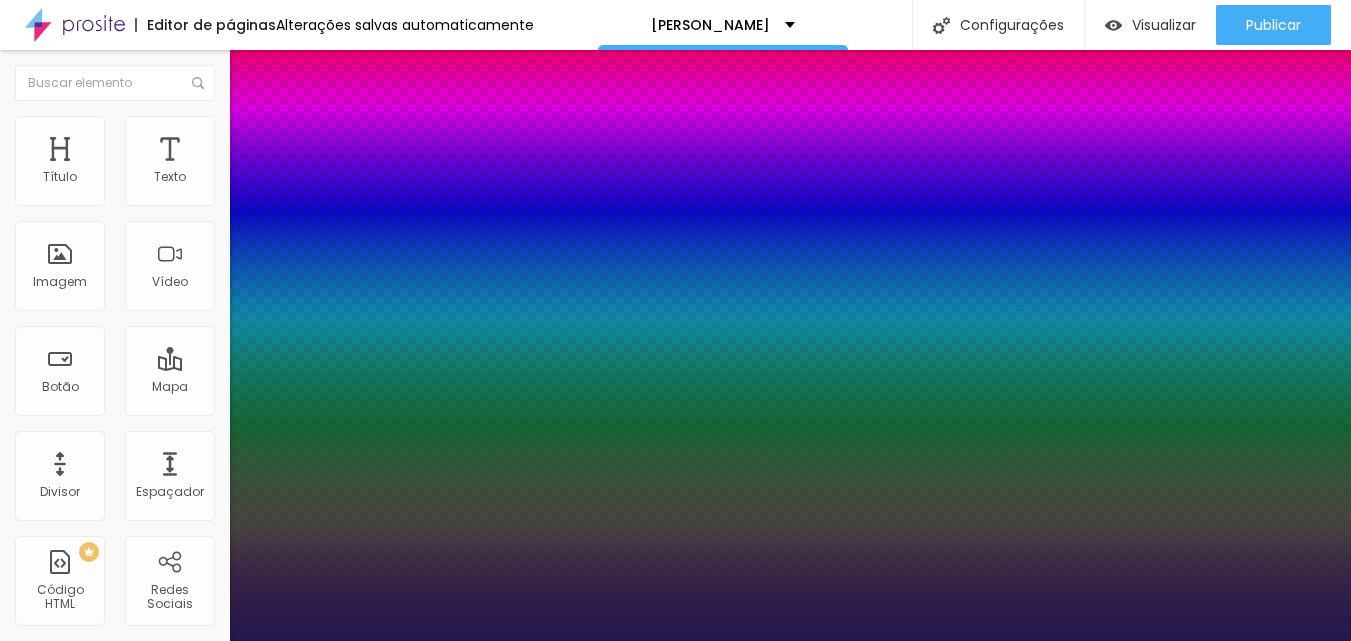 click at bounding box center (675, 641) 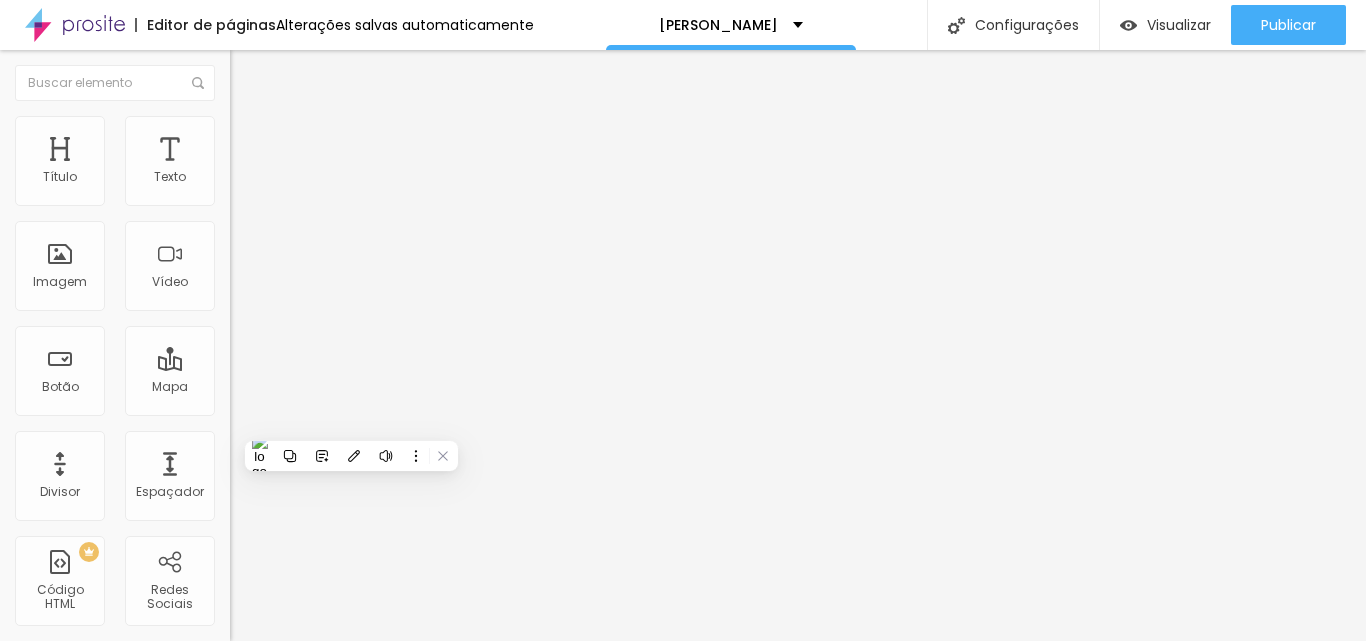 click 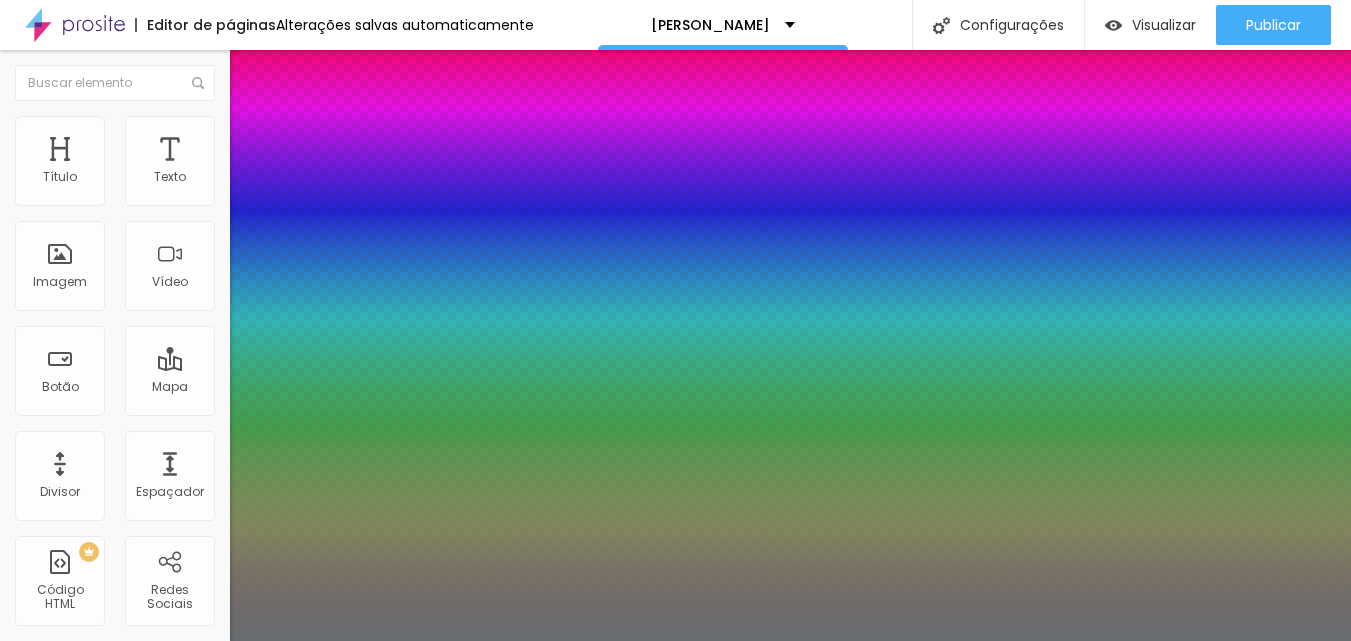 type on "18" 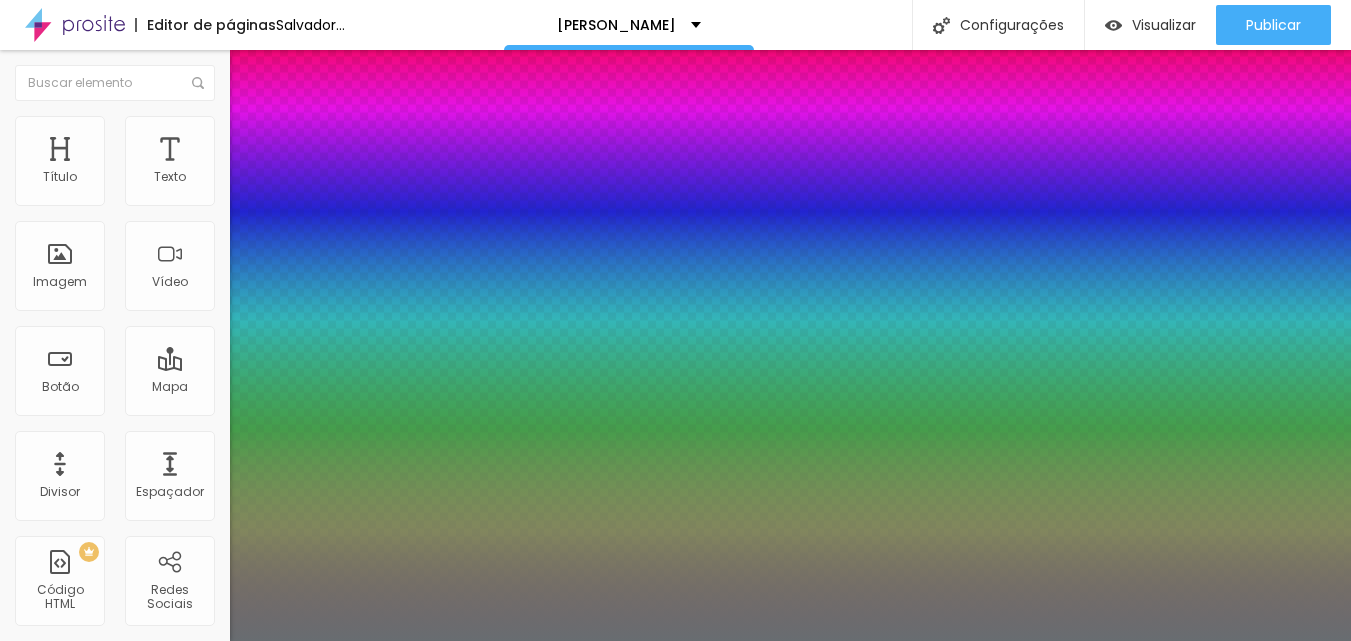 type on "14" 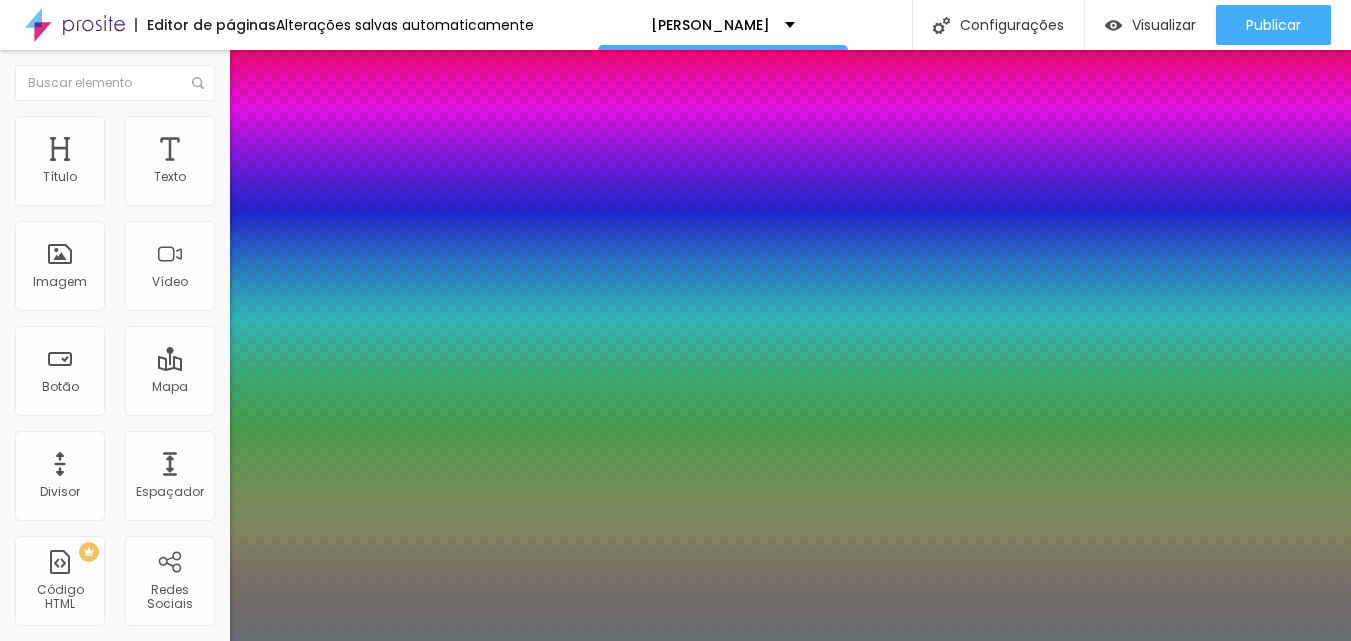 drag, startPoint x: 278, startPoint y: 567, endPoint x: 266, endPoint y: 564, distance: 12.369317 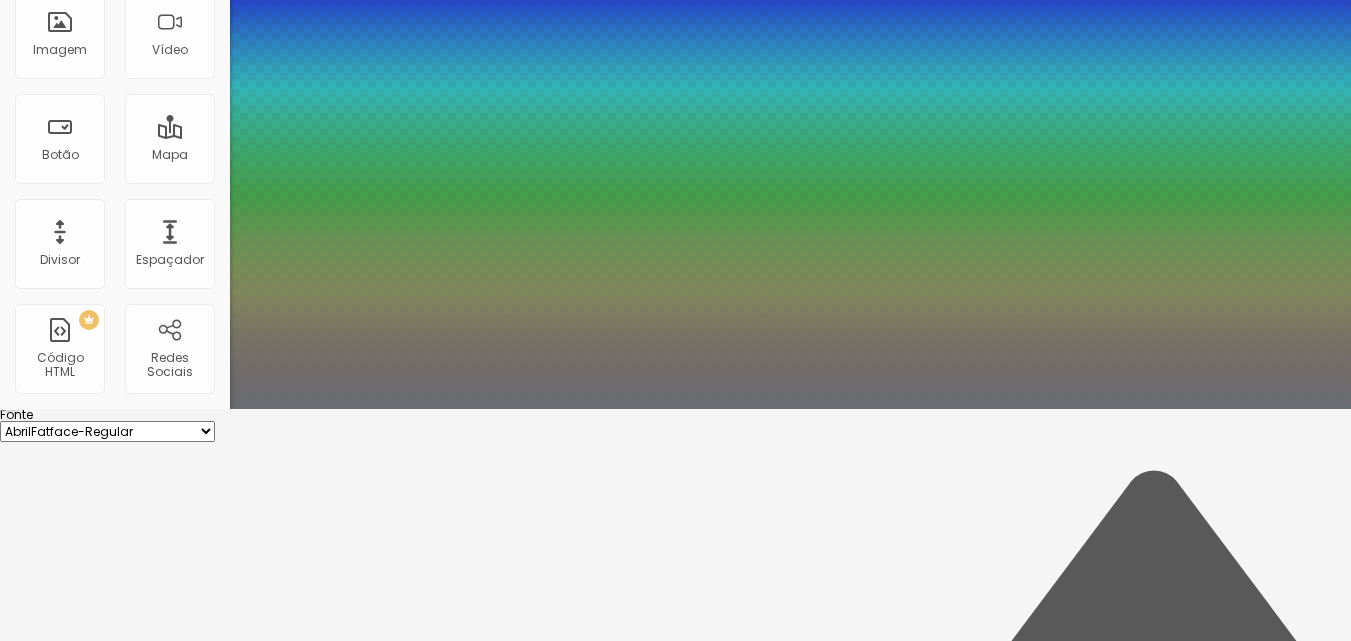 scroll, scrollTop: 287, scrollLeft: 0, axis: vertical 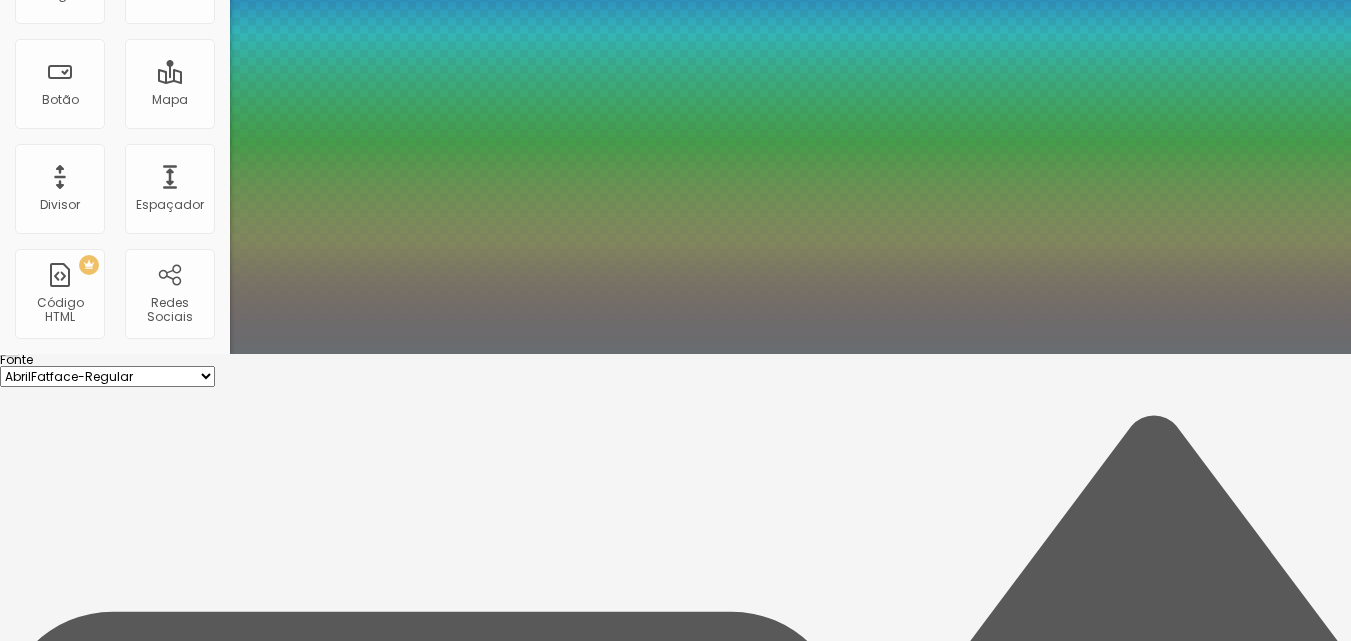 click at bounding box center [675, 354] 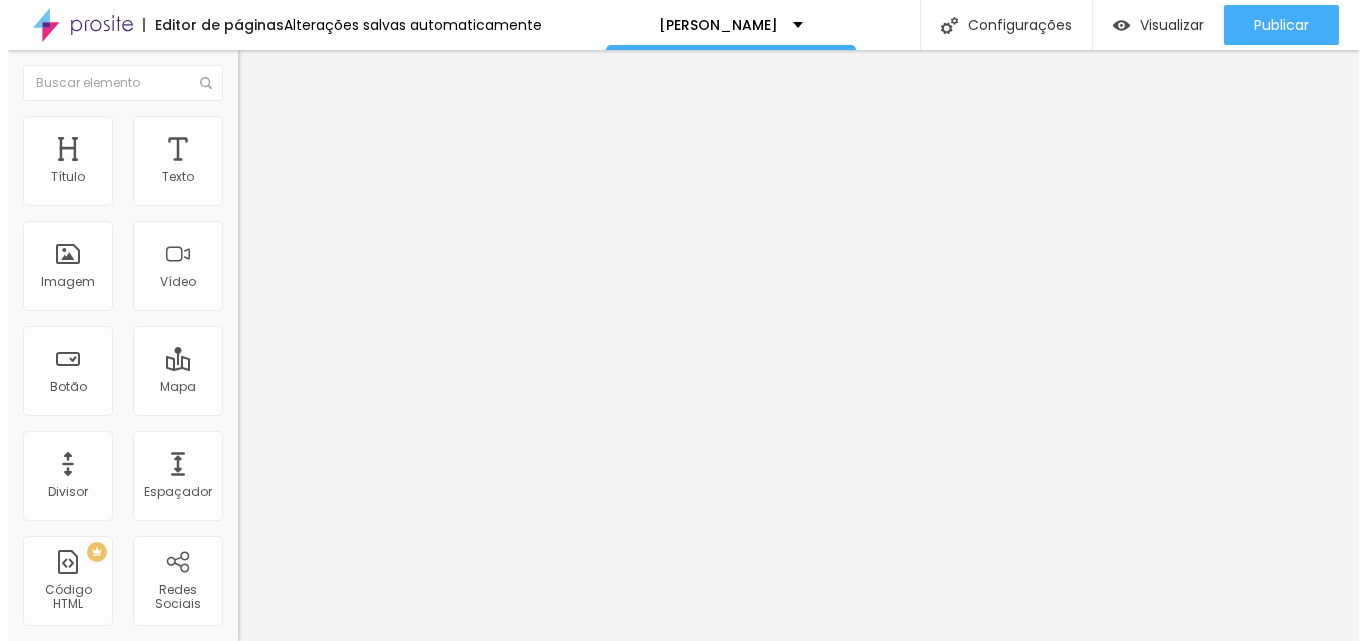 scroll, scrollTop: 0, scrollLeft: 0, axis: both 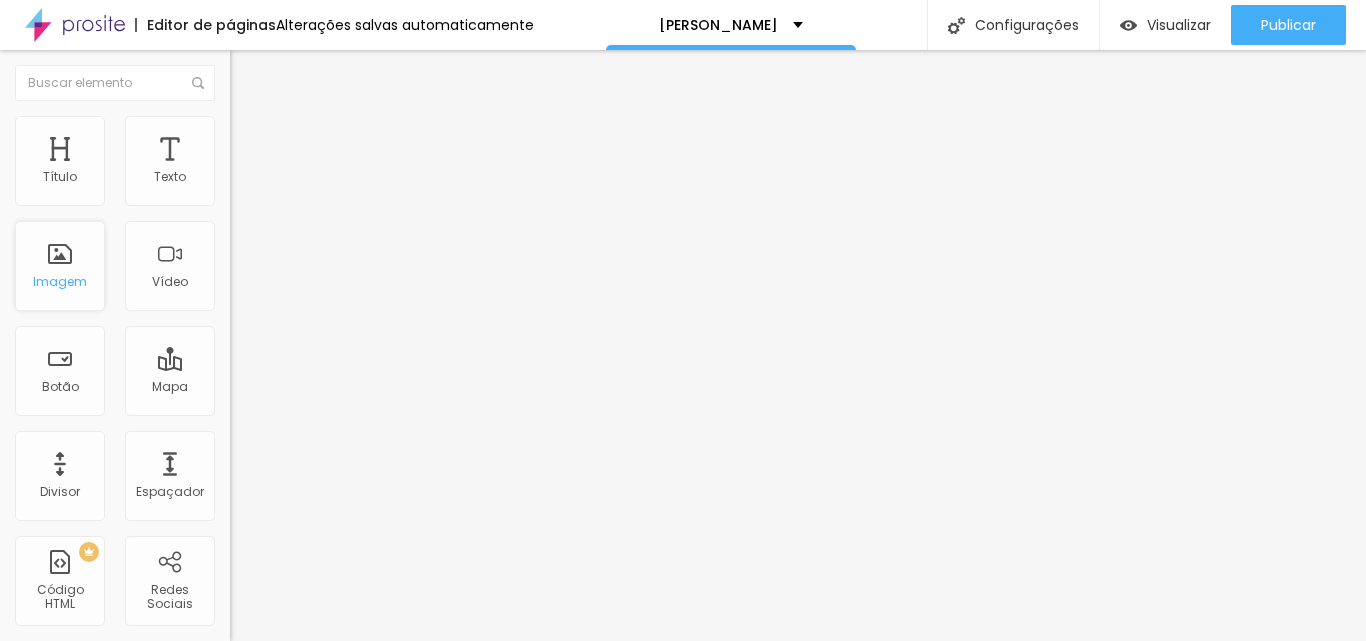 click on "Imagem" at bounding box center (60, 266) 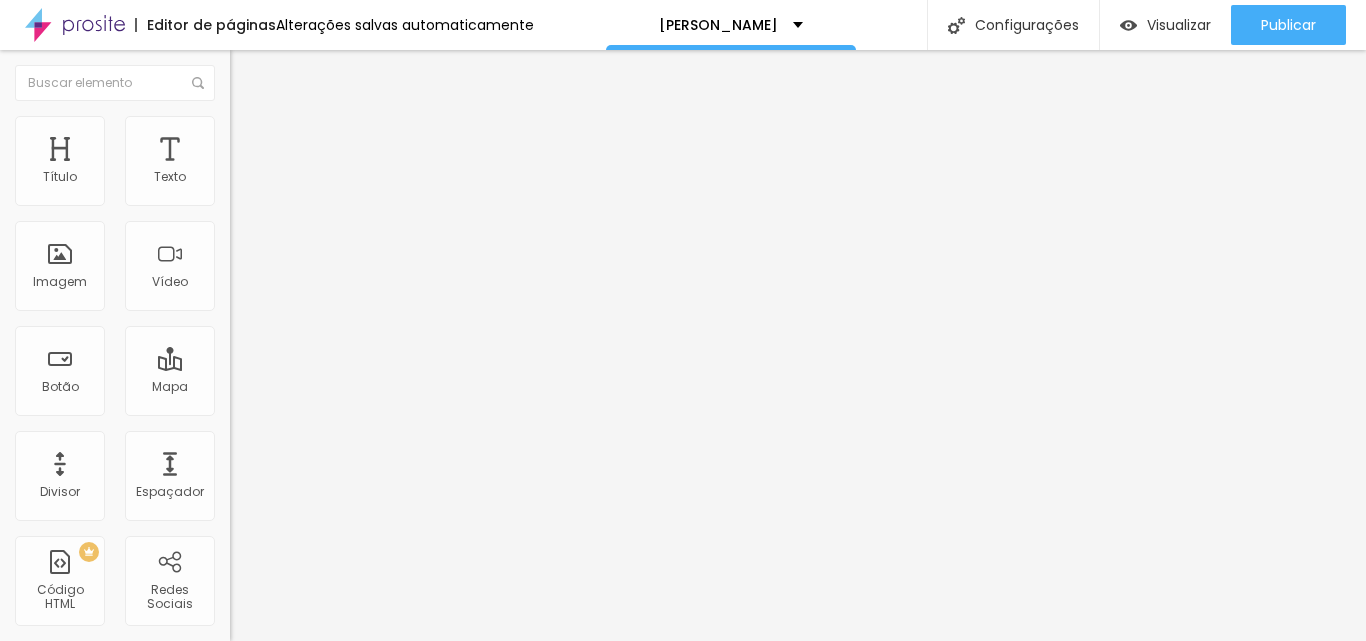 click on "Estilo" at bounding box center (263, 129) 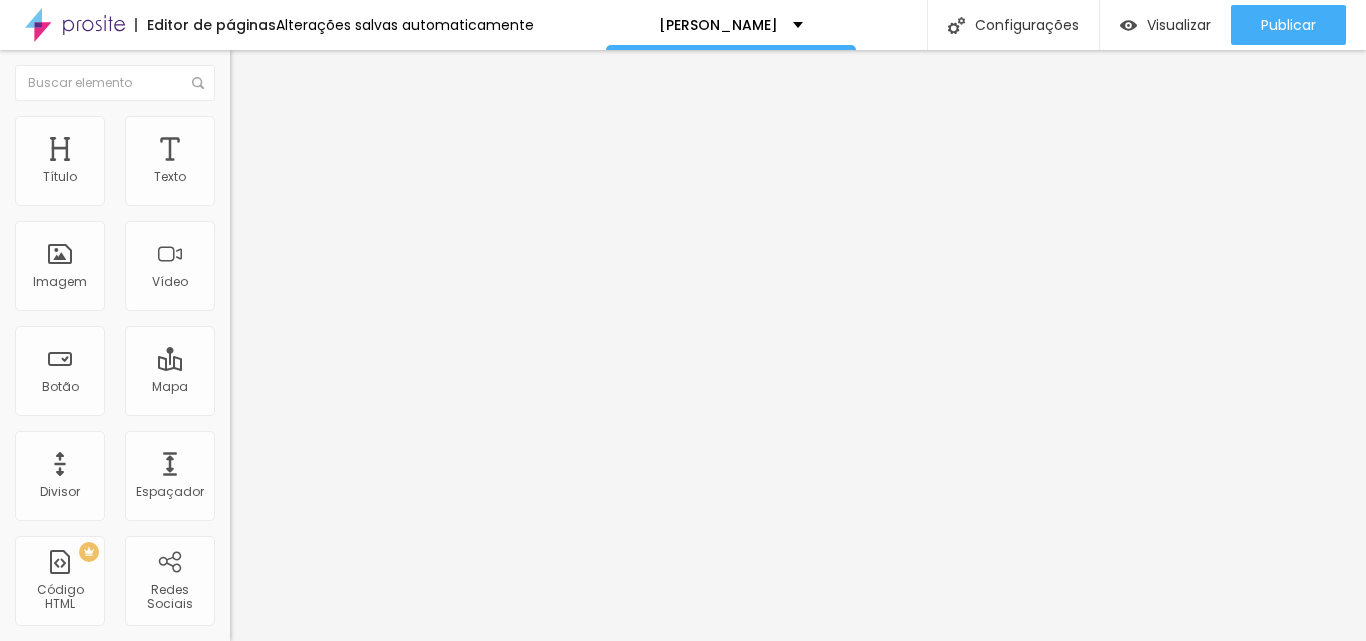 click on "Conteúdo" at bounding box center (345, 106) 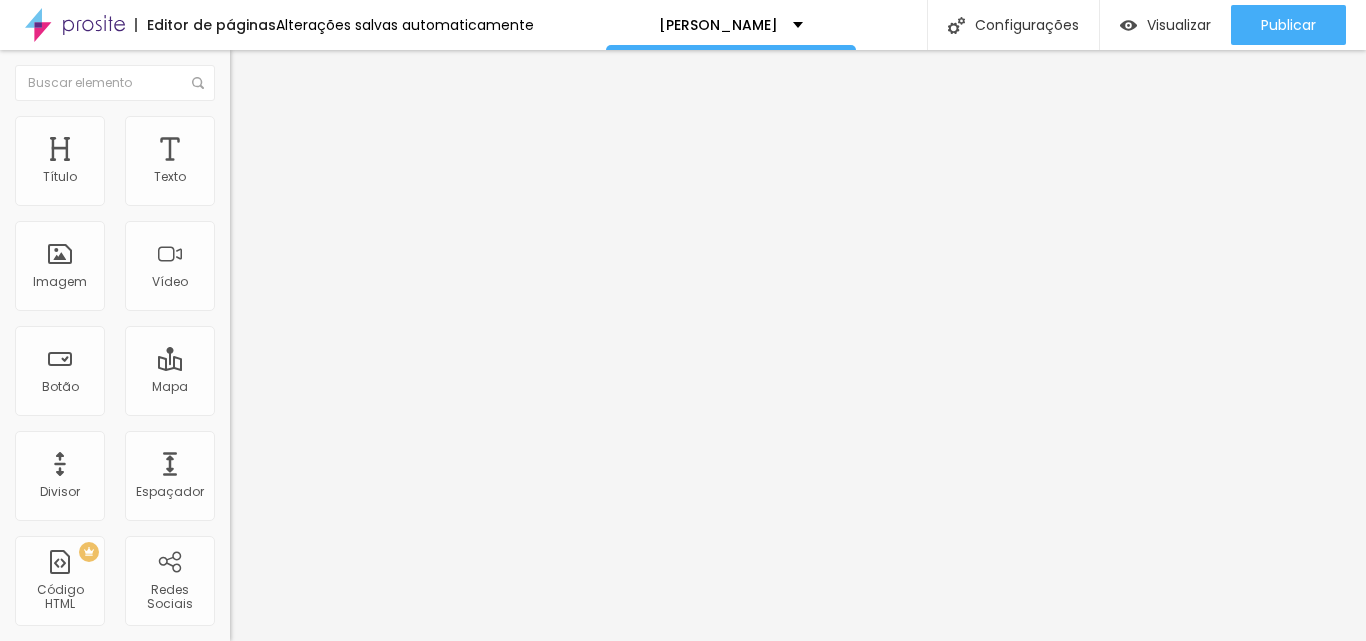click on "Original" at bounding box center (254, 304) 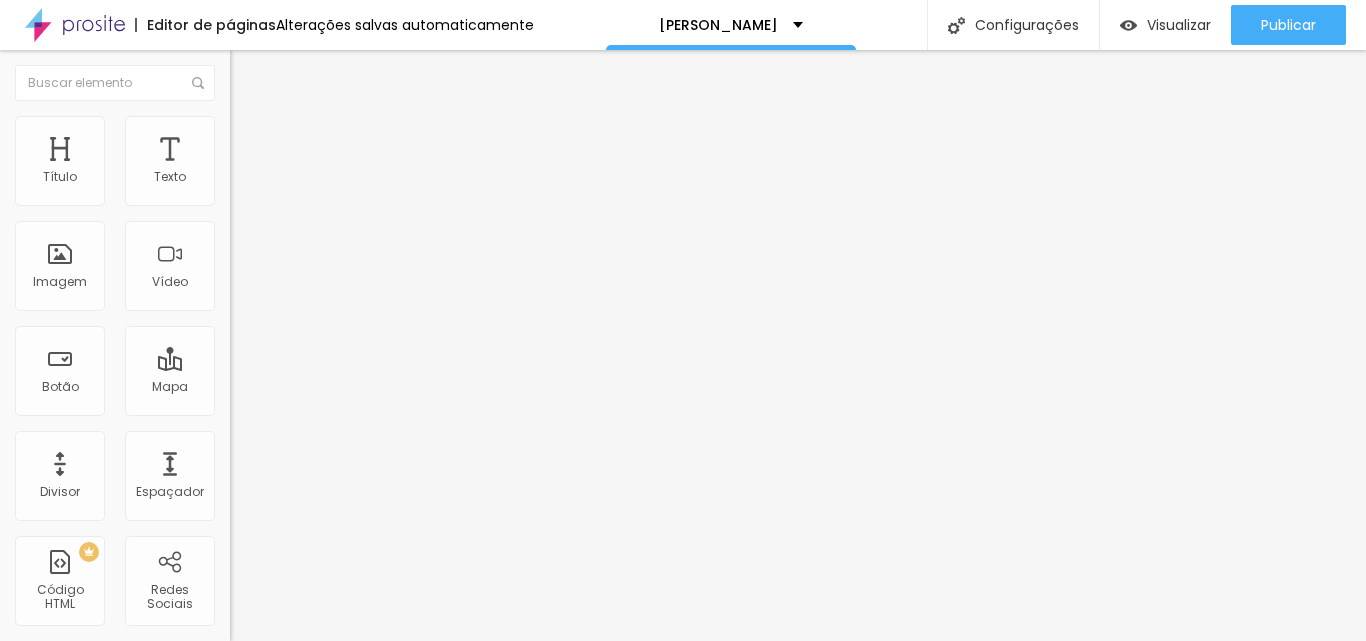 click on "Avançado" at bounding box center (345, 146) 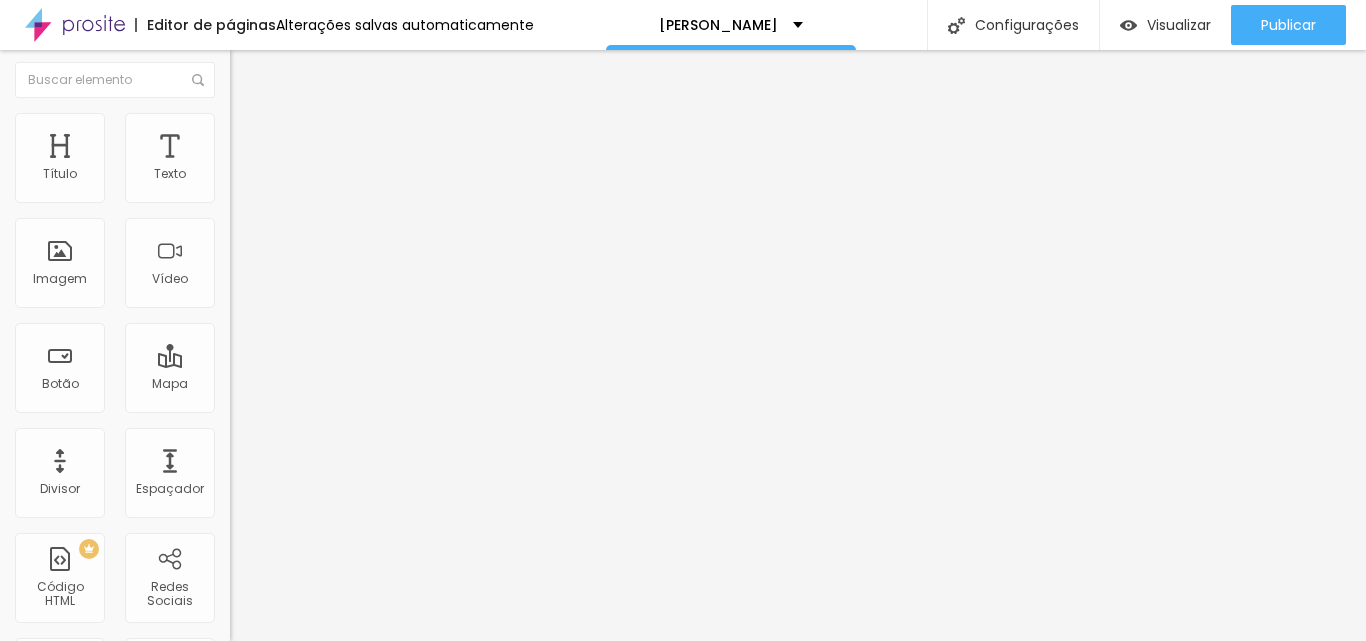 scroll, scrollTop: 0, scrollLeft: 0, axis: both 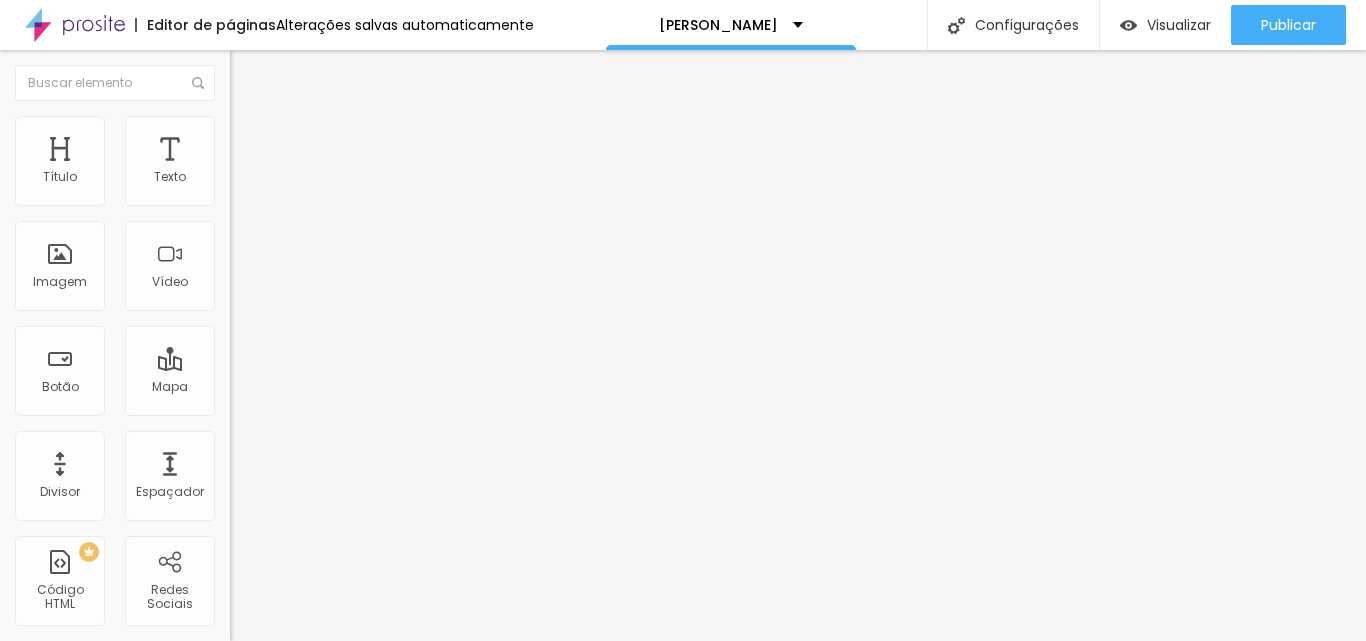 click on "Estilo" at bounding box center (345, 126) 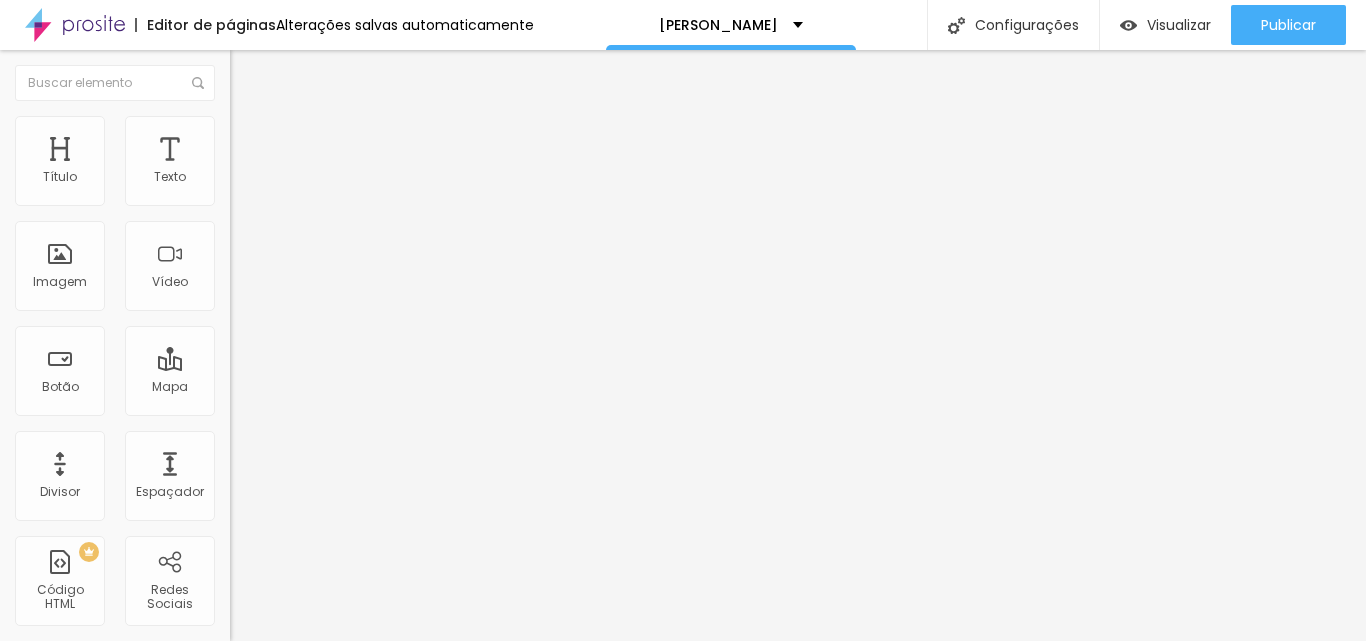 type on "65" 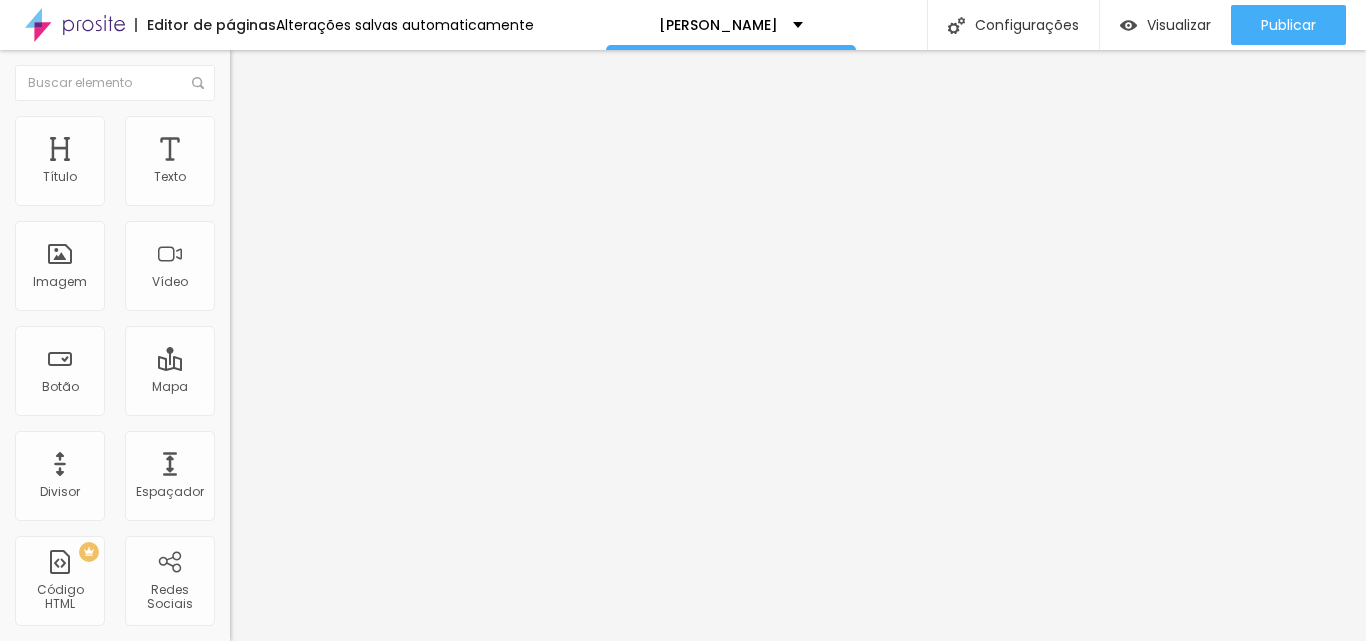 type on "60" 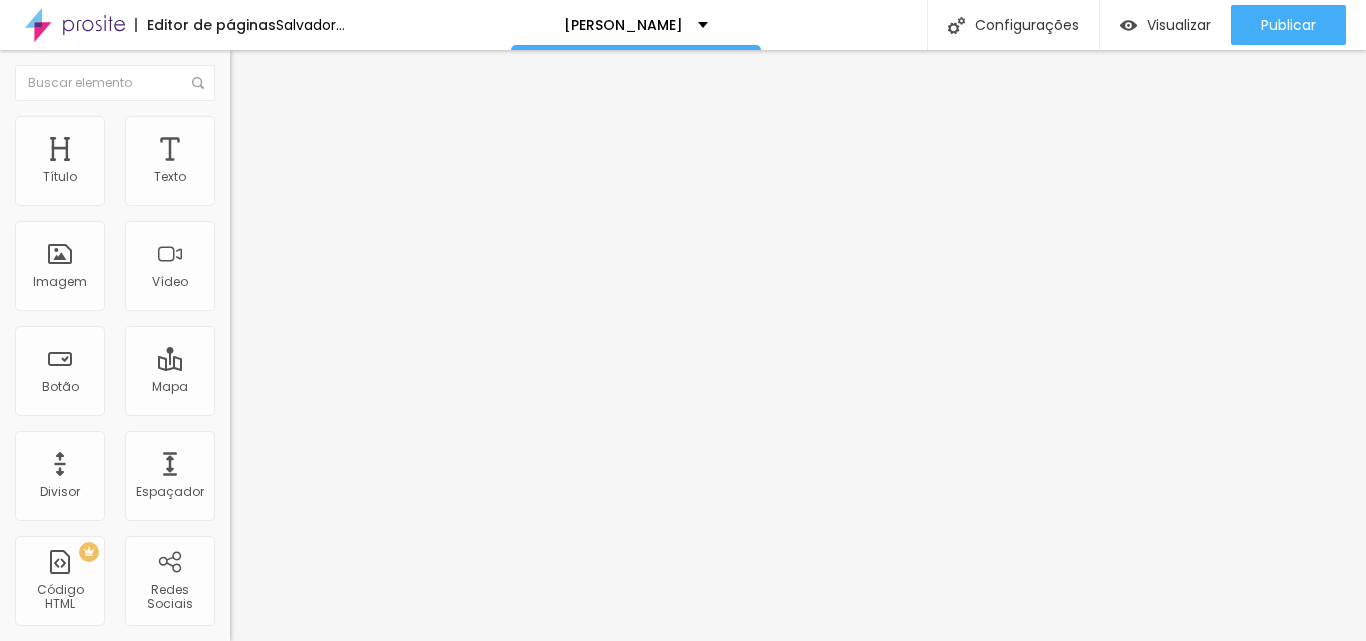 type on "55" 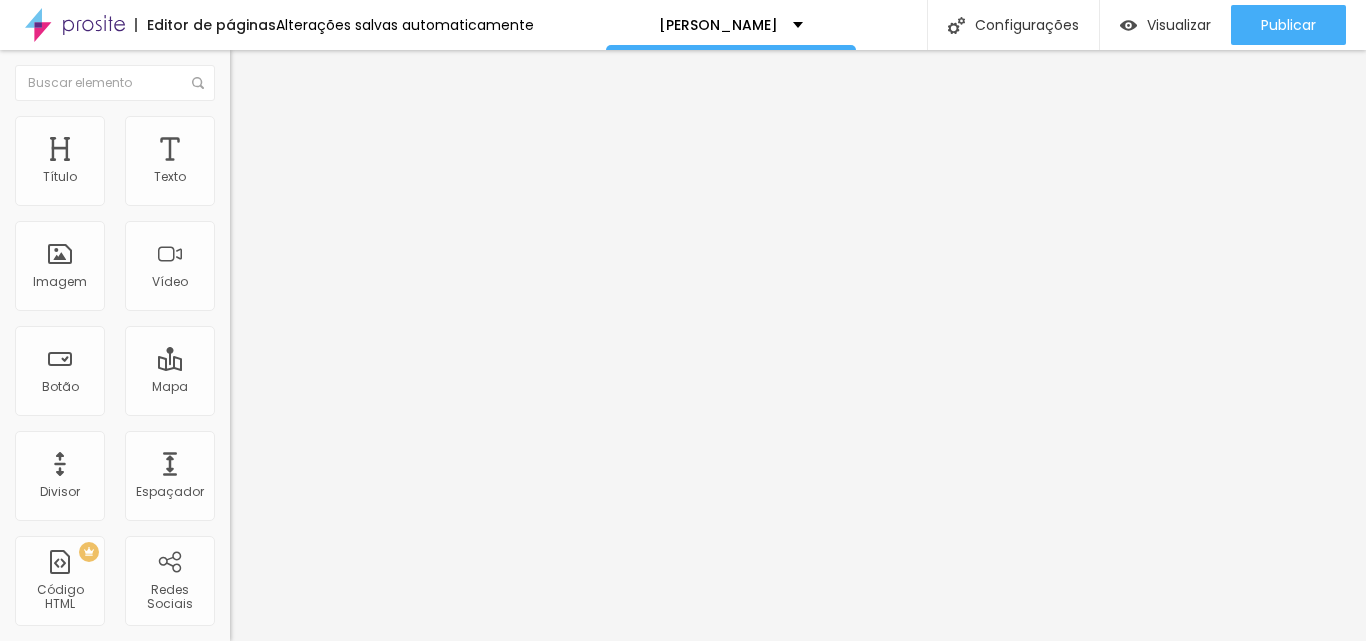 drag, startPoint x: 139, startPoint y: 213, endPoint x: 116, endPoint y: 210, distance: 23.194826 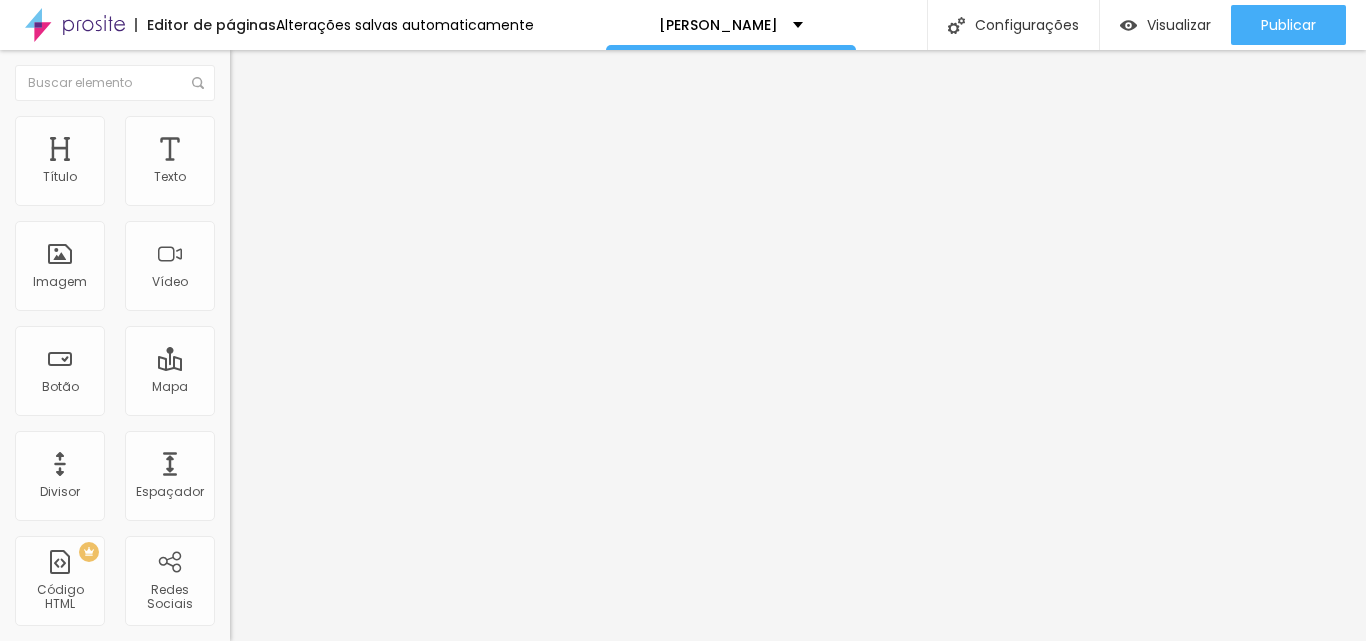 type on "55" 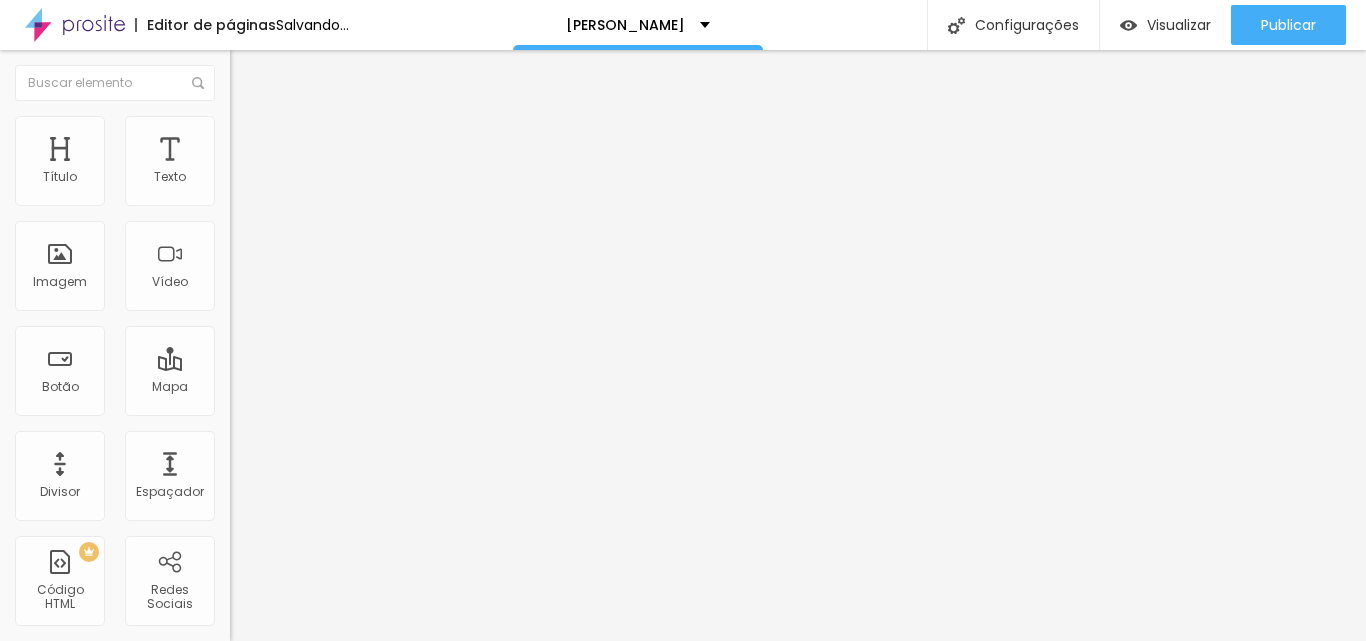 click on "Conteúdo" at bounding box center (279, 109) 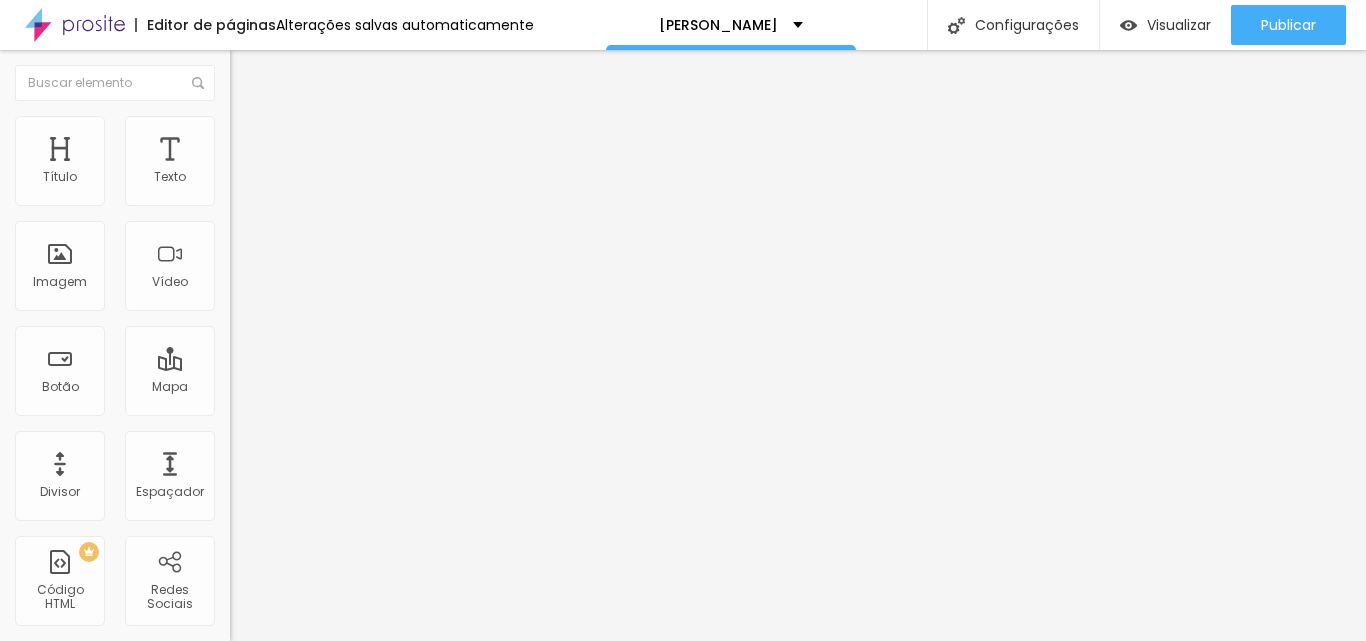 click on "Proporção Original Cinema 16:9 Padrão 4:3 Quadrado 1:1 Original" at bounding box center [345, 326] 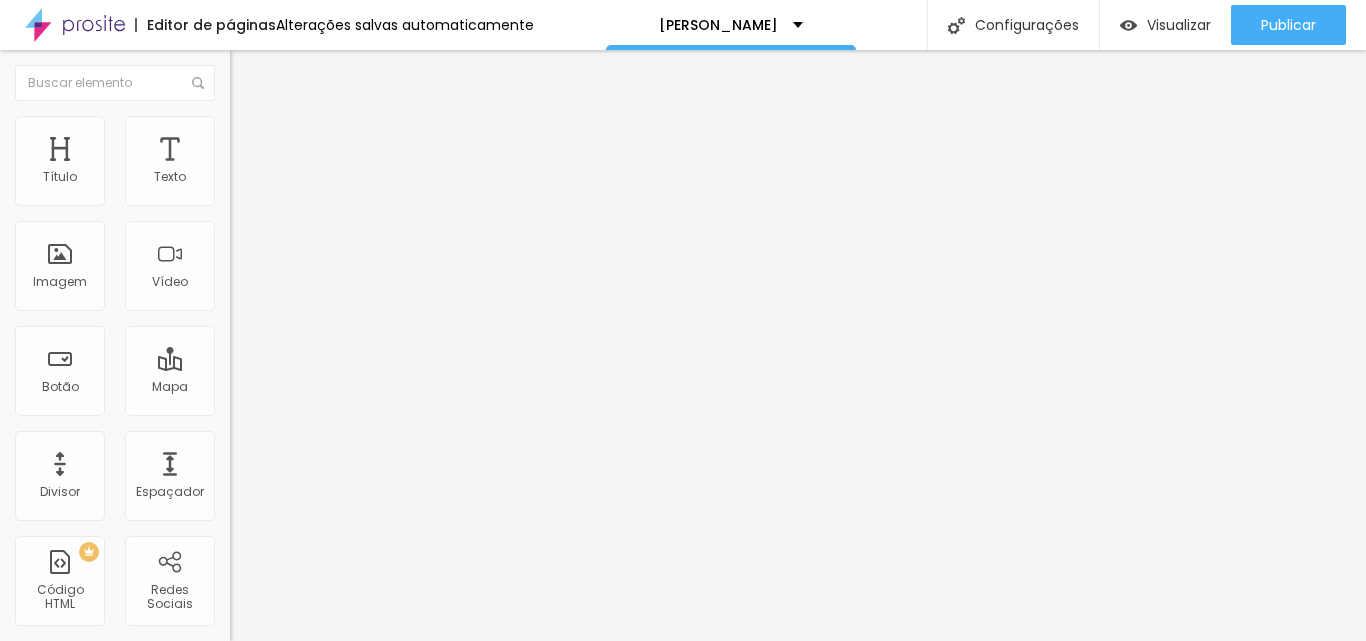 click on "Avançado" at bounding box center (345, 146) 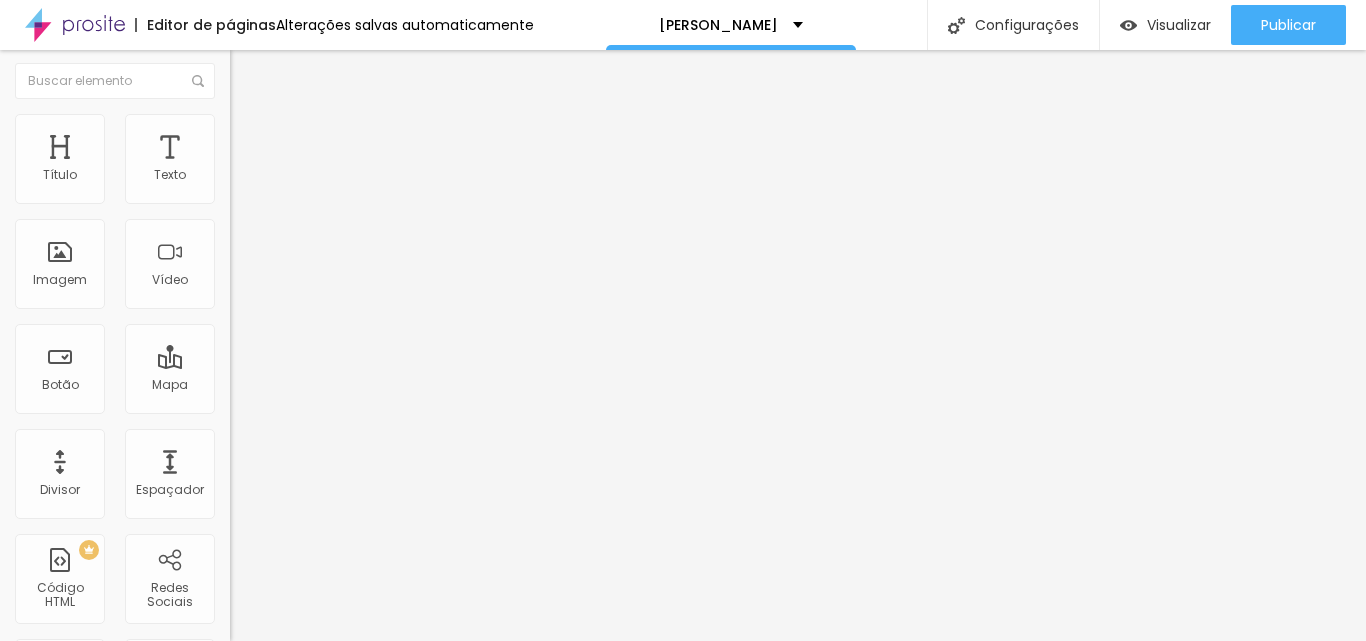 scroll, scrollTop: 0, scrollLeft: 0, axis: both 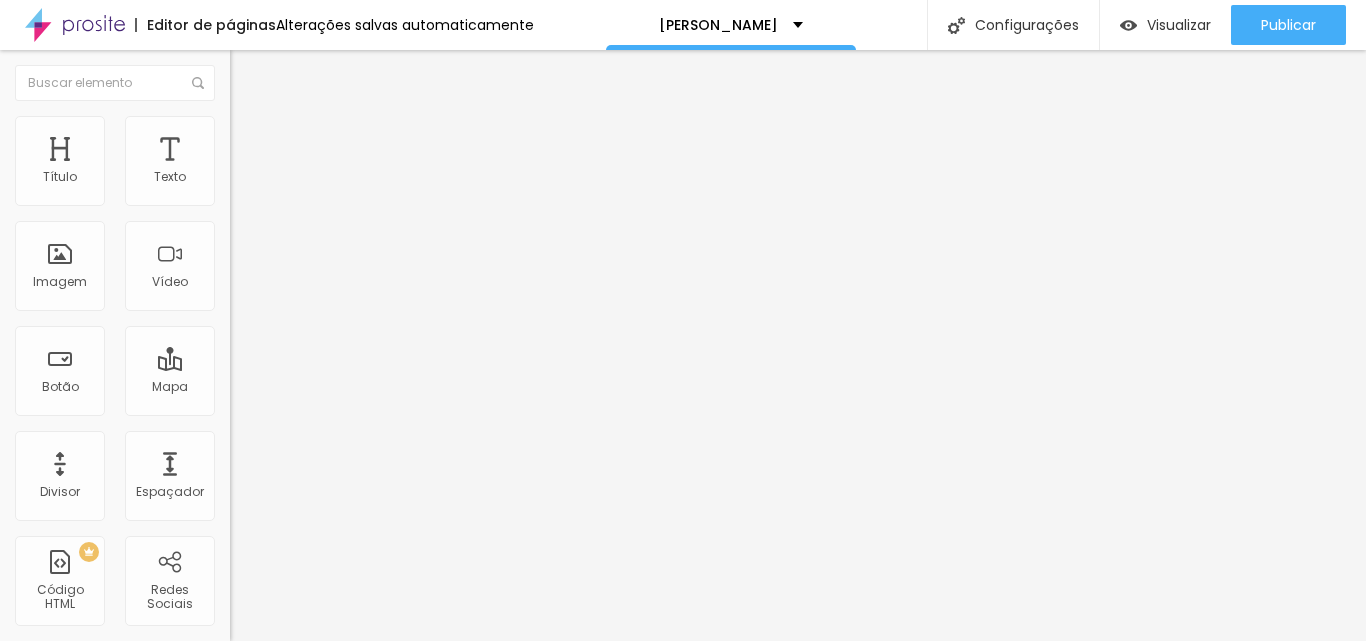 click on "Estilo" at bounding box center [263, 129] 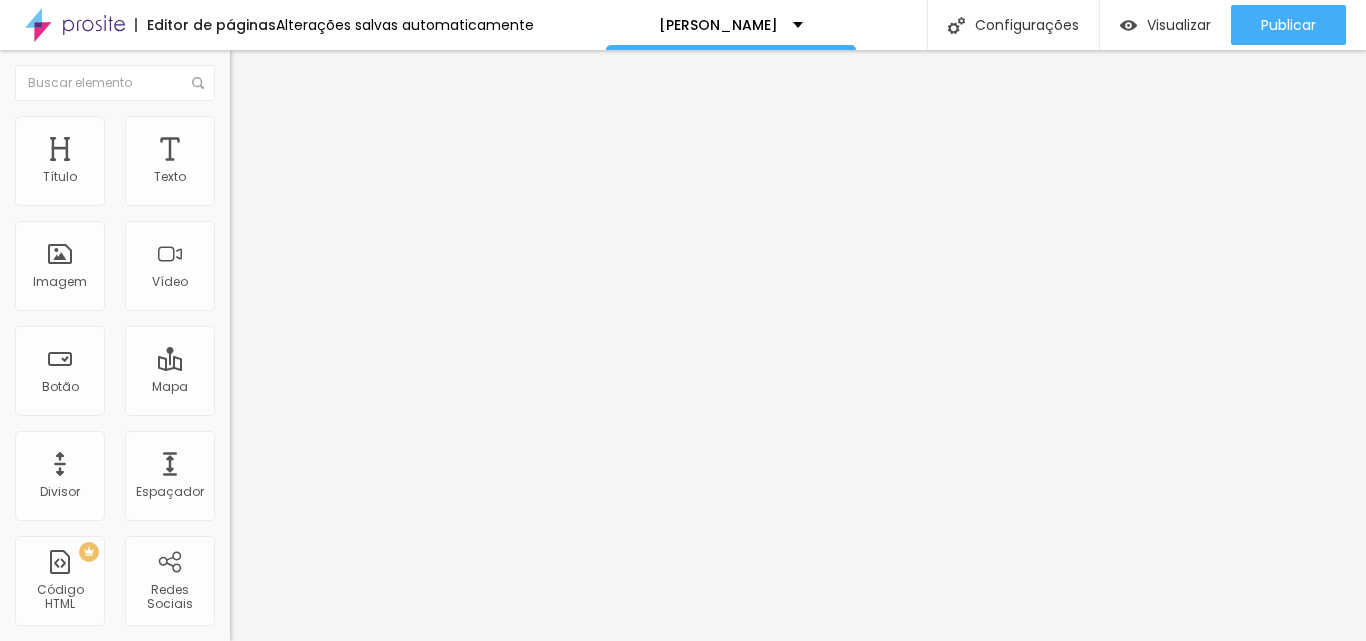 type on "60" 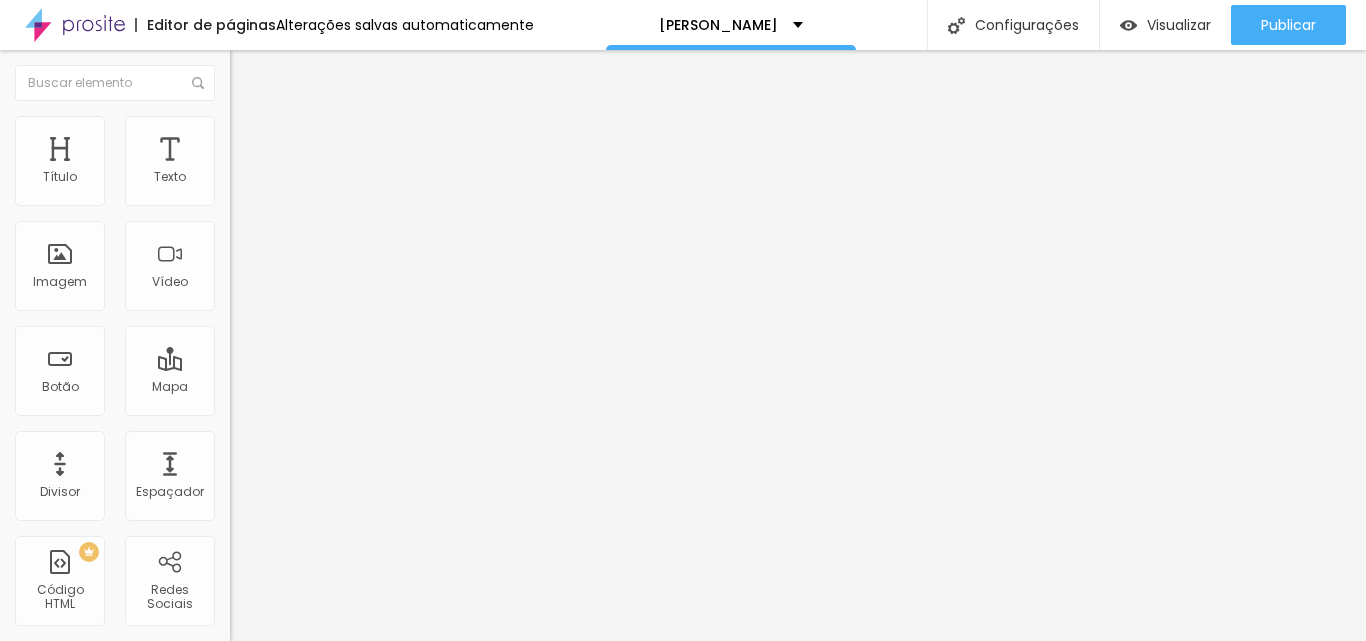 type on "65" 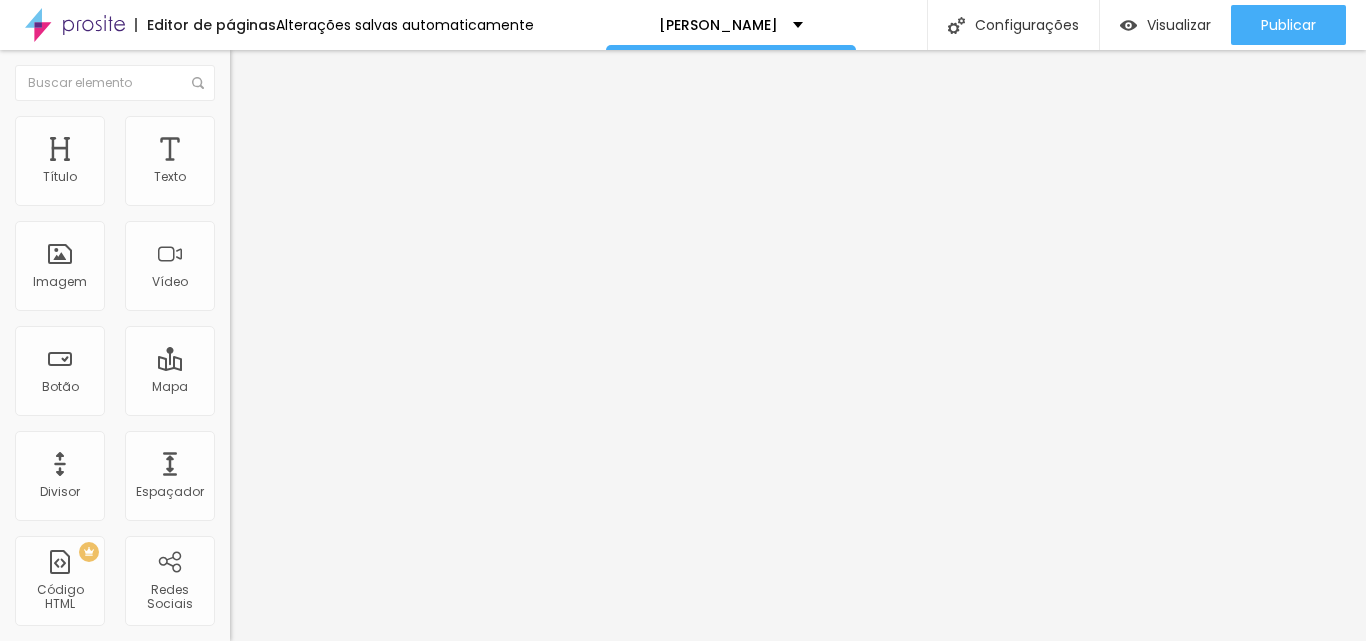 type on "85" 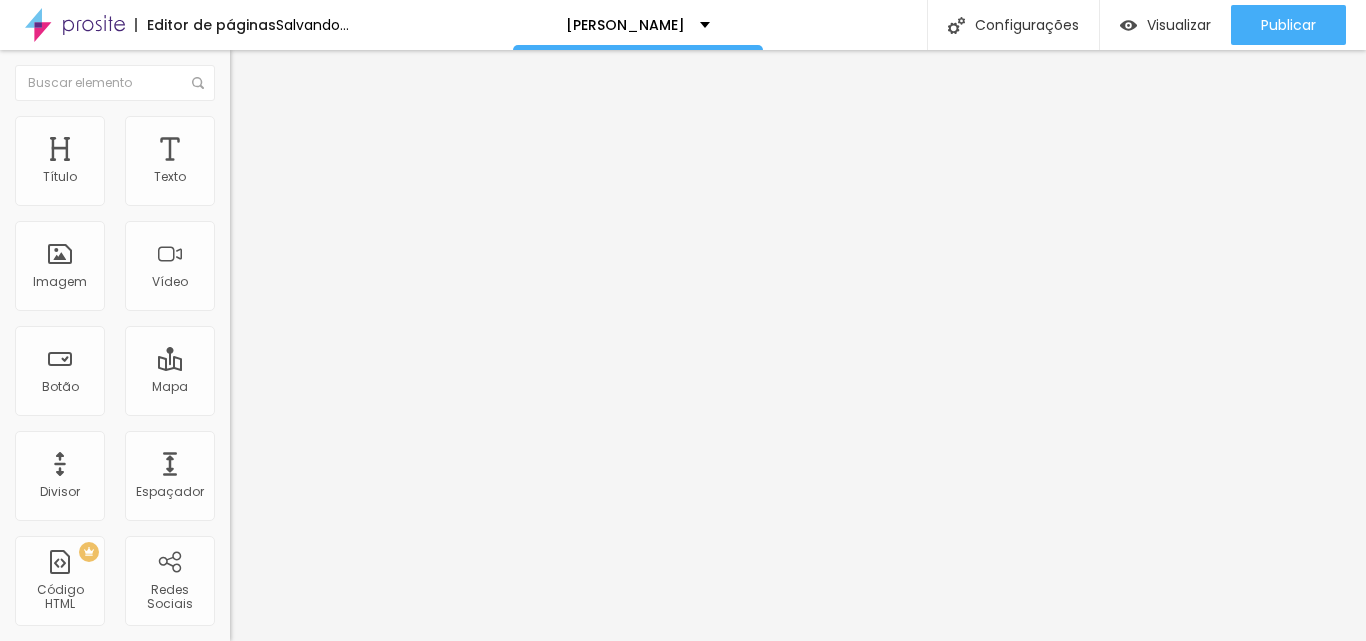 type on "90" 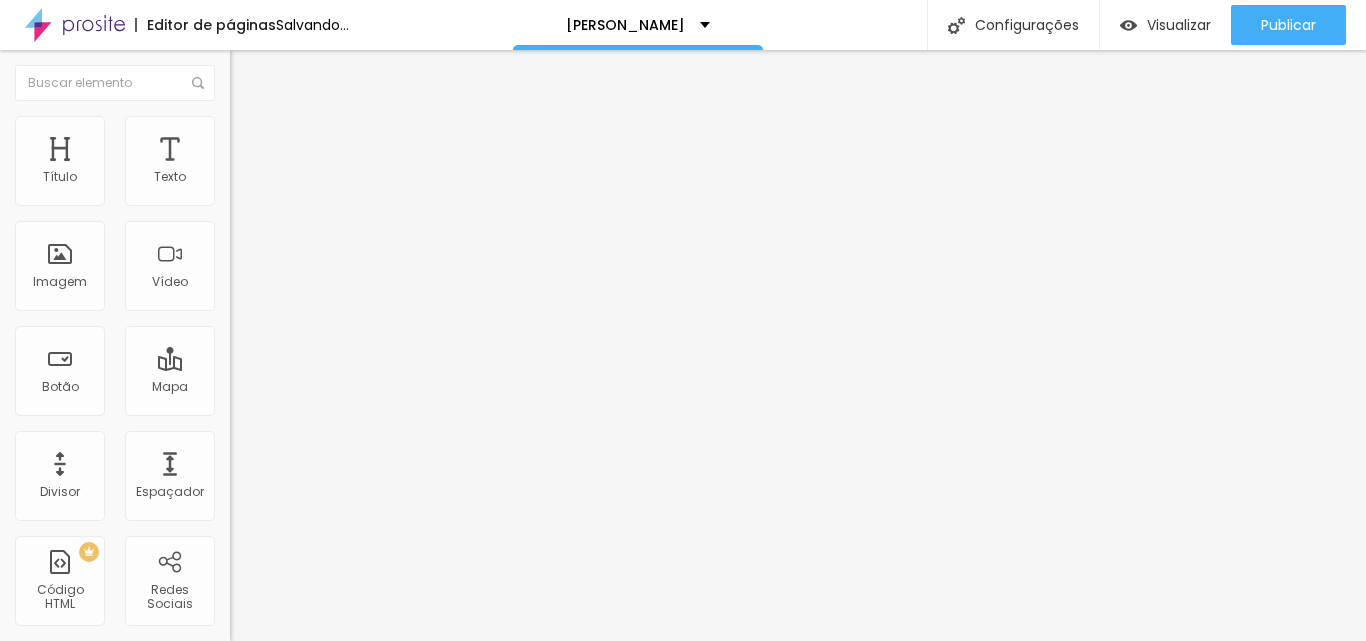 type on "90" 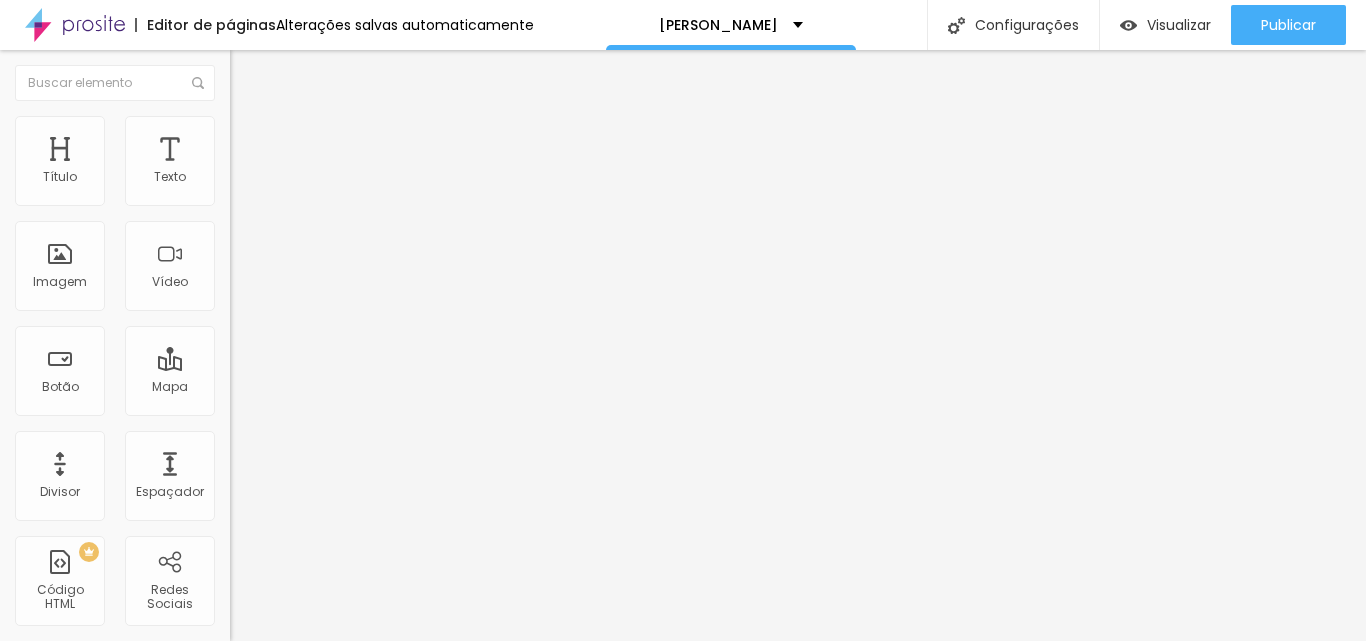 type on "95" 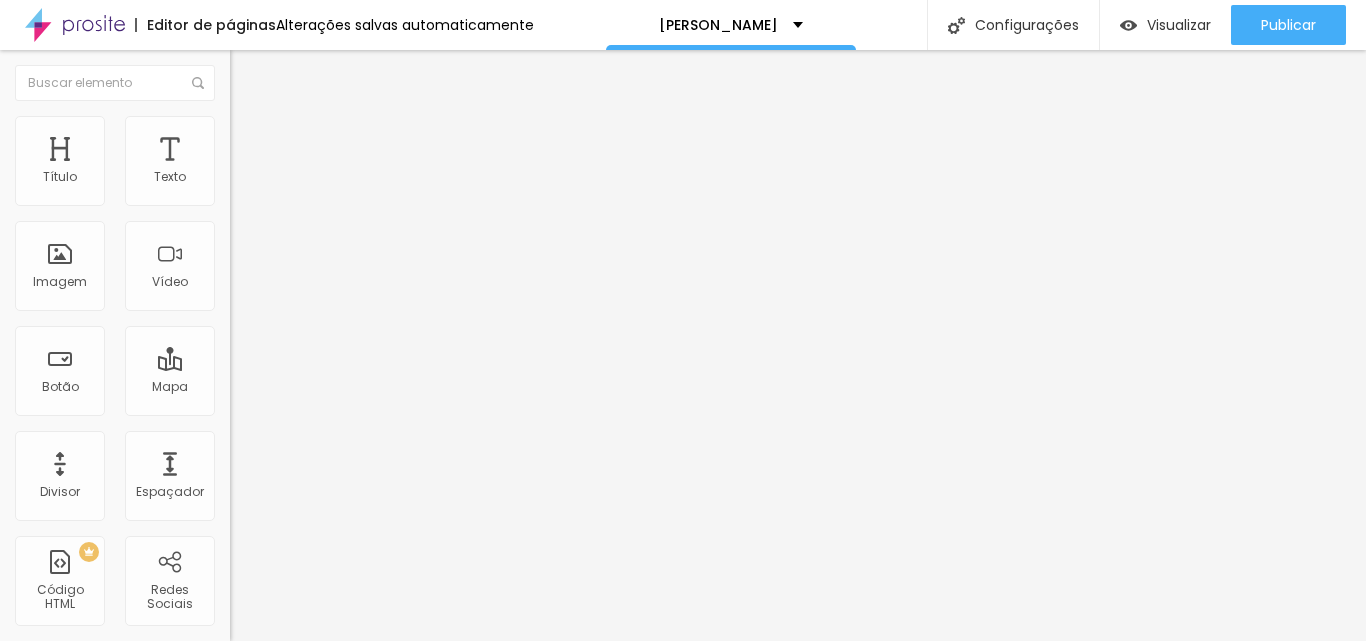 drag, startPoint x: 116, startPoint y: 215, endPoint x: 208, endPoint y: 214, distance: 92.00543 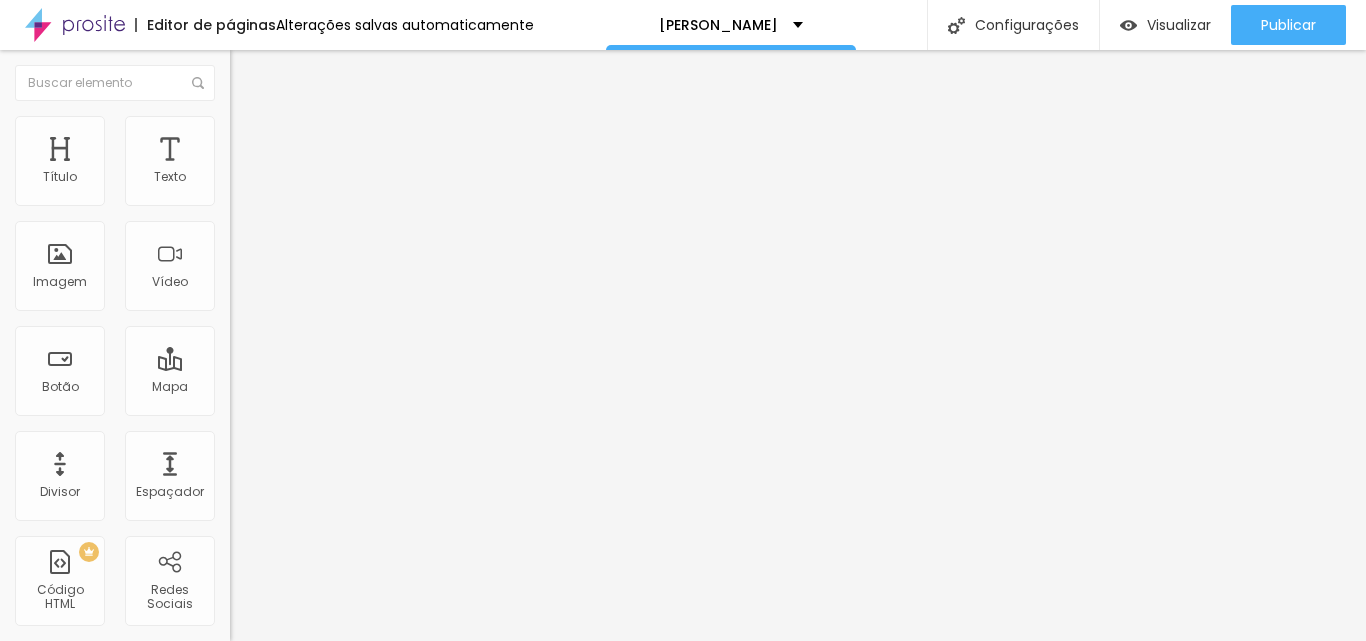 type on "100" 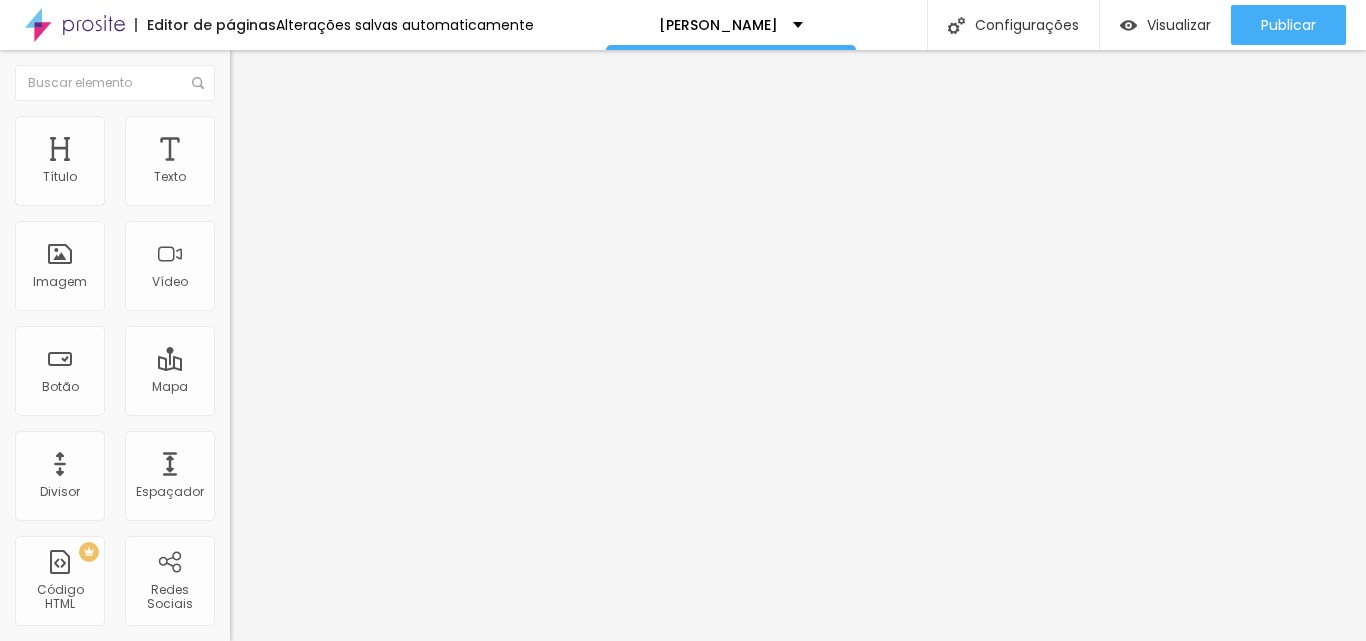 click on "Padrão 4:3" at bounding box center (263, 304) 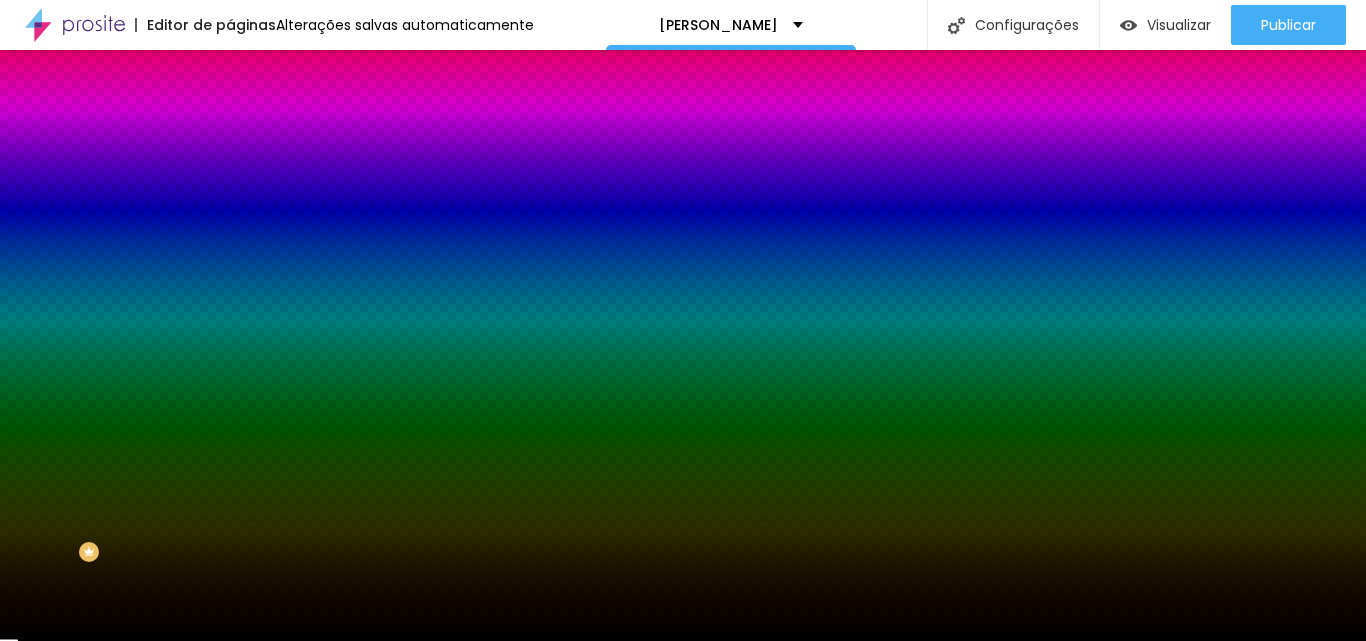 click on "Conteúdo" at bounding box center (345, 106) 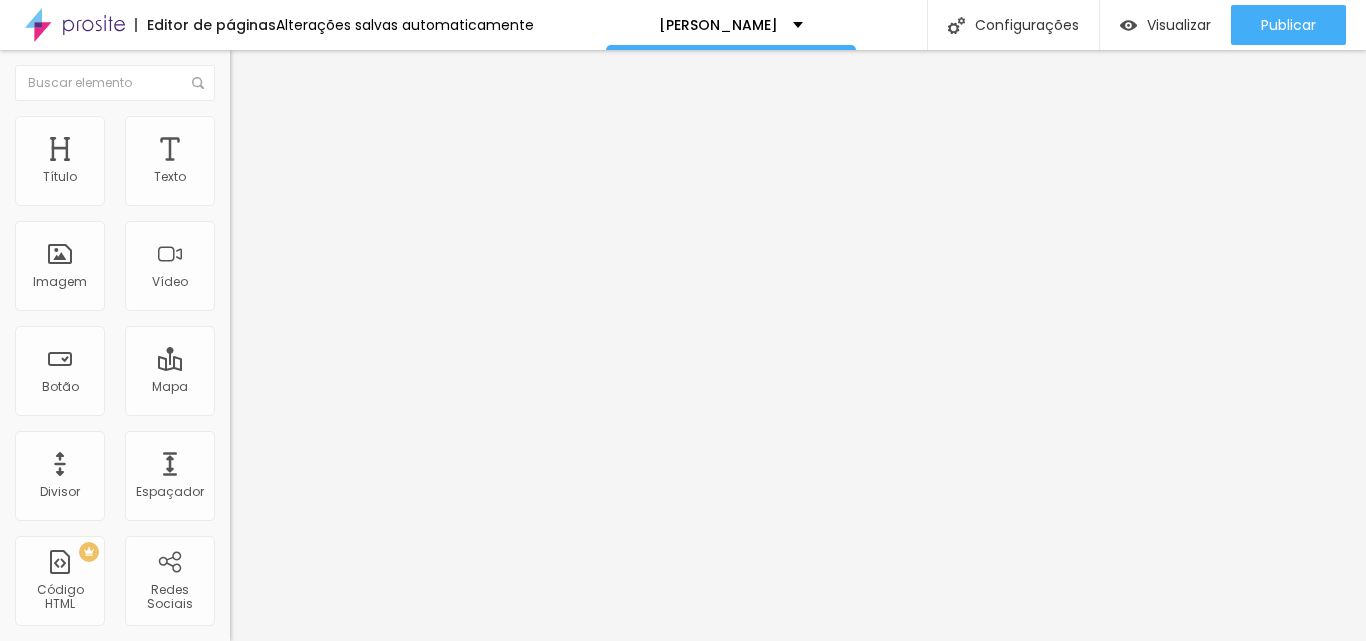 click at bounding box center [253, 73] 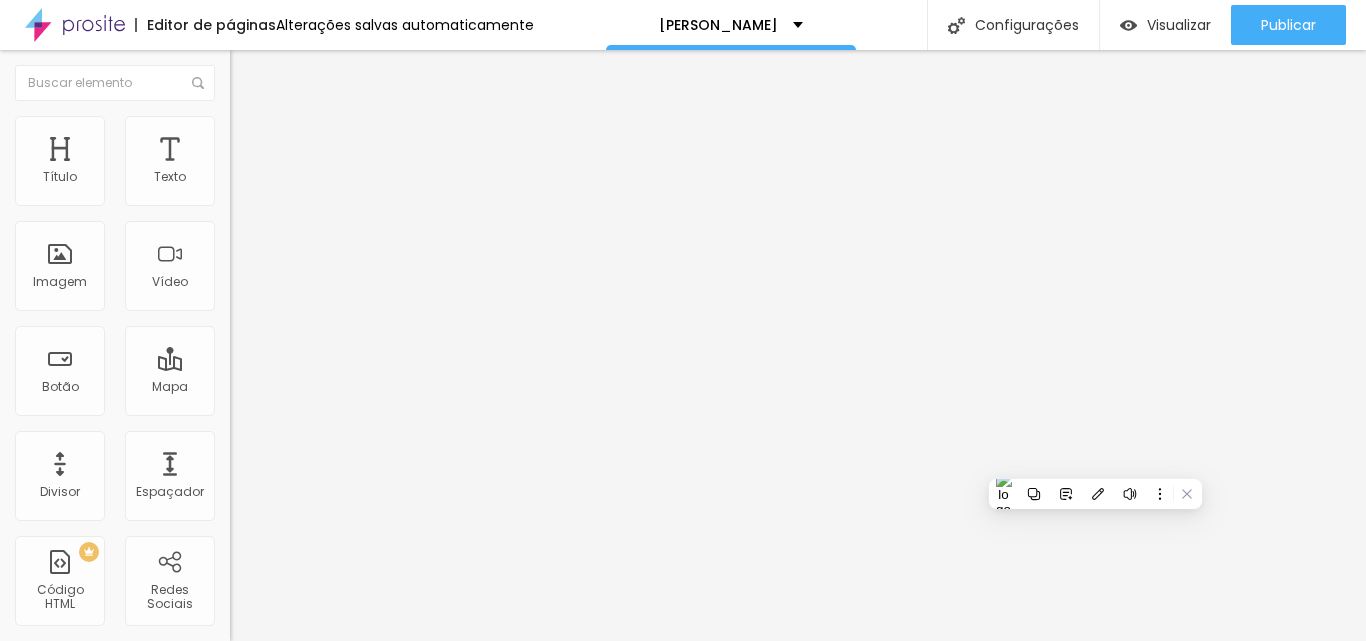 click at bounding box center (244, 181) 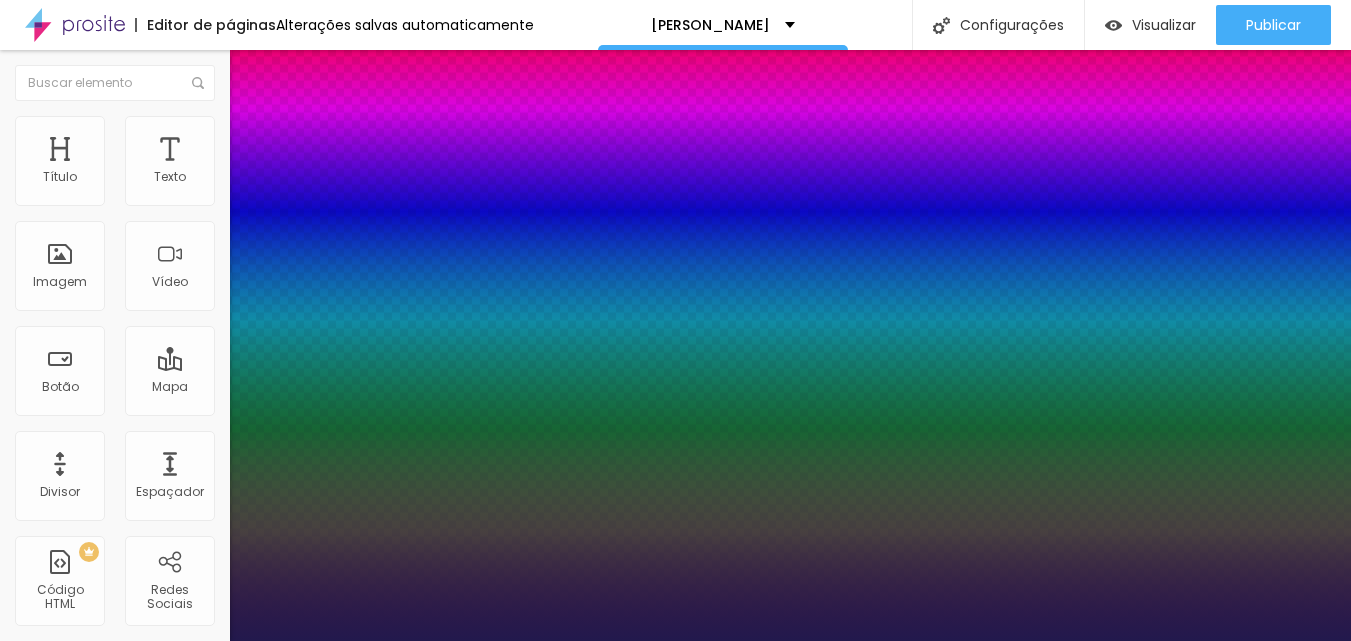 type on "1" 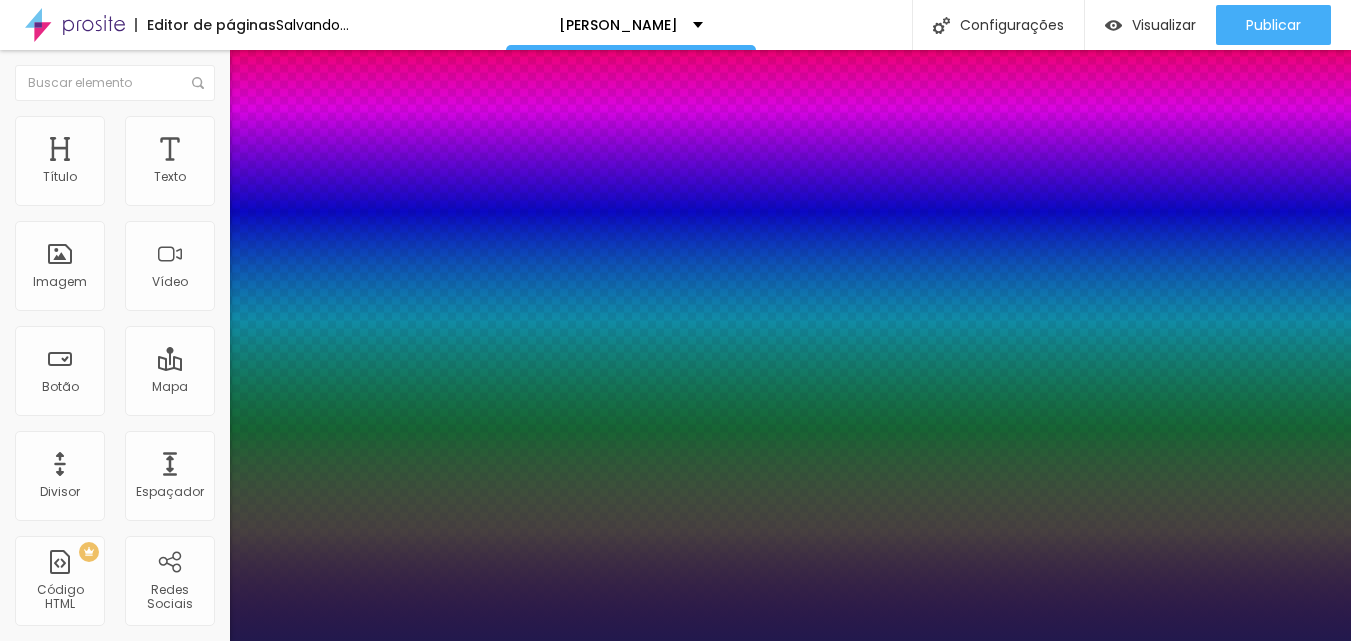 type on "14" 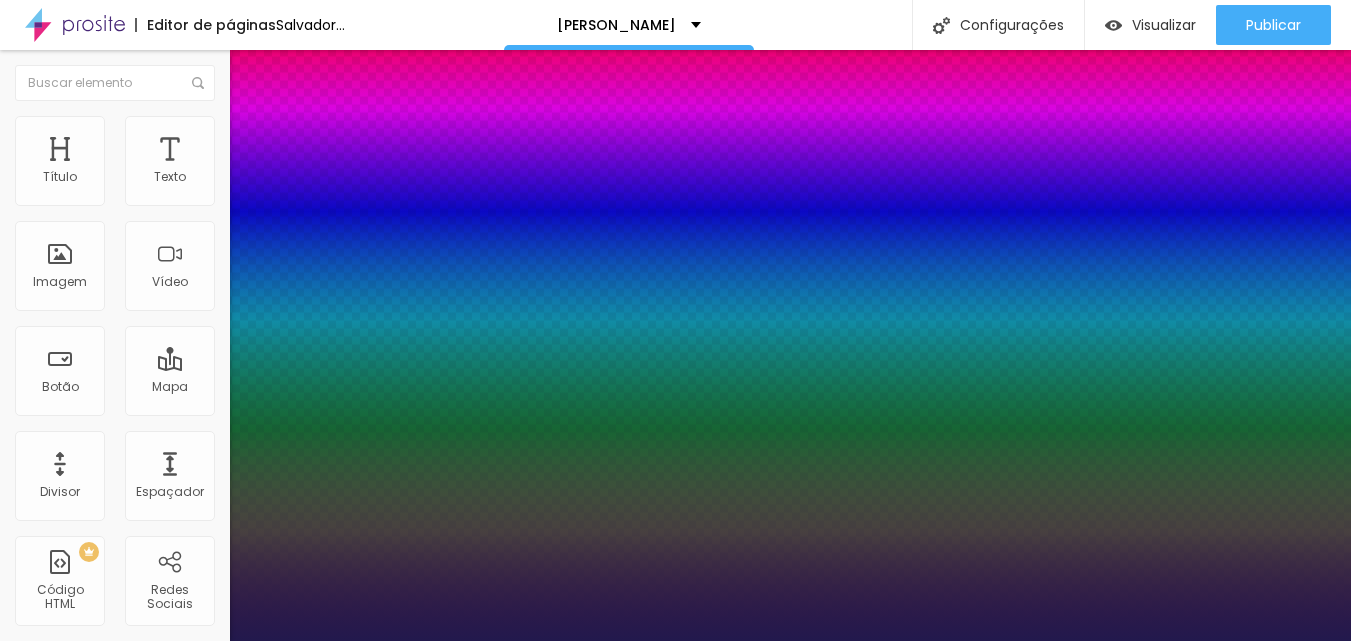 type on "13" 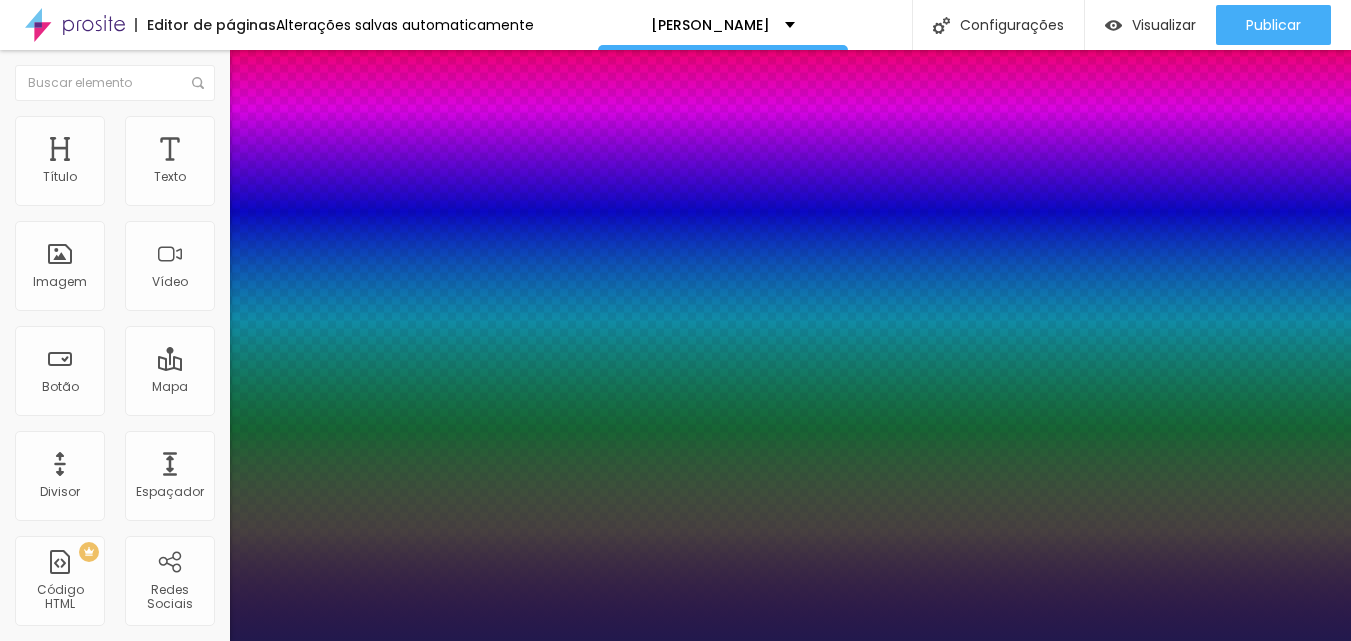 type on "14" 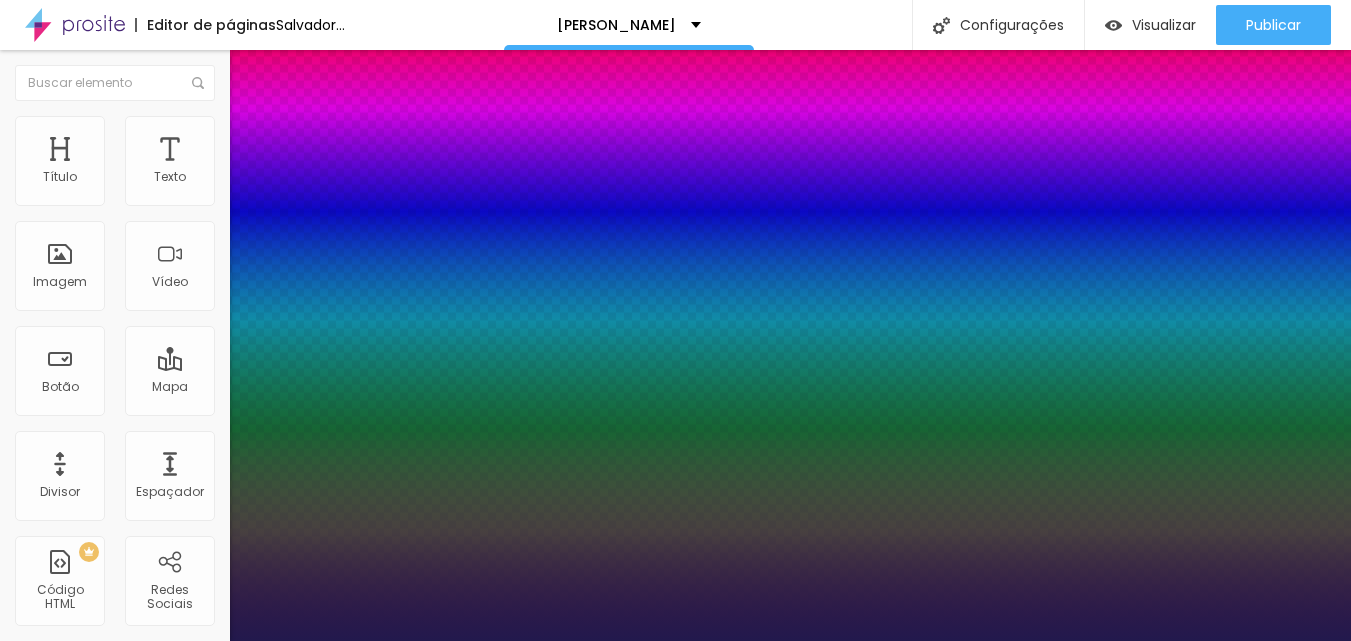 type on "15" 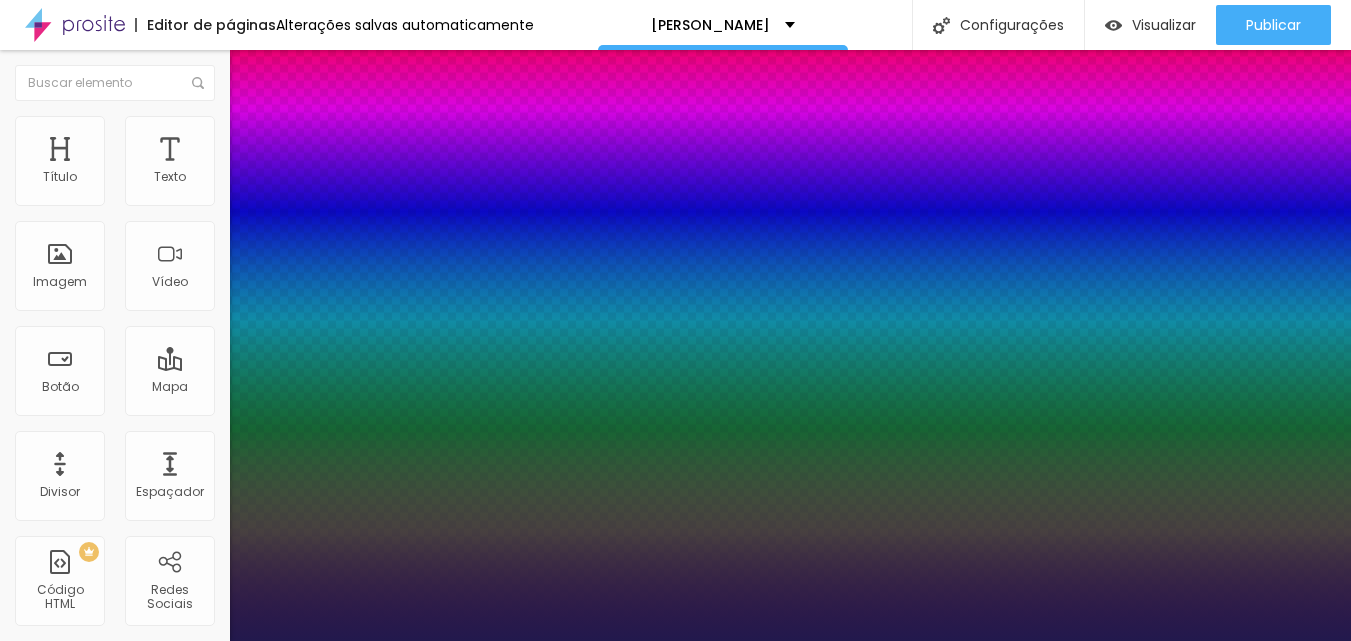 type on "15" 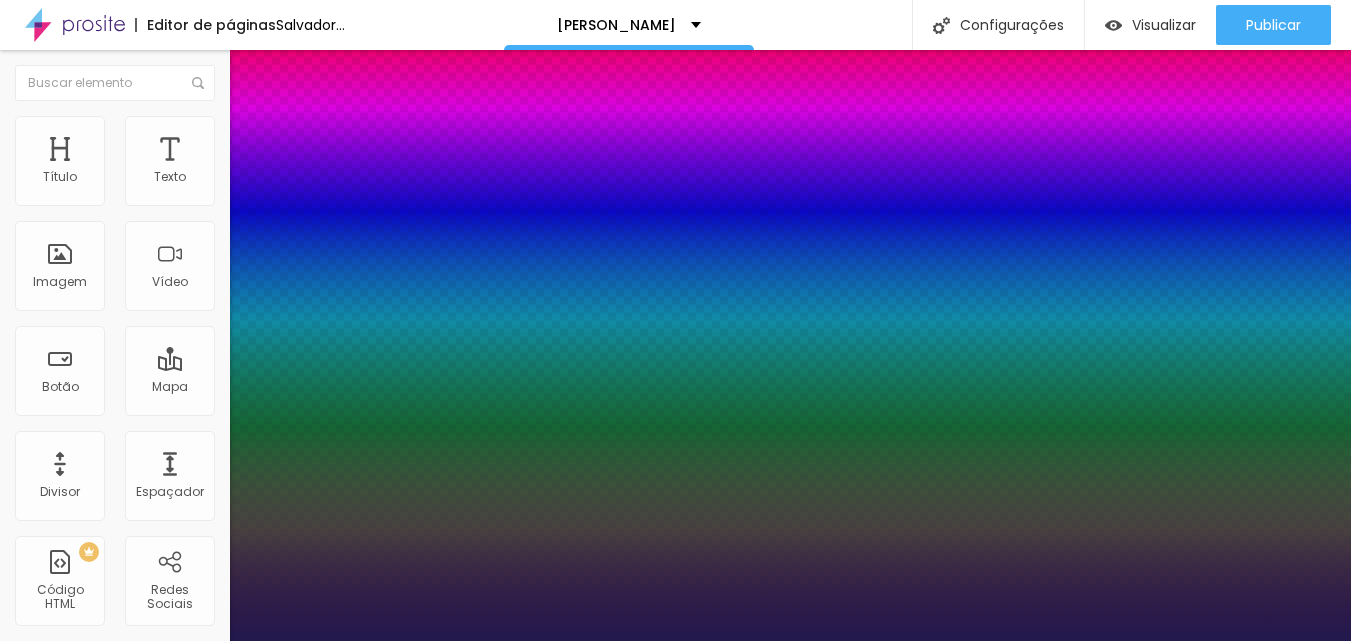 type on "1" 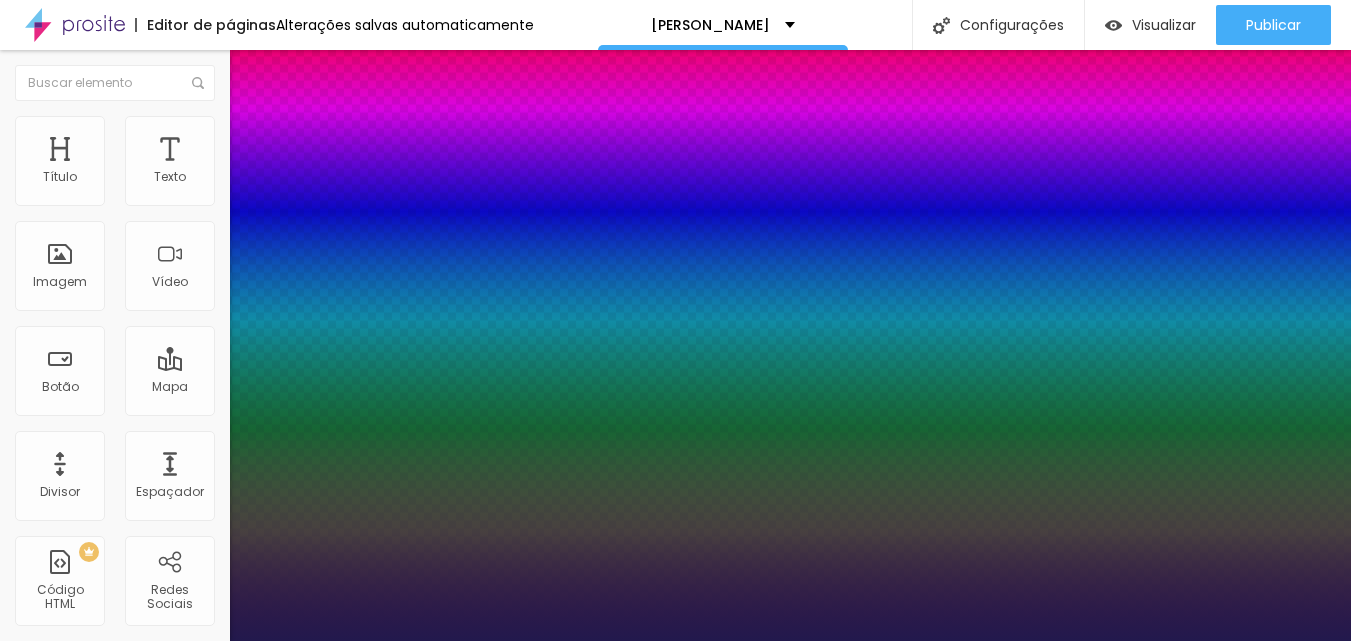 drag, startPoint x: 261, startPoint y: 381, endPoint x: 242, endPoint y: 378, distance: 19.235384 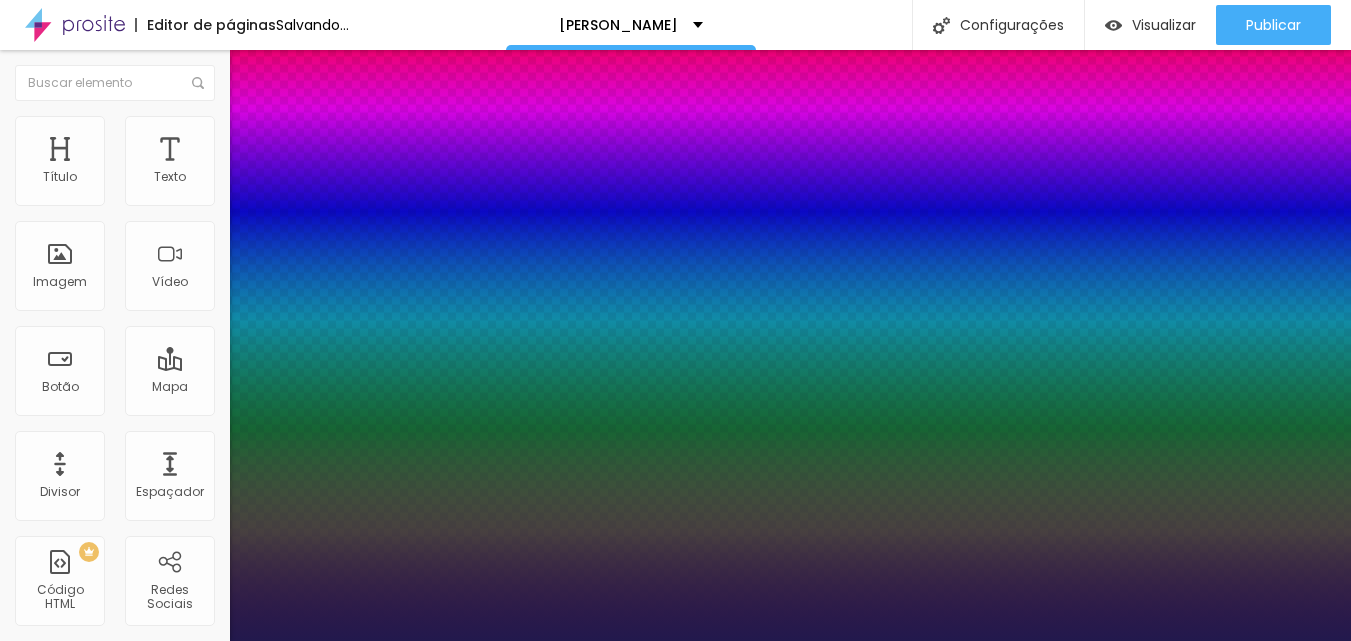 type on "0.3" 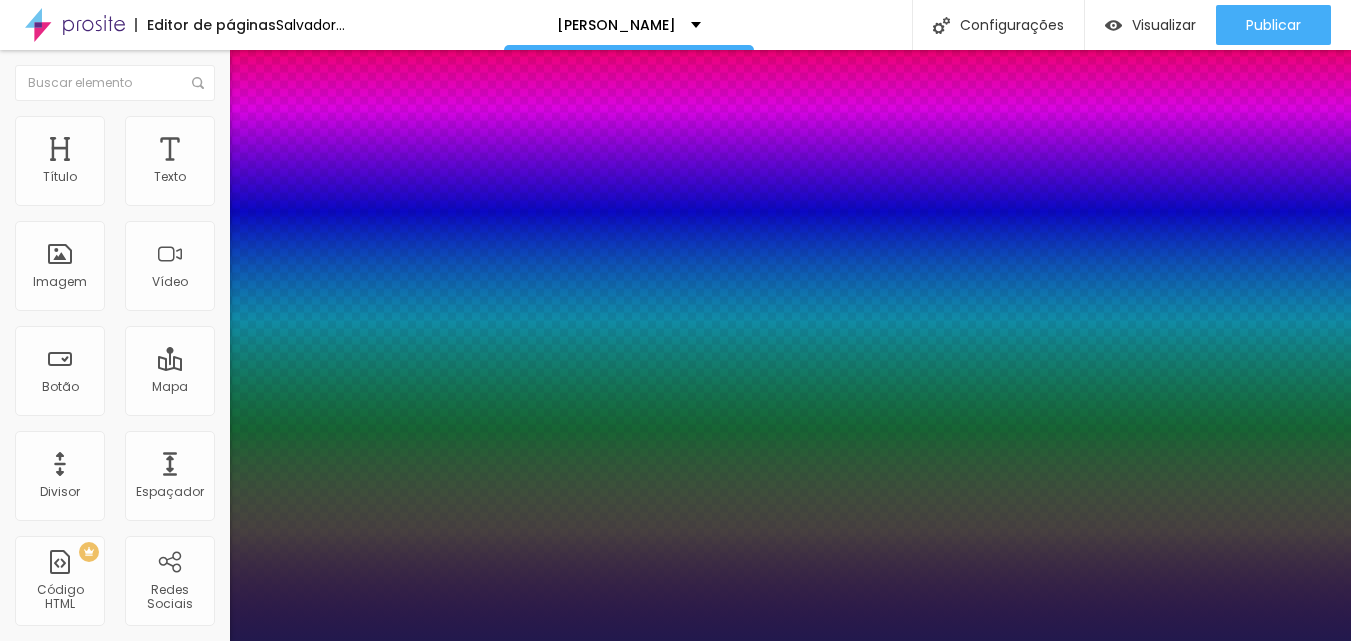 type on "0.2" 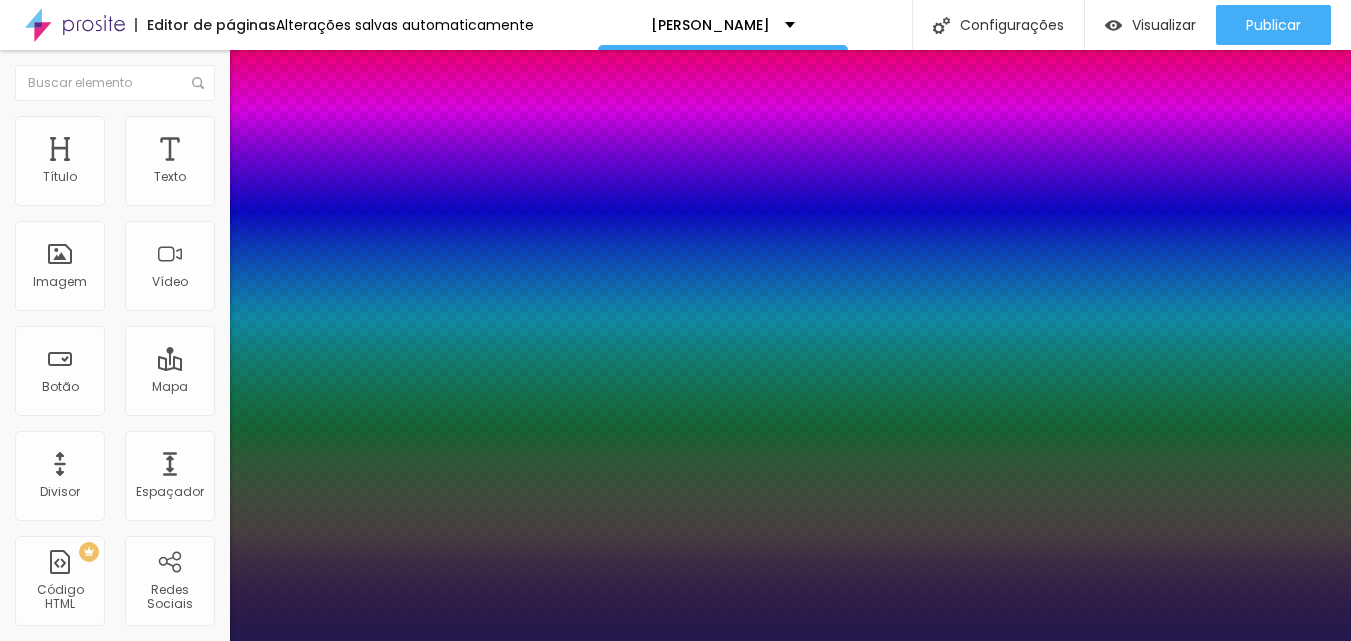 type on "0" 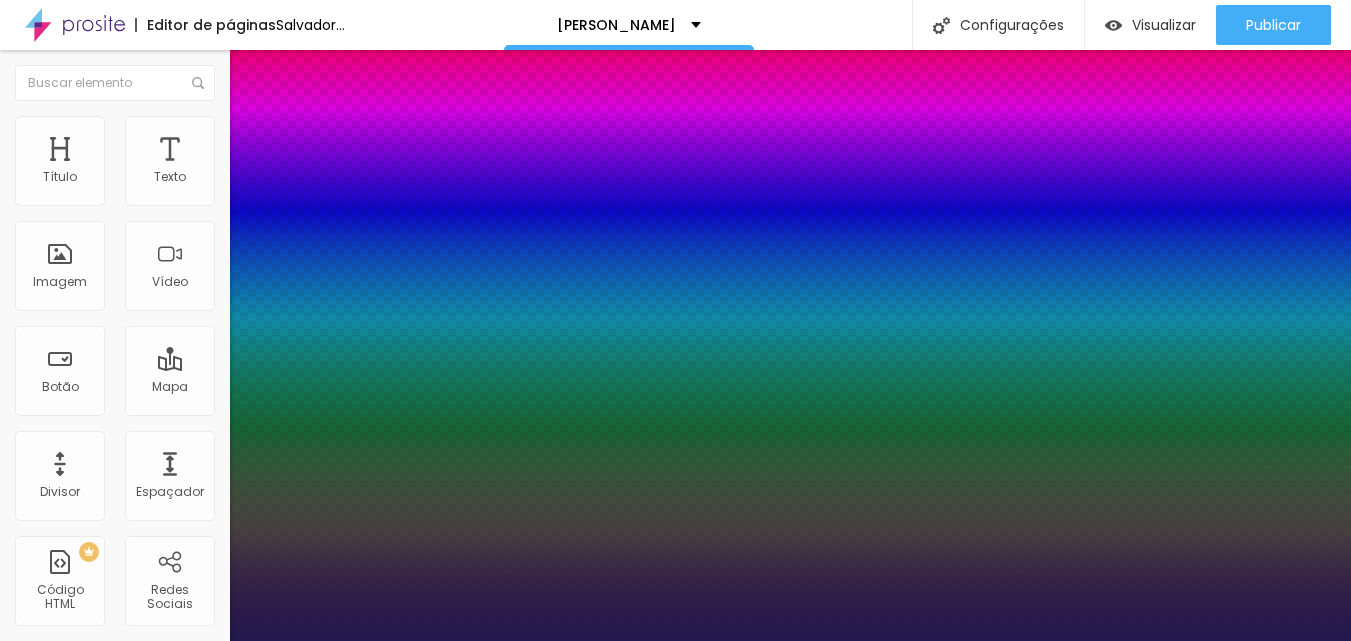 type on "1" 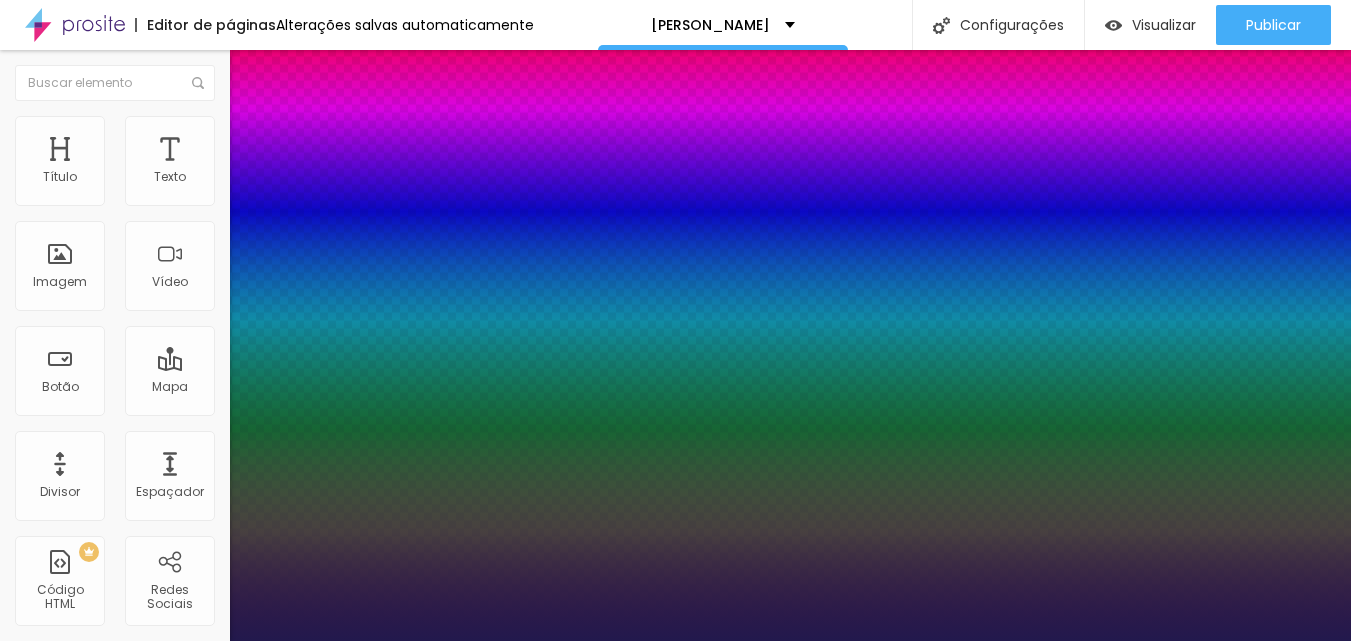 drag, startPoint x: 272, startPoint y: 390, endPoint x: 256, endPoint y: 389, distance: 16.03122 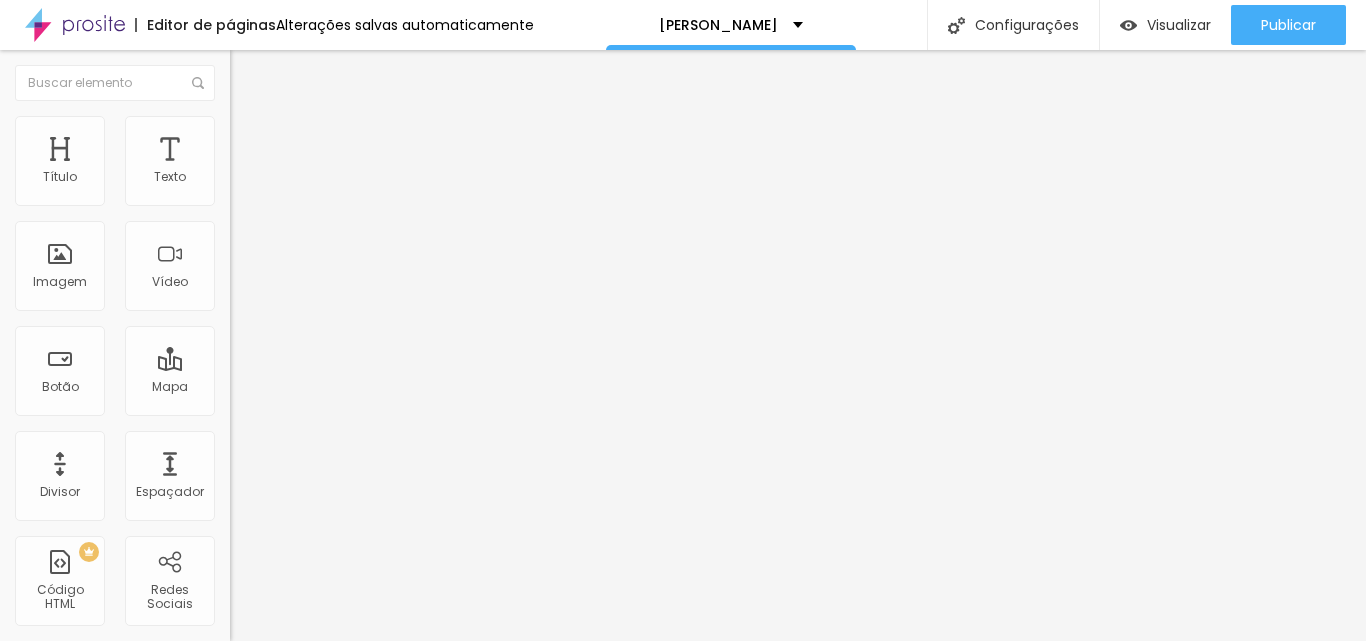 click on "Avançado" at bounding box center (345, 126) 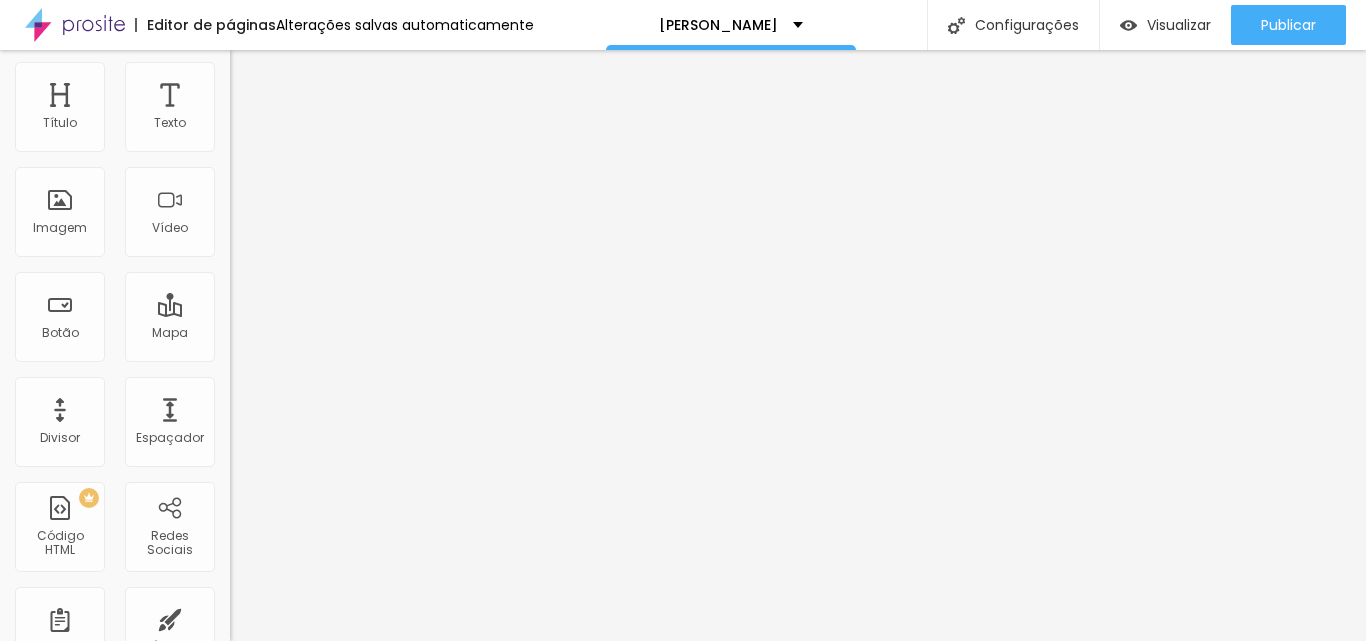 scroll, scrollTop: 0, scrollLeft: 0, axis: both 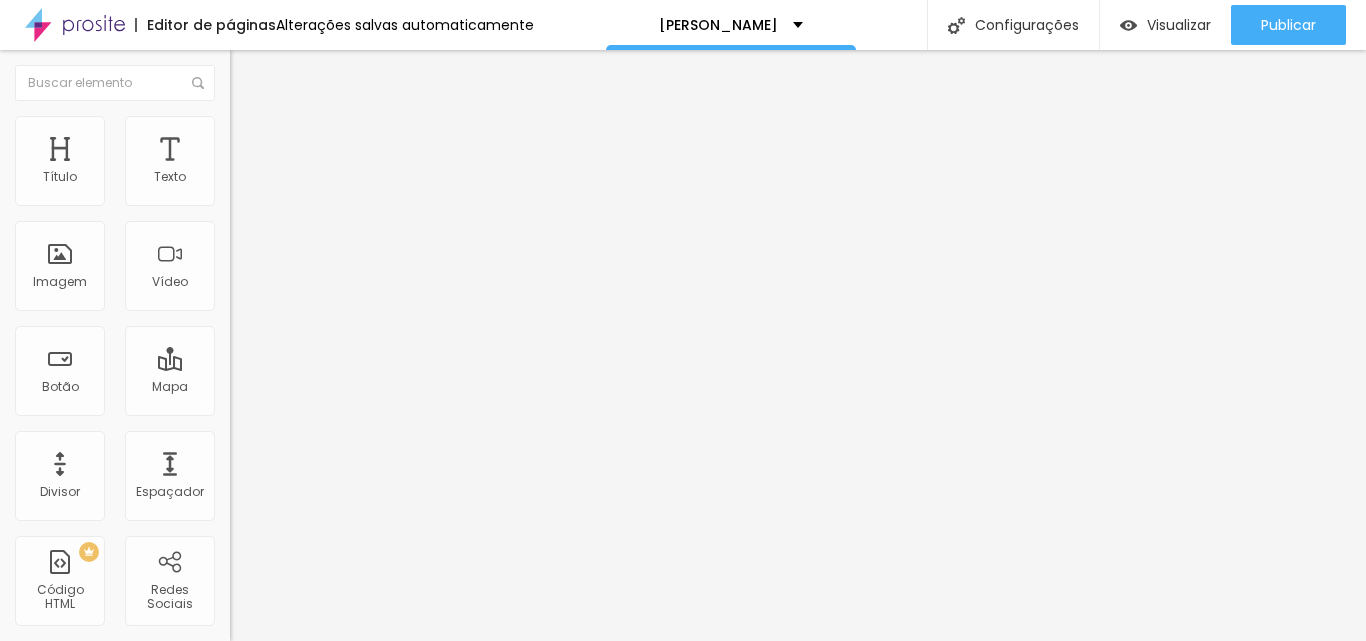 click on "Conteúdo Estilo Avançado" at bounding box center [345, 126] 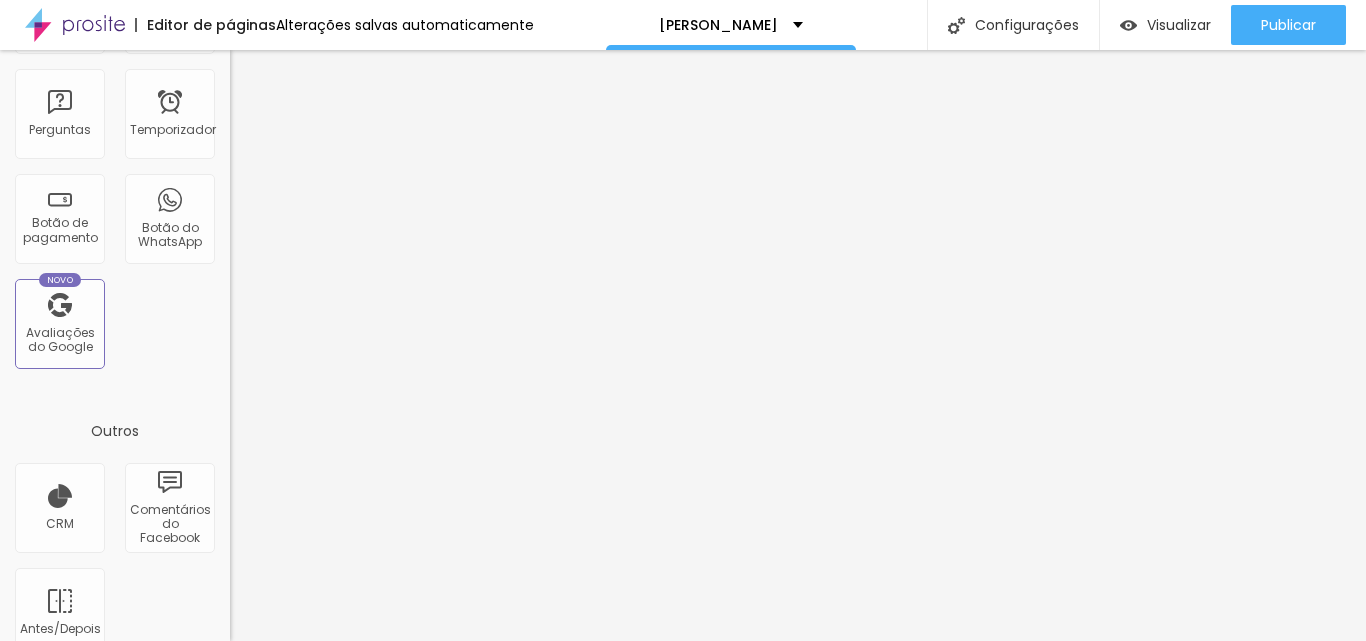 scroll, scrollTop: 709, scrollLeft: 0, axis: vertical 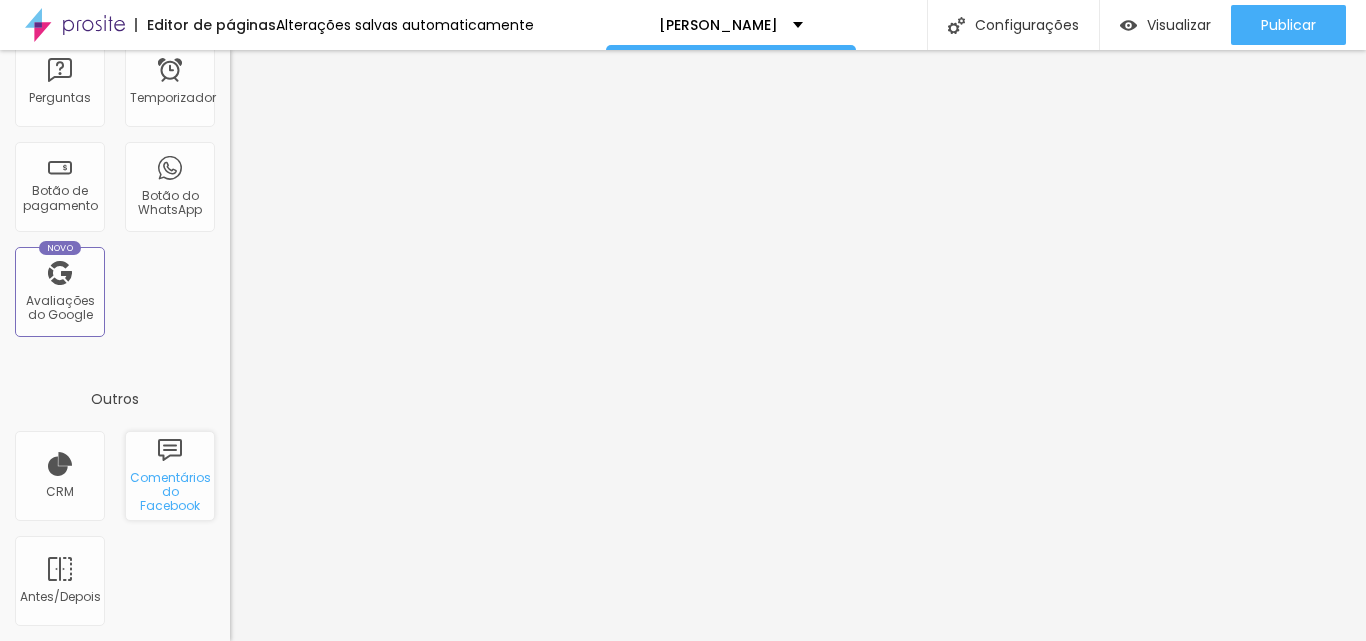 click on "Comentários do Facebook" at bounding box center [170, 476] 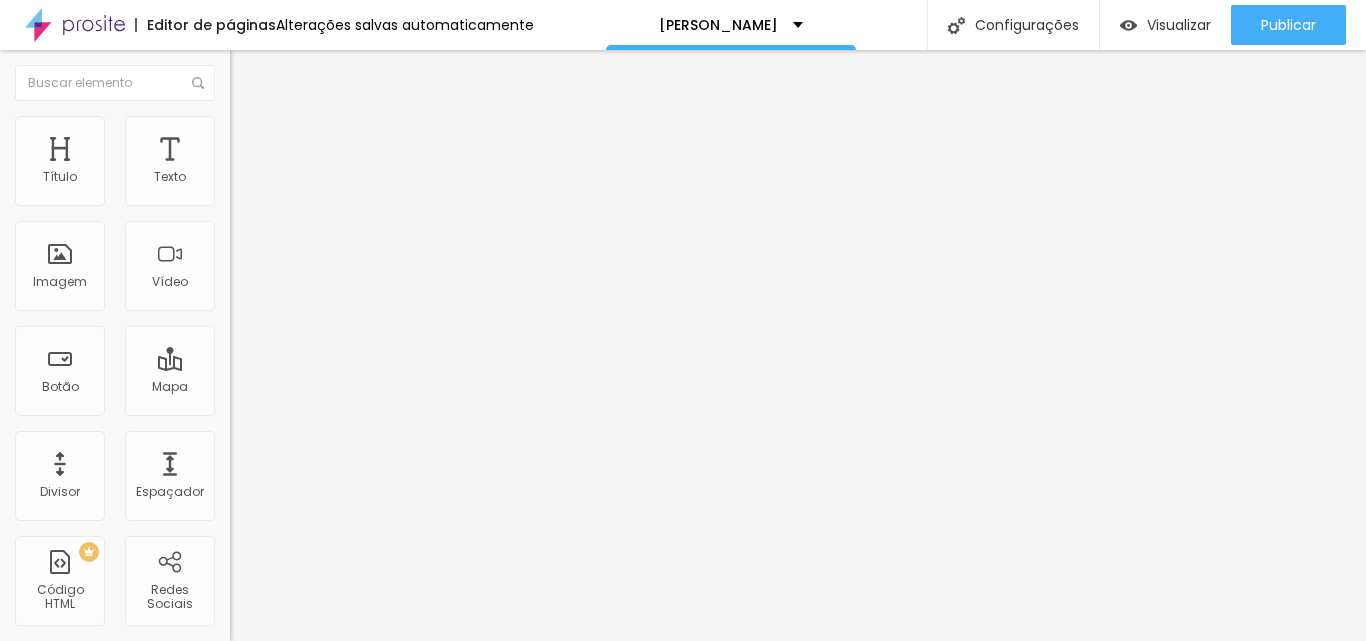 click on "Avançado" at bounding box center [345, 126] 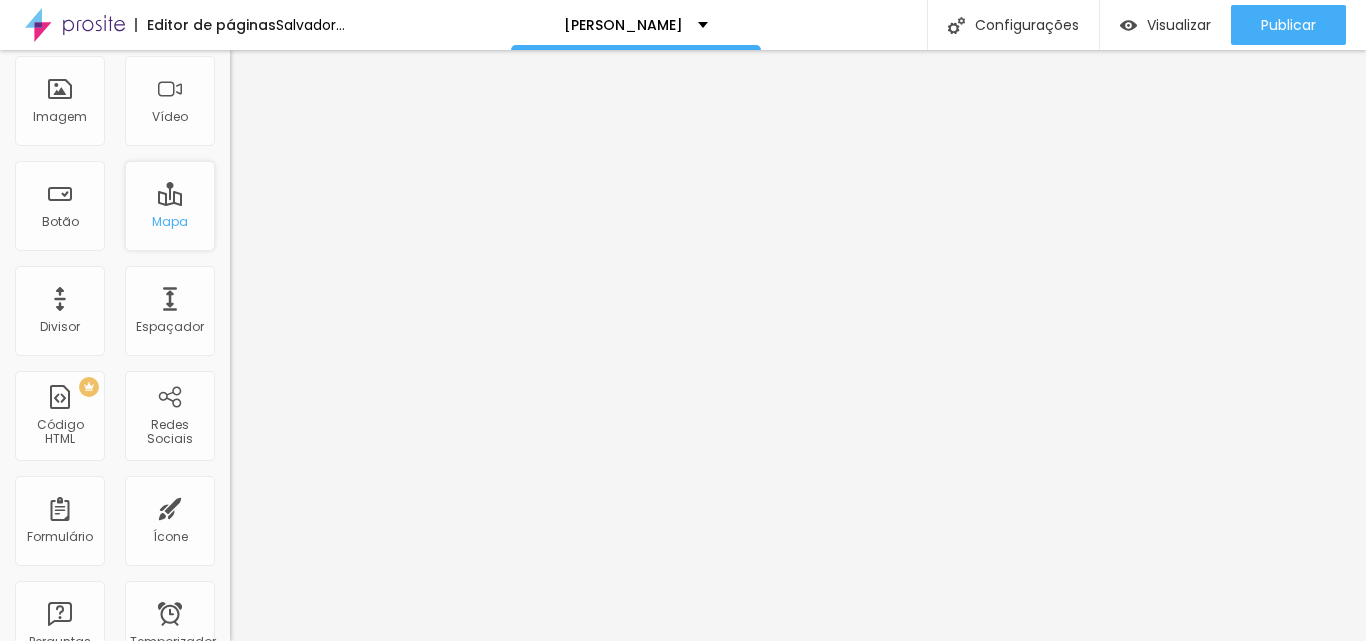 scroll, scrollTop: 300, scrollLeft: 0, axis: vertical 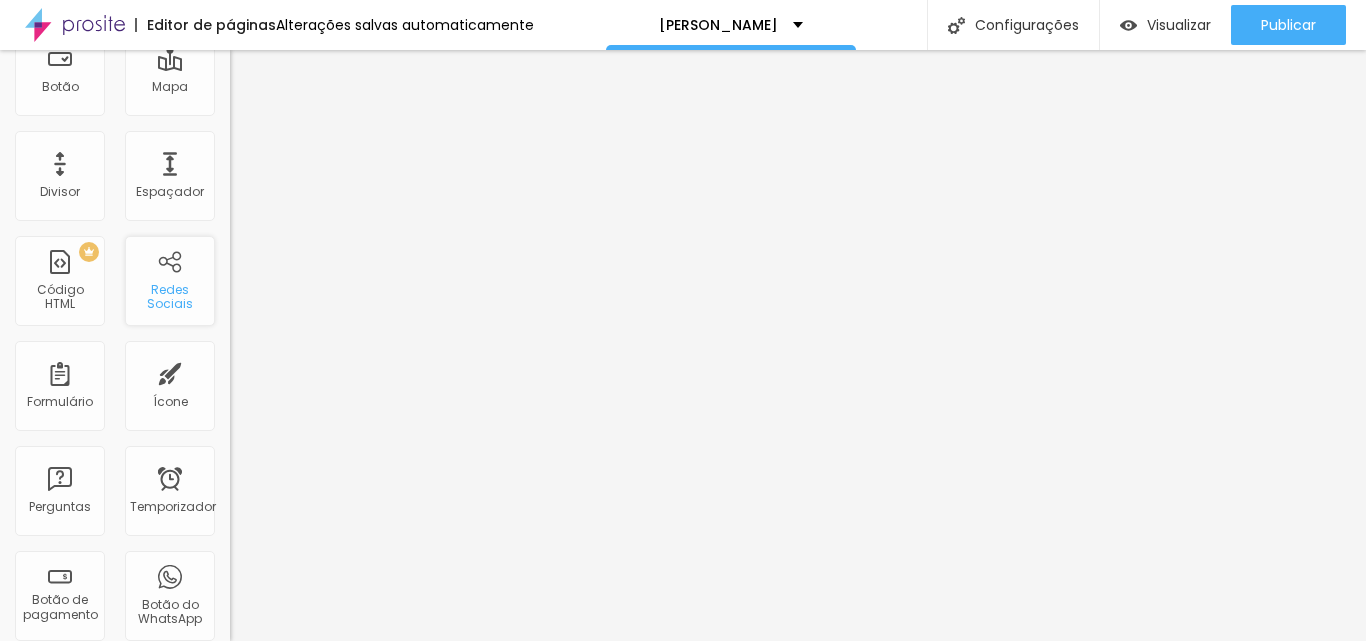 click on "Redes Sociais" at bounding box center (170, 296) 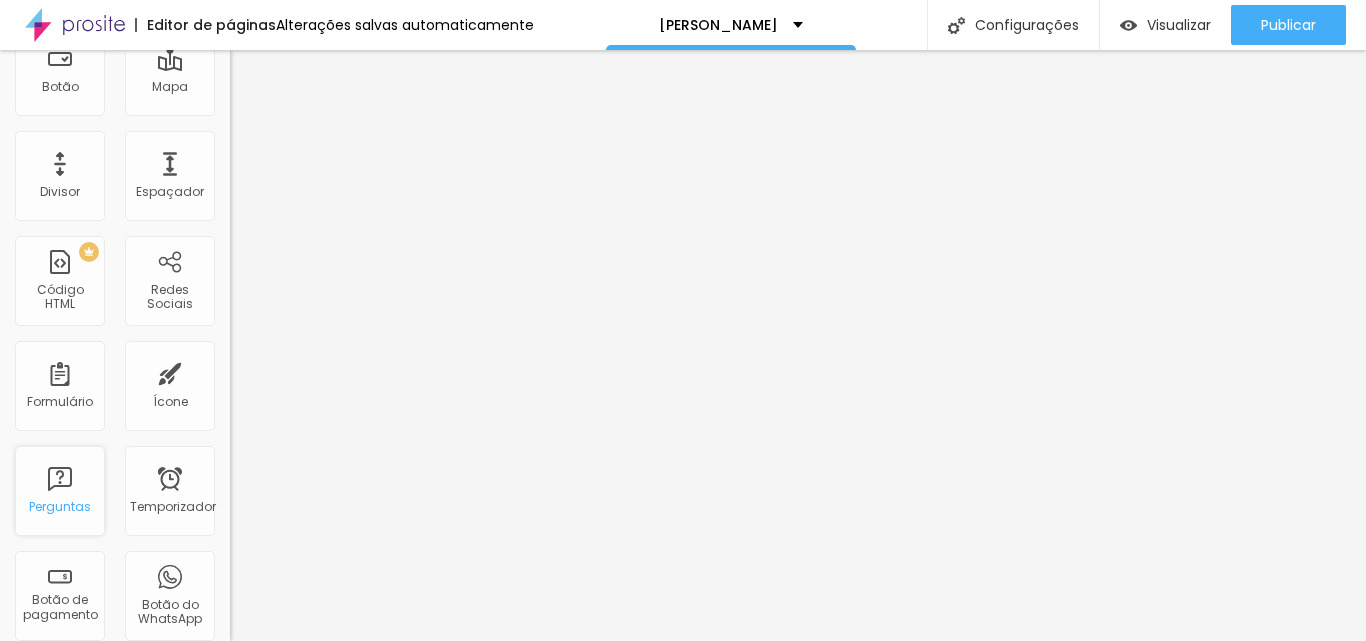 click on "Perguntas" at bounding box center (60, 491) 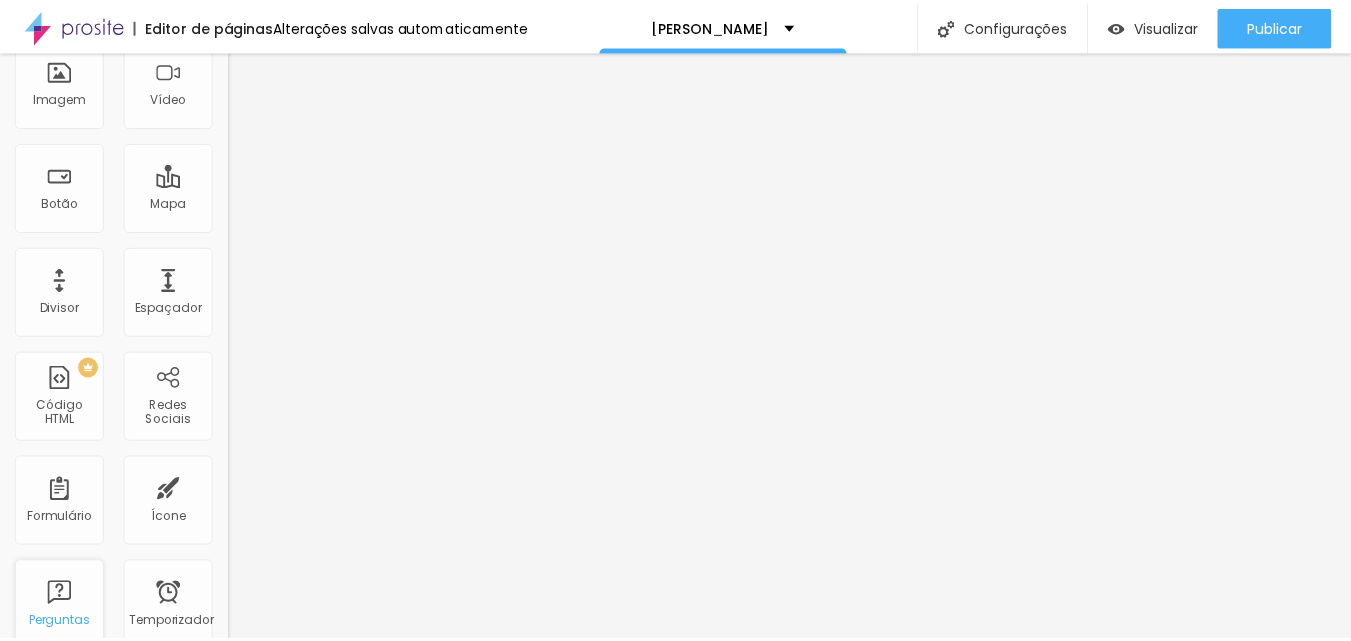 scroll, scrollTop: 0, scrollLeft: 0, axis: both 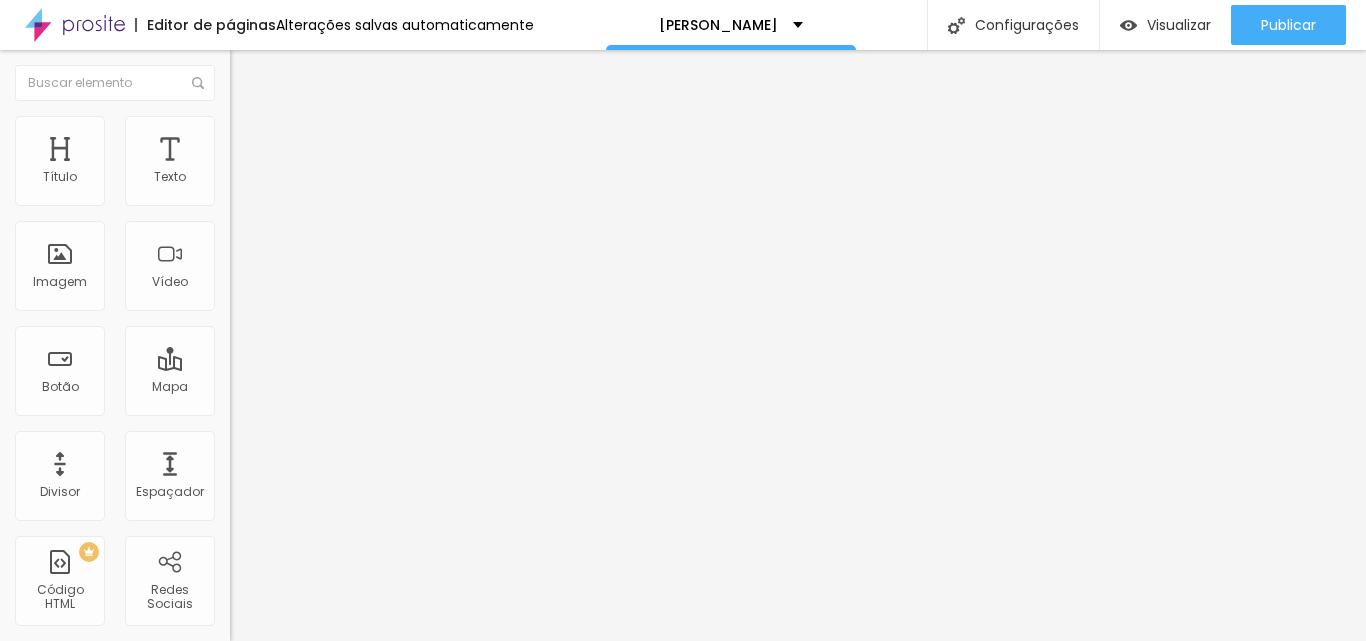 click on "2" at bounding box center (311, 173) 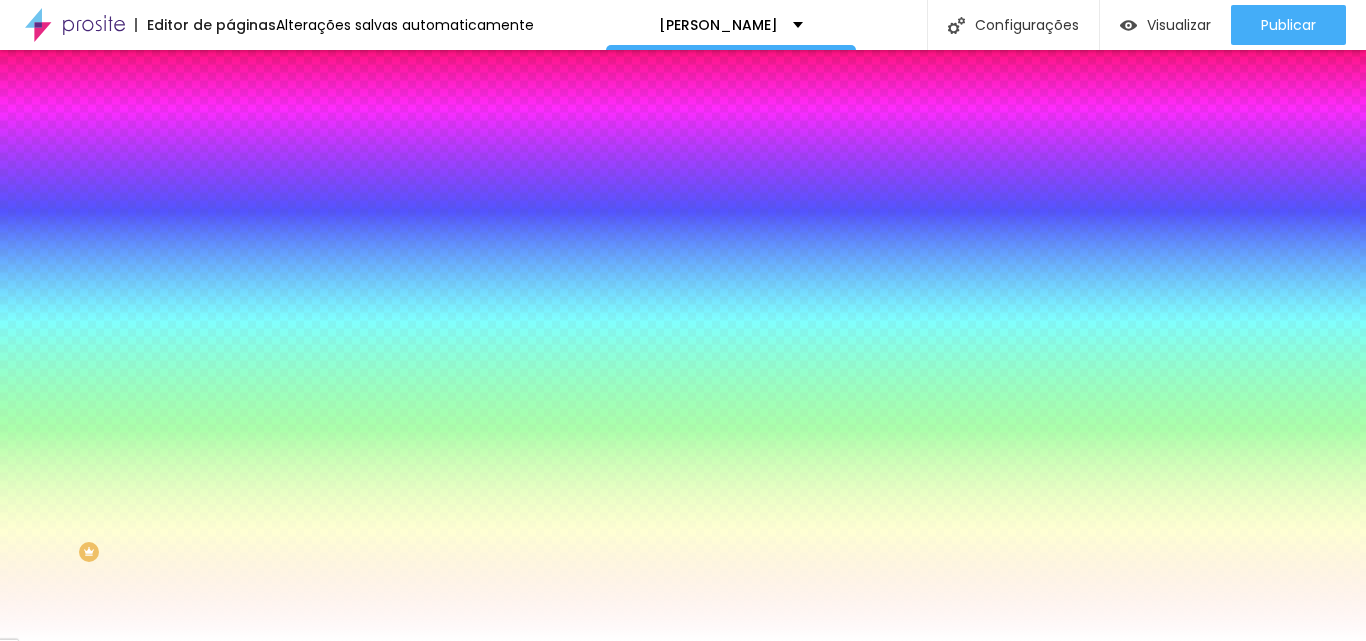 click at bounding box center [244, 249] 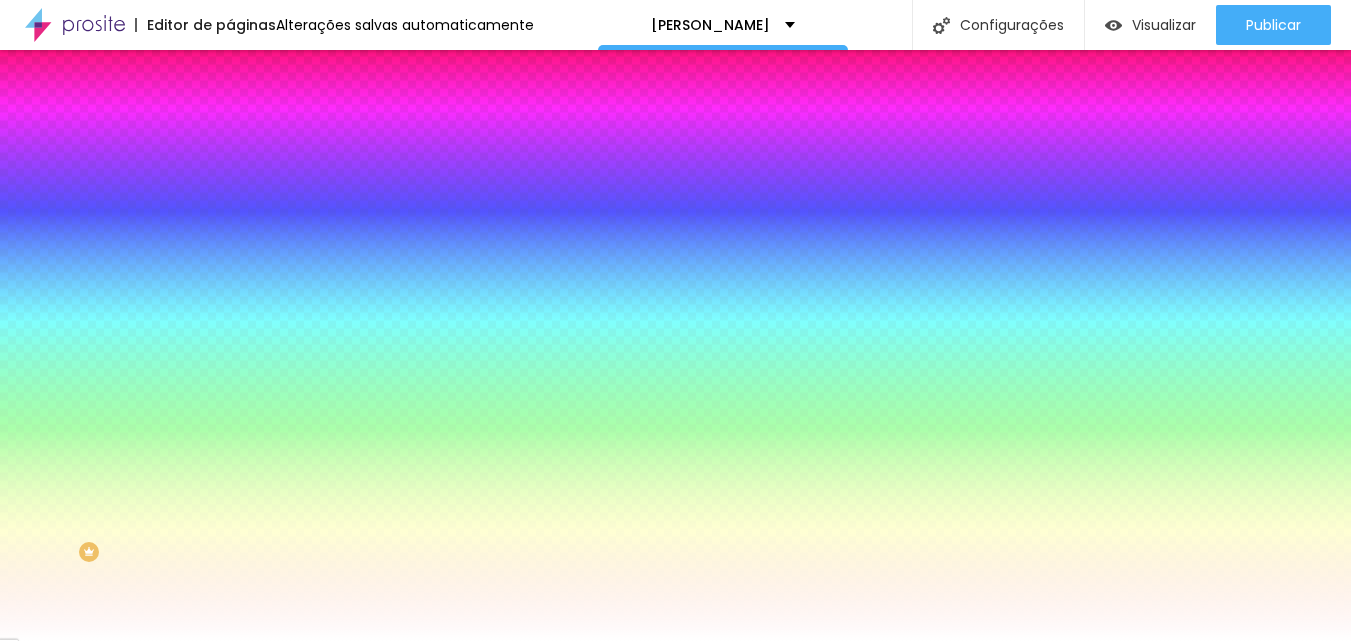 type on "3" 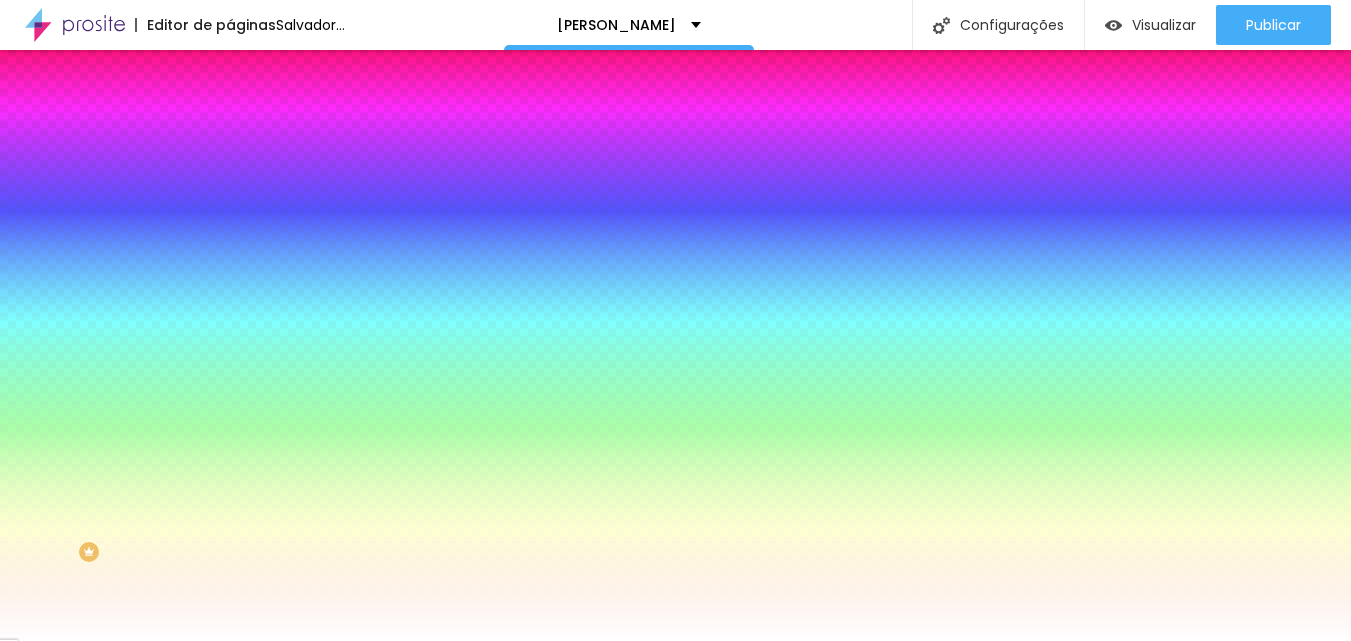 type on "7" 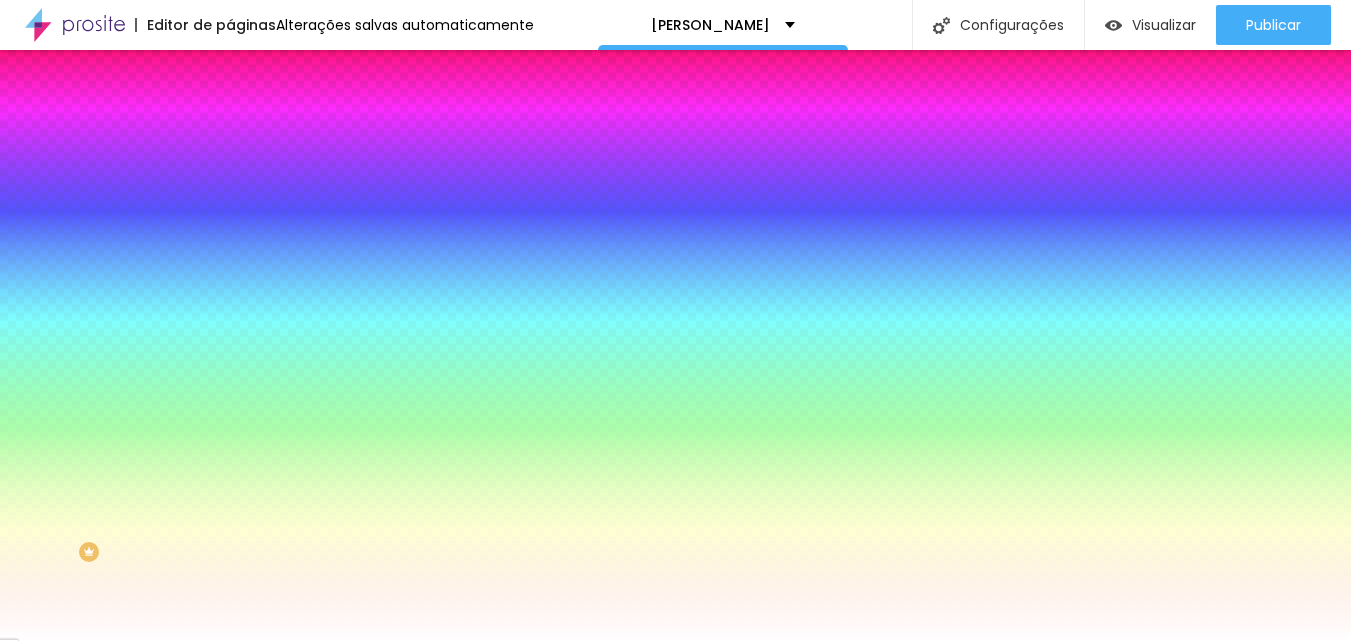 type 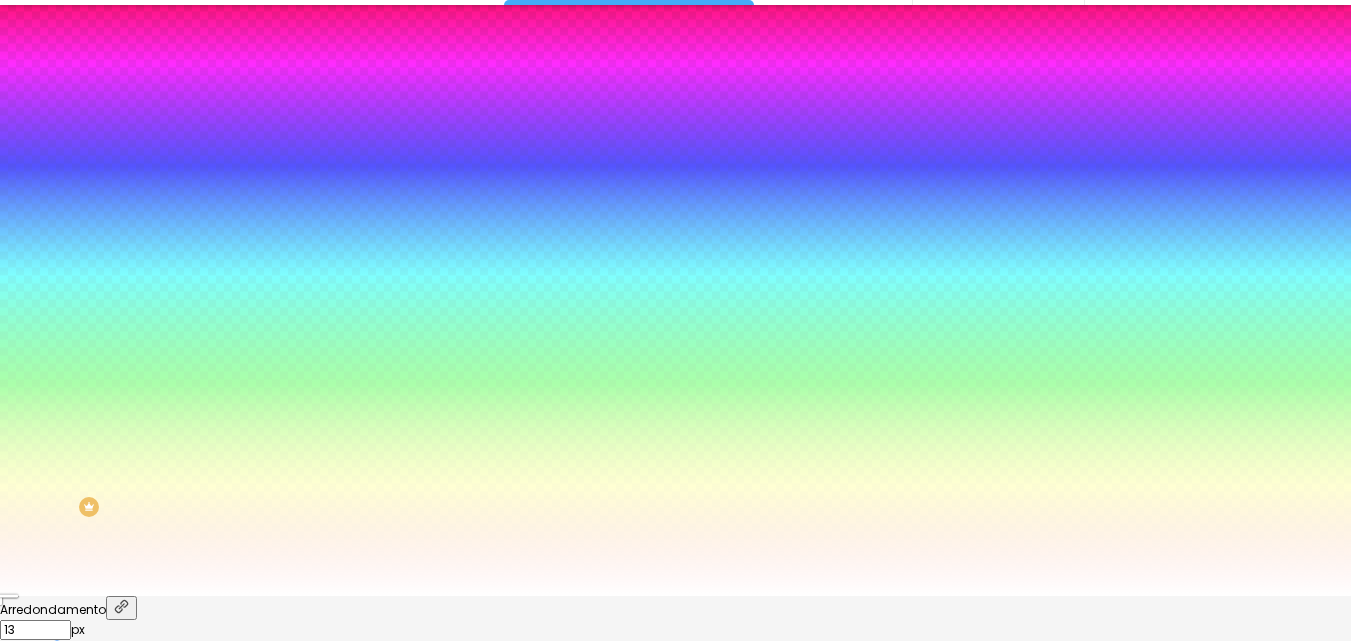 scroll, scrollTop: 69, scrollLeft: 0, axis: vertical 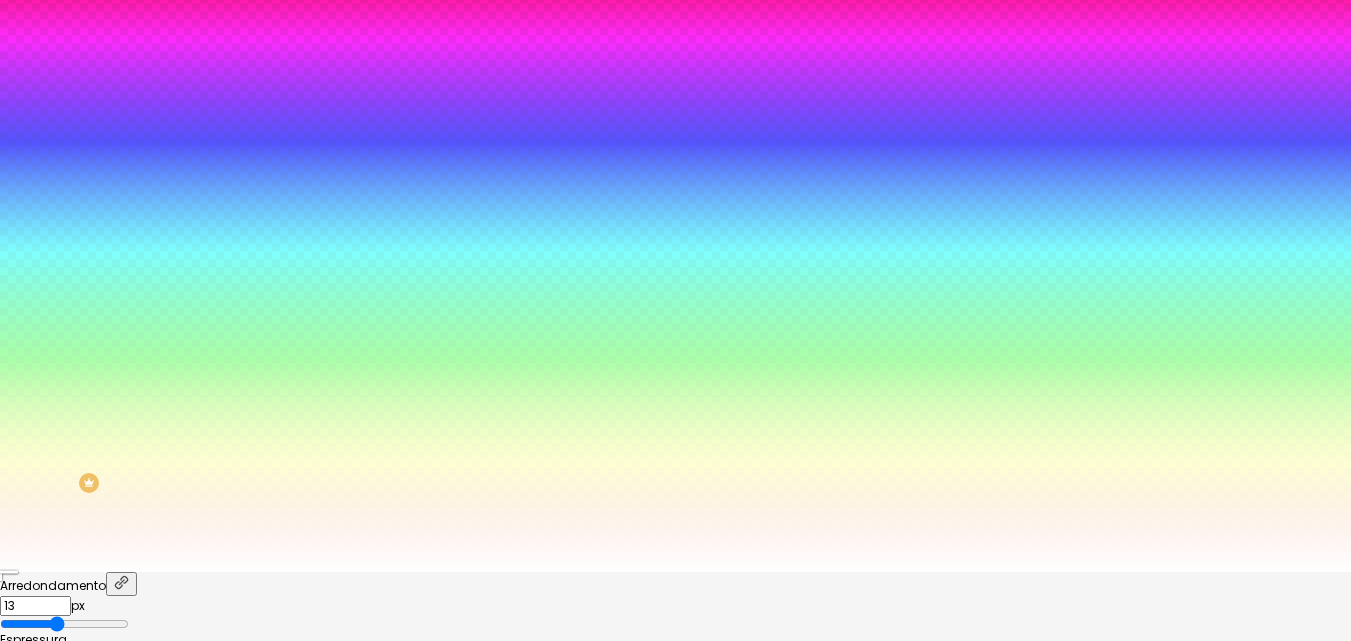click on "Cor" at bounding box center [11, 688] 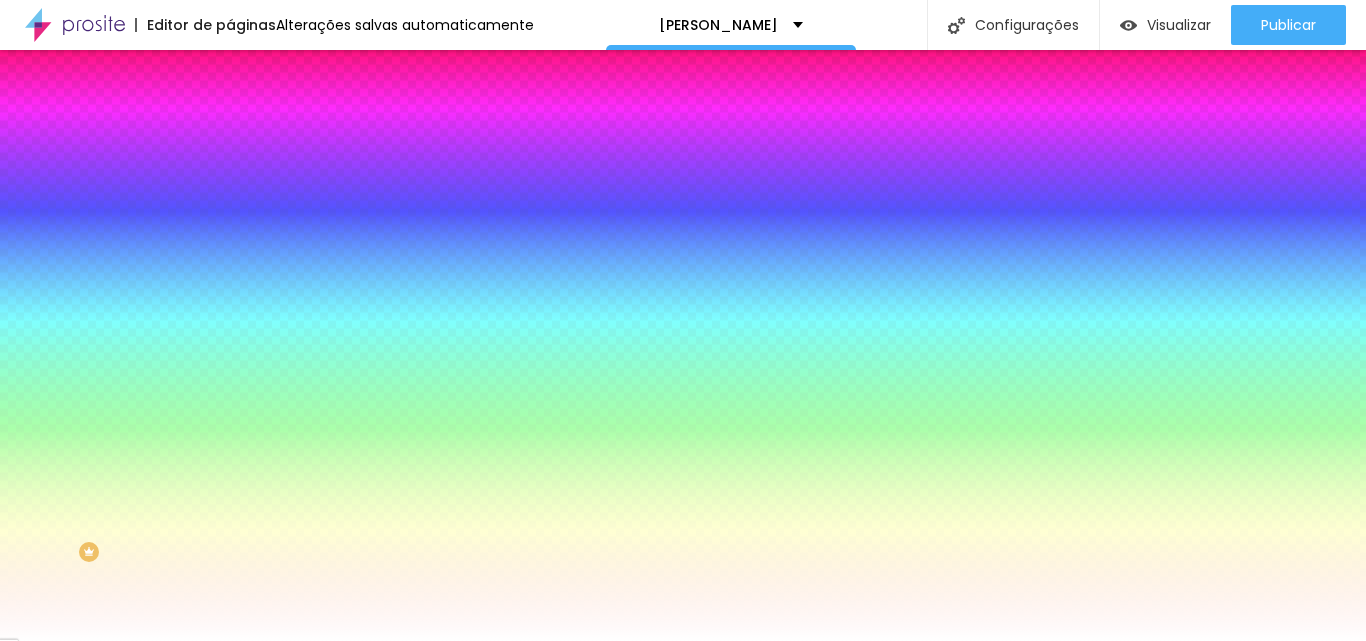 click on "Perguntas" at bounding box center (345, 455) 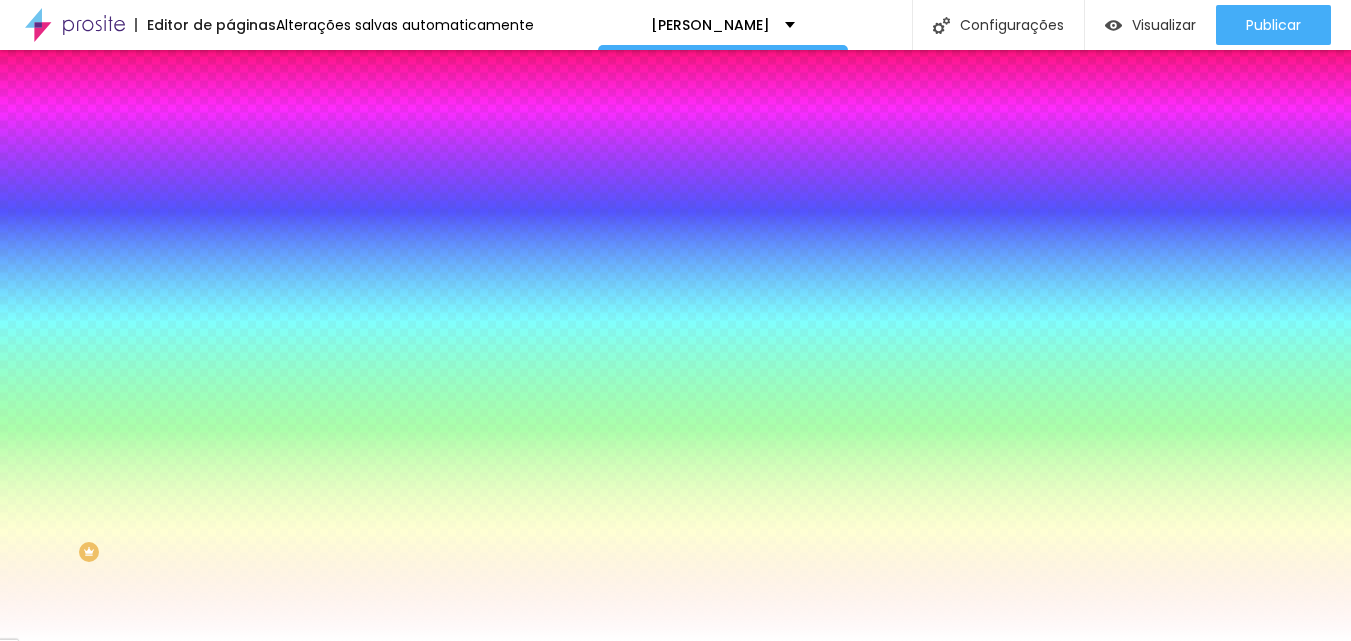 click on "AbrilFatface-Regular Actor-Regular Alegreya AlegreyaBlack [PERSON_NAME] Allan-Regular Amaranth AmaticaSC AmaticSC Amita-Bold Amita-Regular Anaheim AnonymousPro-Bold AnonymousPro-Italic AnonymousPro-Regular Arapey Archivo-Bold Archivo-Italic Archivo-Regular ArefRuqaa Arsenal-Bold Arsenal-Italic Arsenal-Regular Arvo Assistant AssistantLight AveriaLibre AveriaLibreLight AveriaSansLibre-Bold AveriaSansLibre-Italic AveriaSansLibre-Regular Bangers-Regular Bentham-Regular Bevan-Regular BioRhyme BioRhymeExtraBold BioRhymeLight Bitter BreeSerif ButterflyKids-Regular ChangaOne-Italic ChangaOne-Regular Chewy-Regular Chivo CinzelDecorative-Black CinzelDecorative-Bold CinzelDecorative-Regular Comfortaa-Bold Comfortaa-Light Comfortaa-Regular ComingSoon Cookie-Regular Corben-Bold Corben-Regular Cormorant CormorantGeramond-Bold CormorantGeramond-Italic CormorantGeramond-Medium CormorantGeramond-Regular CormorantLight Cousine-Bold Cousine-Italic Cousine-Regular Creepster-Regular CrimsonText CrimsonTextBold Cuprum FjallaOne" at bounding box center [107, 663] 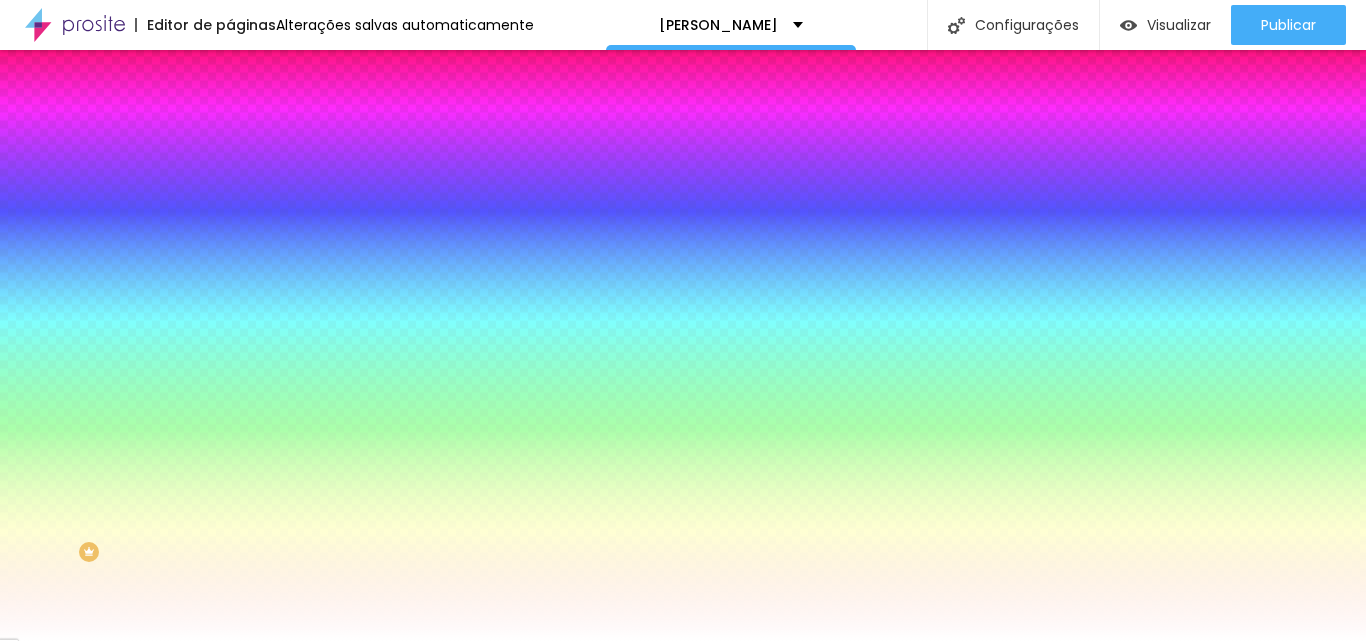 click at bounding box center (244, 506) 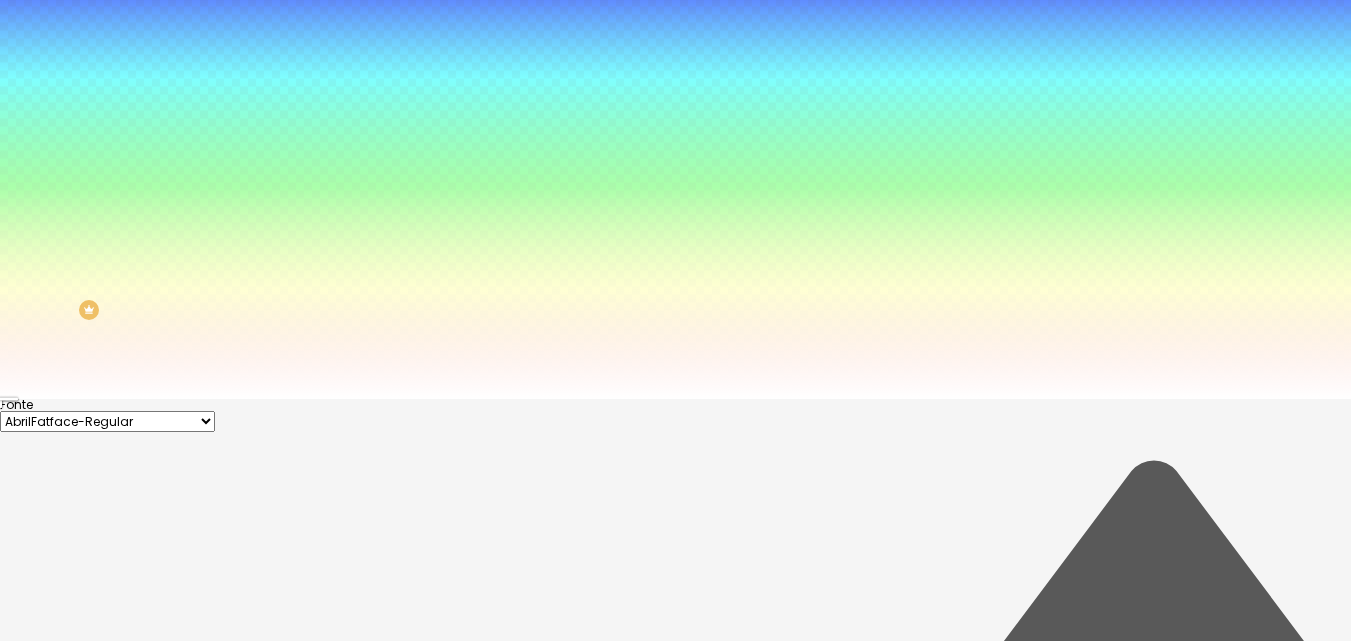 scroll, scrollTop: 264, scrollLeft: 0, axis: vertical 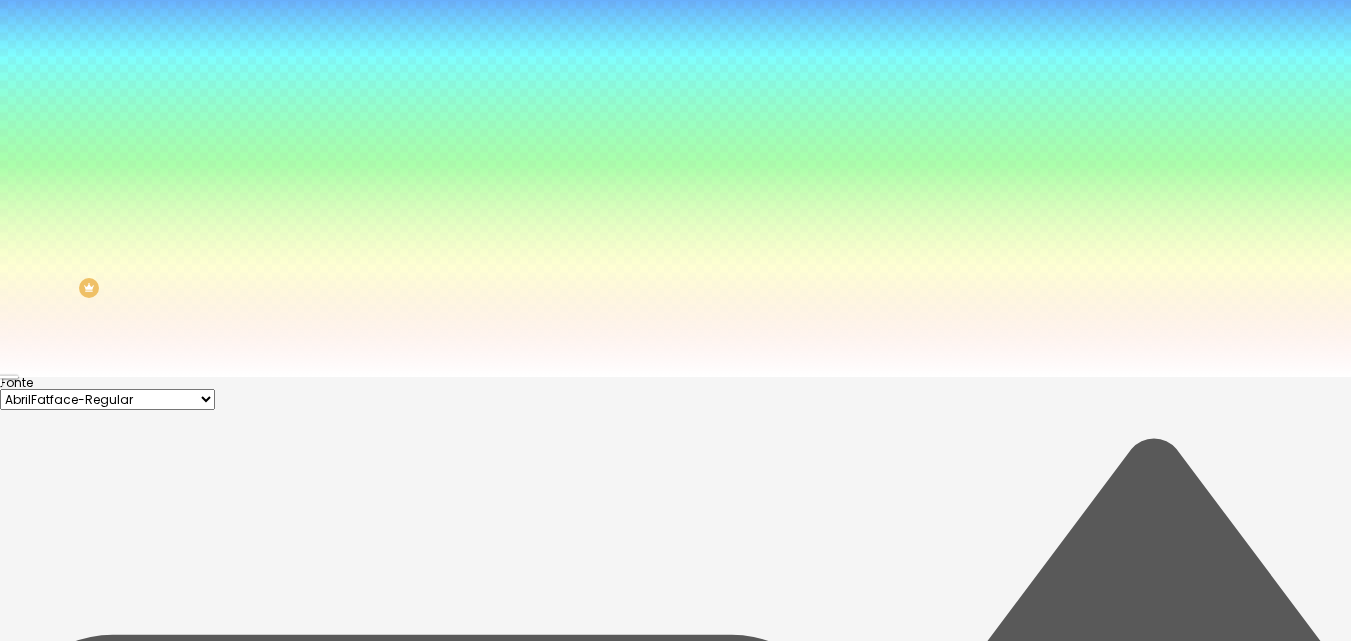 click at bounding box center (675, 377) 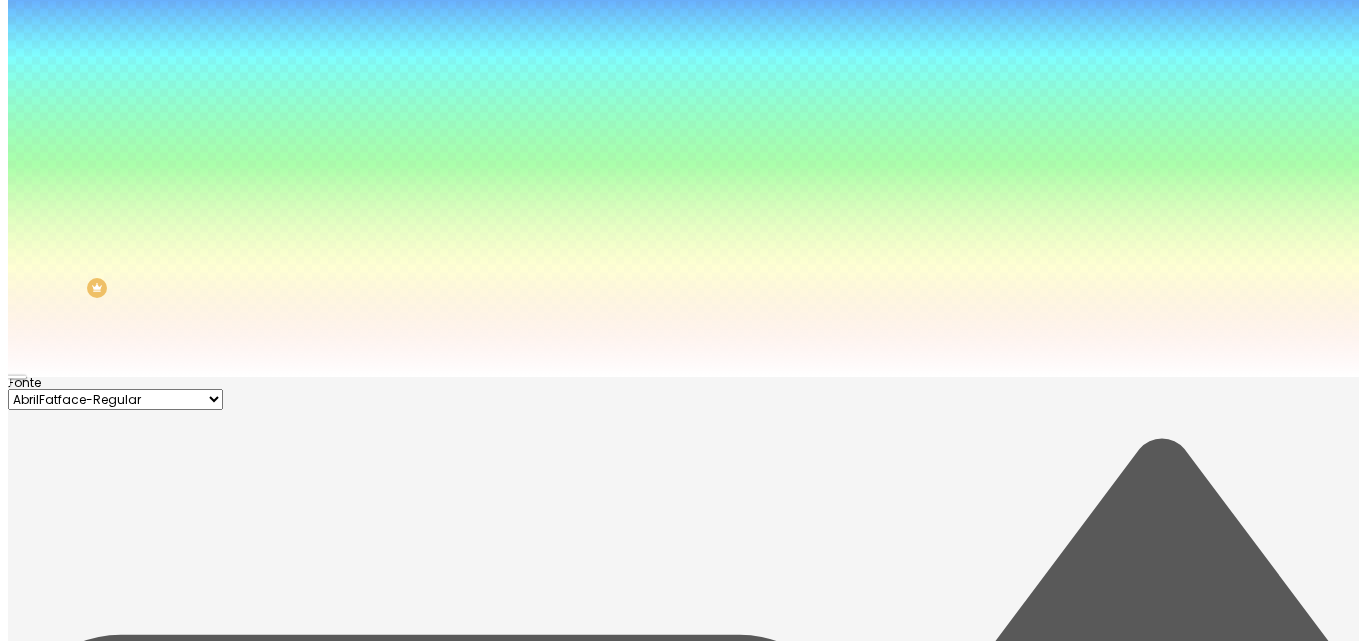 scroll, scrollTop: 0, scrollLeft: 0, axis: both 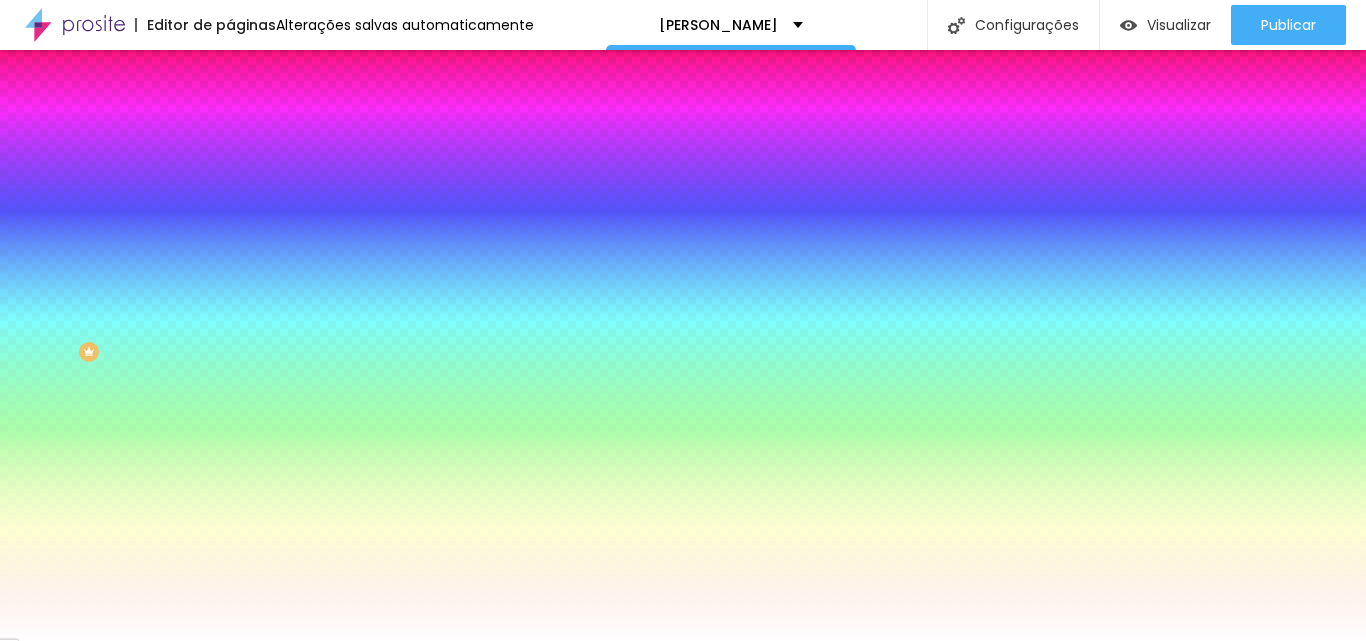 click 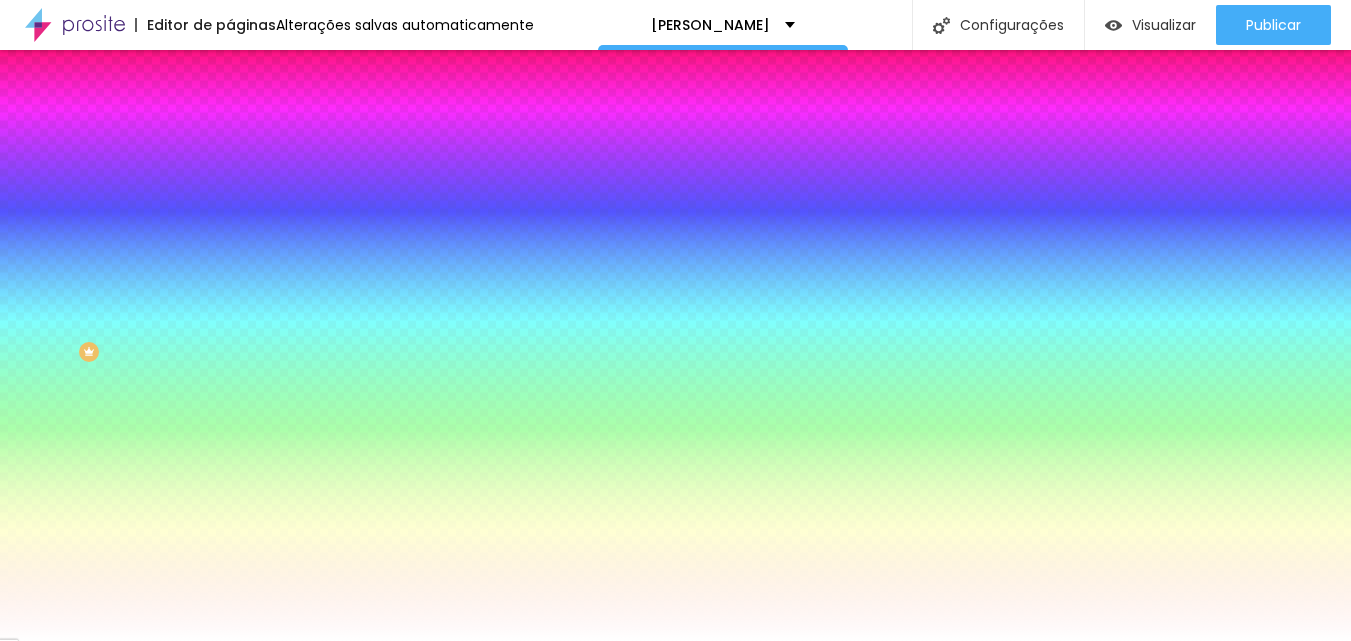 click on "AbrilFatface-Regular Actor-Regular Alegreya AlegreyaBlack [PERSON_NAME] Allan-Regular Amaranth AmaticaSC AmaticSC Amita-Bold Amita-Regular Anaheim AnonymousPro-Bold AnonymousPro-Italic AnonymousPro-Regular Arapey Archivo-Bold Archivo-Italic Archivo-Regular ArefRuqaa Arsenal-Bold Arsenal-Italic Arsenal-Regular Arvo Assistant AssistantLight AveriaLibre AveriaLibreLight AveriaSansLibre-Bold AveriaSansLibre-Italic AveriaSansLibre-Regular Bangers-Regular Bentham-Regular Bevan-Regular BioRhyme BioRhymeExtraBold BioRhymeLight Bitter BreeSerif ButterflyKids-Regular ChangaOne-Italic ChangaOne-Regular Chewy-Regular Chivo CinzelDecorative-Black CinzelDecorative-Bold CinzelDecorative-Regular Comfortaa-Bold Comfortaa-Light Comfortaa-Regular ComingSoon Cookie-Regular Corben-Bold Corben-Regular Cormorant CormorantGeramond-Bold CormorantGeramond-Italic CormorantGeramond-Medium CormorantGeramond-Regular CormorantLight Cousine-Bold Cousine-Italic Cousine-Regular Creepster-Regular CrimsonText CrimsonTextBold Cuprum FjallaOne" at bounding box center [107, 663] 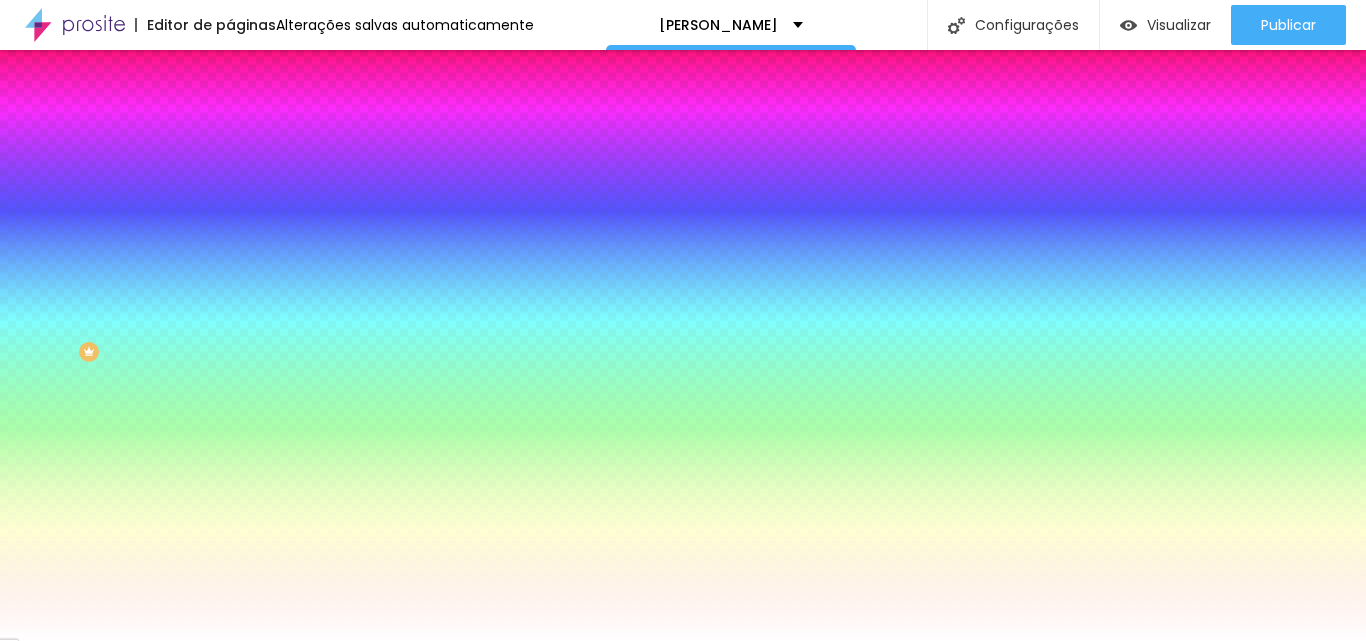 click at bounding box center (345, 473) 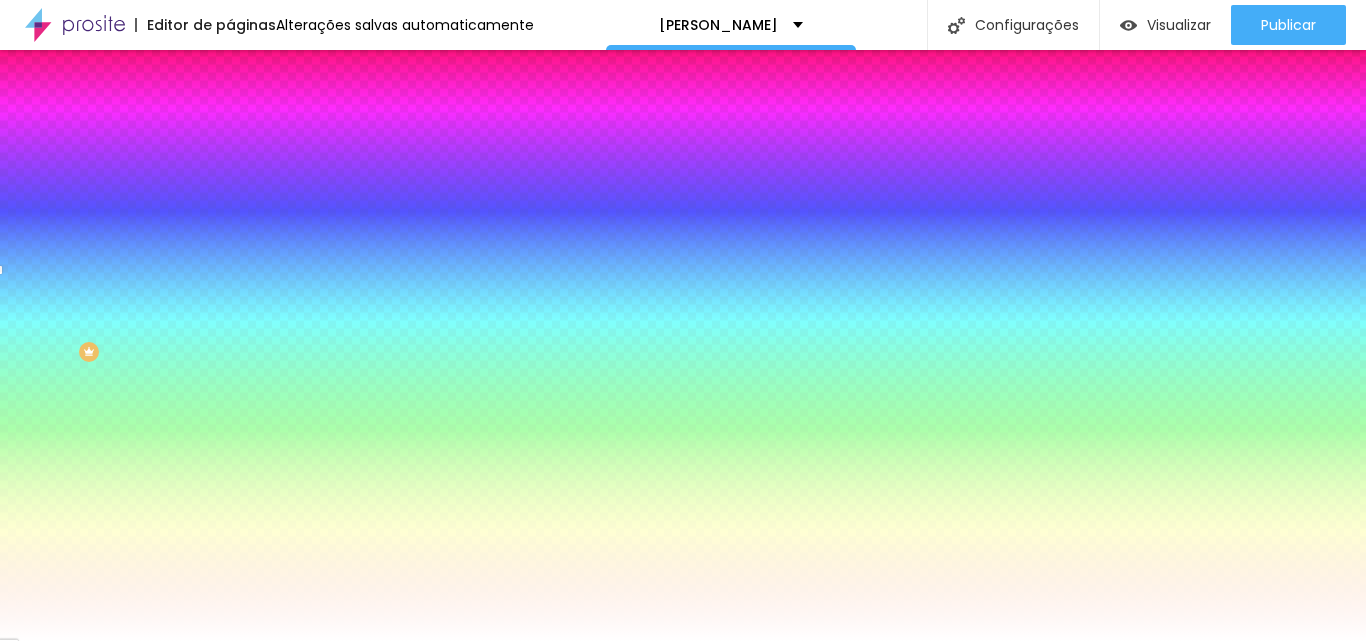 click at bounding box center [683, 320] 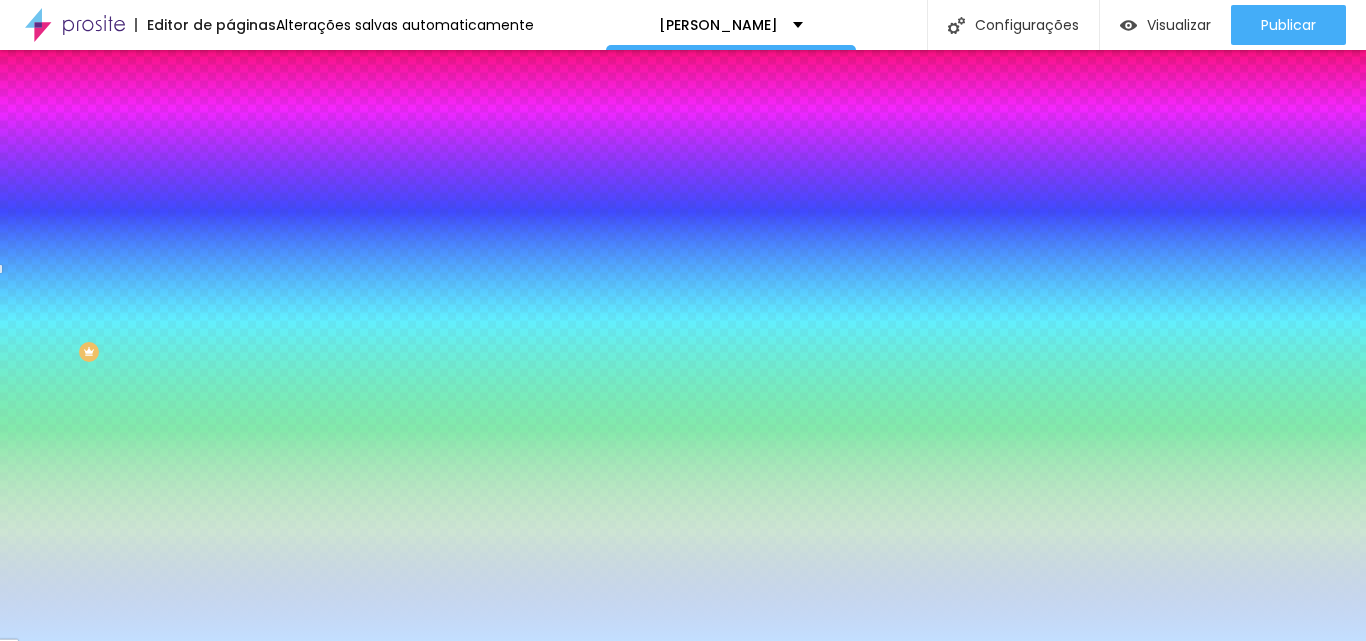 drag, startPoint x: 128, startPoint y: 523, endPoint x: 47, endPoint y: 506, distance: 82.764725 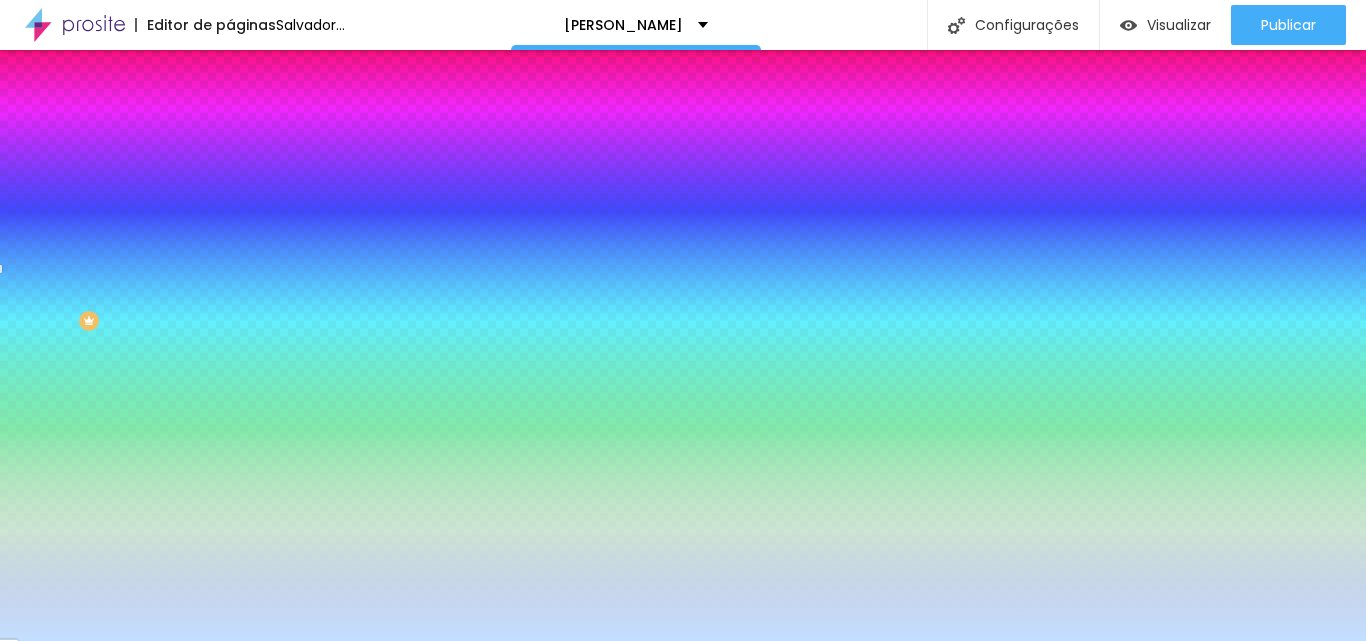 scroll, scrollTop: 233, scrollLeft: 0, axis: vertical 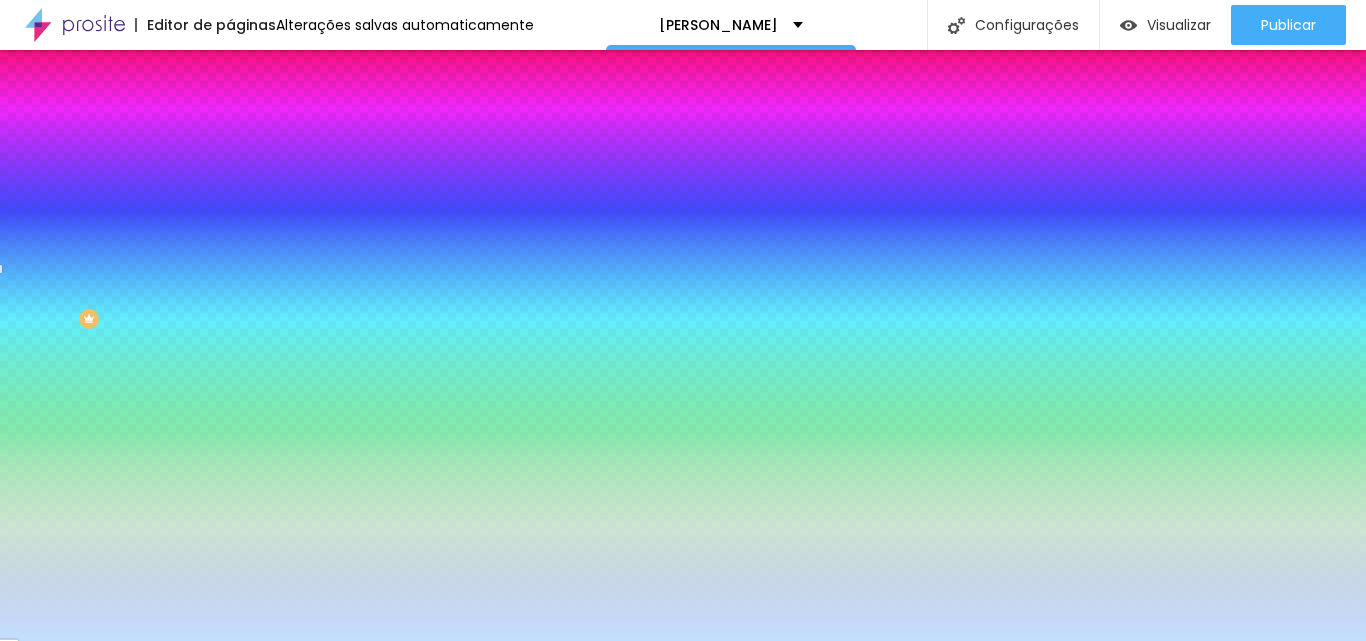 click on "Seta" at bounding box center (244, 489) 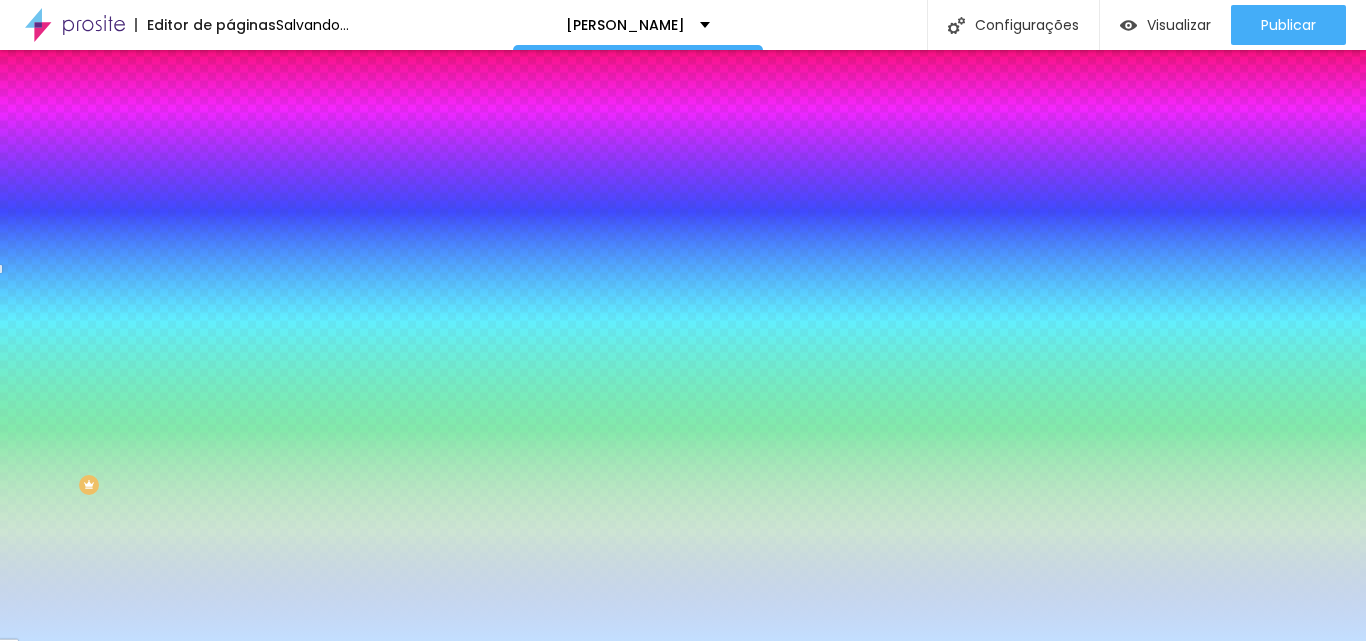 scroll, scrollTop: 33, scrollLeft: 0, axis: vertical 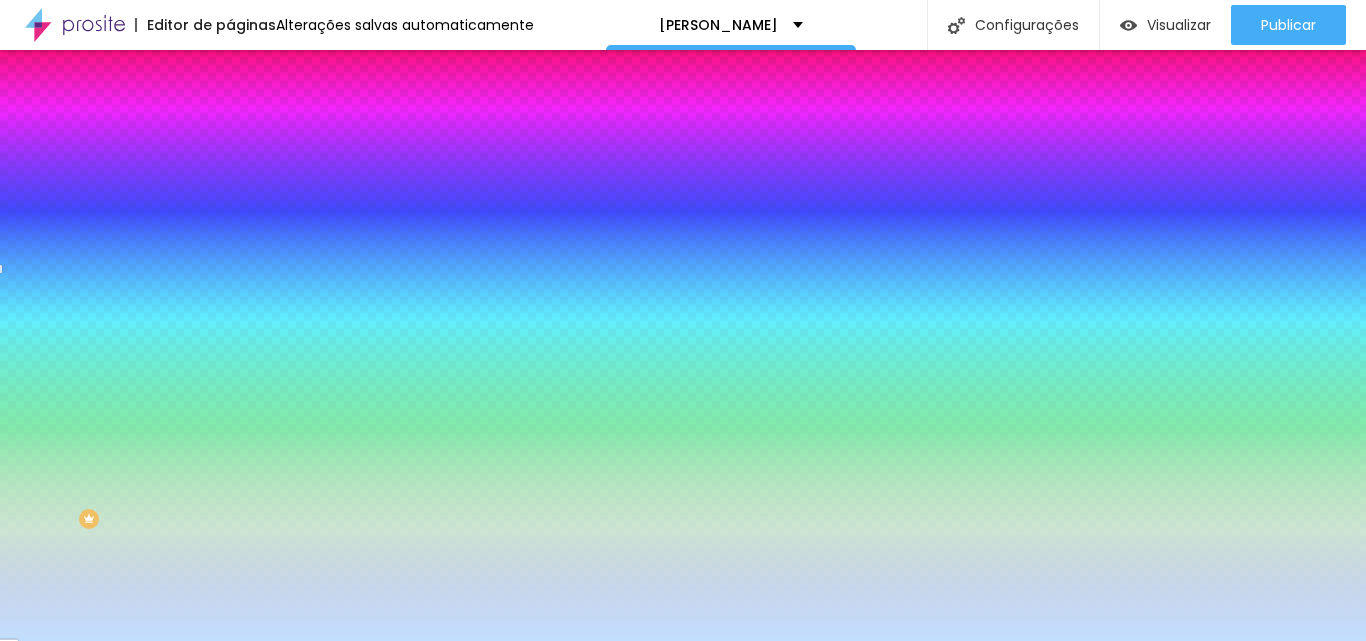 click on "Avançado" at bounding box center [281, 116] 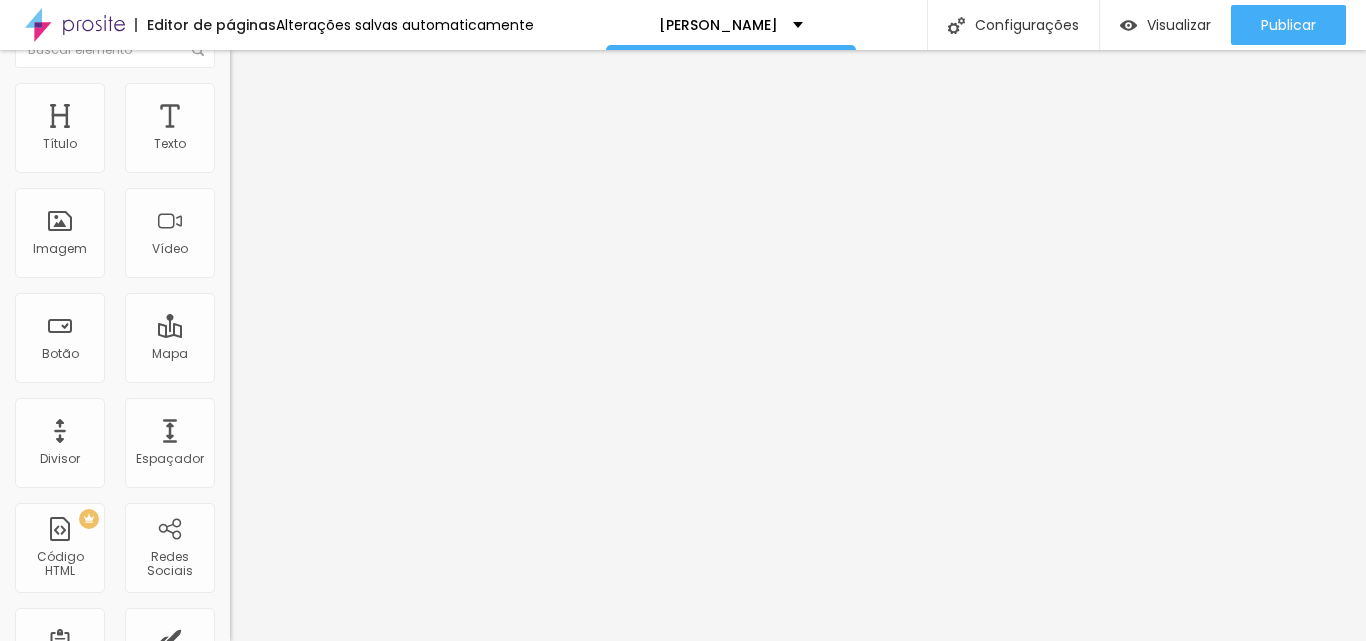 click at bounding box center [239, 72] 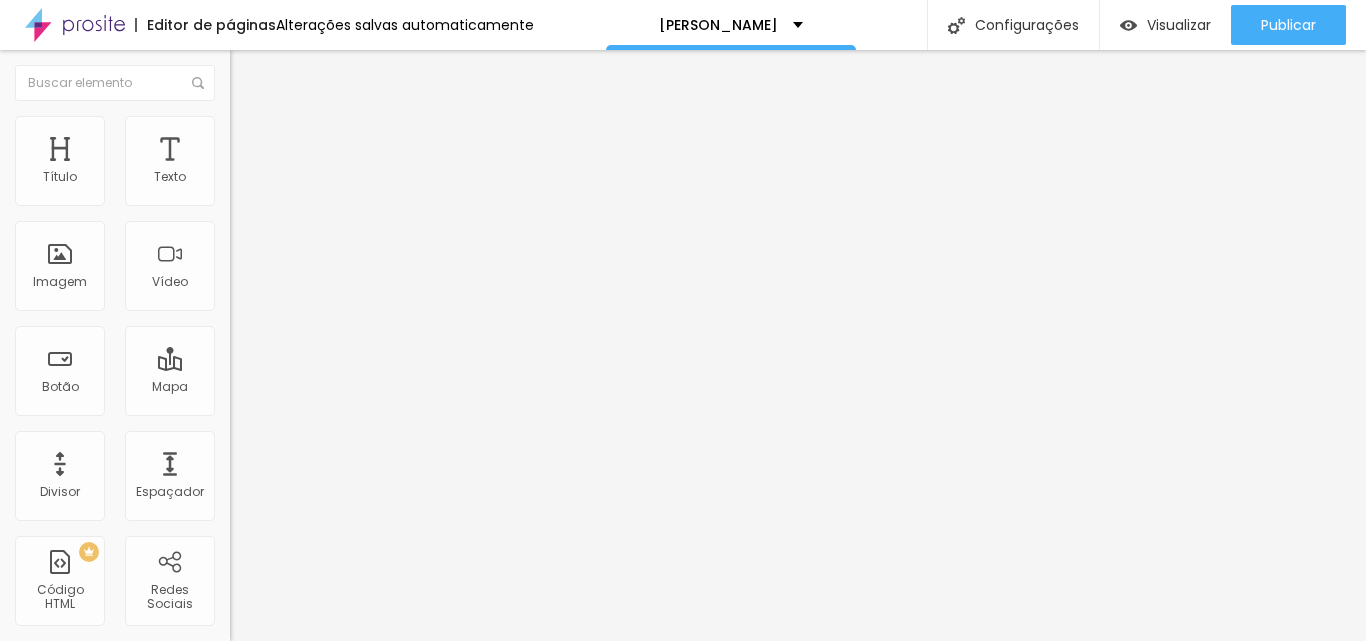 click at bounding box center (345, 206) 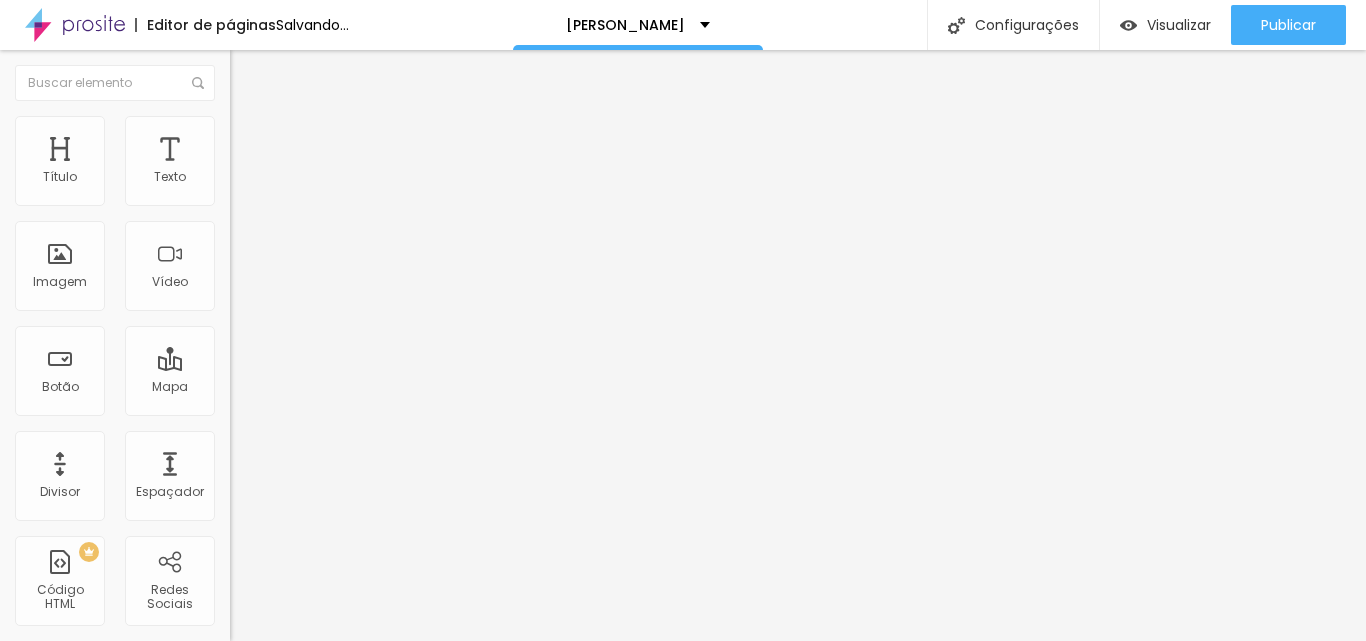 click at bounding box center [345, 218] 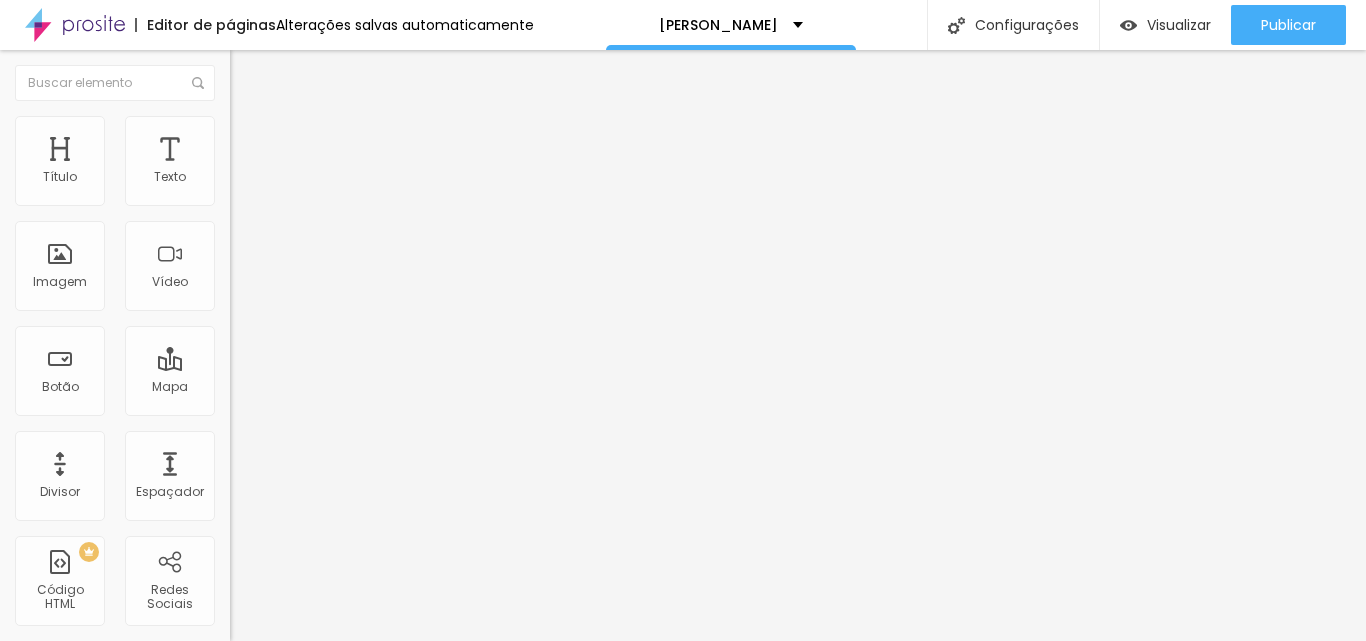 click on "Editar perguntas" at bounding box center [293, 187] 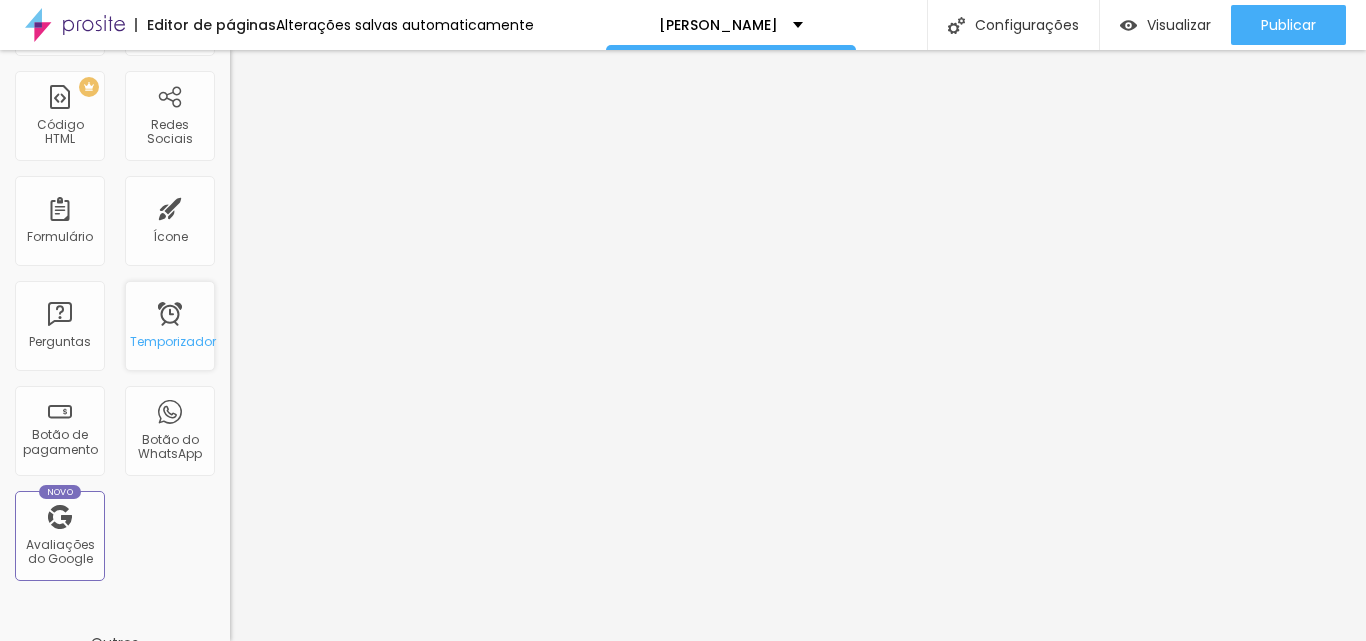 scroll, scrollTop: 500, scrollLeft: 0, axis: vertical 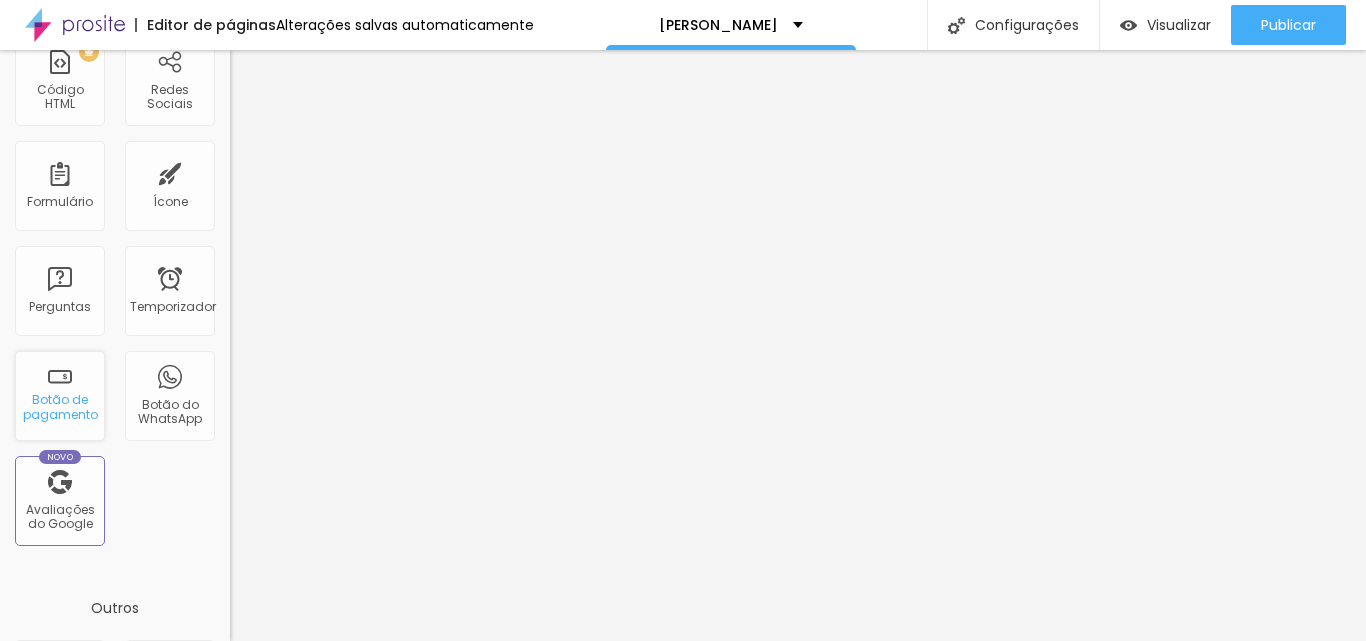 click on "Botão de pagamento" at bounding box center [60, 406] 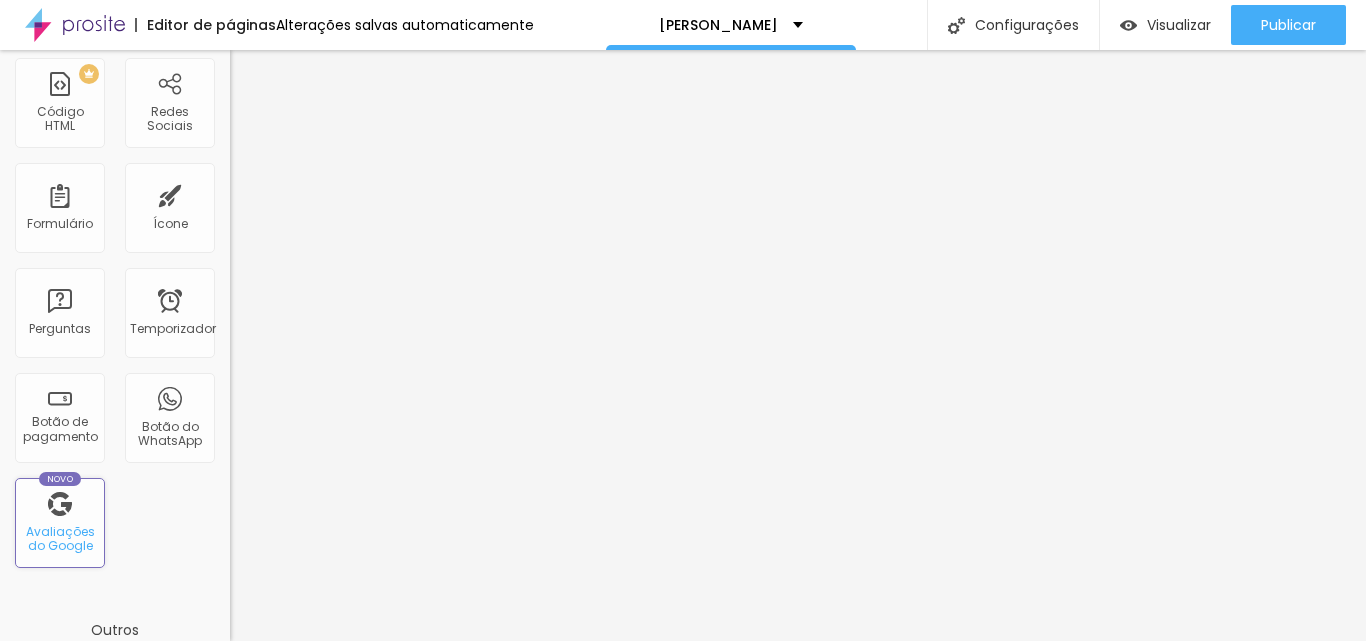 scroll, scrollTop: 500, scrollLeft: 0, axis: vertical 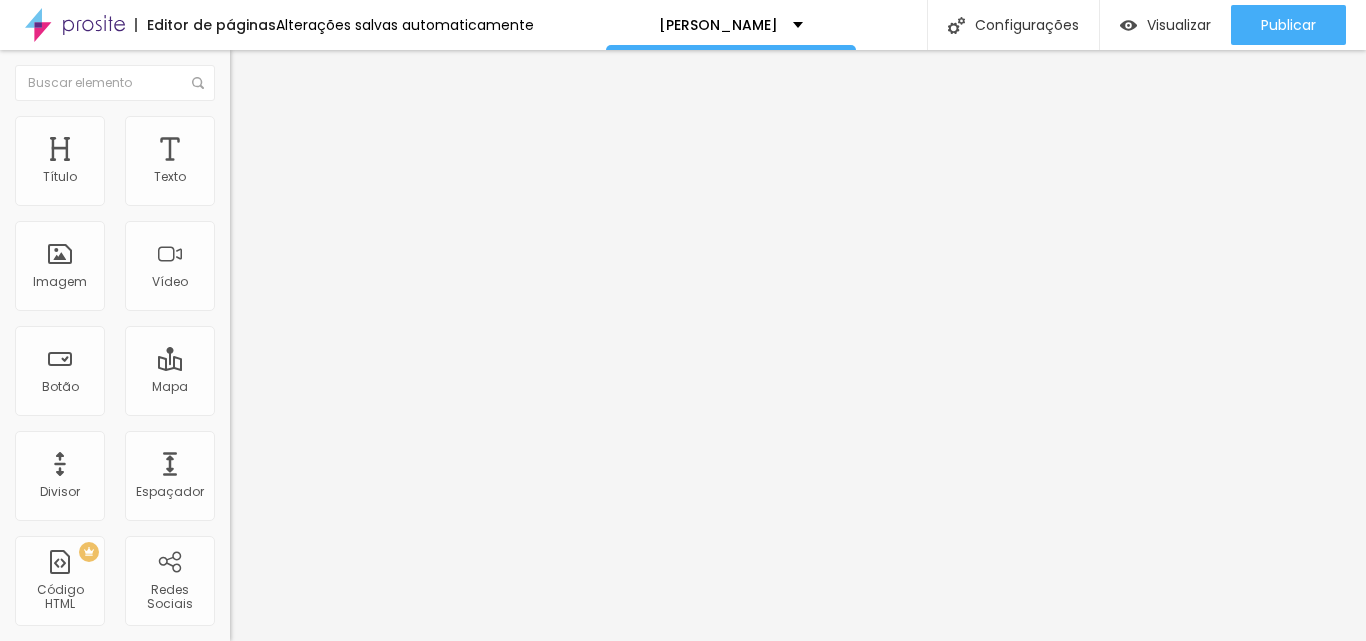 drag, startPoint x: 132, startPoint y: 384, endPoint x: 0, endPoint y: 336, distance: 140.4564 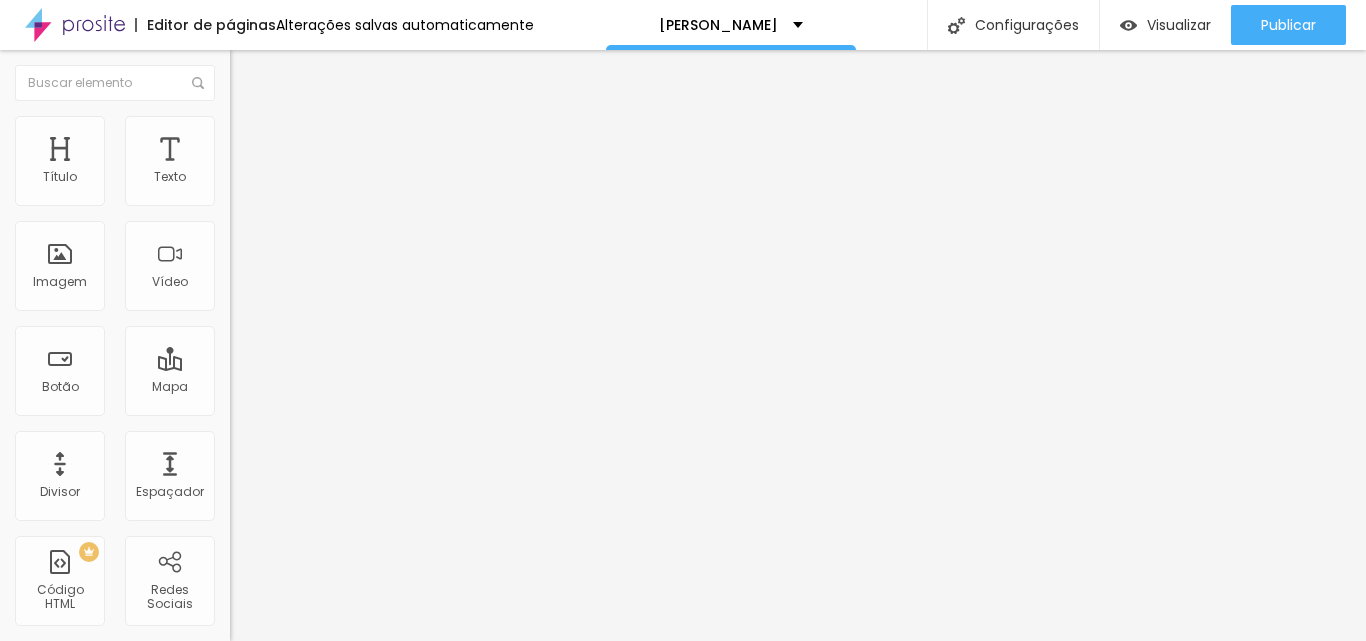 click on "Número do WhatsApp  * [PHONE_NUMBER] +  55 Texto do botão Conversar no WhatsApp Mensagem Olá, cheguei até você pela página {page_title} e gostaria de mais informações 77/100 Para usar o título da página na mensagem, utilize  {page_title} Alinhamento" at bounding box center (345, 489) 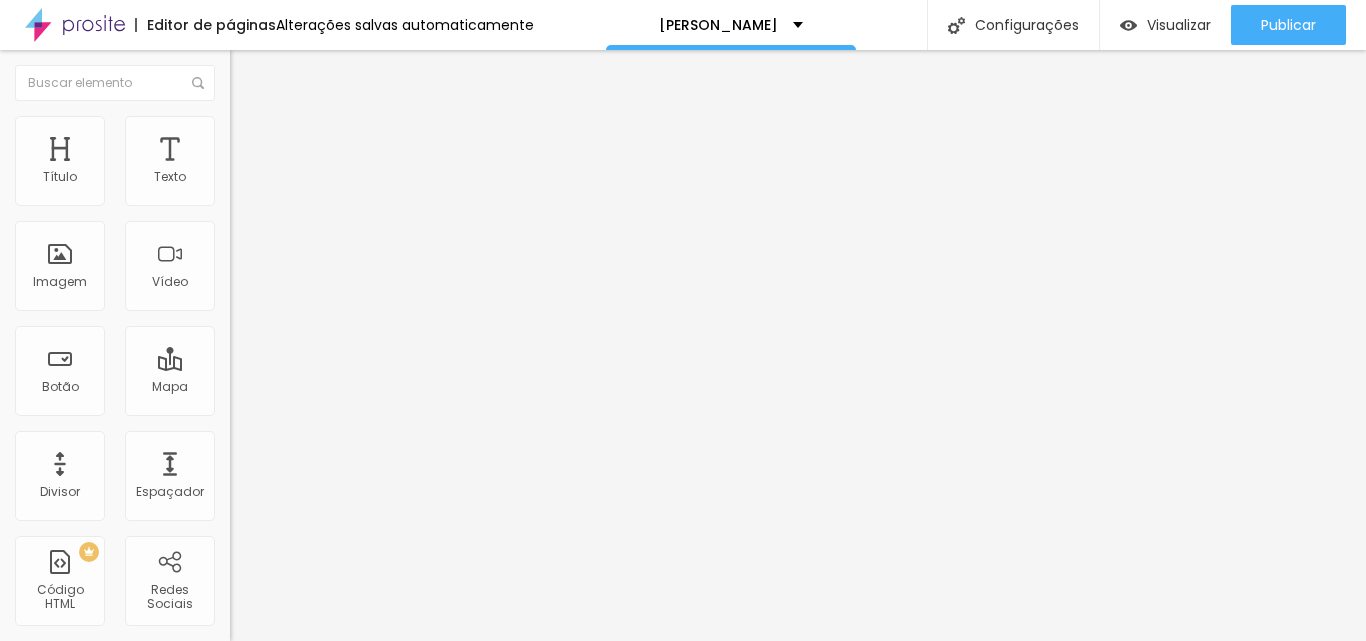 drag, startPoint x: 178, startPoint y: 278, endPoint x: 26, endPoint y: 285, distance: 152.1611 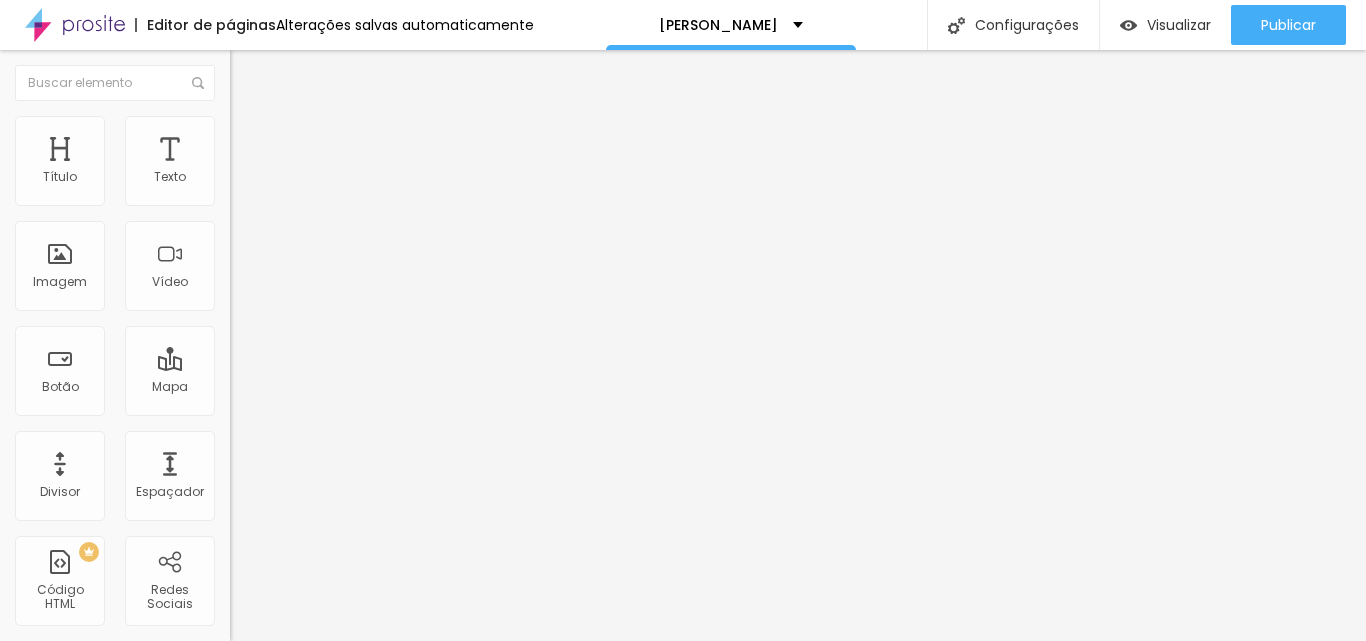 click on "Conversar no WhatsApp" at bounding box center (350, 628) 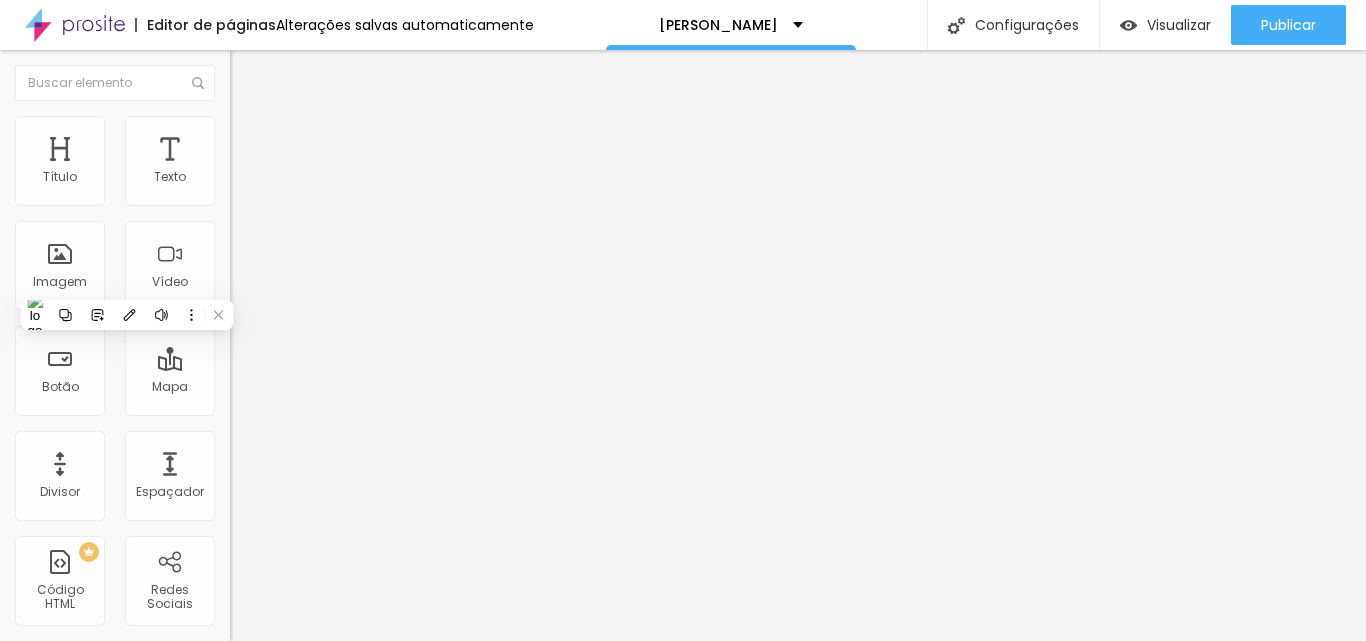 drag, startPoint x: 205, startPoint y: 206, endPoint x: 92, endPoint y: 210, distance: 113.07078 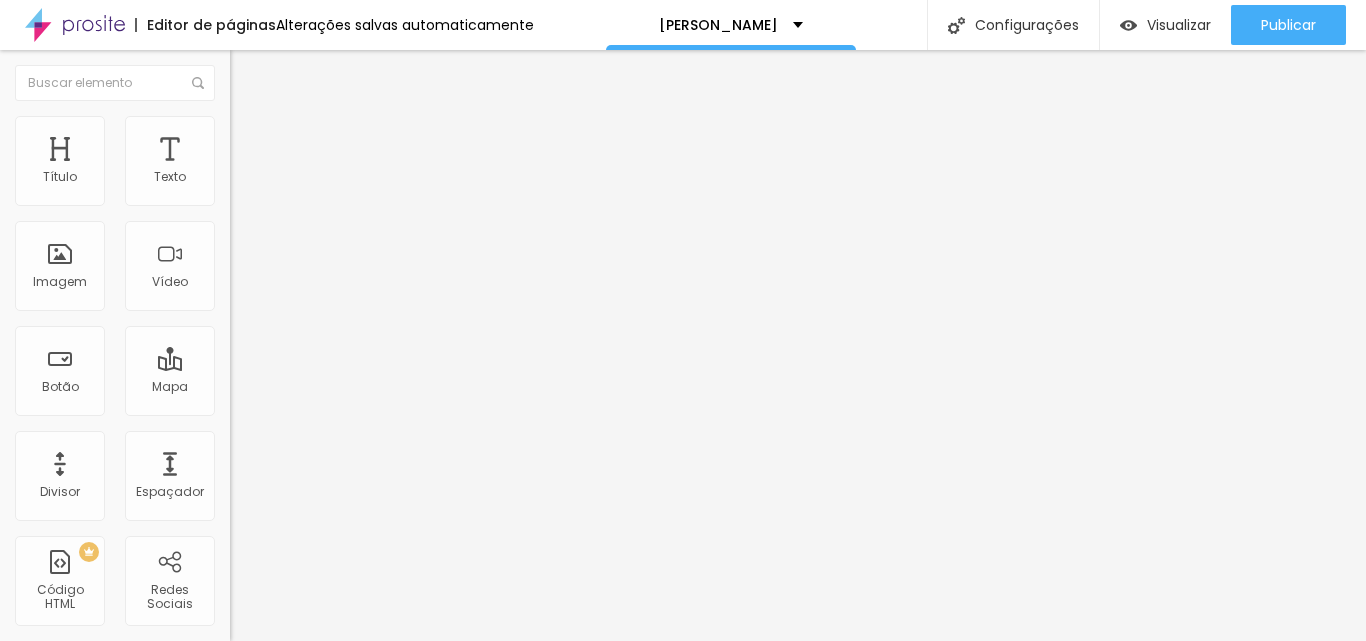 scroll, scrollTop: 1, scrollLeft: 0, axis: vertical 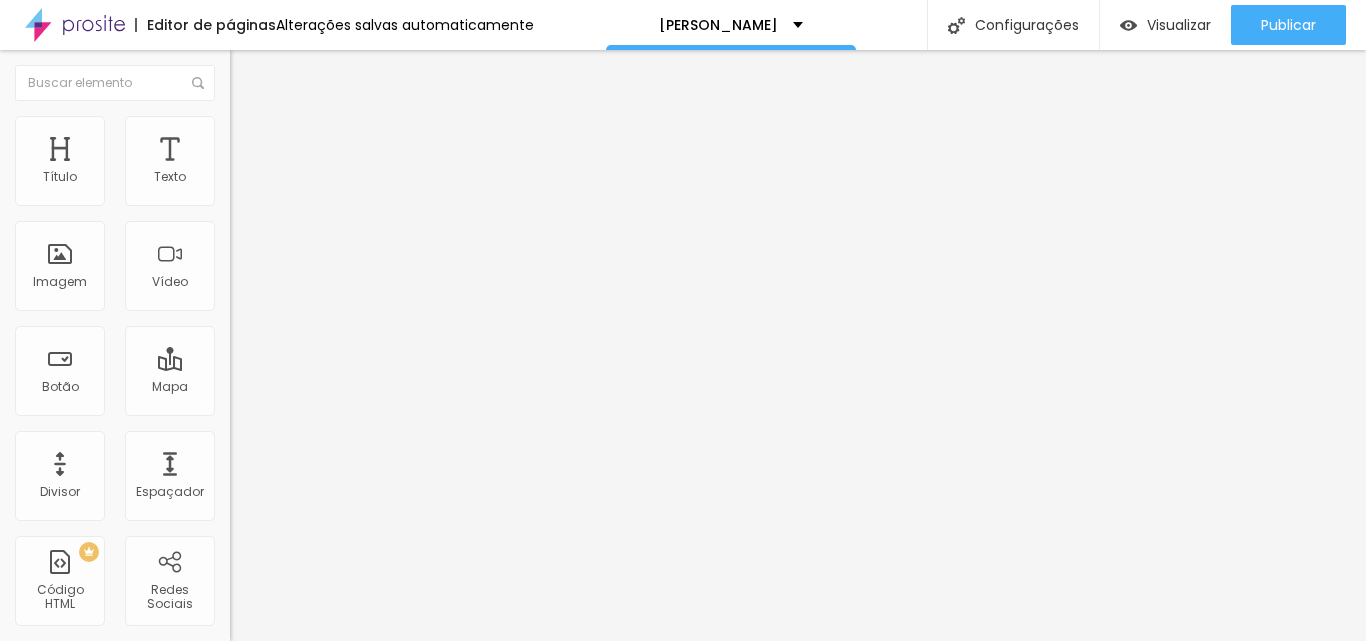 drag, startPoint x: 148, startPoint y: 206, endPoint x: 45, endPoint y: 225, distance: 104.73777 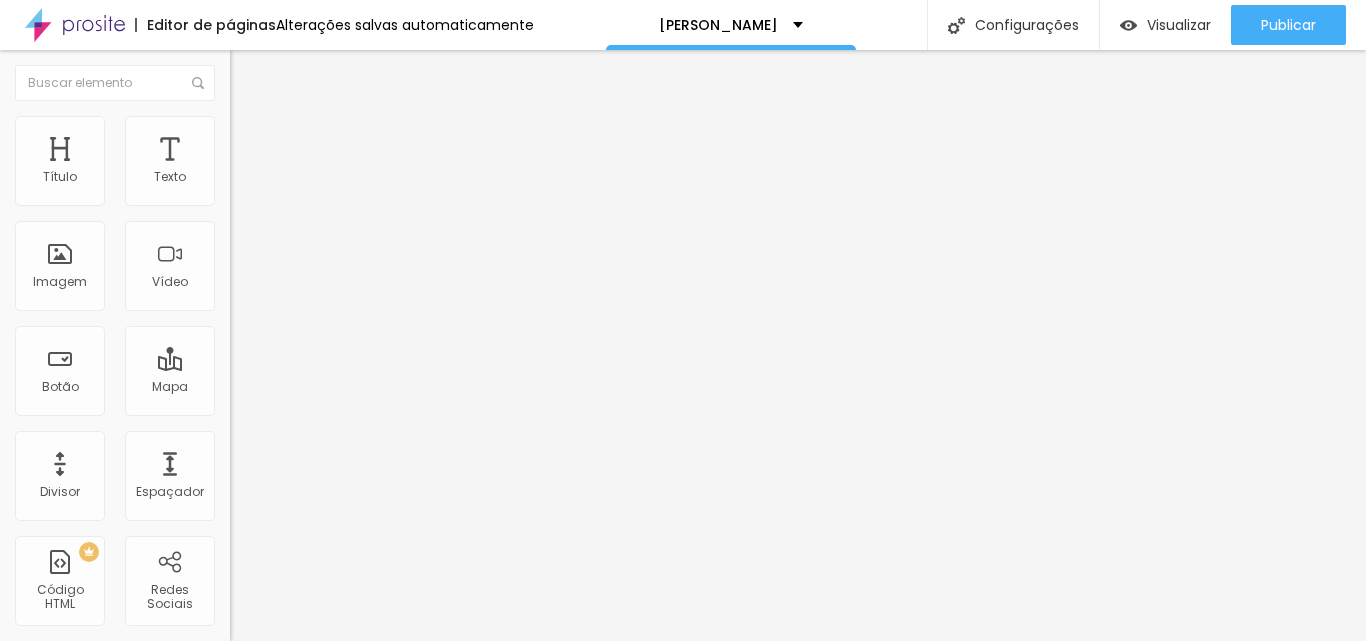 click on "(04)1 +  55" at bounding box center (345, 387) 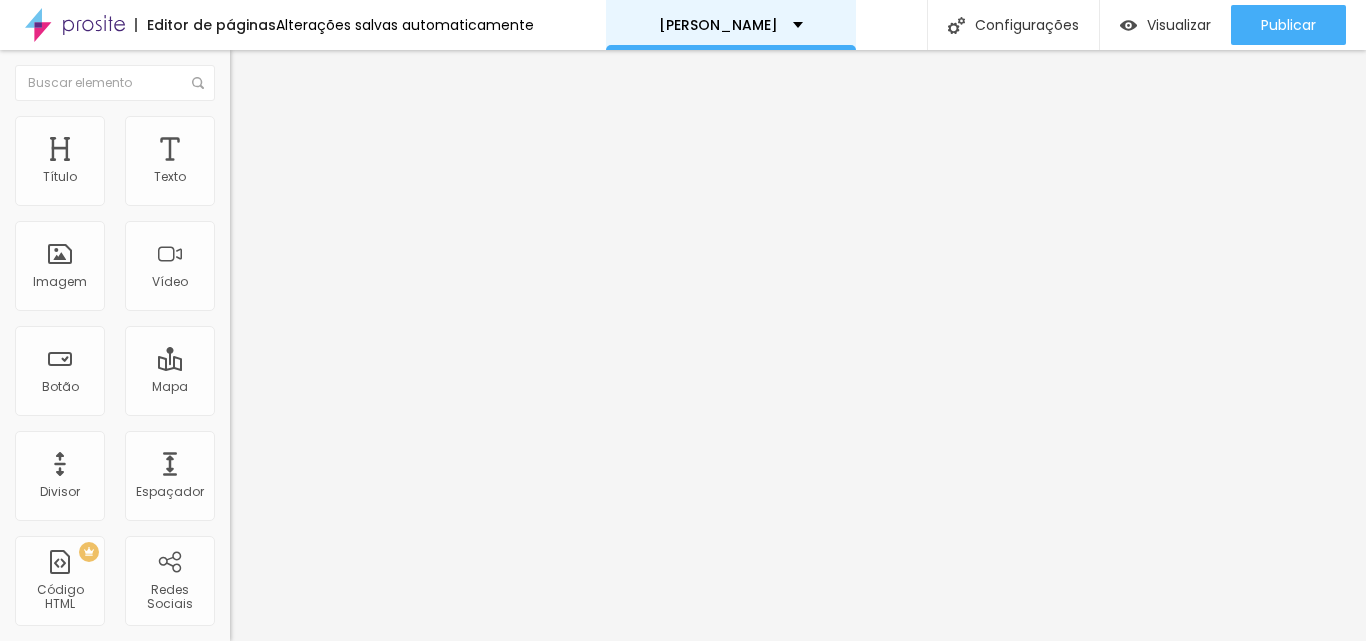 scroll, scrollTop: 0, scrollLeft: 0, axis: both 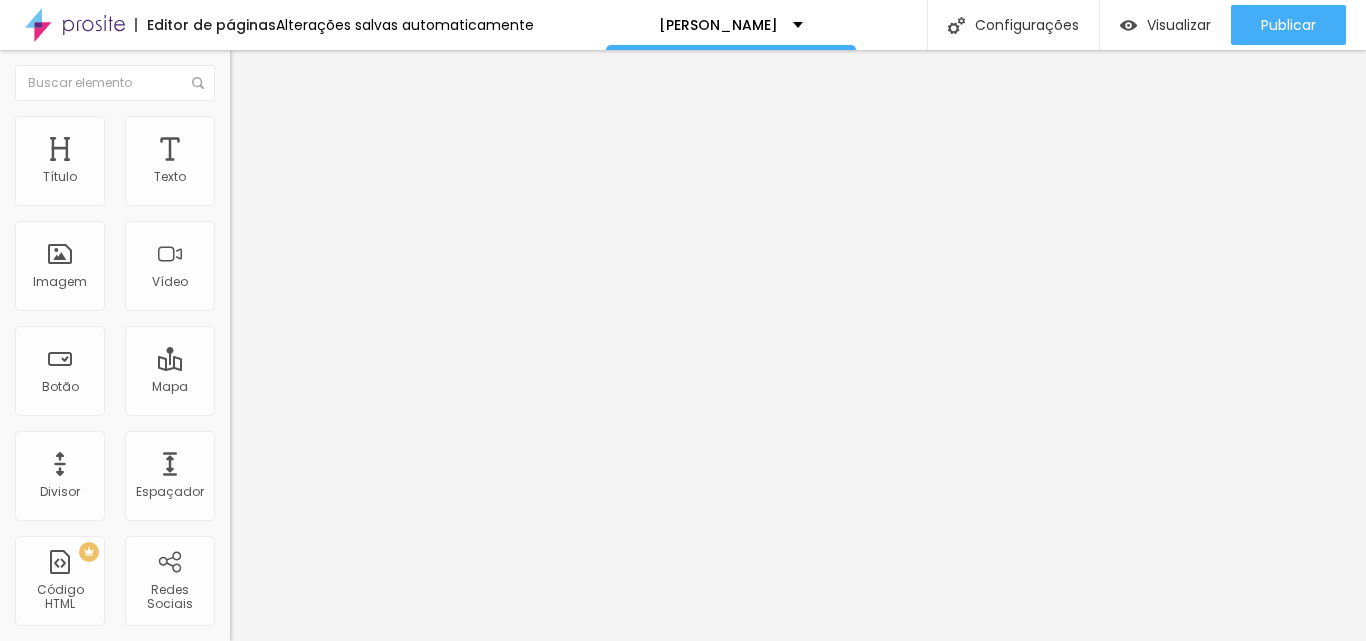 drag, startPoint x: 131, startPoint y: 210, endPoint x: 58, endPoint y: 210, distance: 73 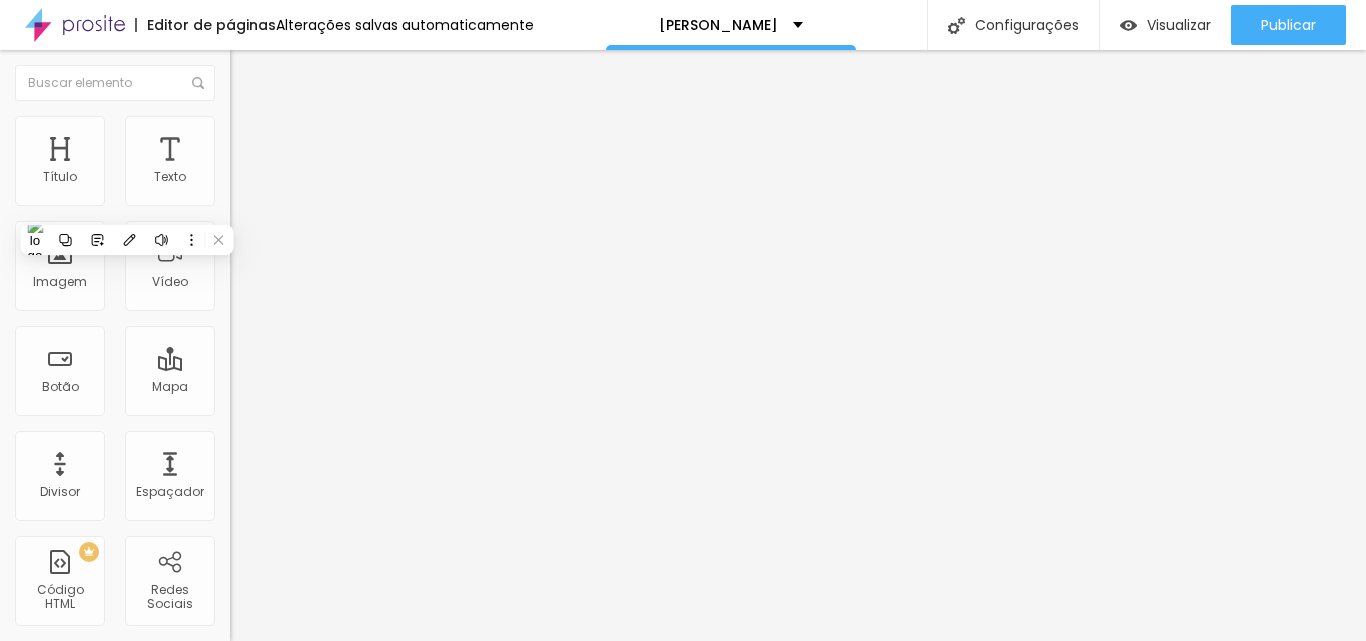 paste on "[PHONE_NUMBER]" 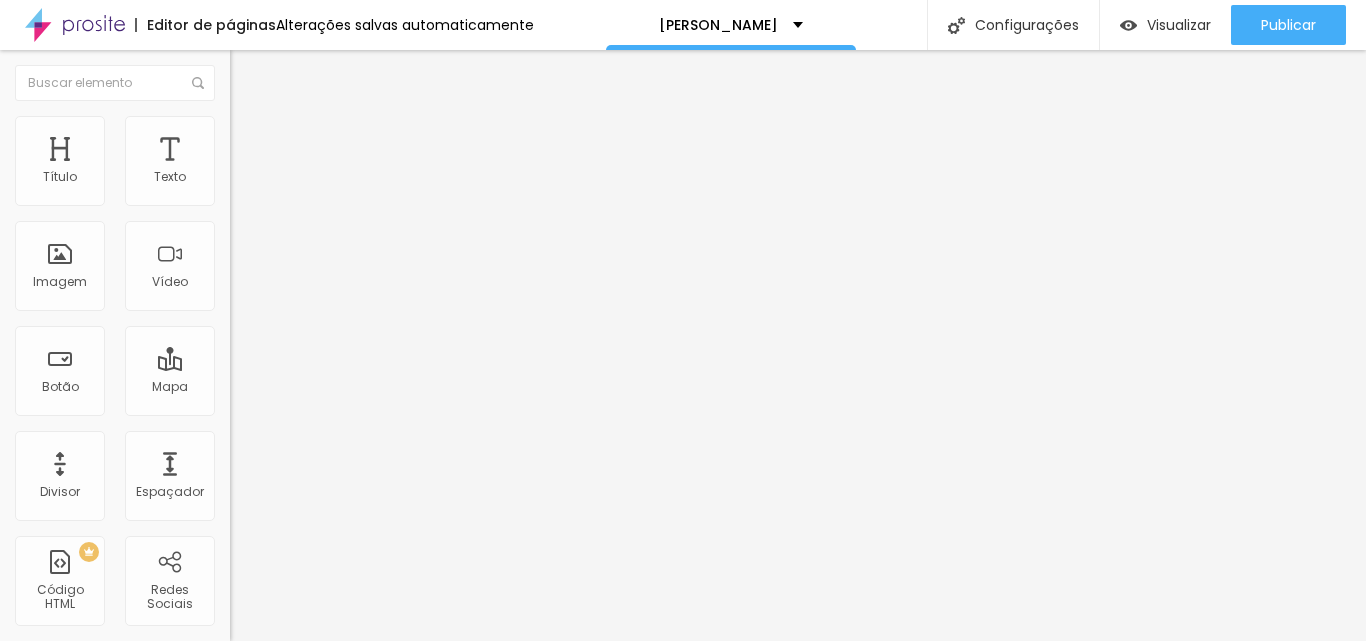 click on "Conversar no WhatsApp" at bounding box center [350, 628] 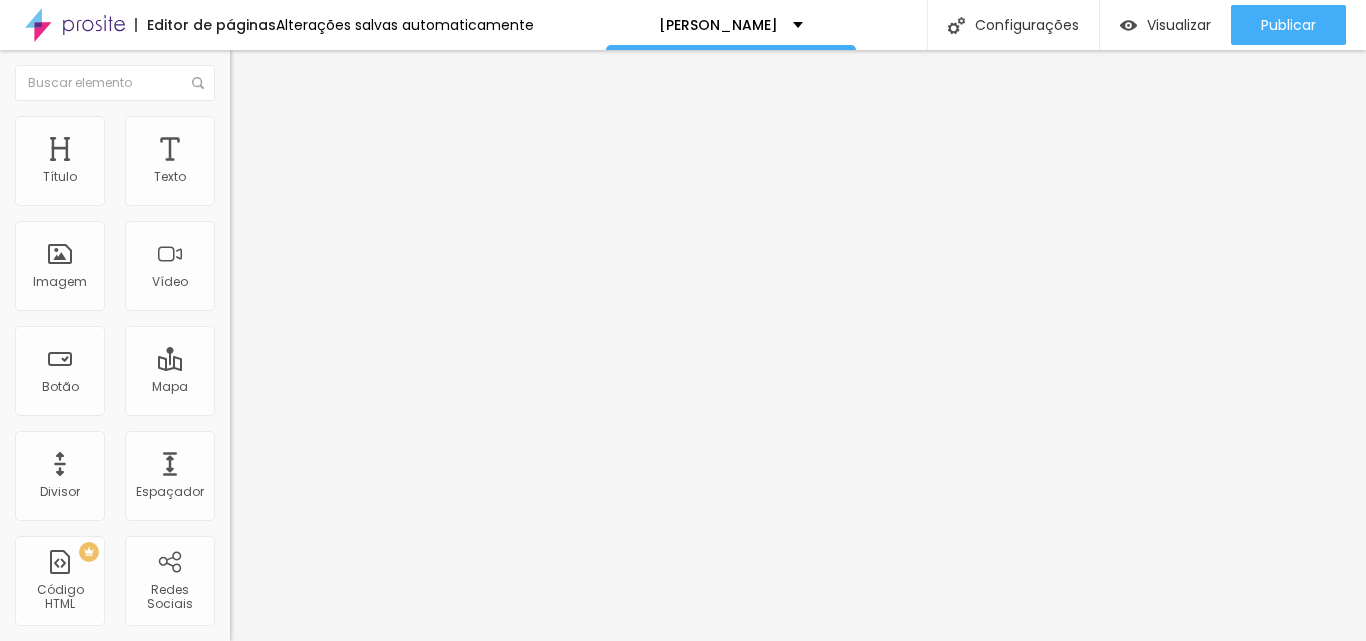 drag, startPoint x: 190, startPoint y: 276, endPoint x: 11, endPoint y: 265, distance: 179.33768 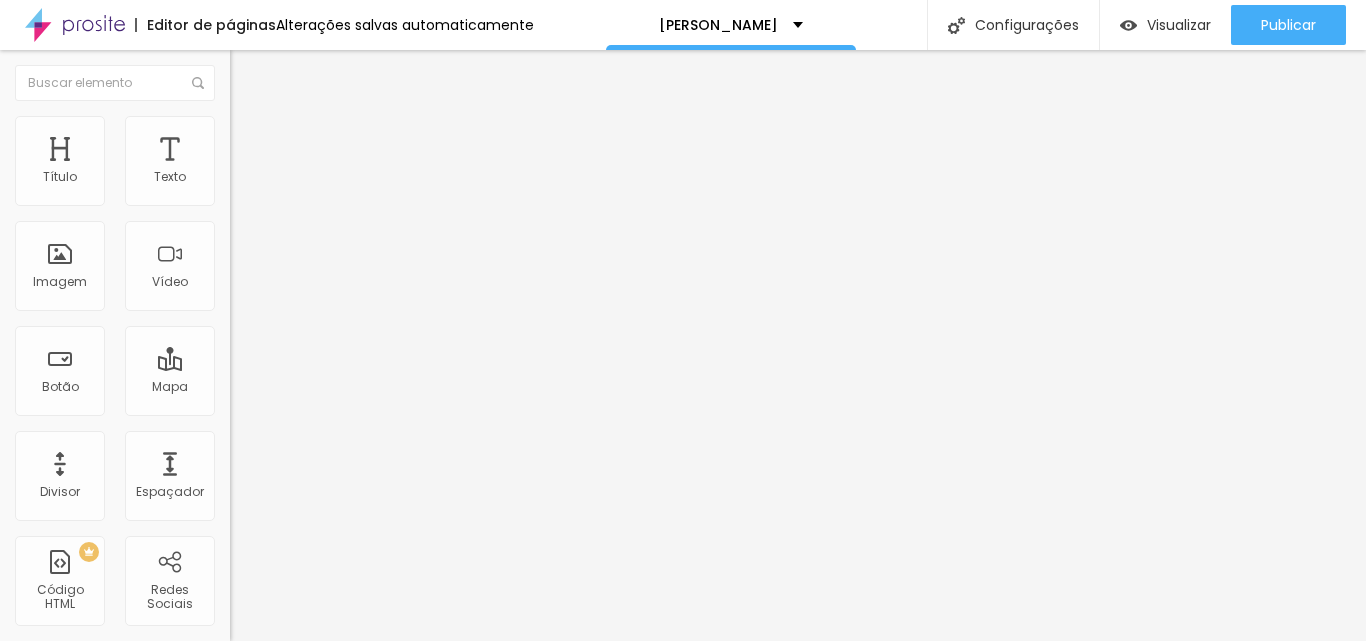 click on "Número do WhatsApp  * [PHONE_NUMBER] +  55 Texto do botão Conversar no WhatsApp Mensagem Sobre o meu presente de aniversário da [PERSON_NAME], acabei de fazer um pix pode confirmar? 87/100 Para usar o título da página na mensagem, utilize  {page_title} Alinhamento" at bounding box center (345, 489) 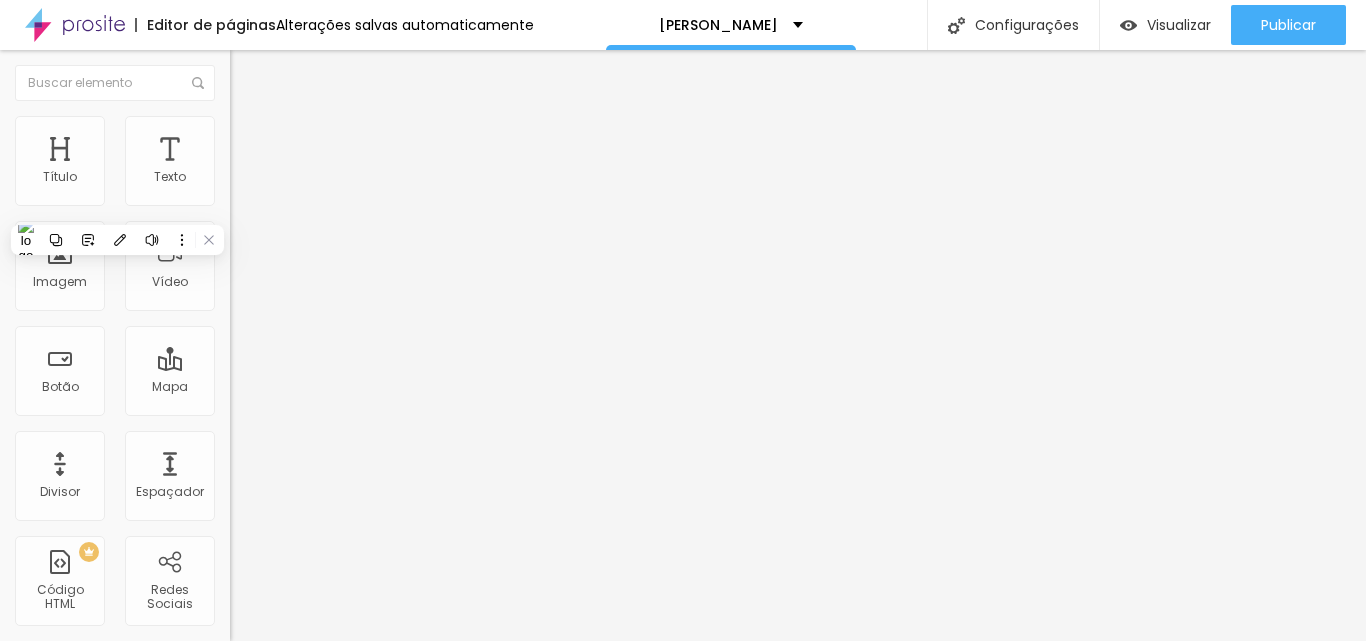 click on "Conversar no WhatsApp" at bounding box center (350, 628) 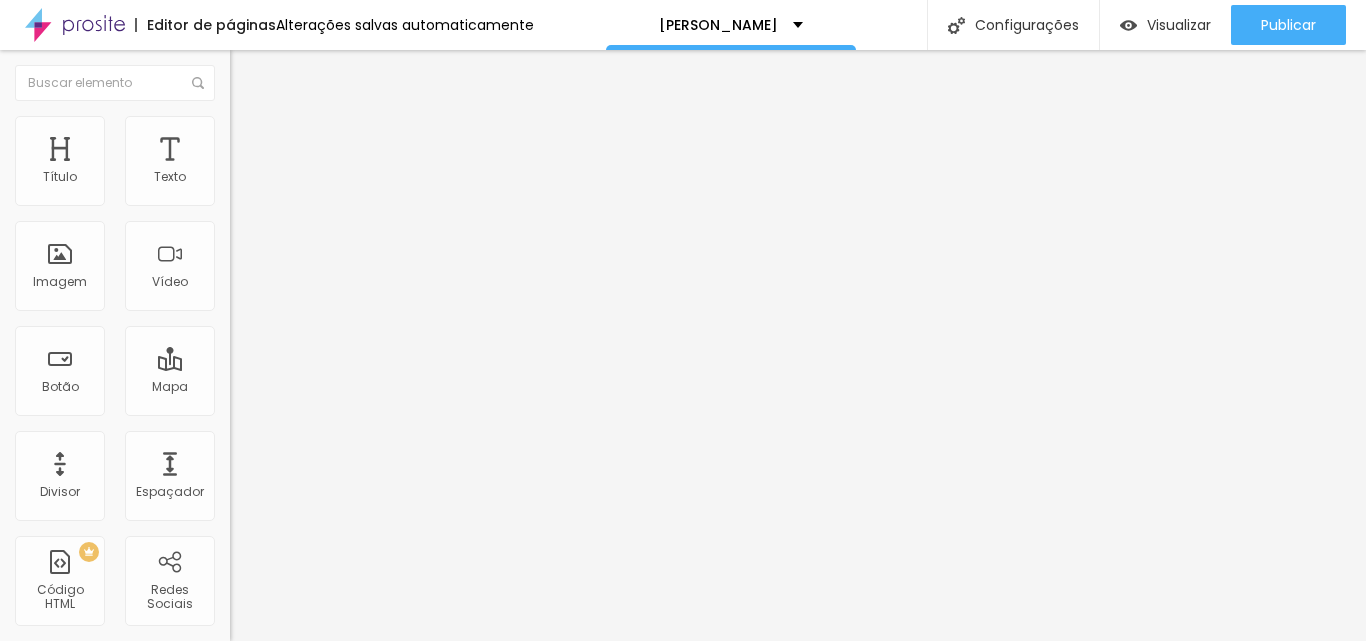 drag, startPoint x: 199, startPoint y: 270, endPoint x: 0, endPoint y: 270, distance: 199 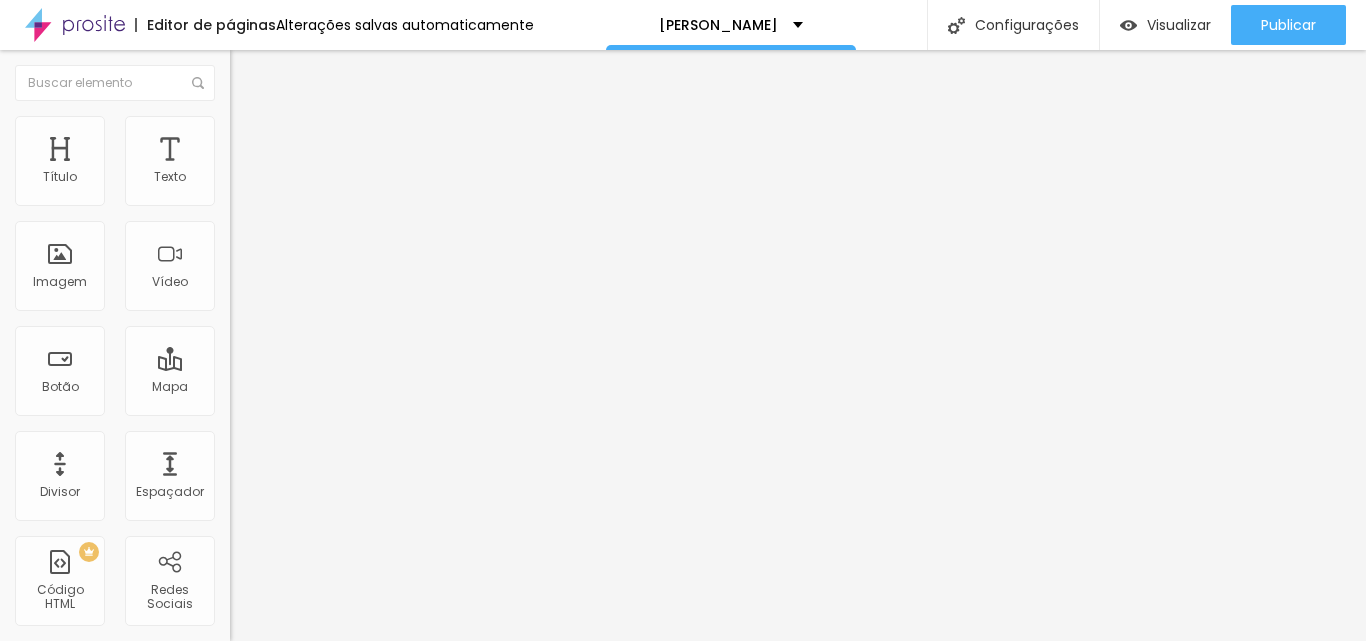 click at bounding box center [253, 73] 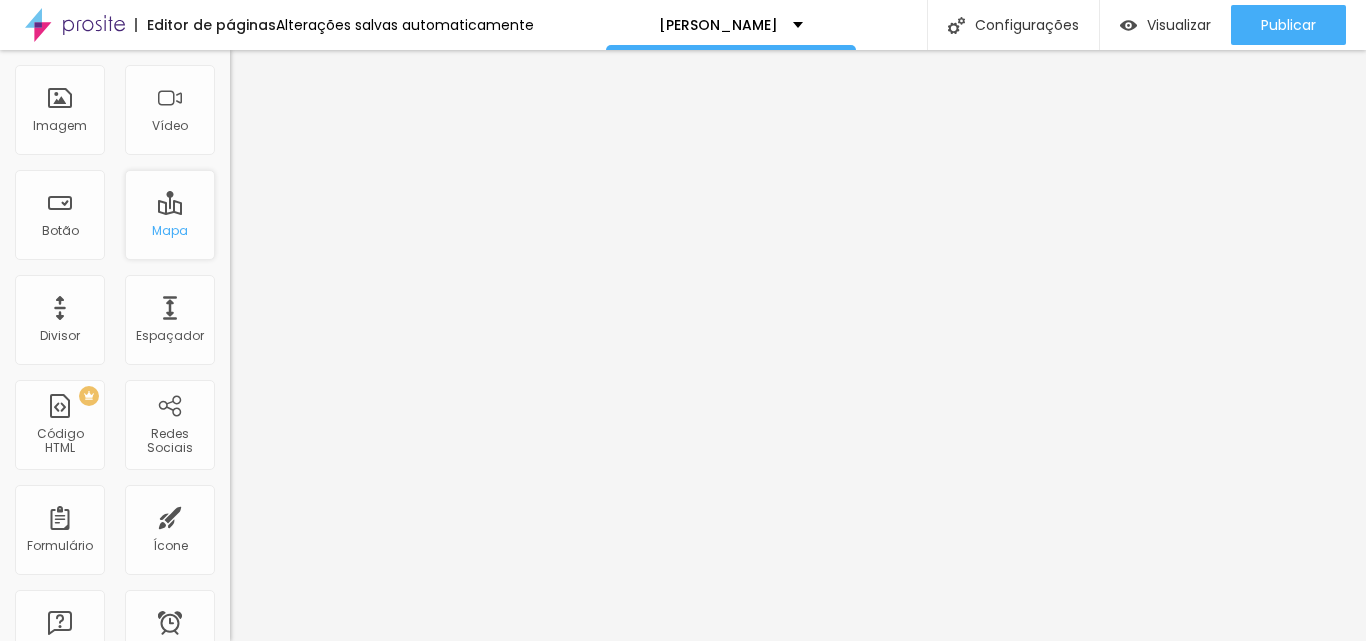 scroll, scrollTop: 200, scrollLeft: 0, axis: vertical 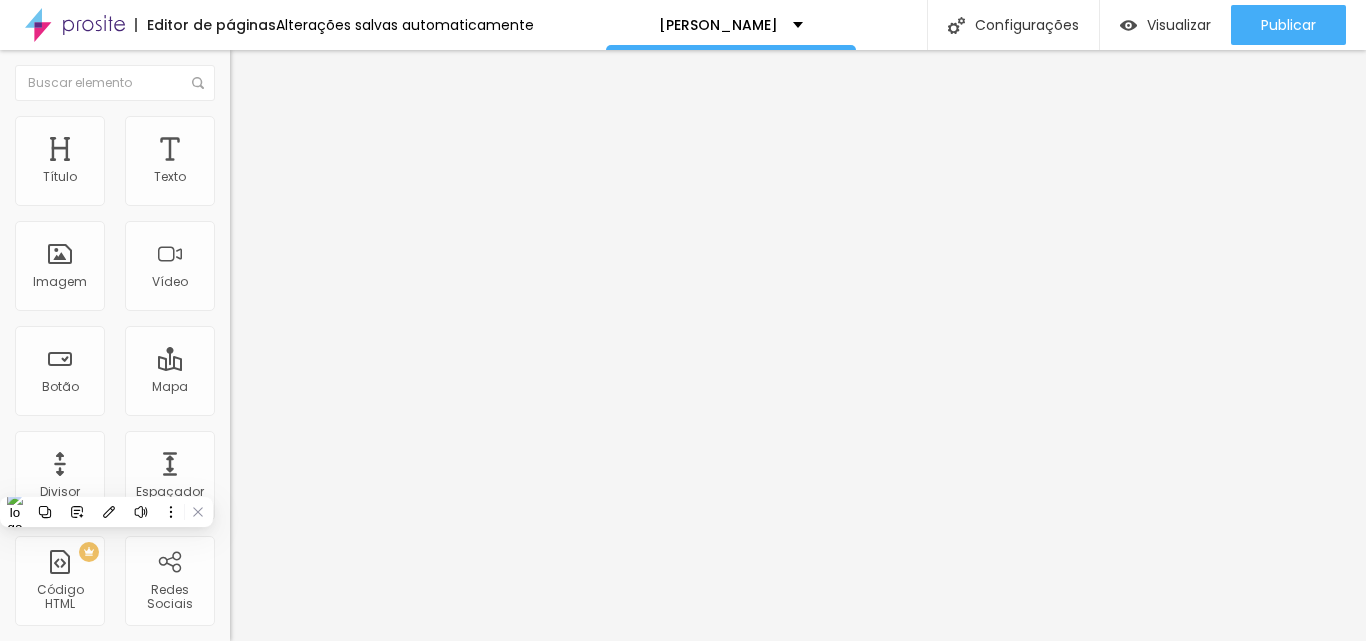 click at bounding box center [244, 181] 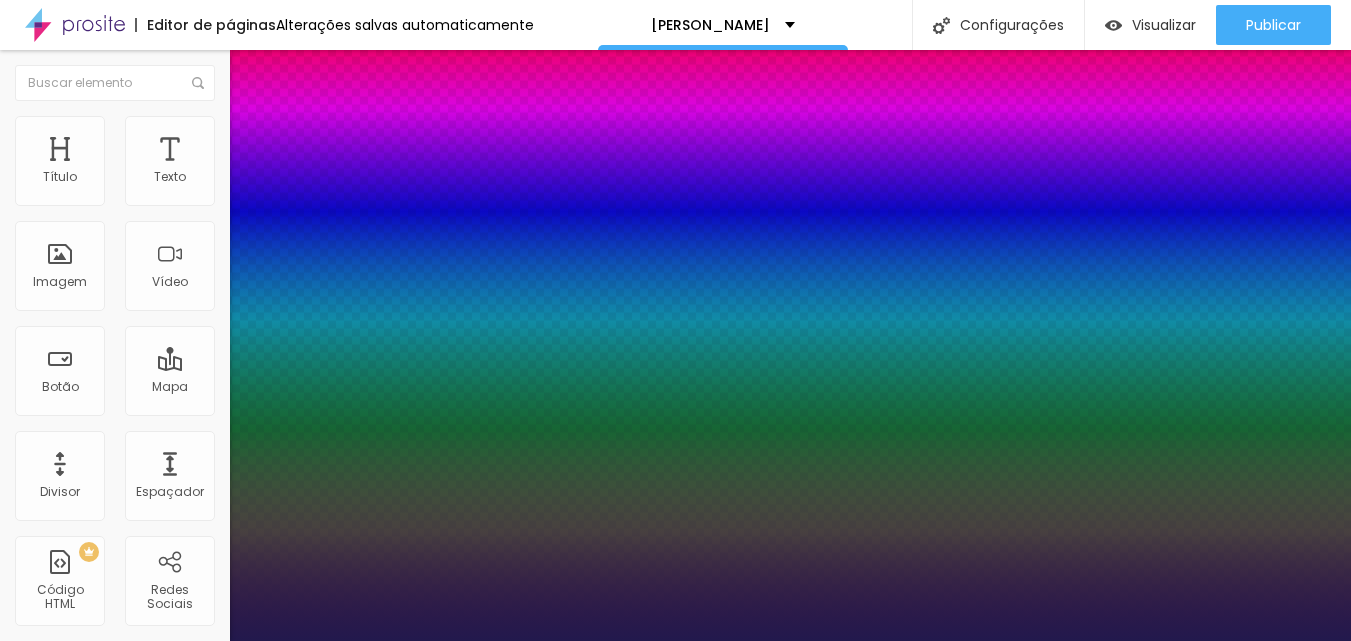 click on "AbrilFatface-Regular Actor-Regular Alegreya AlegreyaBlack [PERSON_NAME] Allan-Regular Amaranth AmaticaSC AmaticSC Amita-Bold Amita-Regular Anaheim AnonymousPro-Bold AnonymousPro-Italic AnonymousPro-Regular Arapey Archivo-Bold Archivo-Italic Archivo-Regular ArefRuqaa Arsenal-Bold Arsenal-Italic Arsenal-Regular Arvo Assistant AssistantLight AveriaLibre AveriaLibreLight AveriaSansLibre-Bold AveriaSansLibre-Italic AveriaSansLibre-Regular Bangers-Regular Bentham-Regular Bevan-Regular BioRhyme BioRhymeExtraBold BioRhymeLight Bitter BreeSerif ButterflyKids-Regular ChangaOne-Italic ChangaOne-Regular Chewy-Regular Chivo CinzelDecorative-Black CinzelDecorative-Bold CinzelDecorative-Regular Comfortaa-Bold Comfortaa-Light Comfortaa-Regular ComingSoon Cookie-Regular Corben-Bold Corben-Regular Cormorant CormorantGeramond-Bold CormorantGeramond-Italic CormorantGeramond-Medium CormorantGeramond-Regular CormorantLight Cousine-Bold Cousine-Italic Cousine-Regular Creepster-Regular CrimsonText CrimsonTextBold Cuprum FjallaOne" at bounding box center [107, 663] 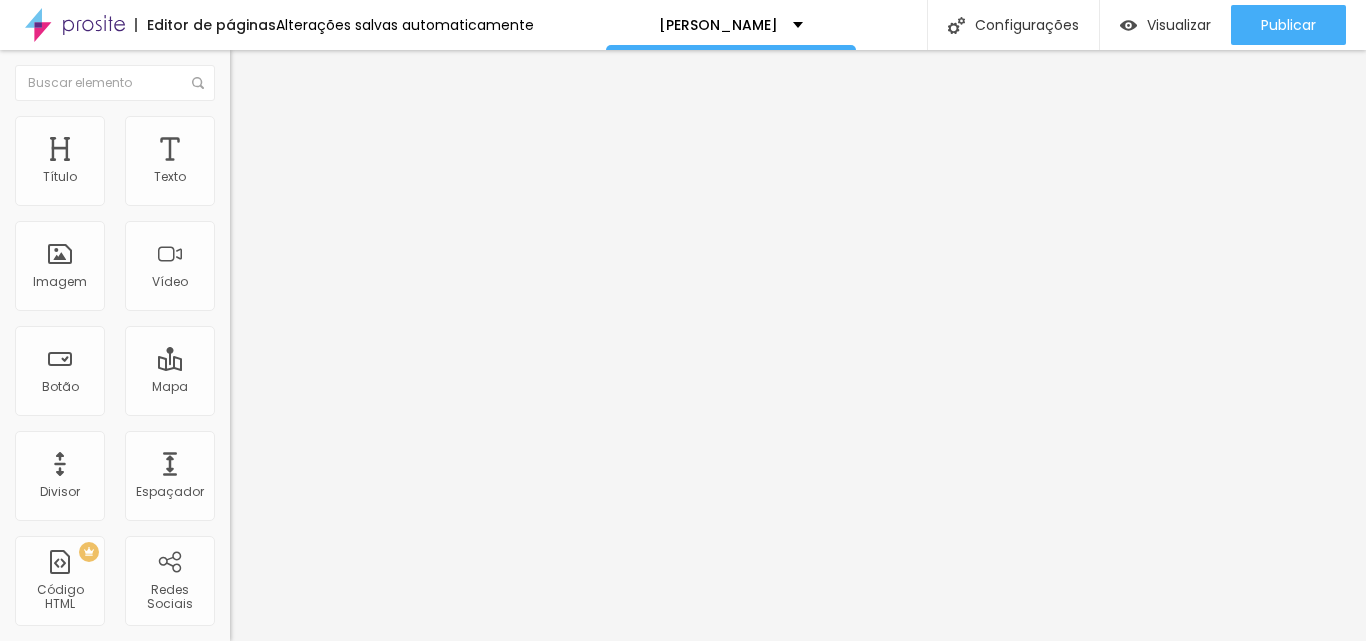 click on "Estilo" at bounding box center (263, 129) 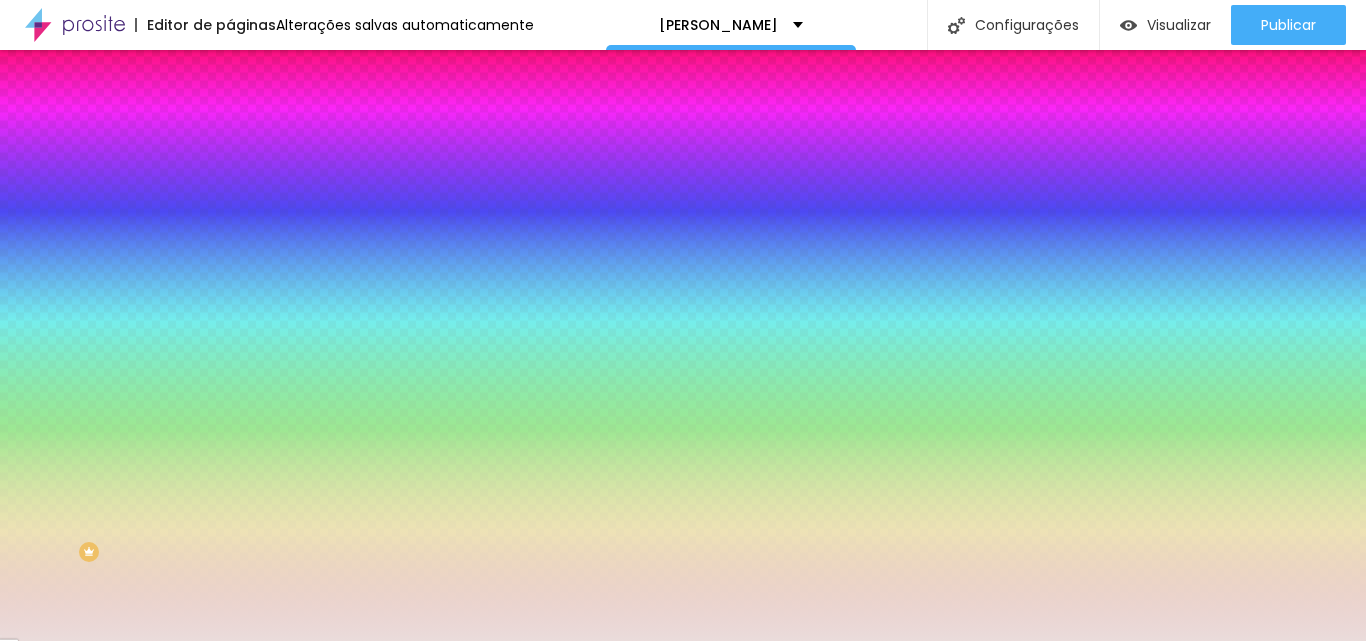 click at bounding box center [345, 191] 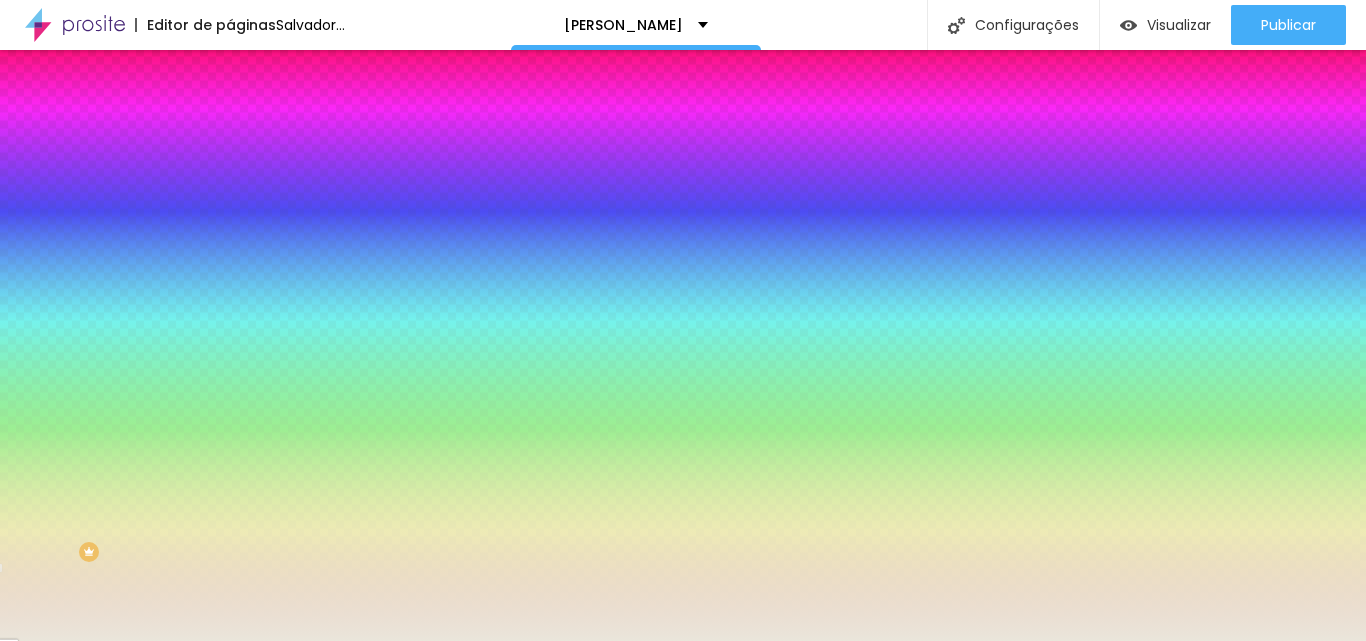 click at bounding box center (683, 320) 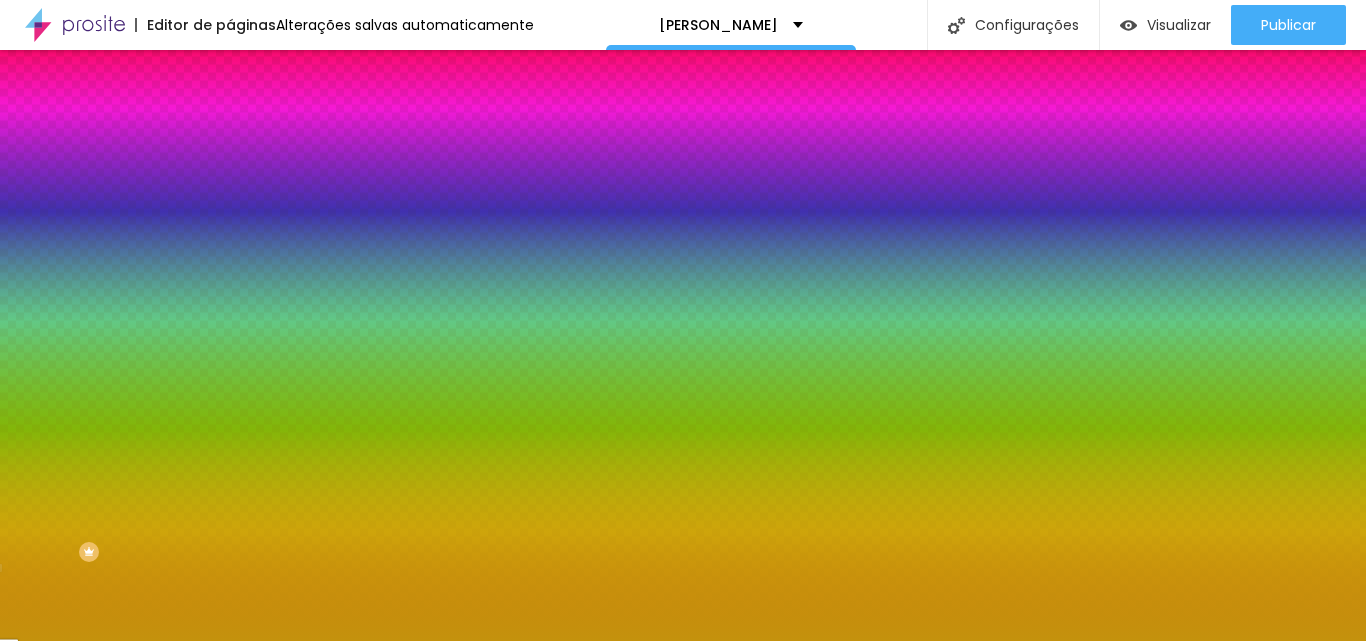 click at bounding box center (683, 320) 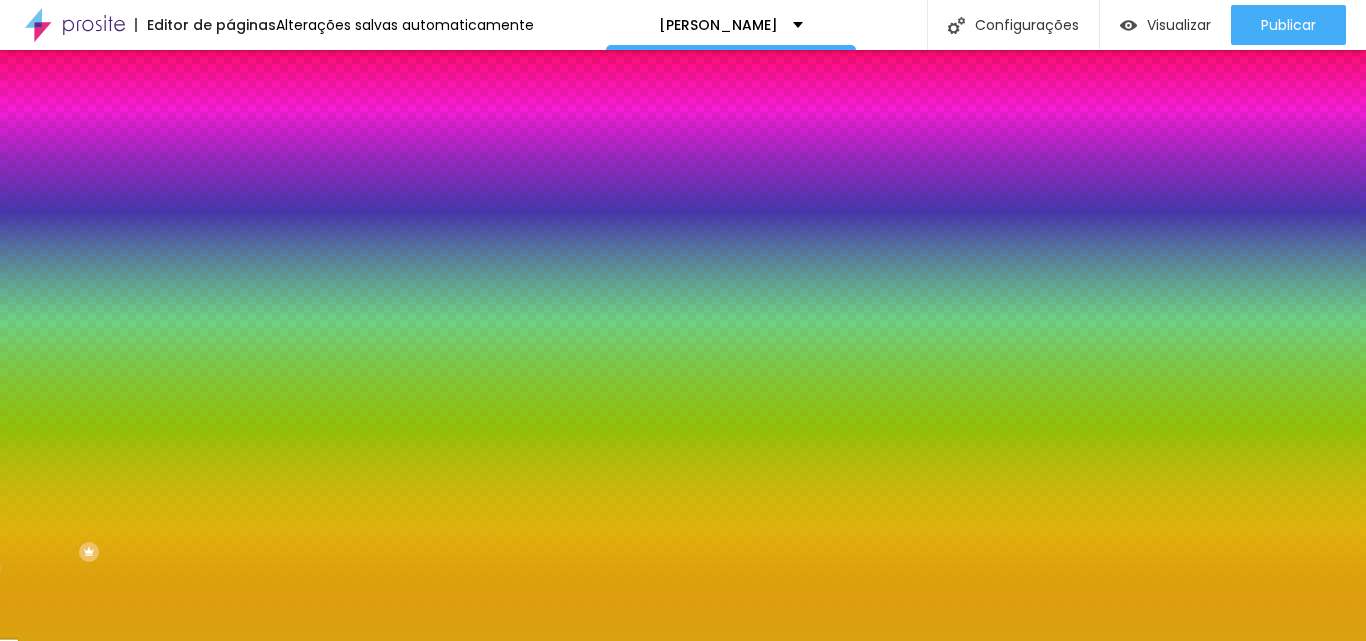 drag, startPoint x: 153, startPoint y: 261, endPoint x: 153, endPoint y: 247, distance: 14 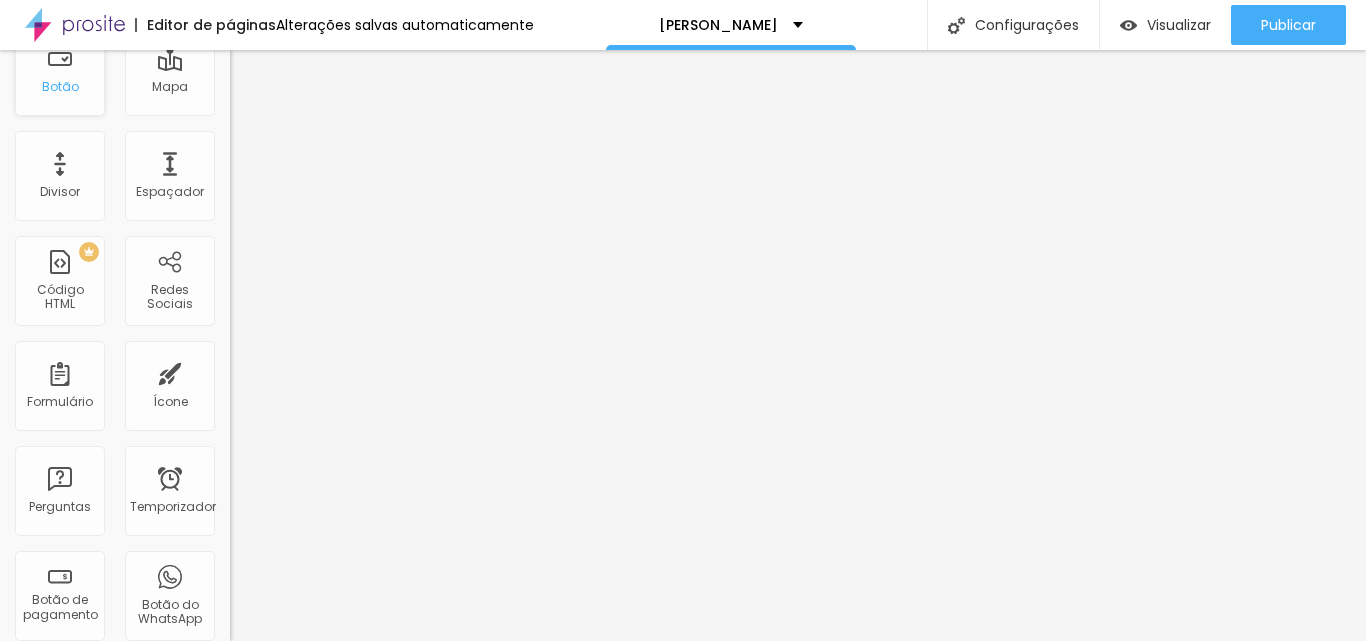 scroll, scrollTop: 400, scrollLeft: 0, axis: vertical 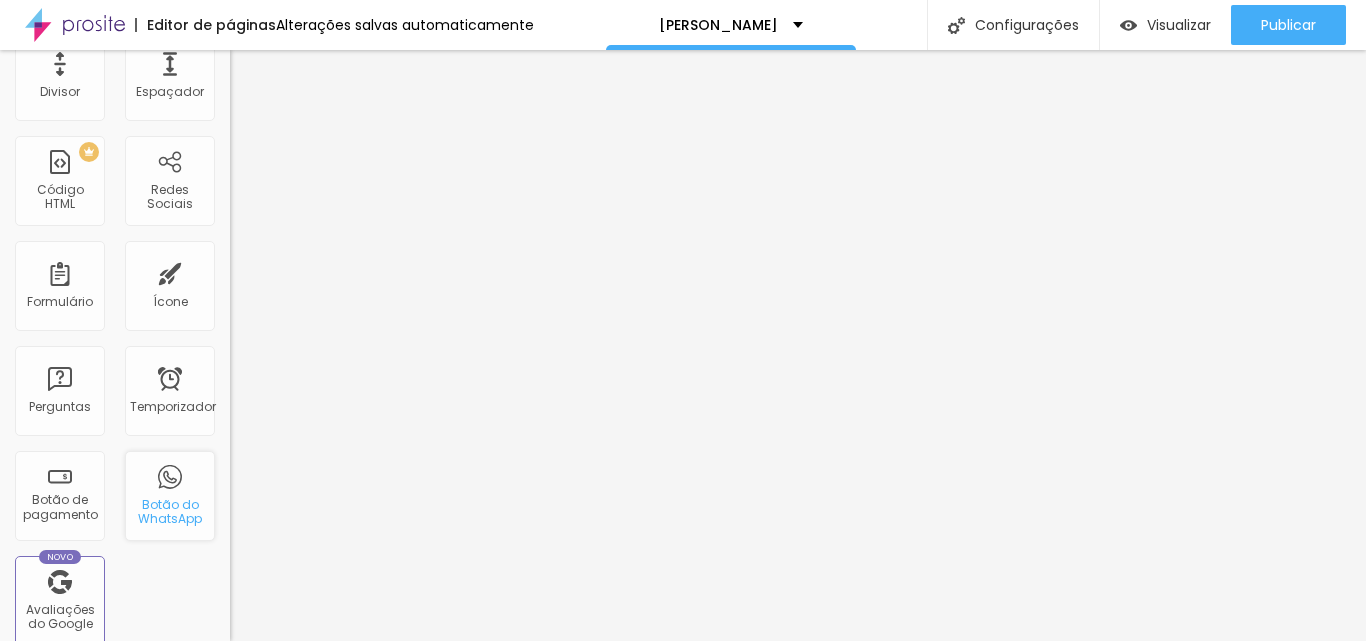 click on "Botão do WhatsApp" at bounding box center (170, 496) 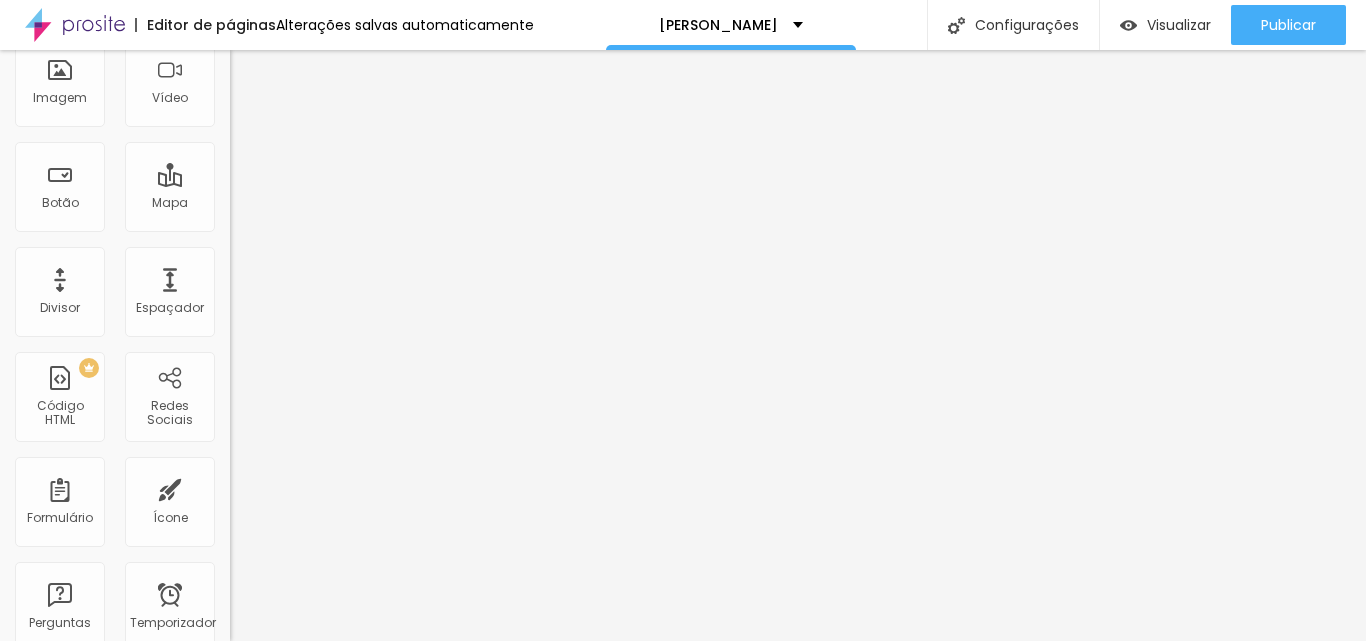 scroll, scrollTop: 0, scrollLeft: 0, axis: both 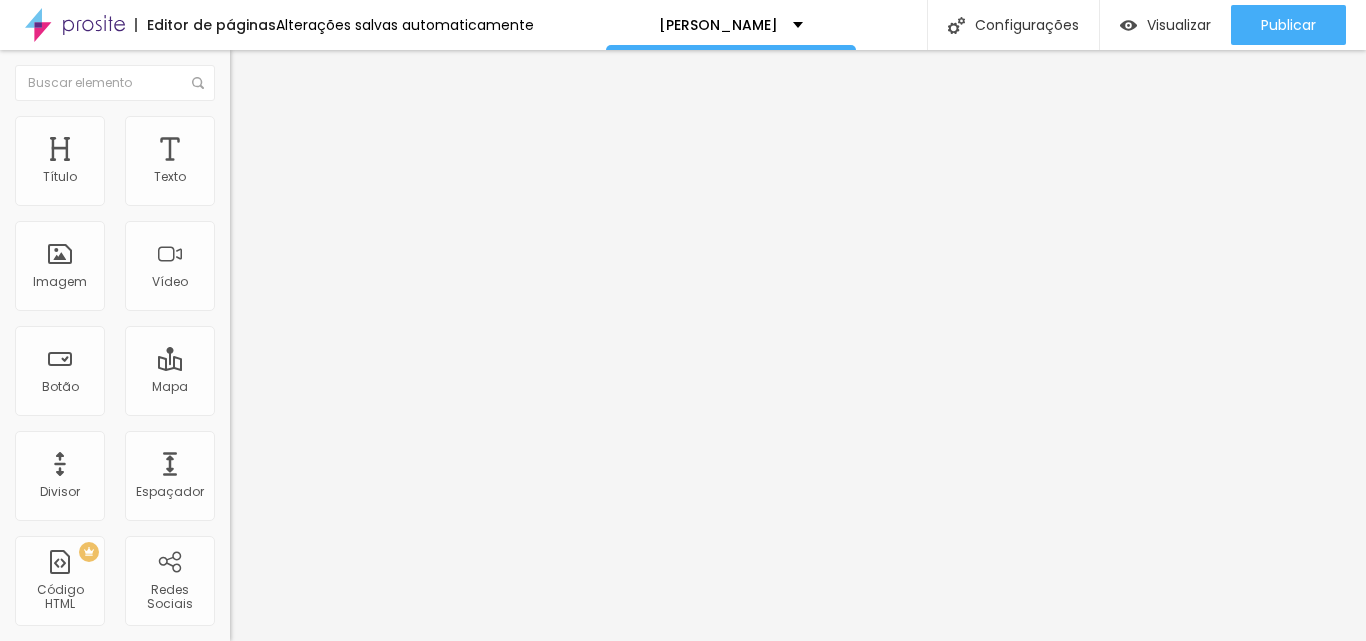 drag, startPoint x: 204, startPoint y: 212, endPoint x: 74, endPoint y: 203, distance: 130.31117 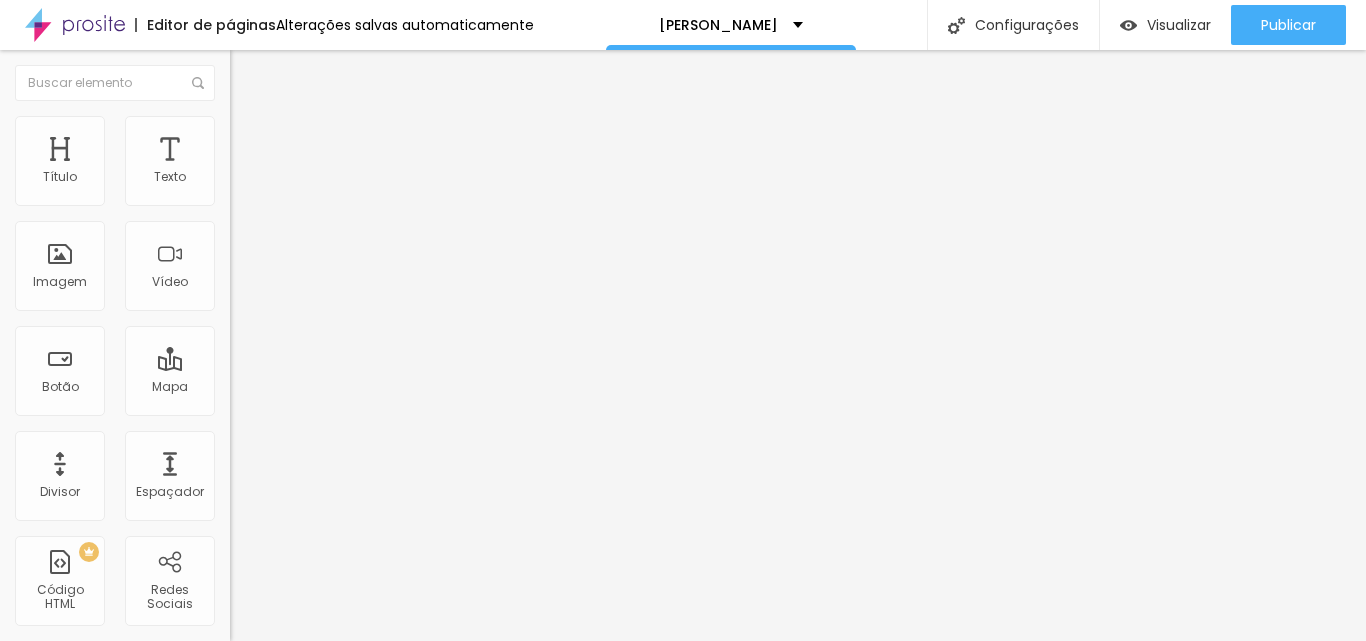 drag, startPoint x: 137, startPoint y: 383, endPoint x: 48, endPoint y: 367, distance: 90.426765 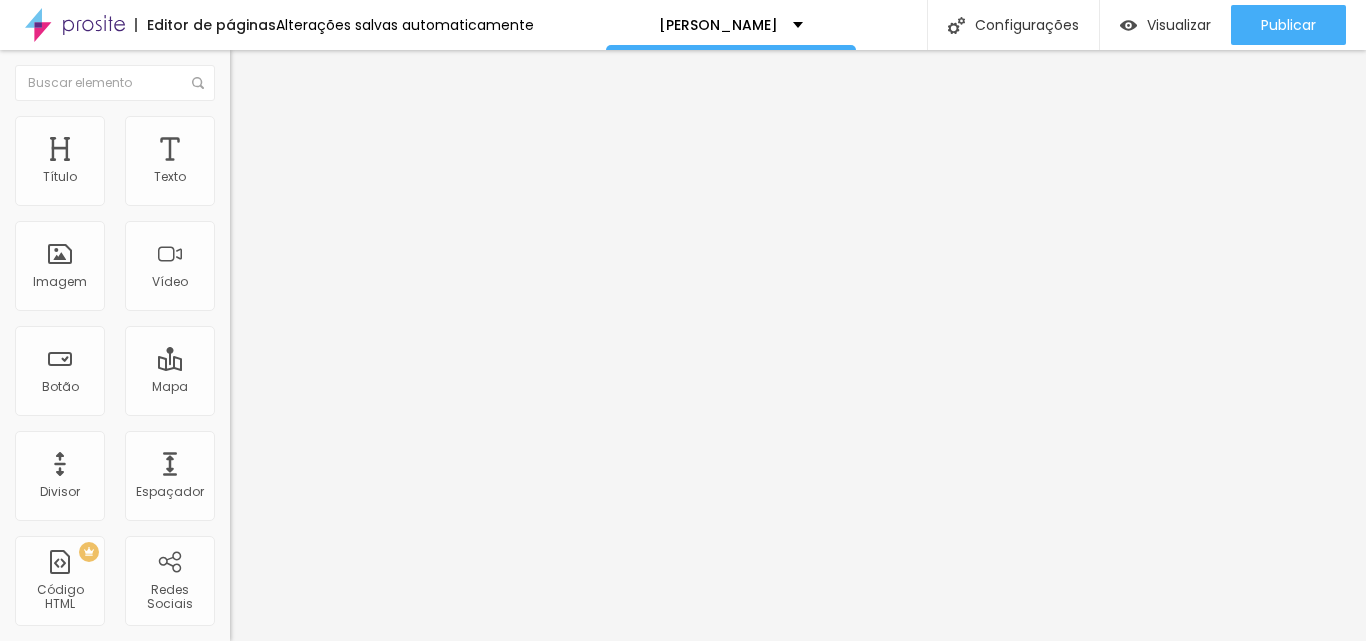 click on "Olá, cheguei até você pela página {page_title} e gostaria de mais informações" at bounding box center (343, 692) 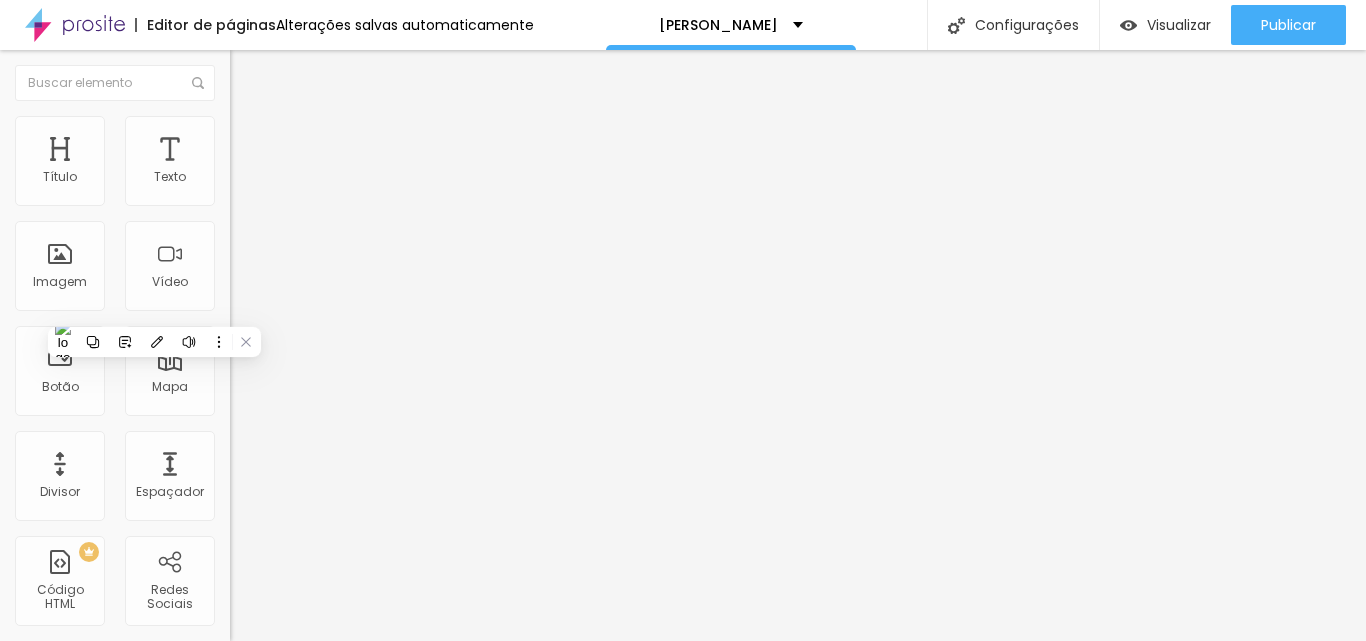 click at bounding box center [154, 342] 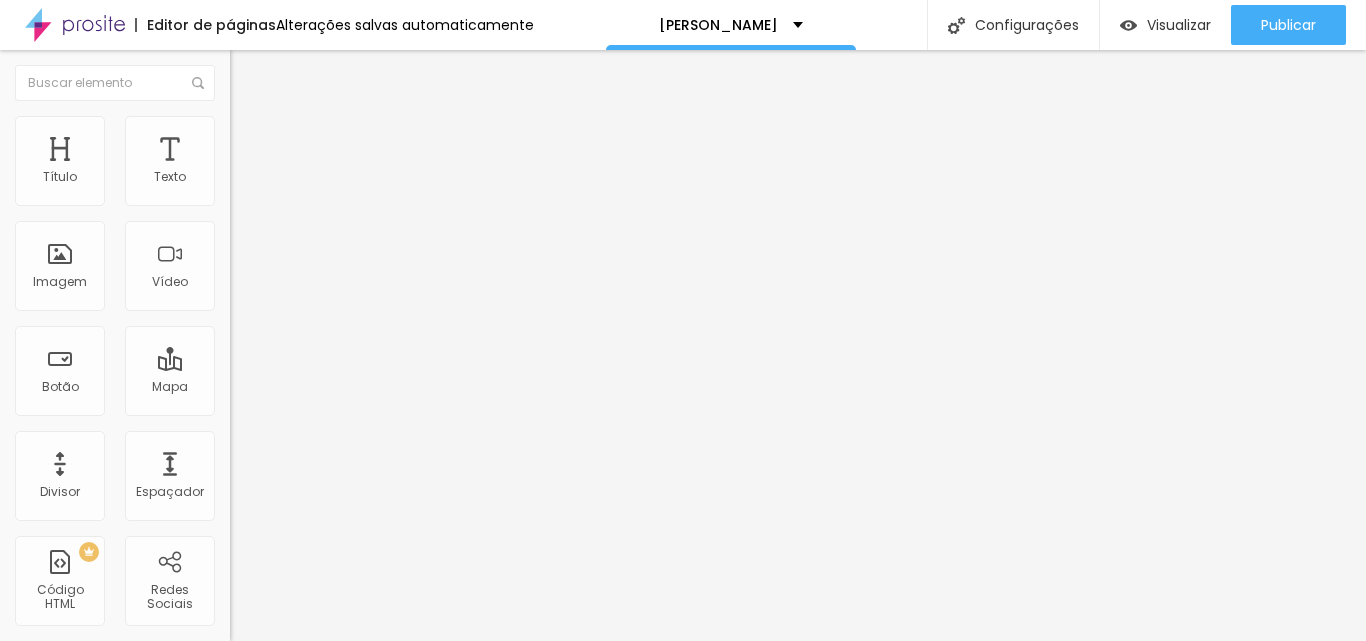 drag, startPoint x: 170, startPoint y: 352, endPoint x: 76, endPoint y: 347, distance: 94.13288 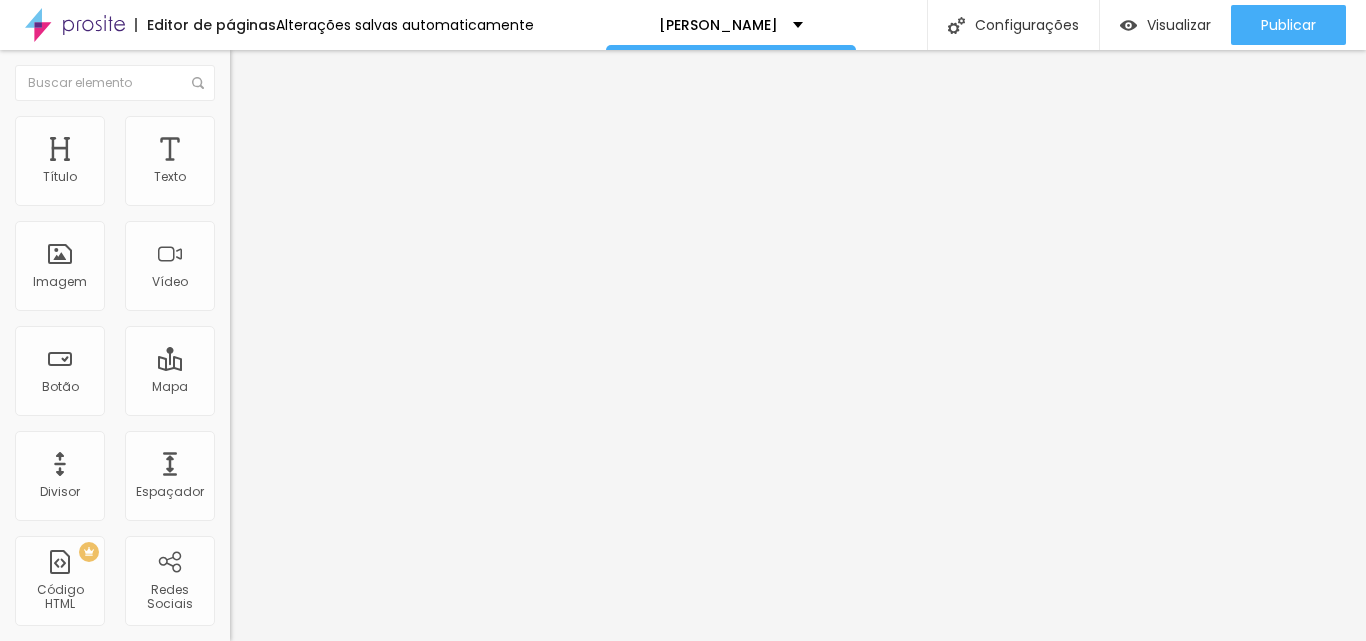 click on "Olá, cheguei até você pela página {page_title} e gostaria de mais informações" at bounding box center (343, 692) 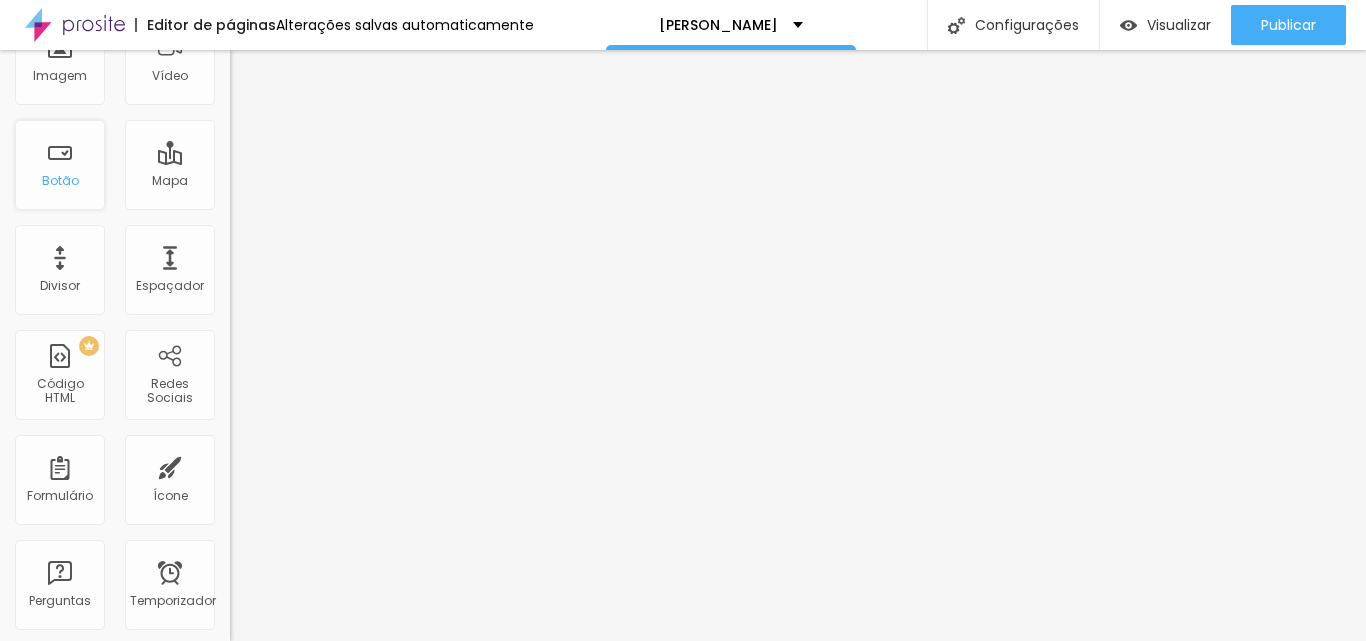 scroll, scrollTop: 300, scrollLeft: 0, axis: vertical 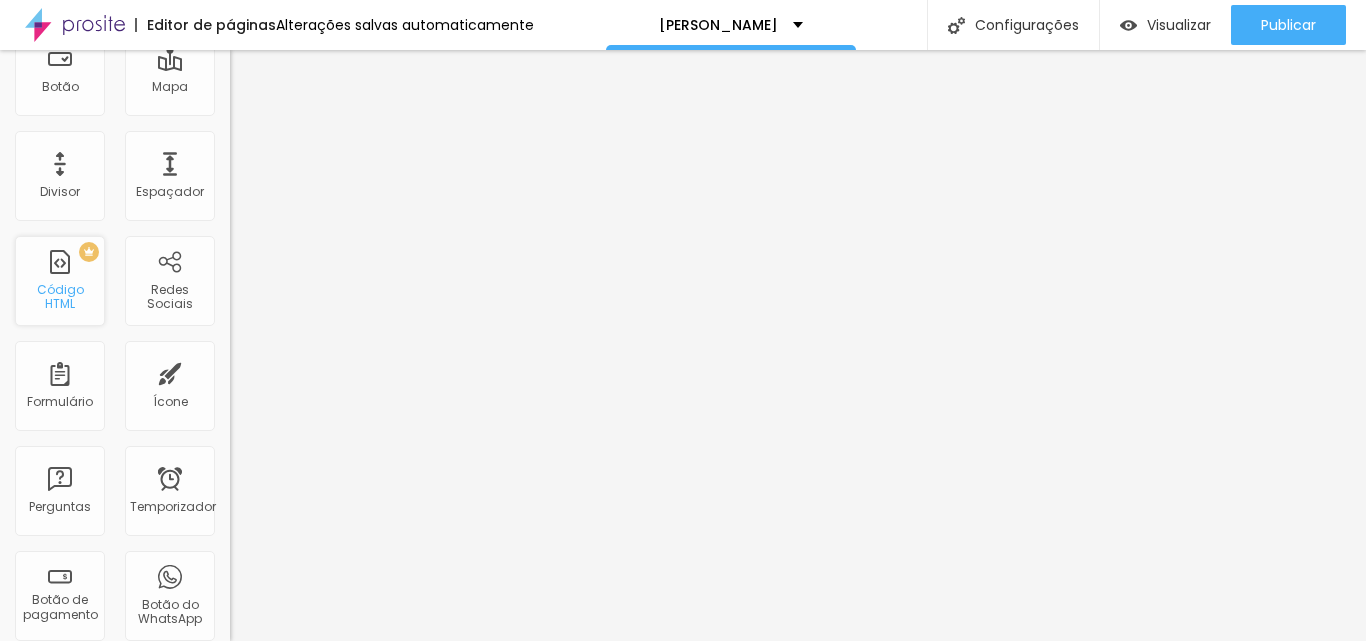 click on "PREMIUM Código HTML" at bounding box center [60, 281] 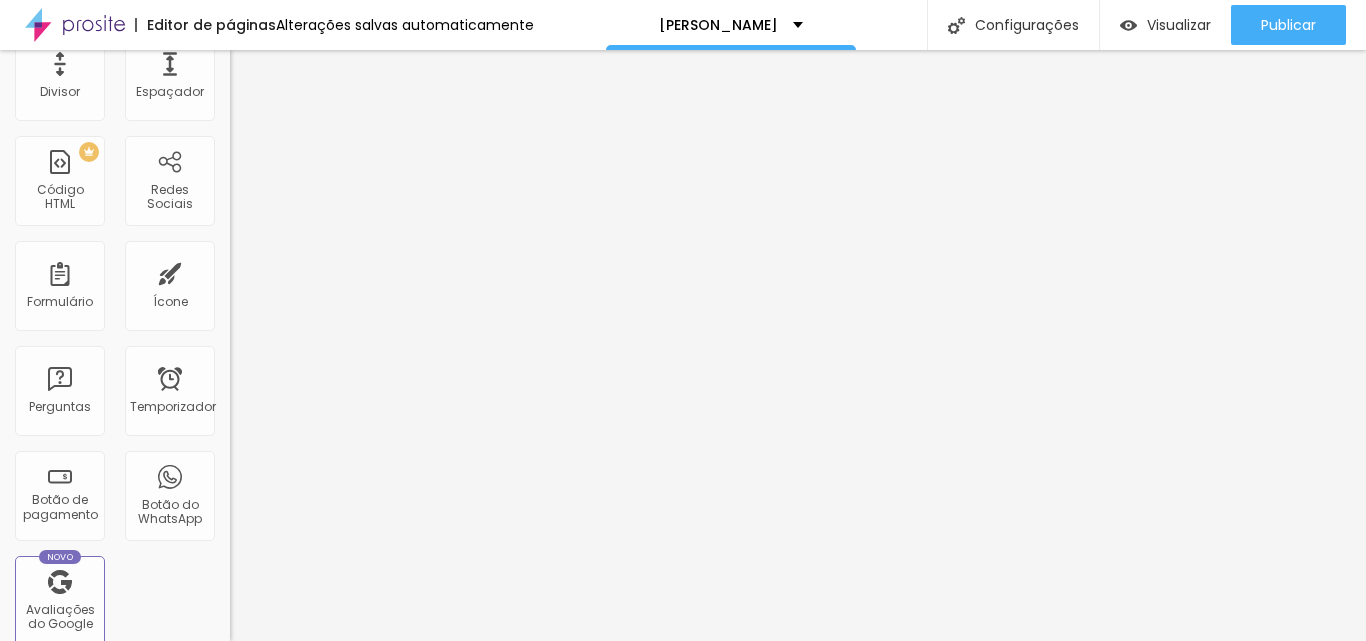scroll, scrollTop: 500, scrollLeft: 0, axis: vertical 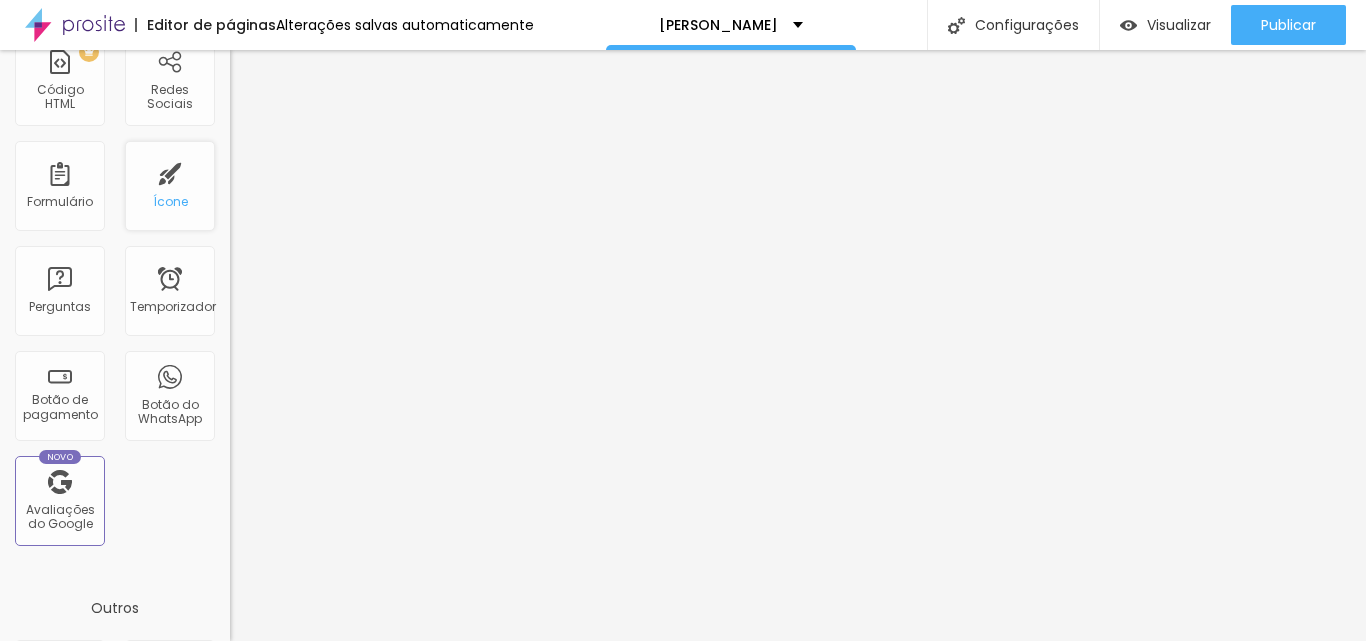 click on "Ícone" at bounding box center [170, 186] 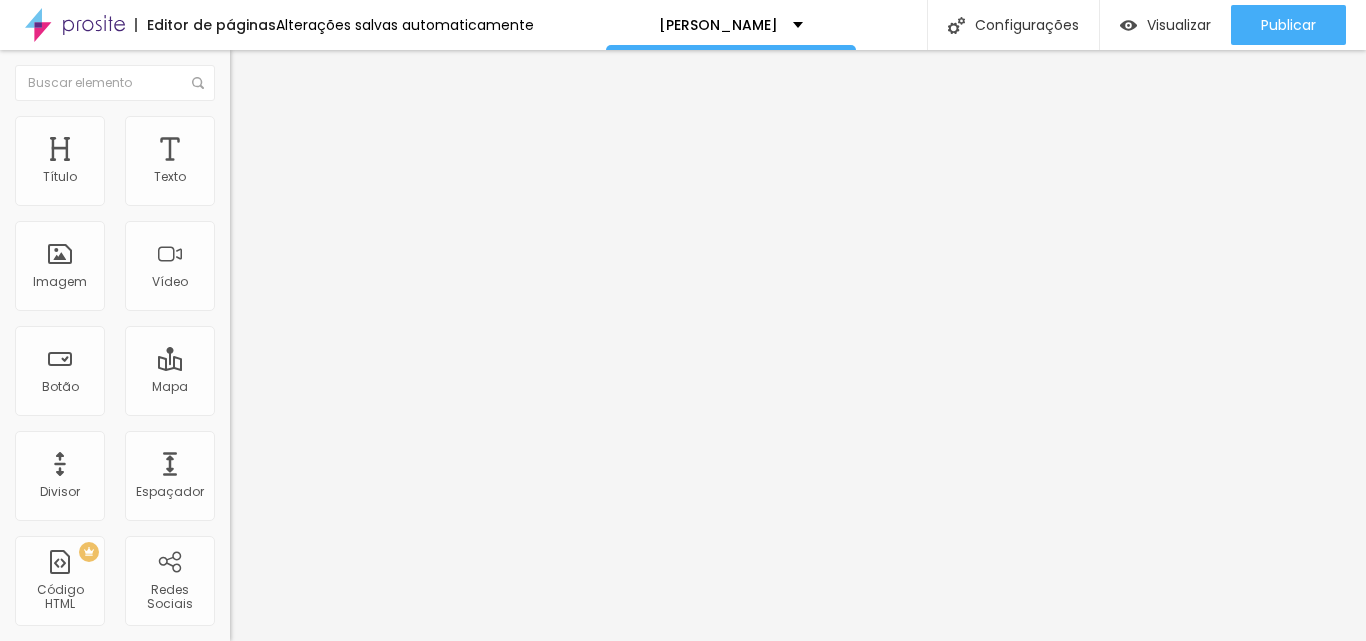 click on "Ícone de trocarte" at bounding box center (306, 175) 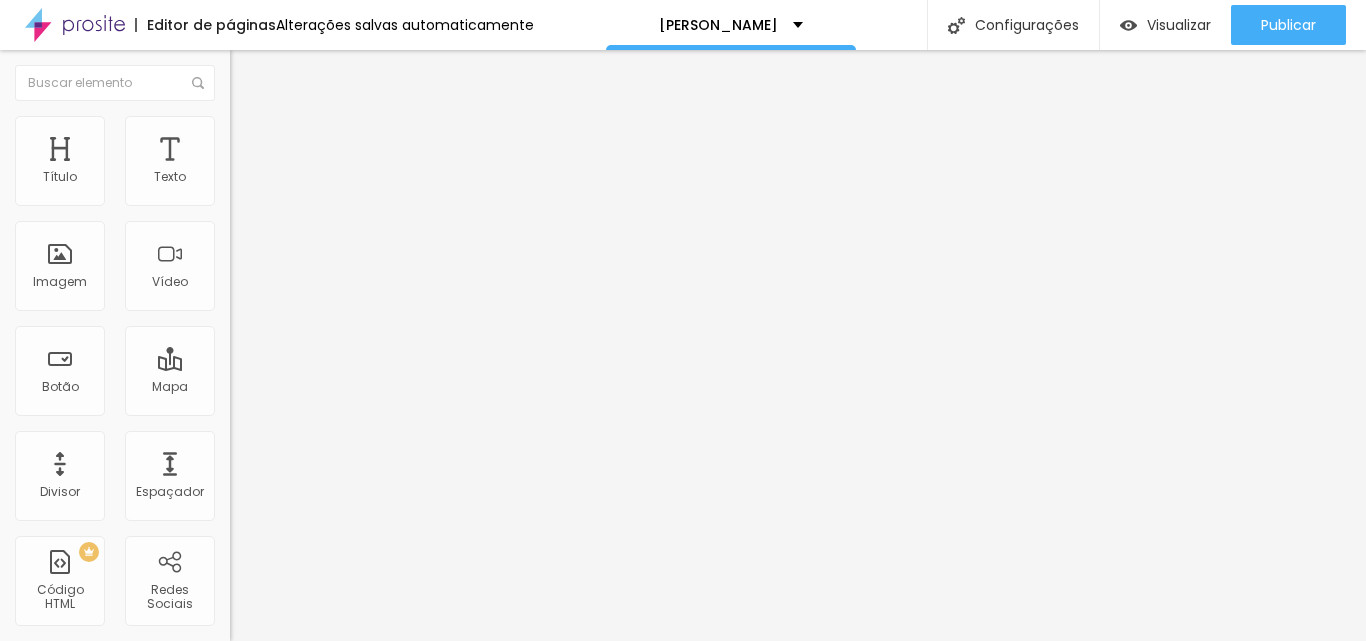 scroll, scrollTop: 16, scrollLeft: 16, axis: both 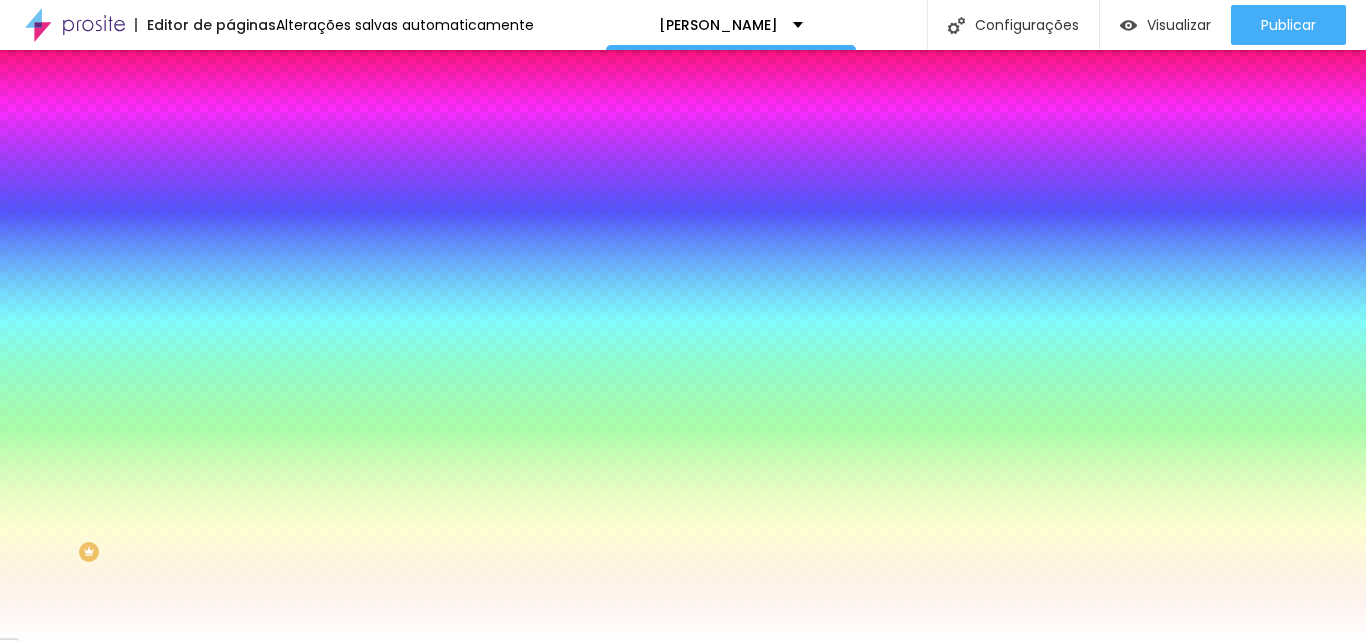 click on "Conteúdo" at bounding box center [345, 106] 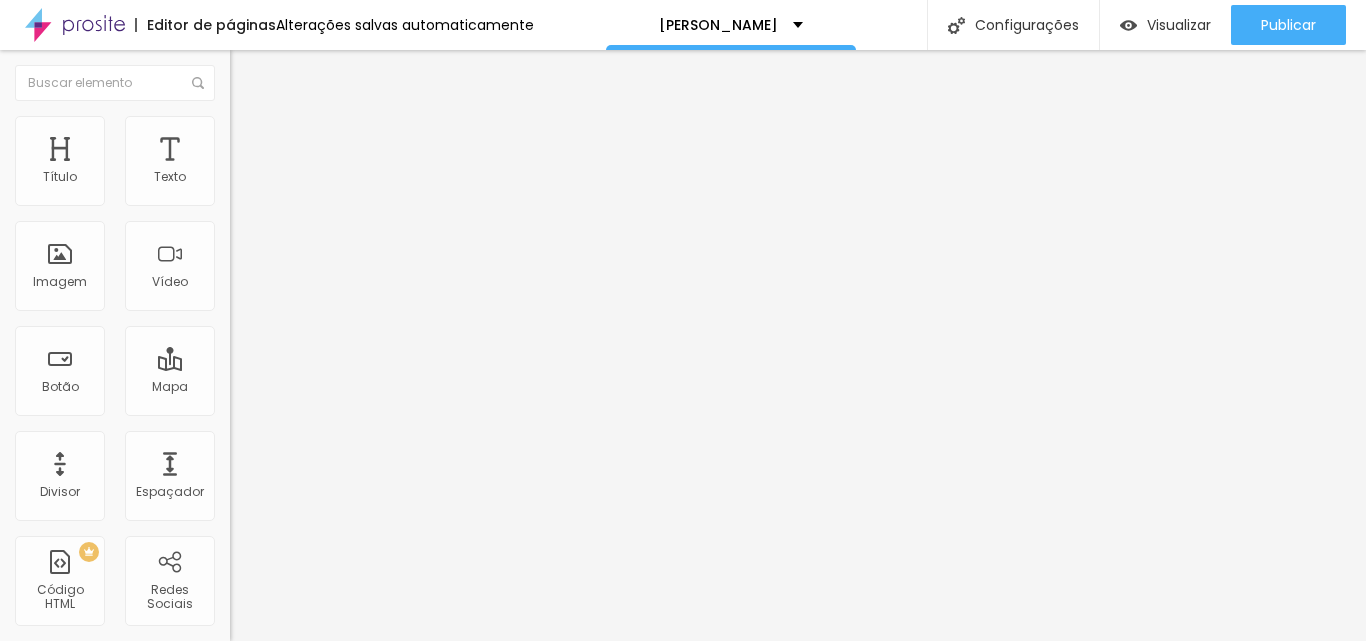 click at bounding box center (253, 73) 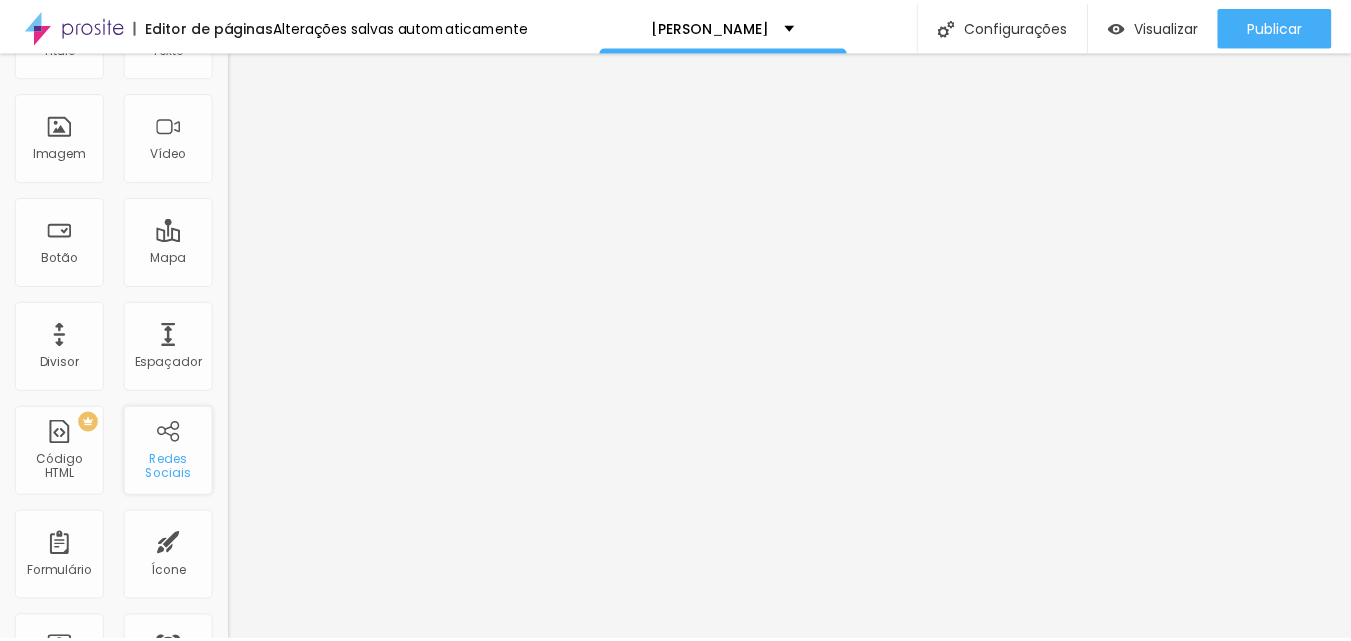 scroll, scrollTop: 0, scrollLeft: 0, axis: both 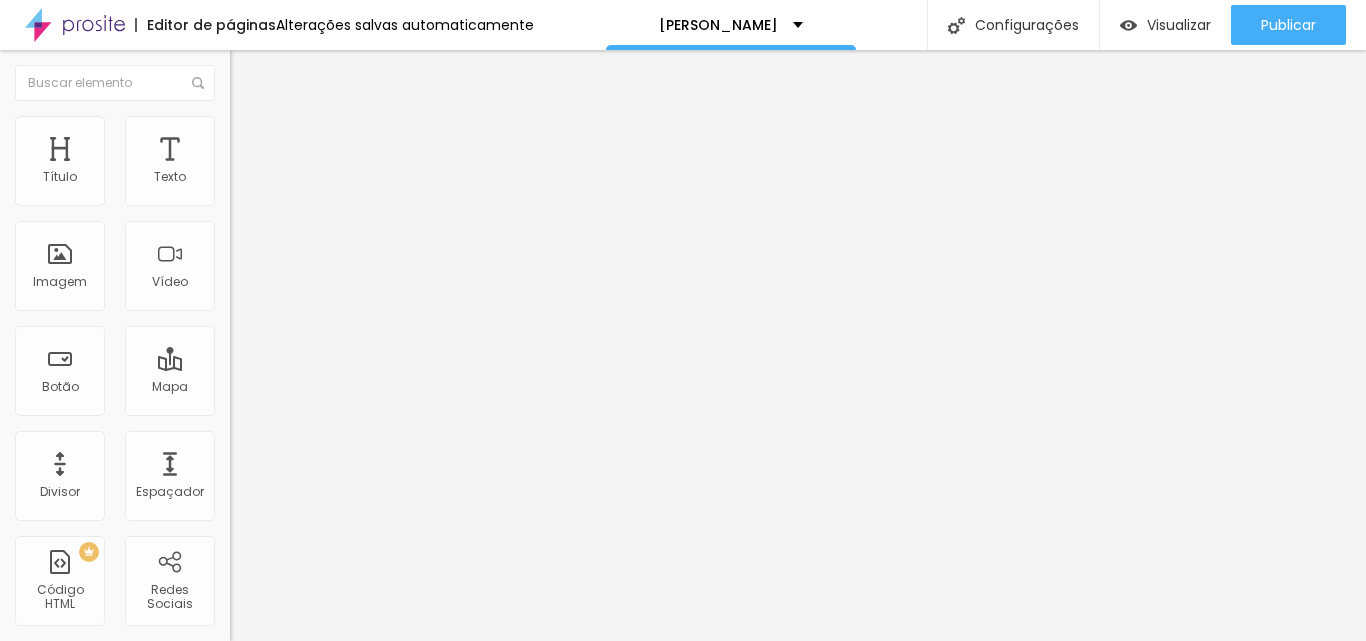 click on "Avançado" at bounding box center [281, 129] 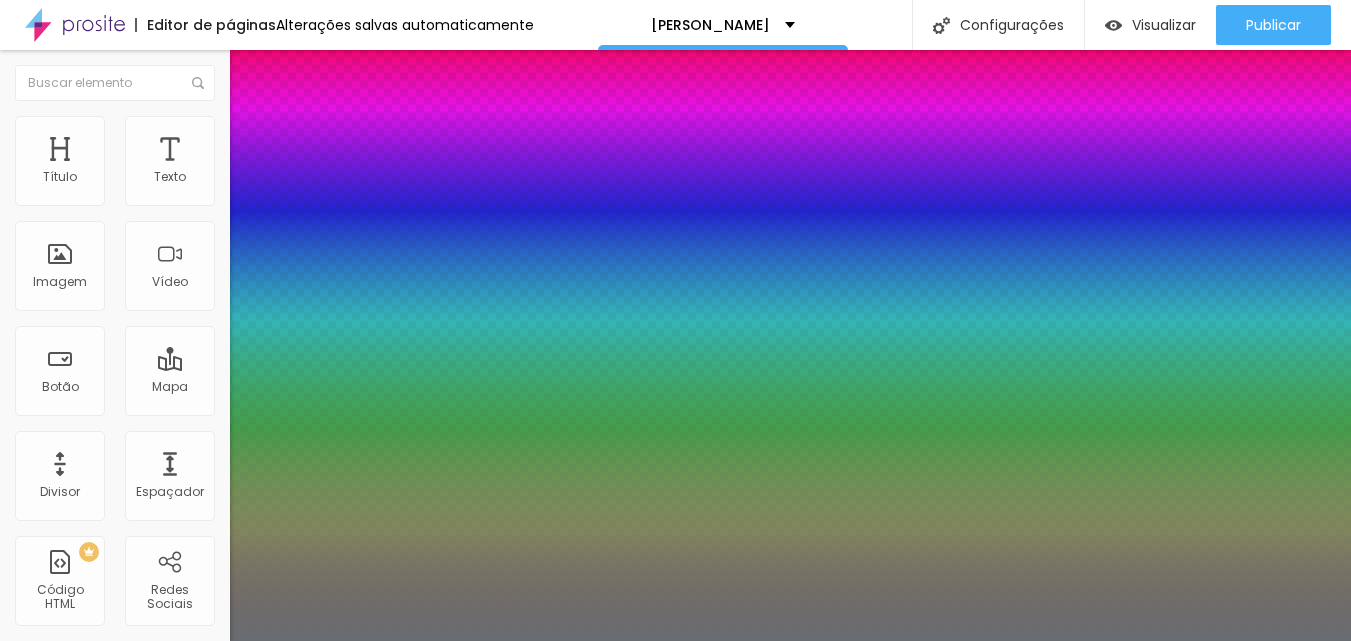 click at bounding box center [64, 2035] 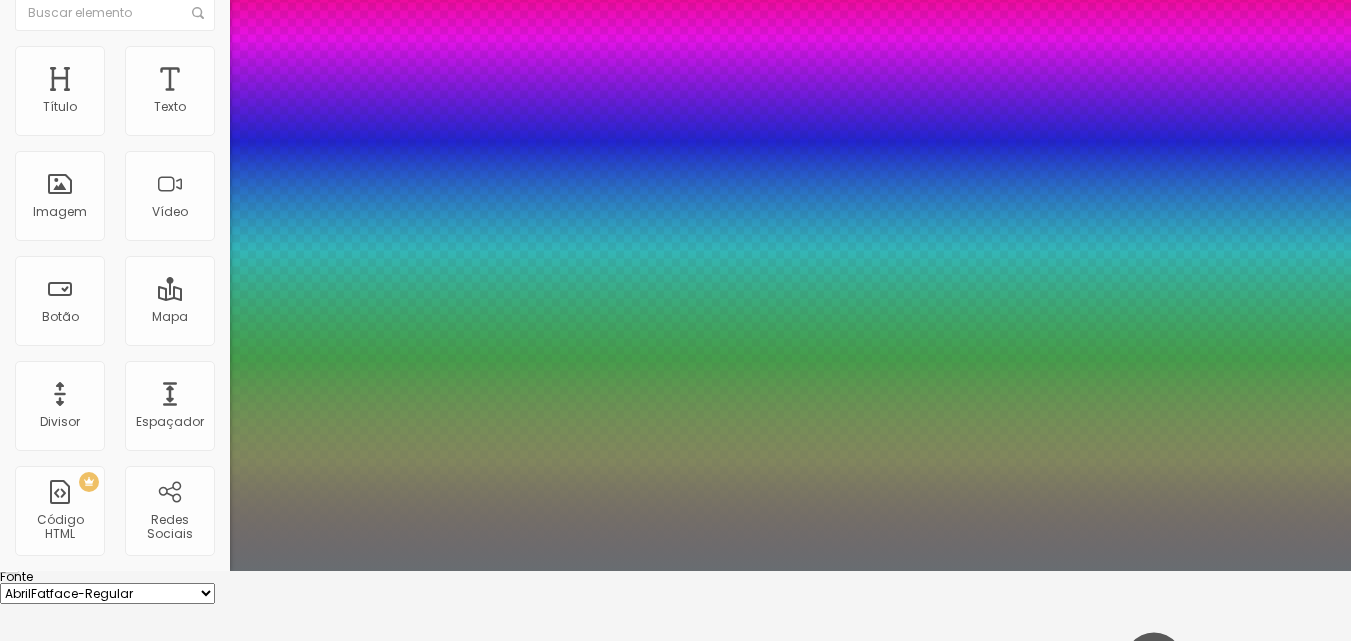 scroll, scrollTop: 287, scrollLeft: 0, axis: vertical 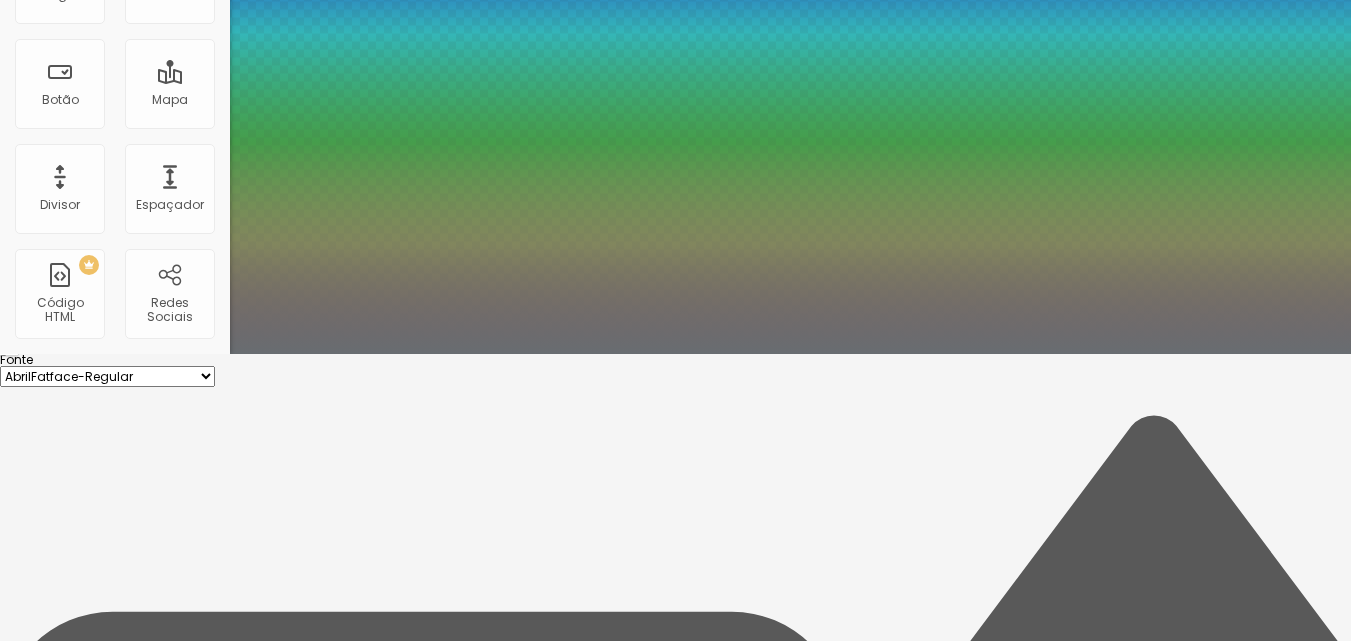 click at bounding box center (64, 1748) 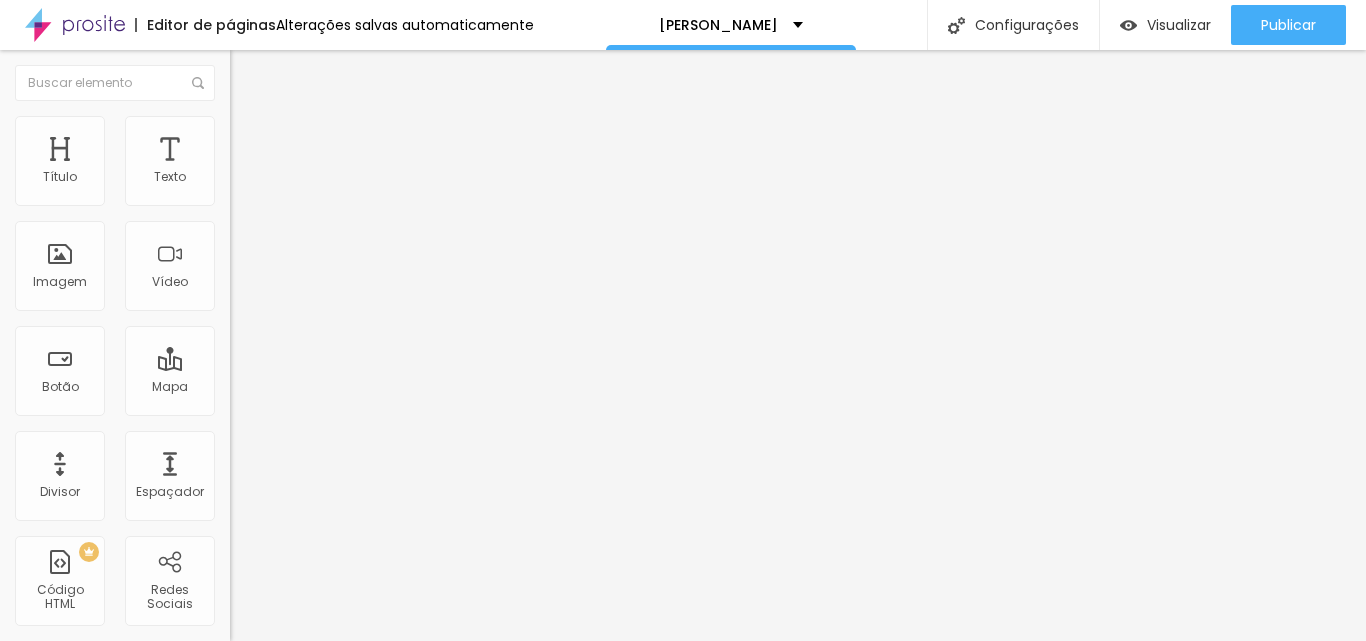click at bounding box center (244, 292) 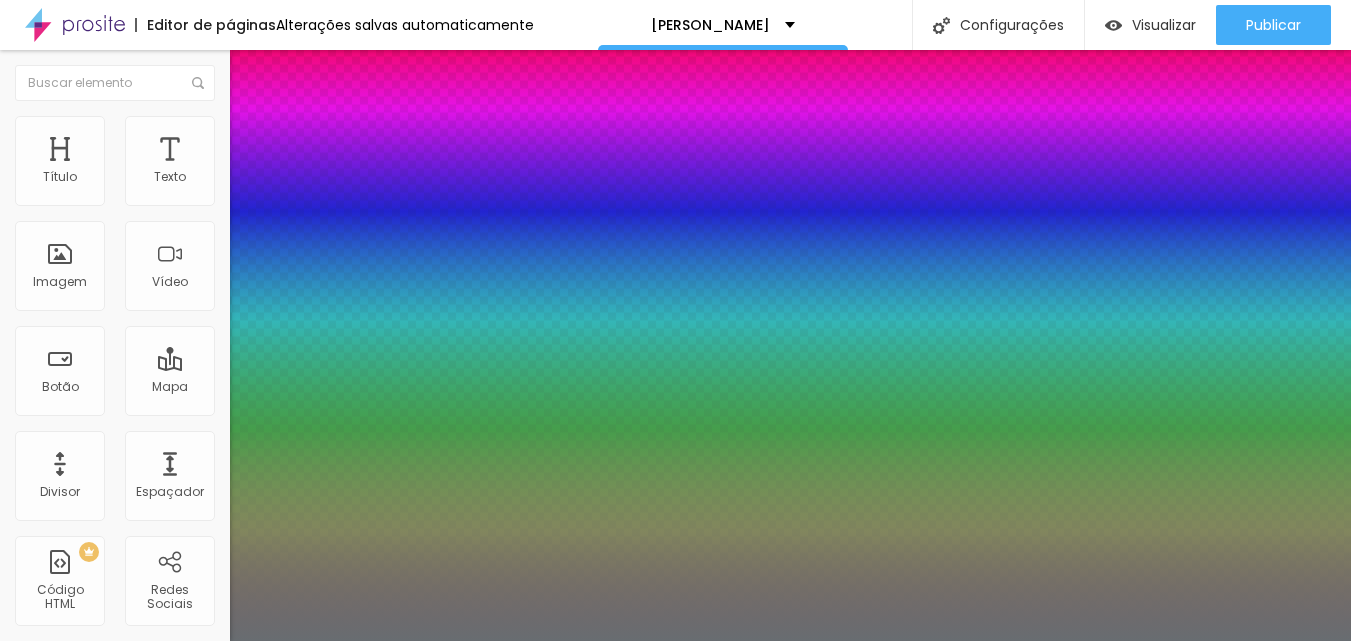 drag, startPoint x: 266, startPoint y: 566, endPoint x: 274, endPoint y: 556, distance: 12.806249 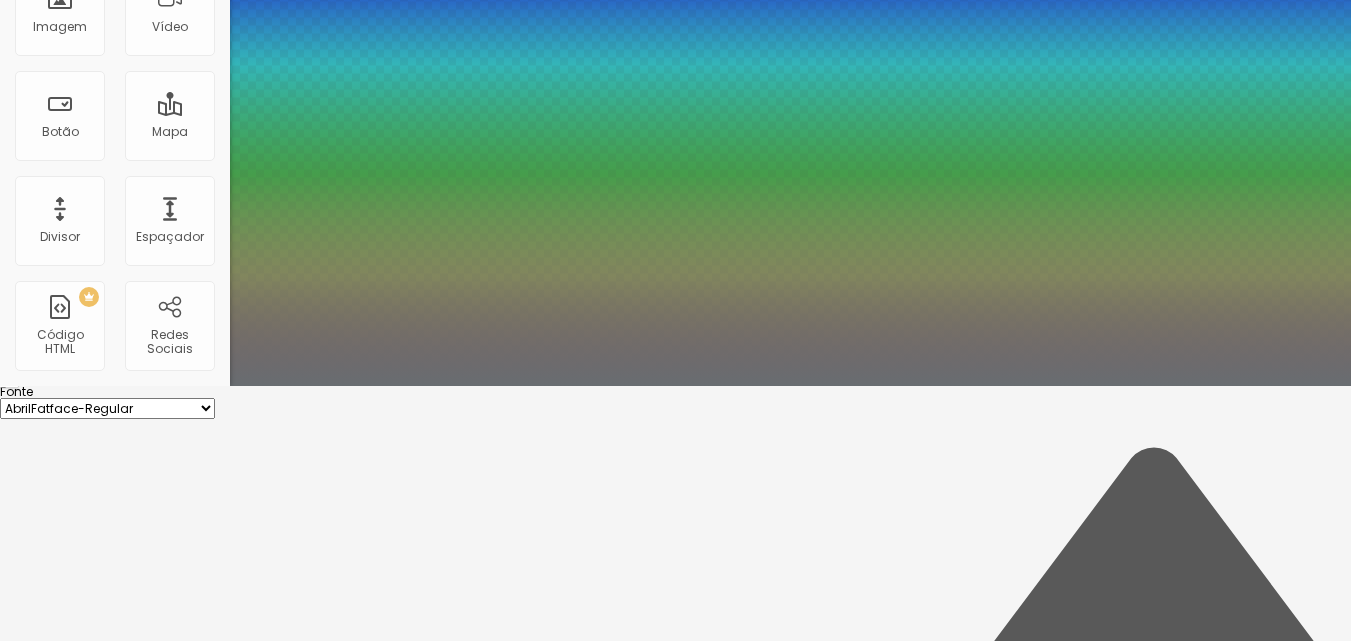 scroll, scrollTop: 287, scrollLeft: 0, axis: vertical 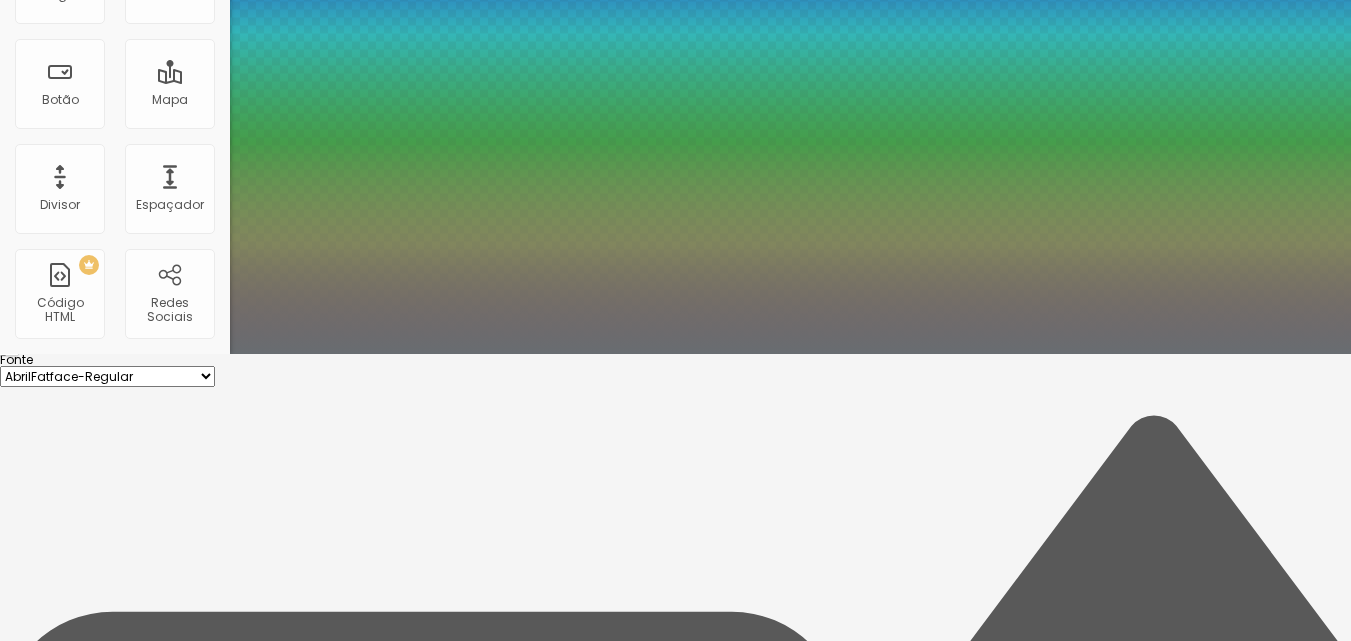 click at bounding box center [64, 1748] 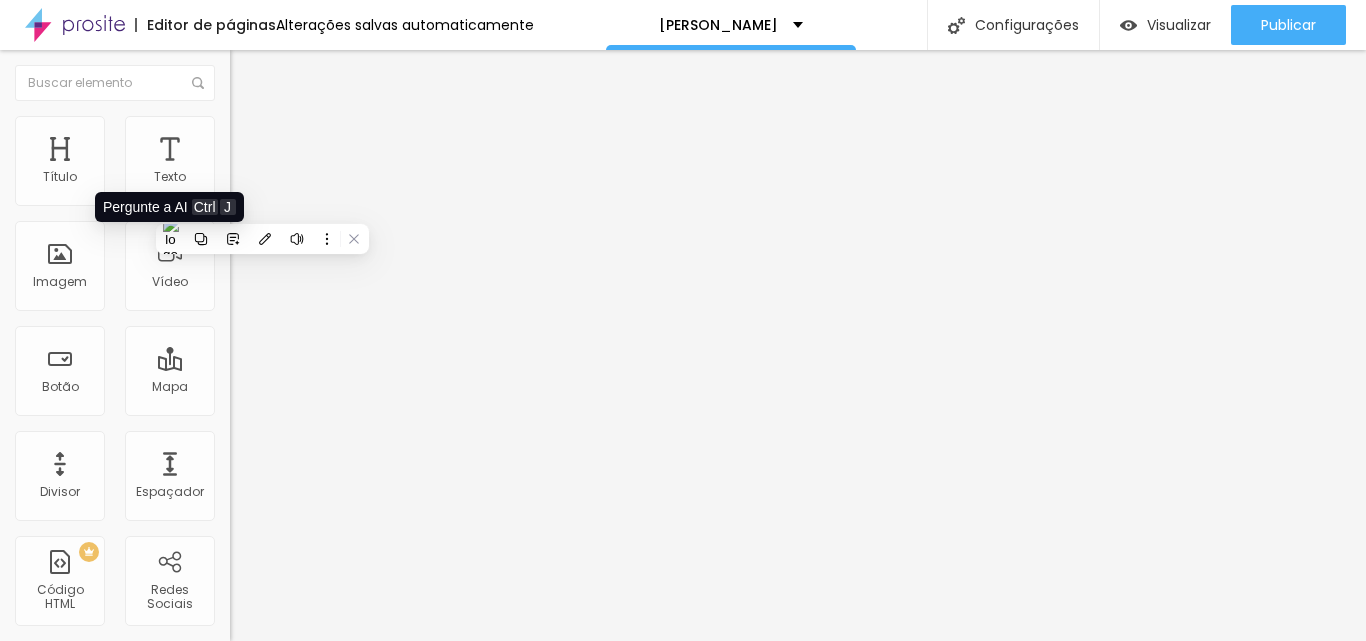 click at bounding box center [244, 181] 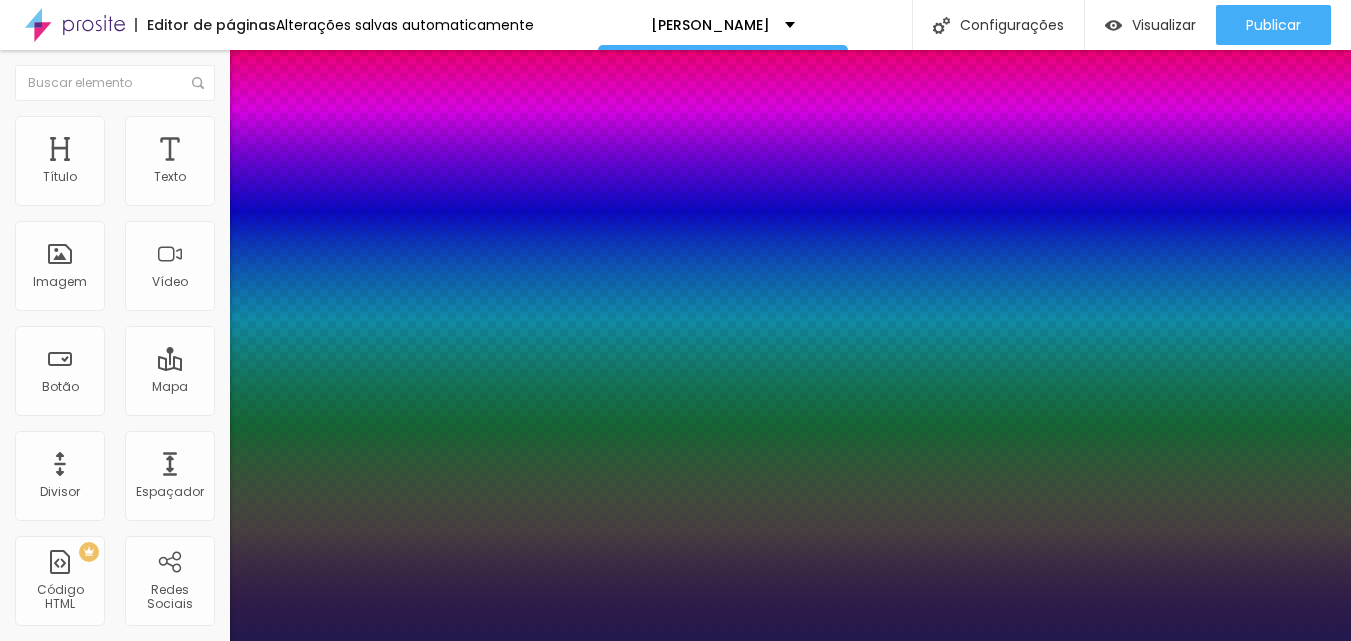 click on "AbrilFatface-Regular Actor-Regular Alegreya AlegreyaBlack [PERSON_NAME] Allan-Regular Amaranth AmaticaSC AmaticSC Amita-Bold Amita-Regular Anaheim AnonymousPro-Bold AnonymousPro-Italic AnonymousPro-Regular Arapey Archivo-Bold Archivo-Italic Archivo-Regular ArefRuqaa Arsenal-Bold Arsenal-Italic Arsenal-Regular Arvo Assistant AssistantLight AveriaLibre AveriaLibreLight AveriaSansLibre-Bold AveriaSansLibre-Italic AveriaSansLibre-Regular Bangers-Regular Bentham-Regular Bevan-Regular BioRhyme BioRhymeExtraBold BioRhymeLight Bitter BreeSerif ButterflyKids-Regular ChangaOne-Italic ChangaOne-Regular Chewy-Regular Chivo CinzelDecorative-Black CinzelDecorative-Bold CinzelDecorative-Regular Comfortaa-Bold Comfortaa-Light Comfortaa-Regular ComingSoon Cookie-Regular Corben-Bold Corben-Regular Cormorant CormorantGeramond-Bold CormorantGeramond-Italic CormorantGeramond-Medium CormorantGeramond-Regular CormorantLight Cousine-Bold Cousine-Italic Cousine-Regular Creepster-Regular CrimsonText CrimsonTextBold Cuprum FjallaOne" at bounding box center (107, 663) 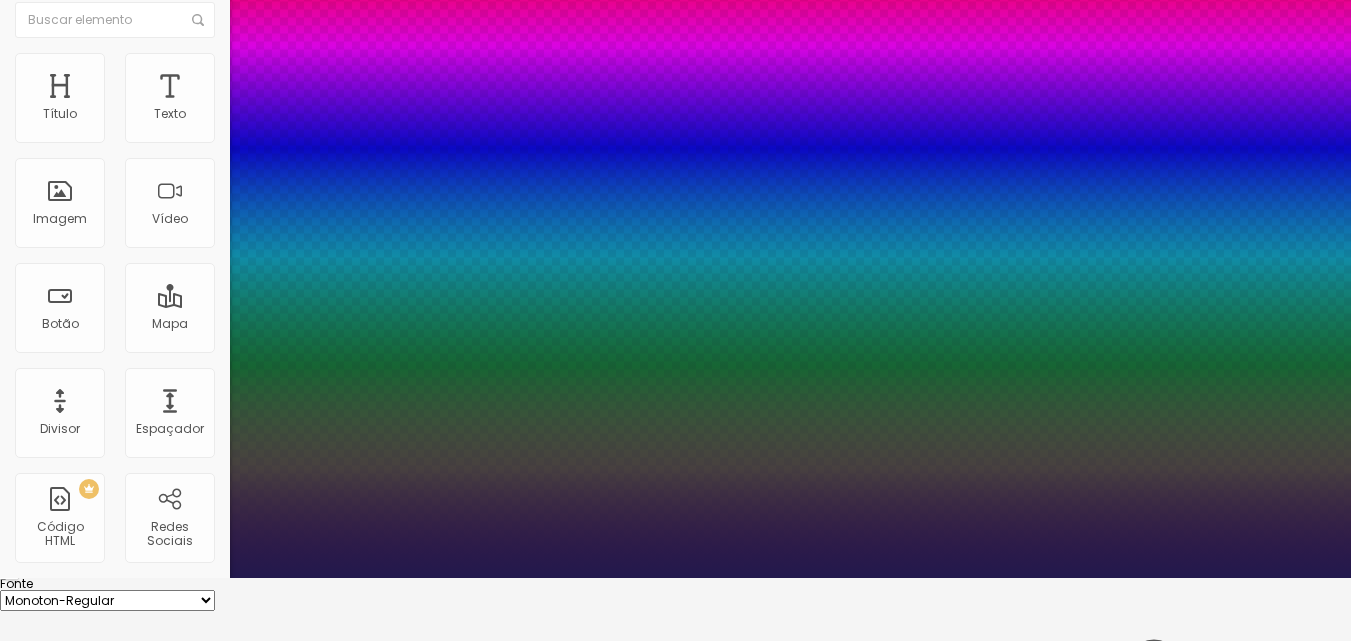 click on "AbrilFatface-Regular Actor-Regular Alegreya AlegreyaBlack [PERSON_NAME] Allan-Regular Amaranth AmaticaSC AmaticSC Amita-Bold Amita-Regular Anaheim AnonymousPro-Bold AnonymousPro-Italic AnonymousPro-Regular Arapey Archivo-Bold Archivo-Italic Archivo-Regular ArefRuqaa Arsenal-Bold Arsenal-Italic Arsenal-Regular Arvo Assistant AssistantLight AveriaLibre AveriaLibreLight AveriaSansLibre-Bold AveriaSansLibre-Italic AveriaSansLibre-Regular Bangers-Regular Bentham-Regular Bevan-Regular BioRhyme BioRhymeExtraBold BioRhymeLight Bitter BreeSerif ButterflyKids-Regular ChangaOne-Italic ChangaOne-Regular Chewy-Regular Chivo CinzelDecorative-Black CinzelDecorative-Bold CinzelDecorative-Regular Comfortaa-Bold Comfortaa-Light Comfortaa-Regular ComingSoon Cookie-Regular Corben-Bold Corben-Regular Cormorant CormorantGeramond-Bold CormorantGeramond-Italic CormorantGeramond-Medium CormorantGeramond-Regular CormorantLight Cousine-Bold Cousine-Italic Cousine-Regular Creepster-Regular CrimsonText CrimsonTextBold Cuprum FjallaOne" at bounding box center [107, 600] 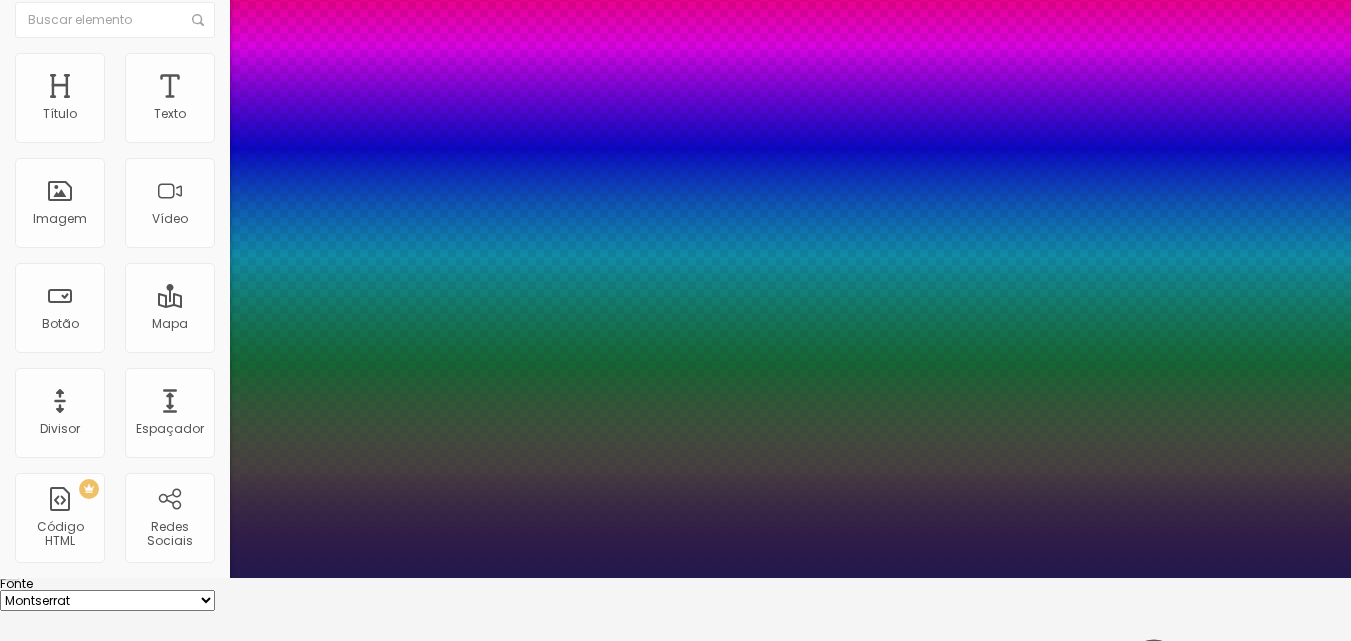 click on "AbrilFatface-Regular Actor-Regular Alegreya AlegreyaBlack [PERSON_NAME] Allan-Regular Amaranth AmaticaSC AmaticSC Amita-Bold Amita-Regular Anaheim AnonymousPro-Bold AnonymousPro-Italic AnonymousPro-Regular Arapey Archivo-Bold Archivo-Italic Archivo-Regular ArefRuqaa Arsenal-Bold Arsenal-Italic Arsenal-Regular Arvo Assistant AssistantLight AveriaLibre AveriaLibreLight AveriaSansLibre-Bold AveriaSansLibre-Italic AveriaSansLibre-Regular Bangers-Regular Bentham-Regular Bevan-Regular BioRhyme BioRhymeExtraBold BioRhymeLight Bitter BreeSerif ButterflyKids-Regular ChangaOne-Italic ChangaOne-Regular Chewy-Regular Chivo CinzelDecorative-Black CinzelDecorative-Bold CinzelDecorative-Regular Comfortaa-Bold Comfortaa-Light Comfortaa-Regular ComingSoon Cookie-Regular Corben-Bold Corben-Regular Cormorant CormorantGeramond-Bold CormorantGeramond-Italic CormorantGeramond-Medium CormorantGeramond-Regular CormorantLight Cousine-Bold Cousine-Italic Cousine-Regular Creepster-Regular CrimsonText CrimsonTextBold Cuprum FjallaOne" at bounding box center [107, 600] 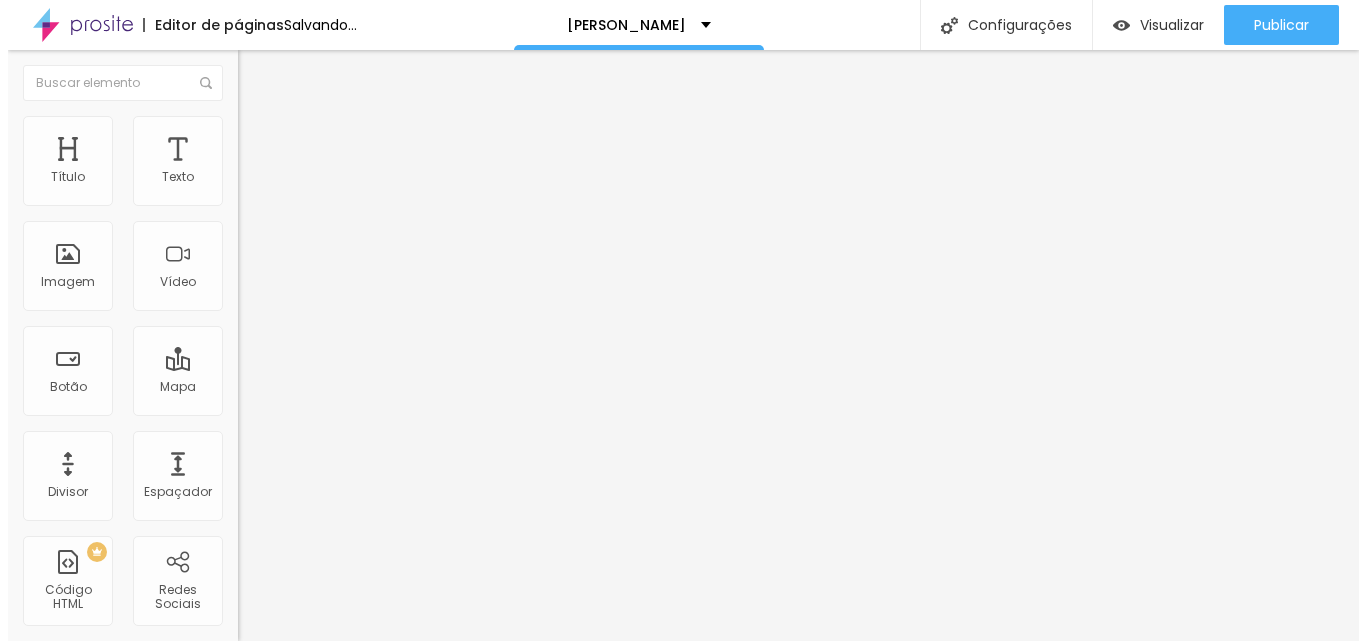 scroll, scrollTop: 0, scrollLeft: 0, axis: both 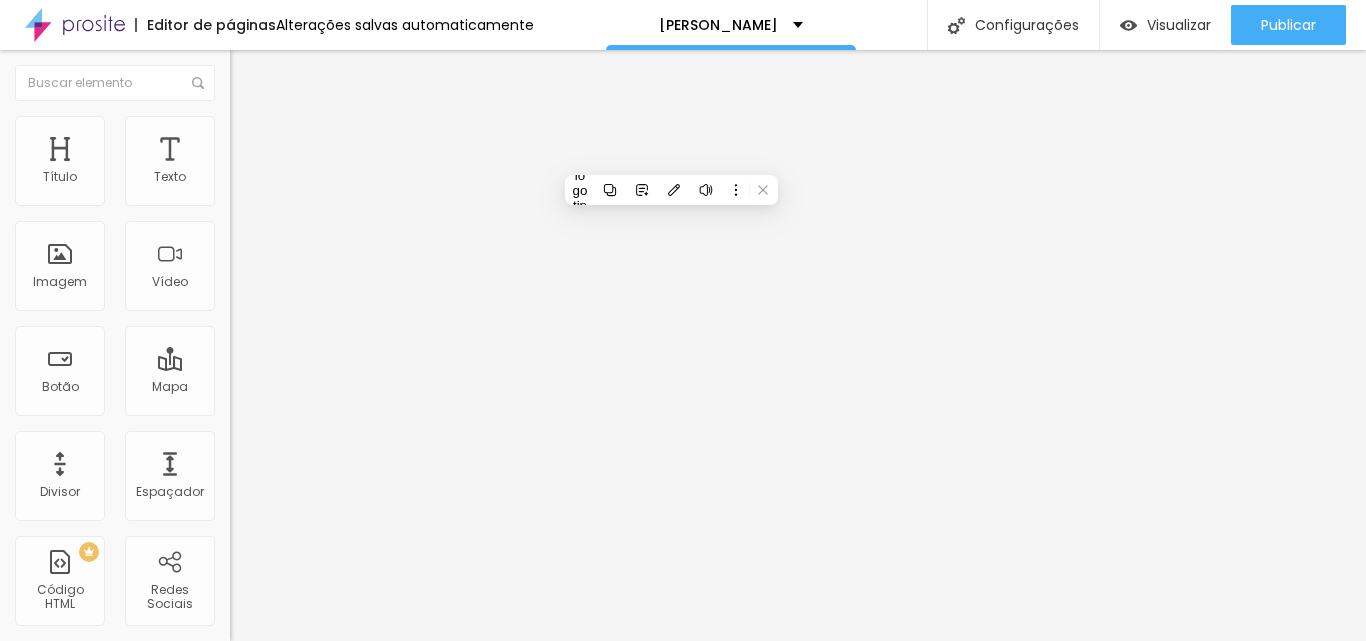 click at bounding box center (244, 181) 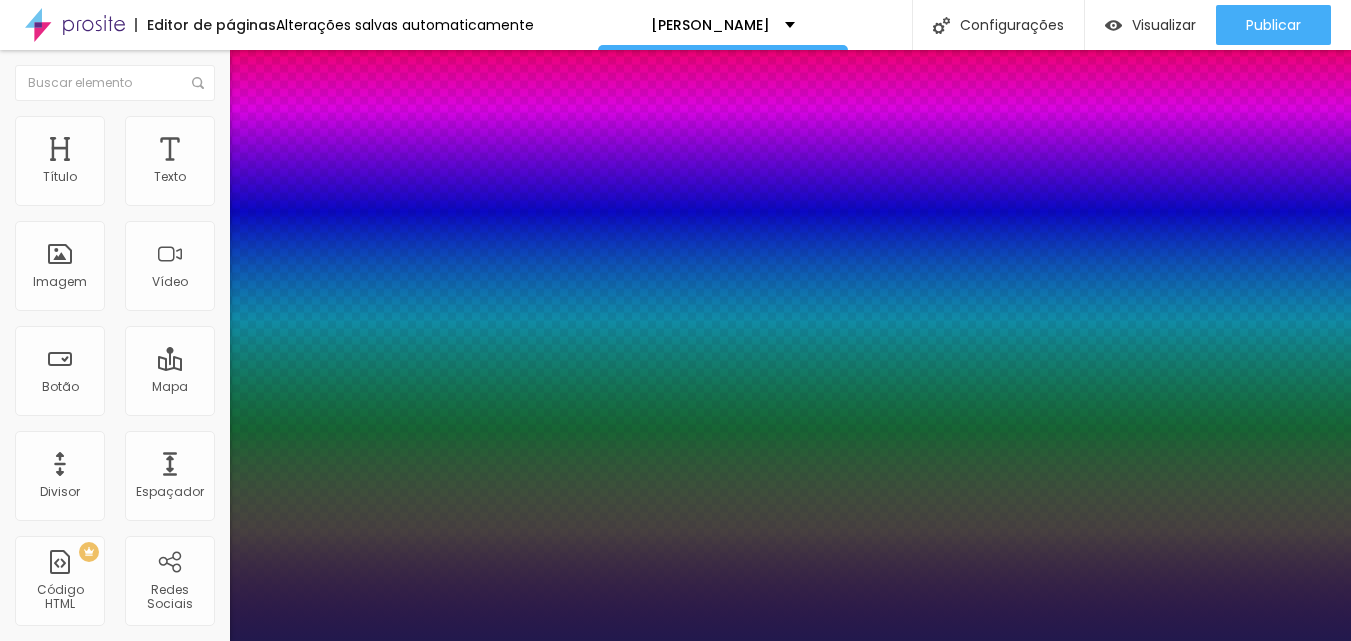click at bounding box center [64, 2035] 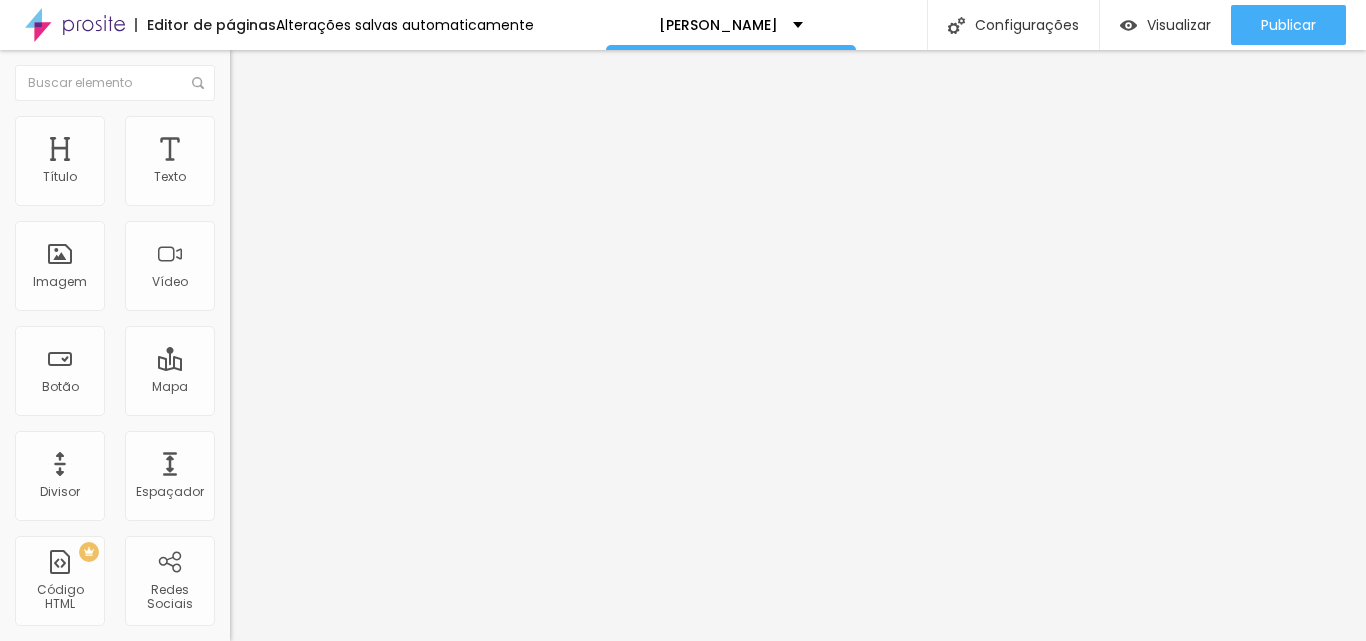 click on "Avançado" at bounding box center [281, 129] 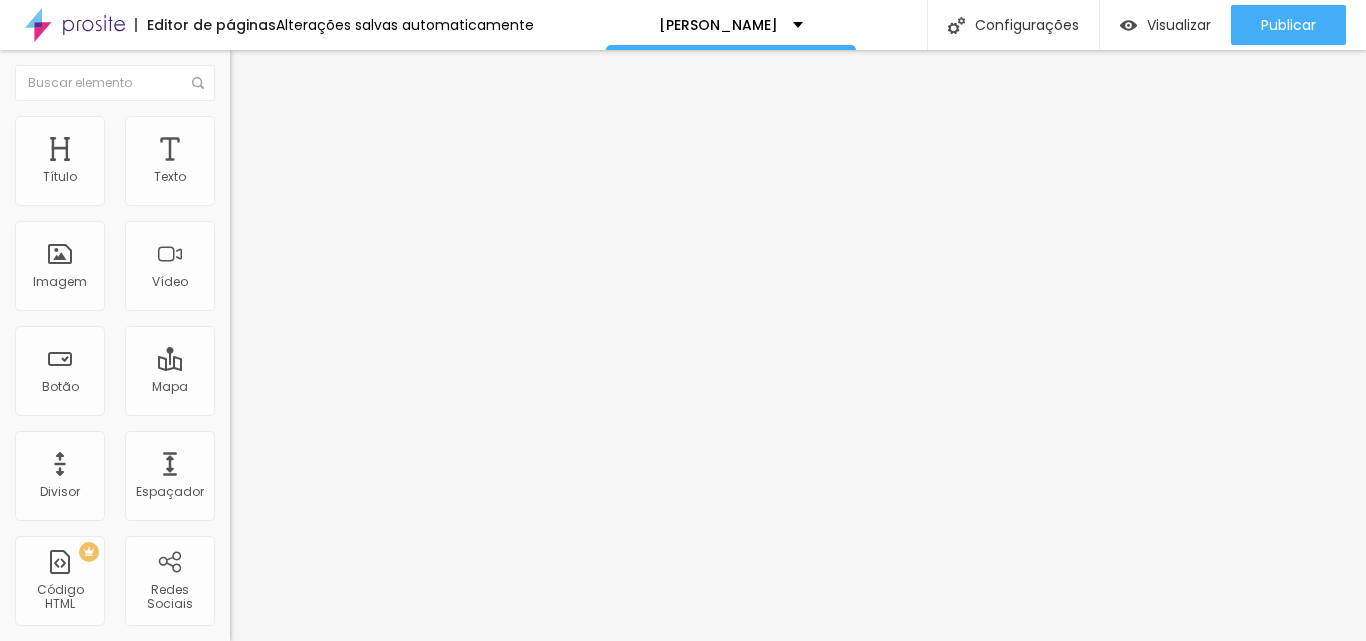 click on "Adicionar imagem" at bounding box center (300, 163) 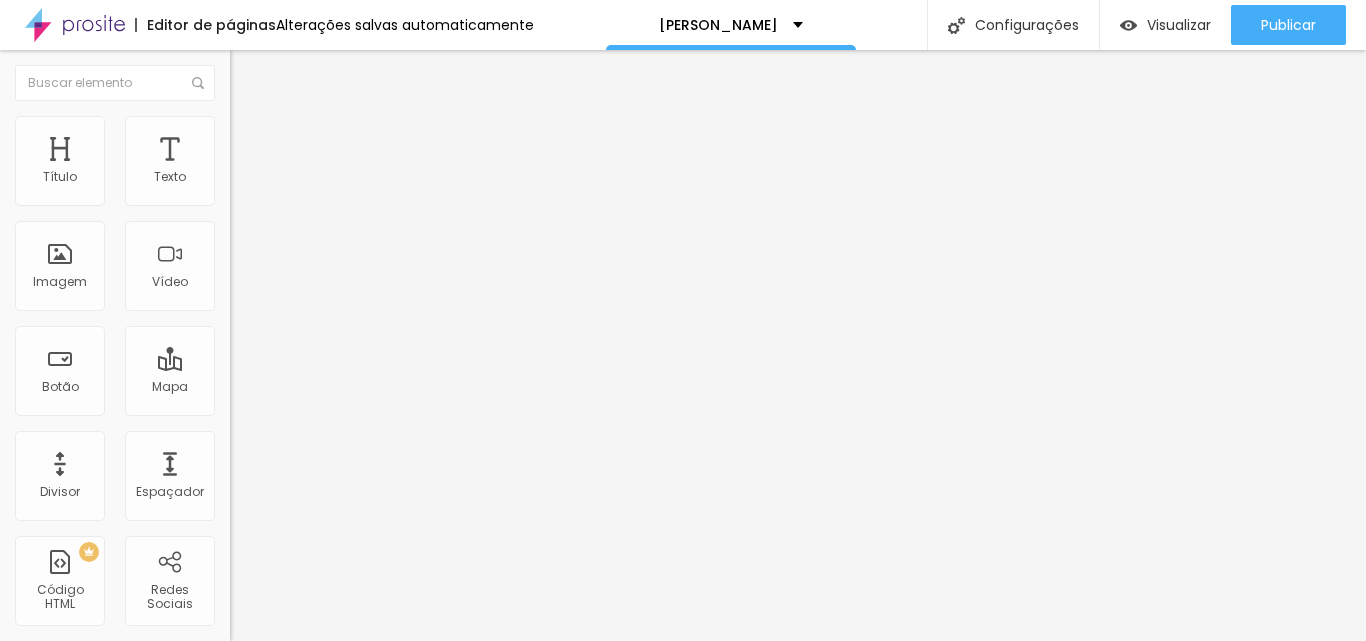 scroll, scrollTop: 1500, scrollLeft: 0, axis: vertical 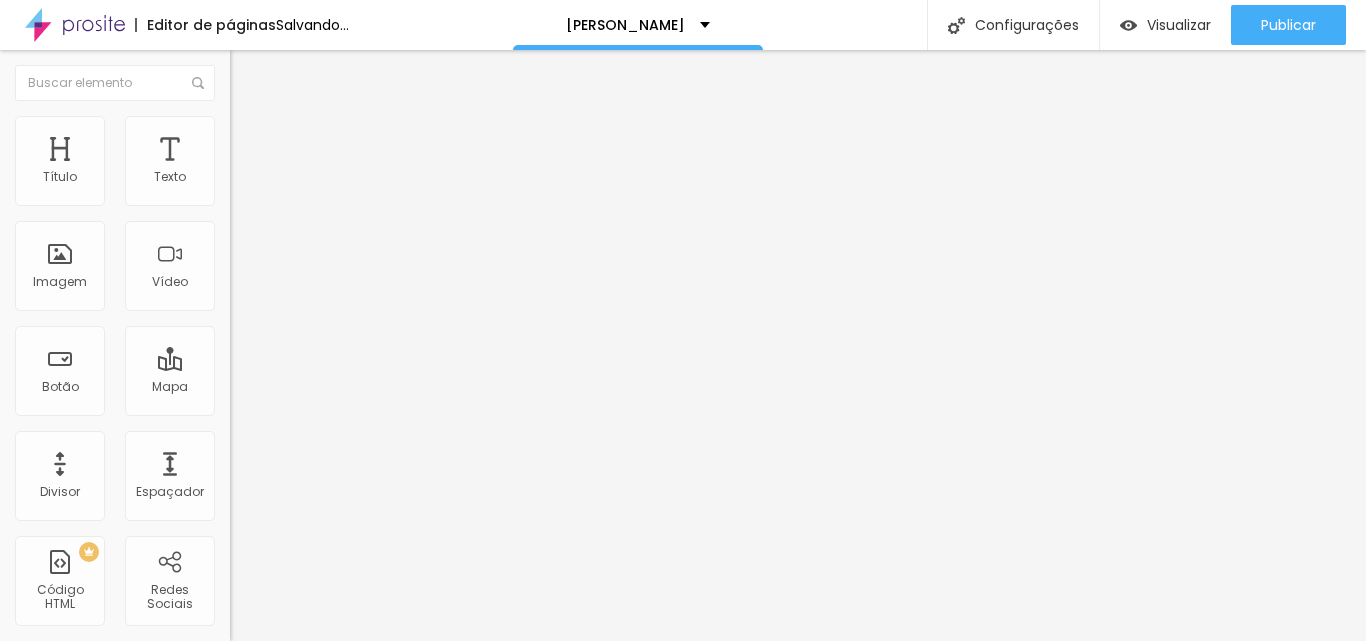drag, startPoint x: 46, startPoint y: 252, endPoint x: 82, endPoint y: 254, distance: 36.05551 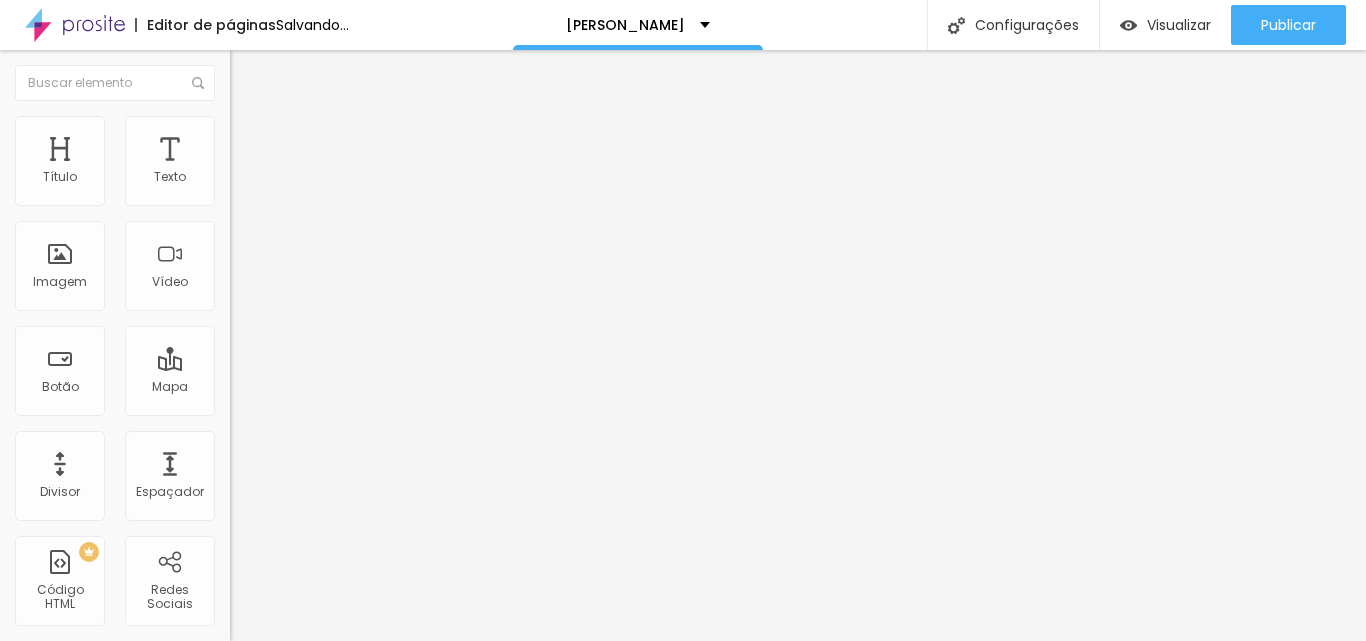 click at bounding box center [294, 447] 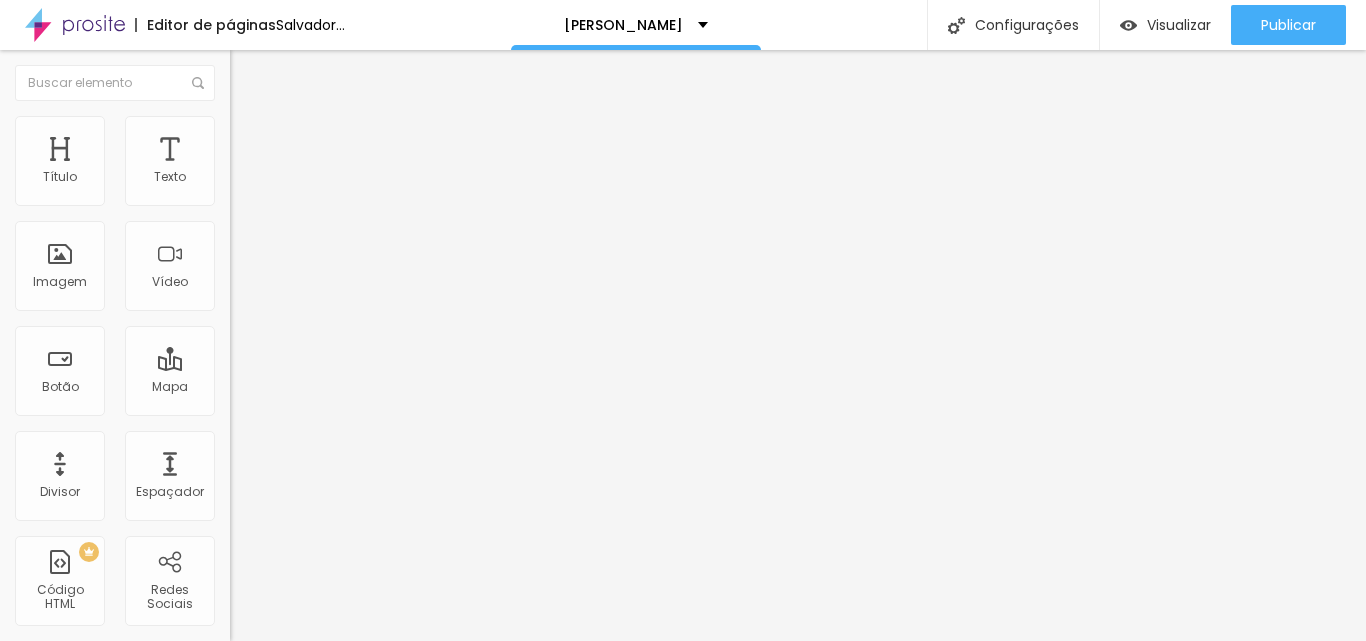 drag, startPoint x: 211, startPoint y: 213, endPoint x: 177, endPoint y: 223, distance: 35.44009 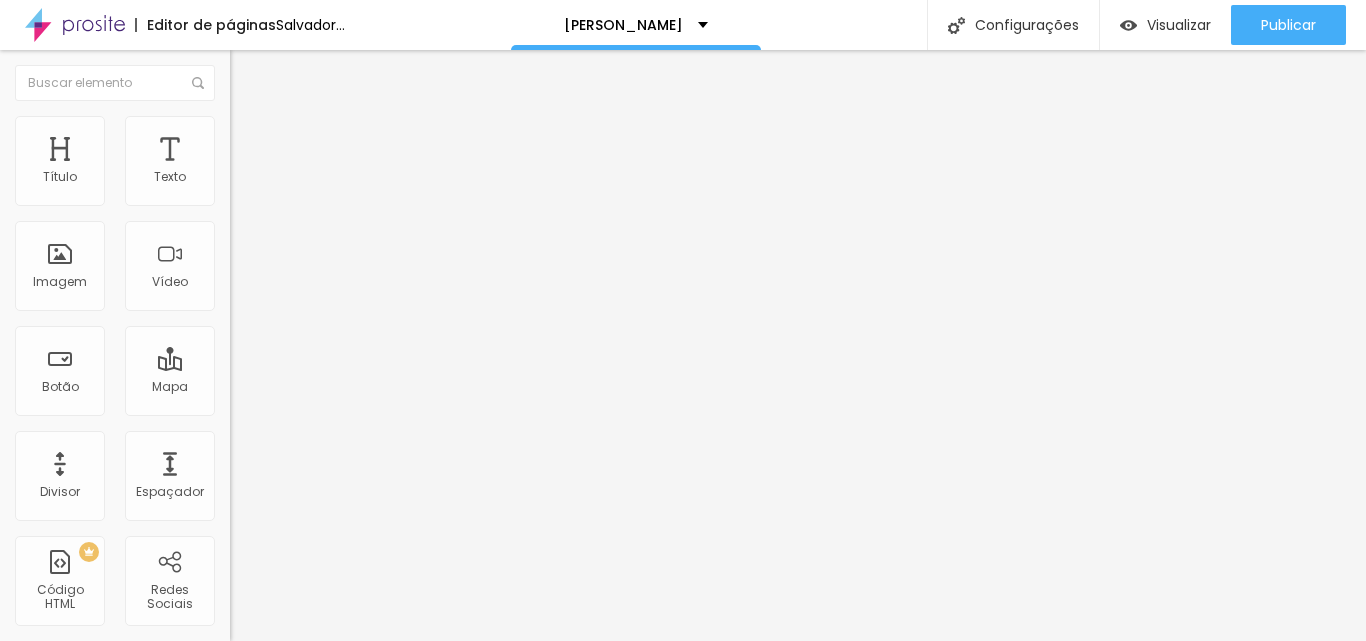 click at bounding box center [294, 197] 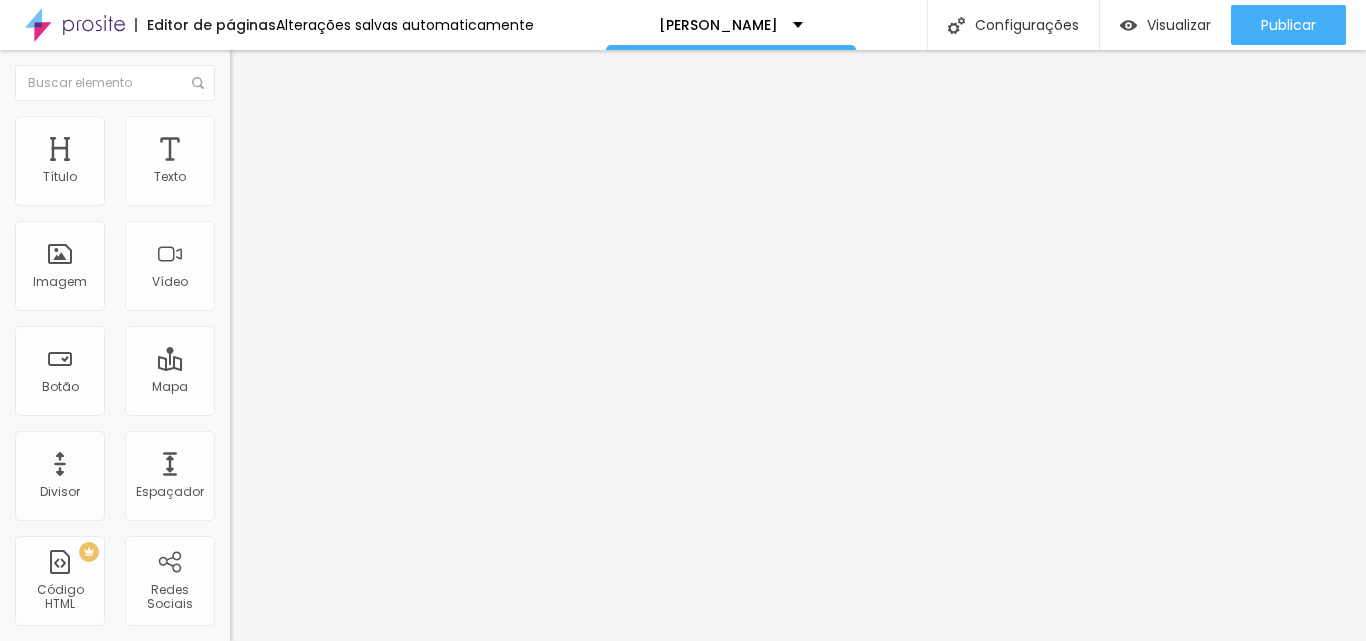 click on "Avançado" at bounding box center (281, 149) 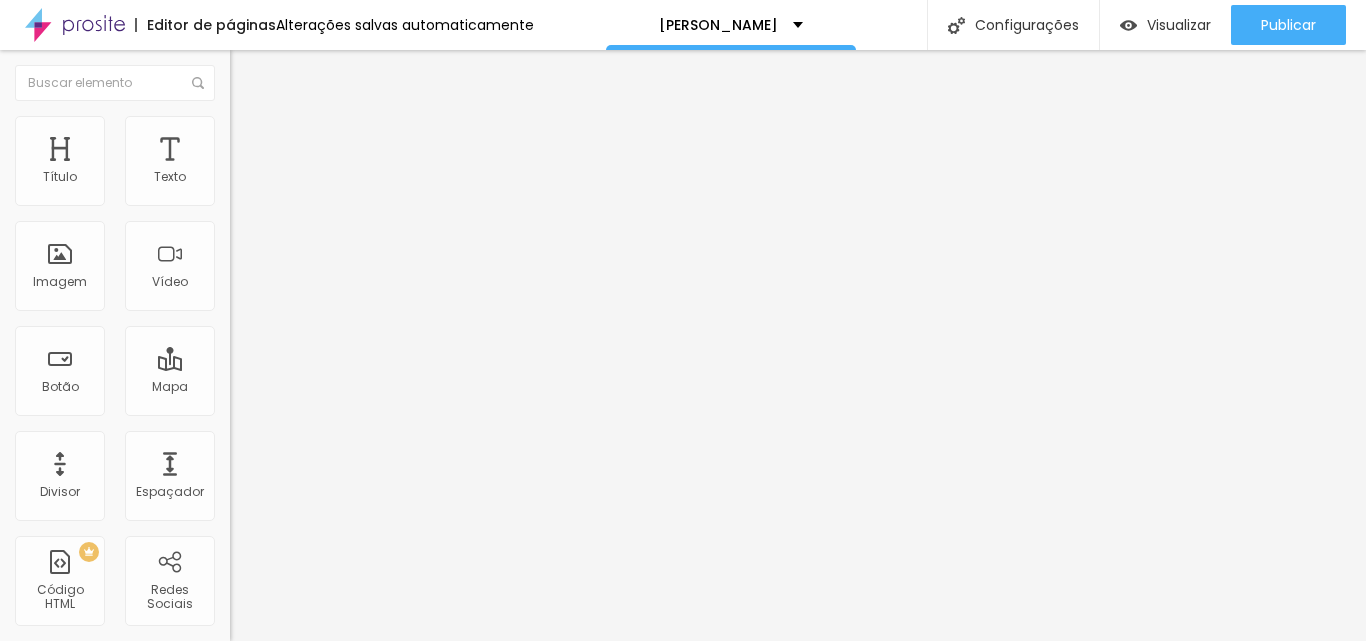 drag, startPoint x: 53, startPoint y: 197, endPoint x: 243, endPoint y: 178, distance: 190.94763 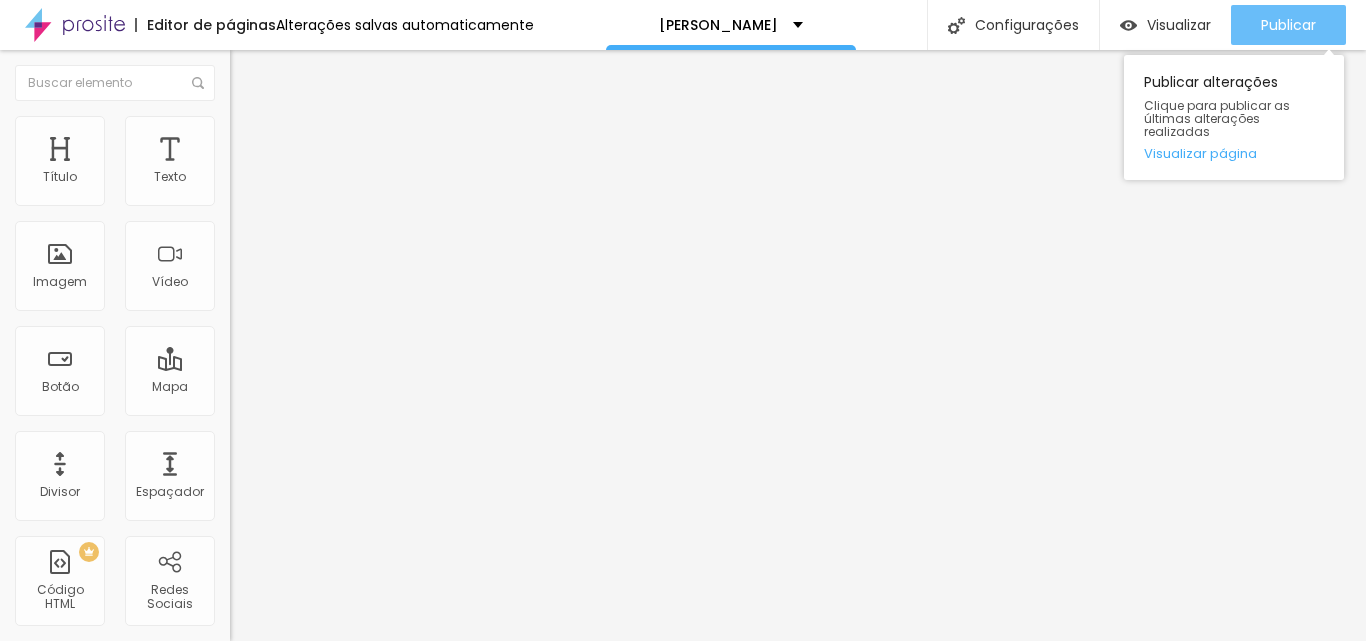 click on "Publicar" at bounding box center (1288, 25) 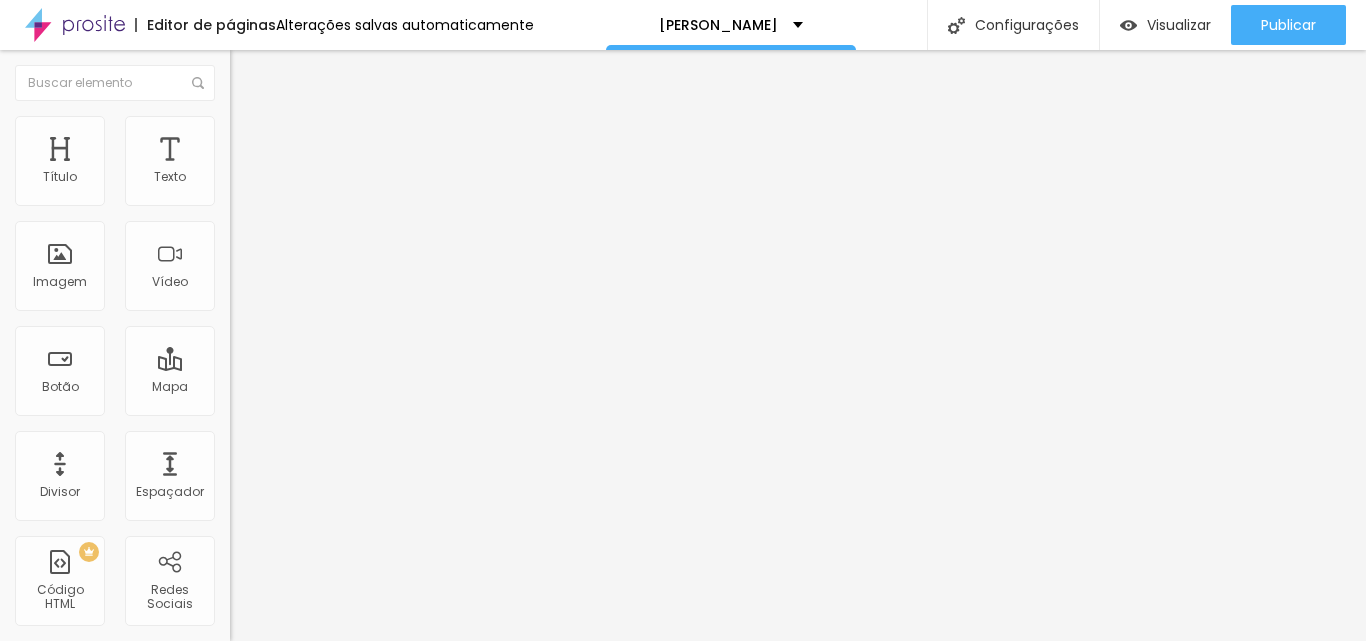 click at bounding box center [350, 192] 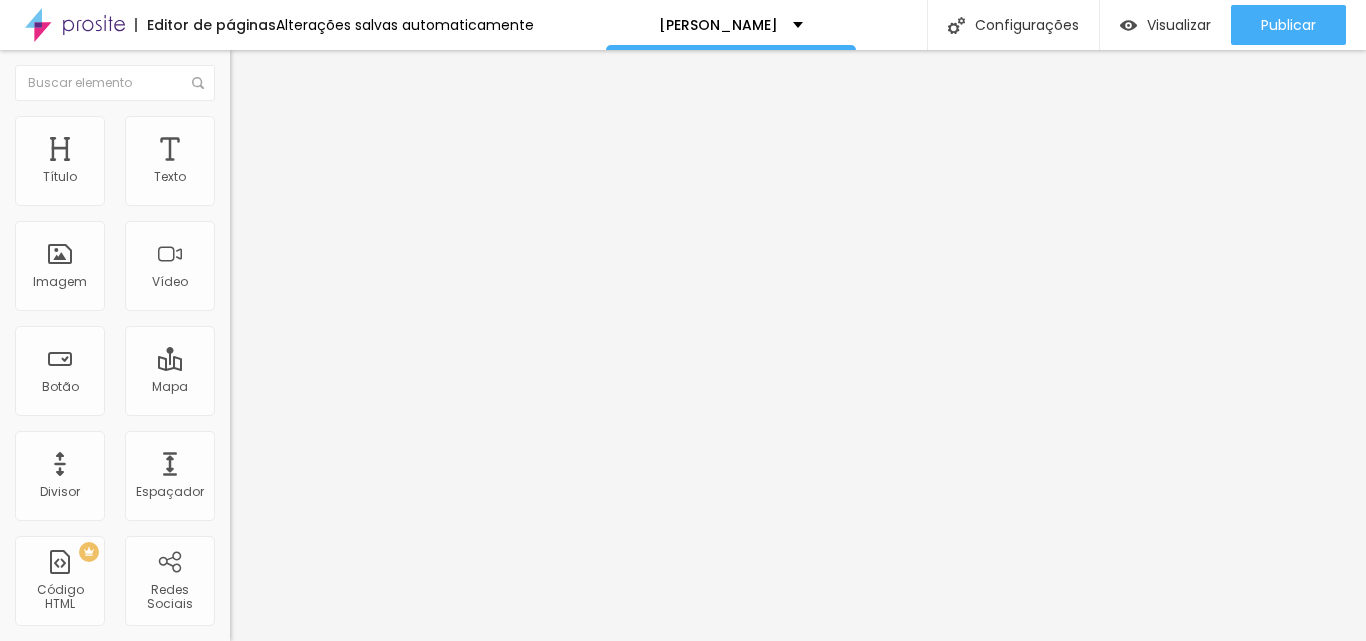 click on "https://" at bounding box center (350, 400) 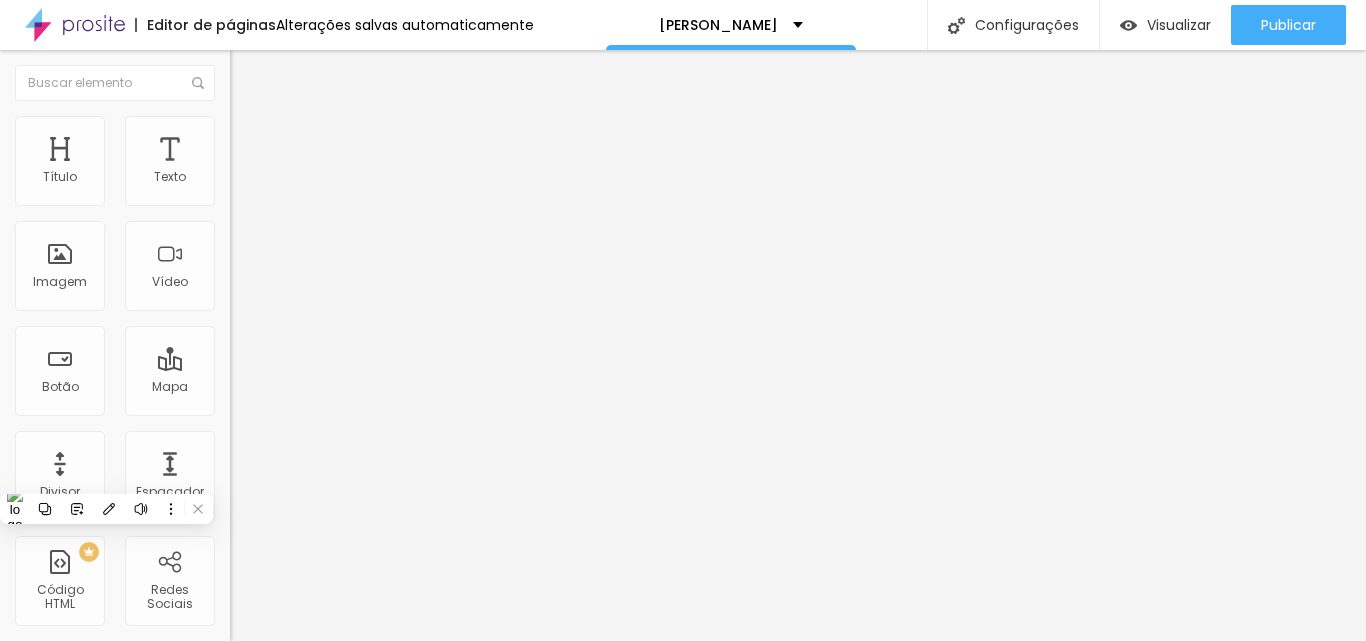 paste on "00020126330014BR.GOV.BCB.PIX0111133021159625204000053039865802BR5901N6001C62120508Rafaelle630439D3" 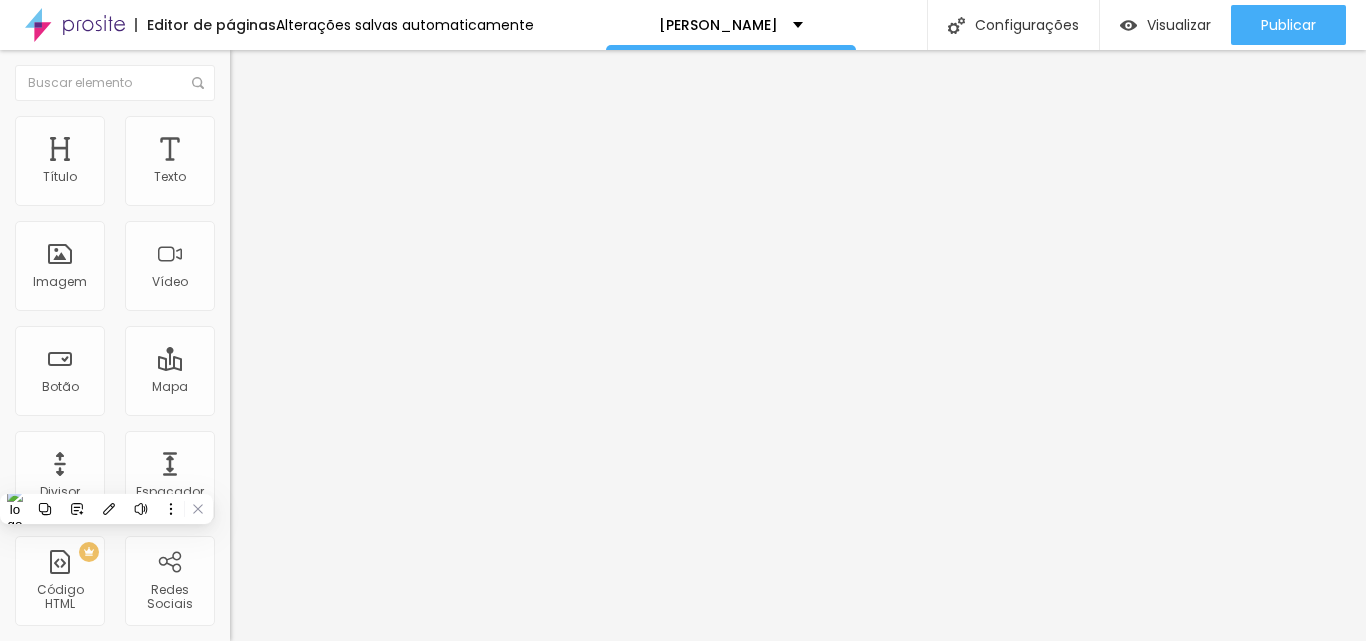 scroll, scrollTop: 0, scrollLeft: 487, axis: horizontal 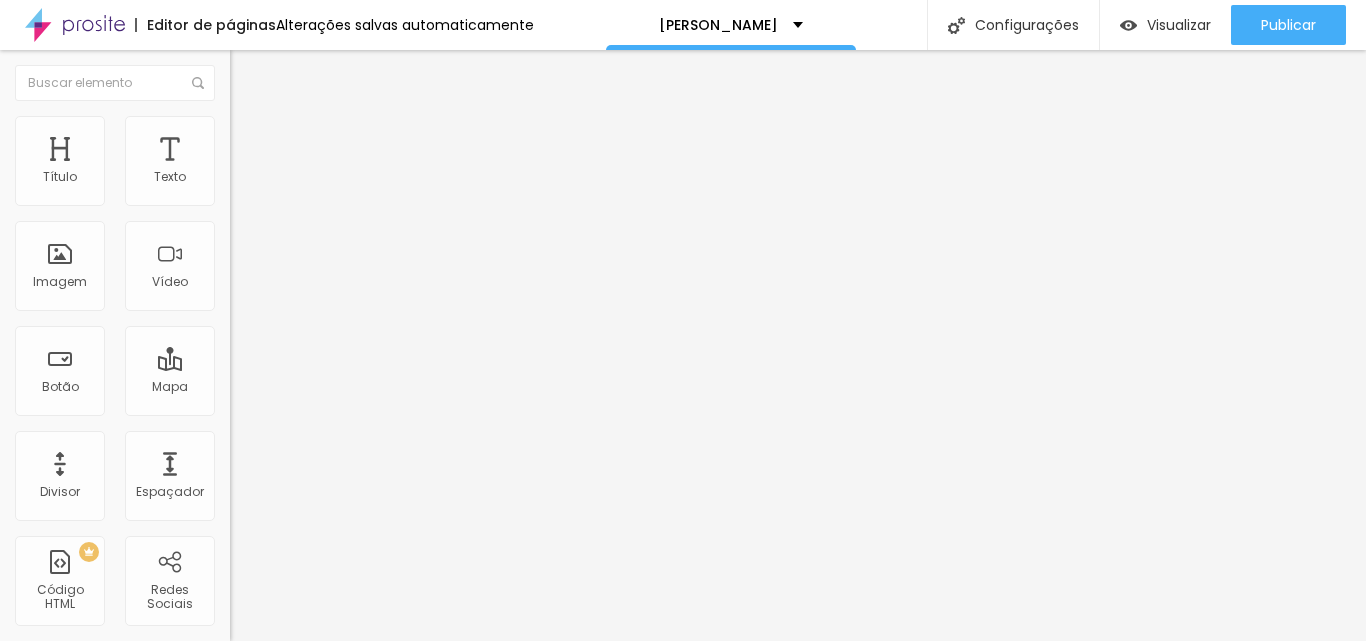 drag, startPoint x: 205, startPoint y: 541, endPoint x: 0, endPoint y: 551, distance: 205.24376 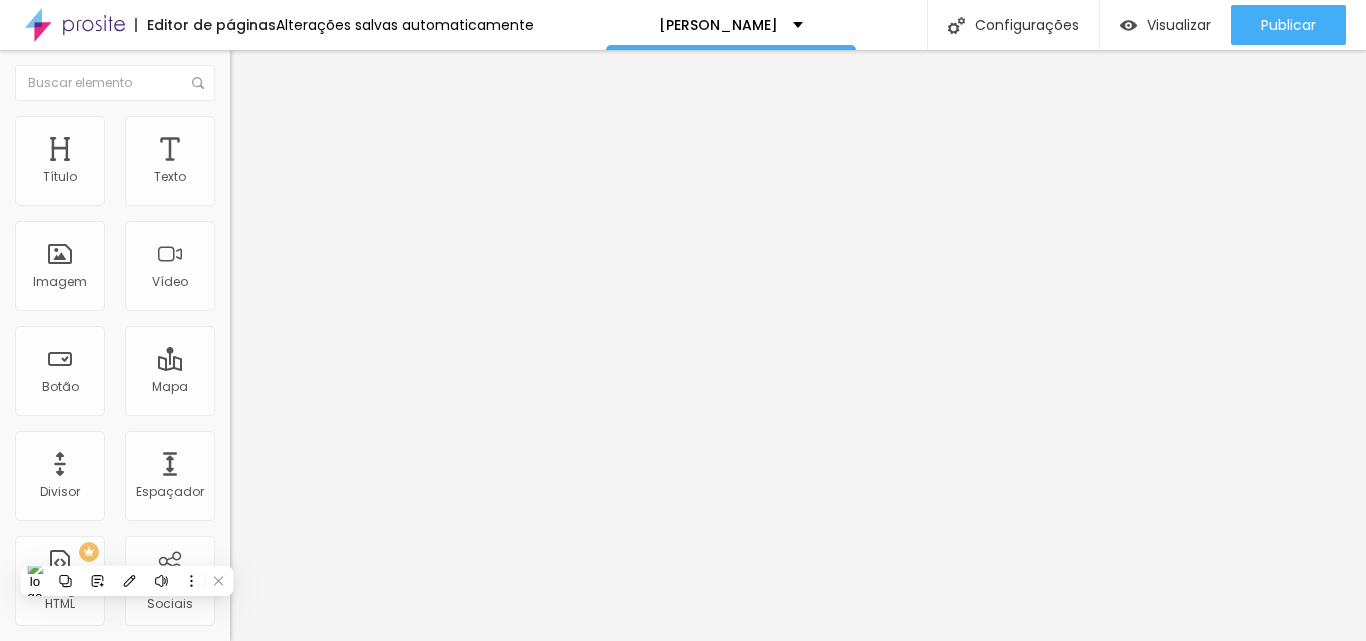 click on "fazer o pix" at bounding box center [350, 192] 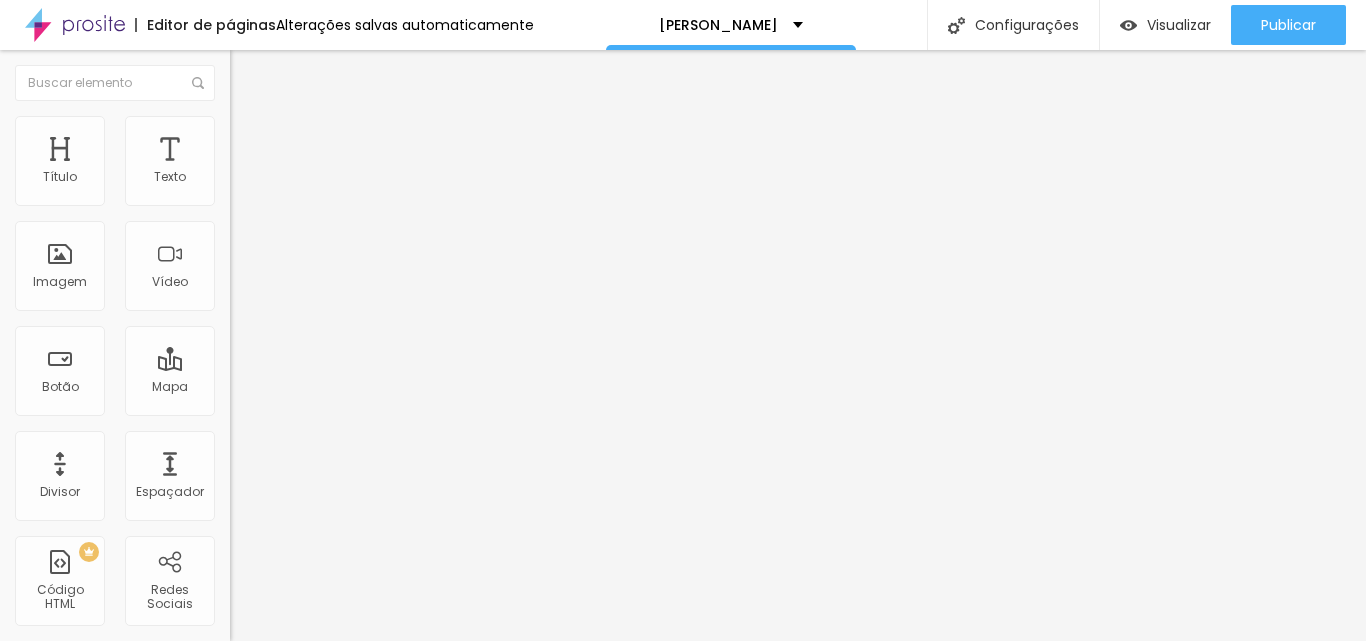 drag, startPoint x: 108, startPoint y: 350, endPoint x: 23, endPoint y: 350, distance: 85 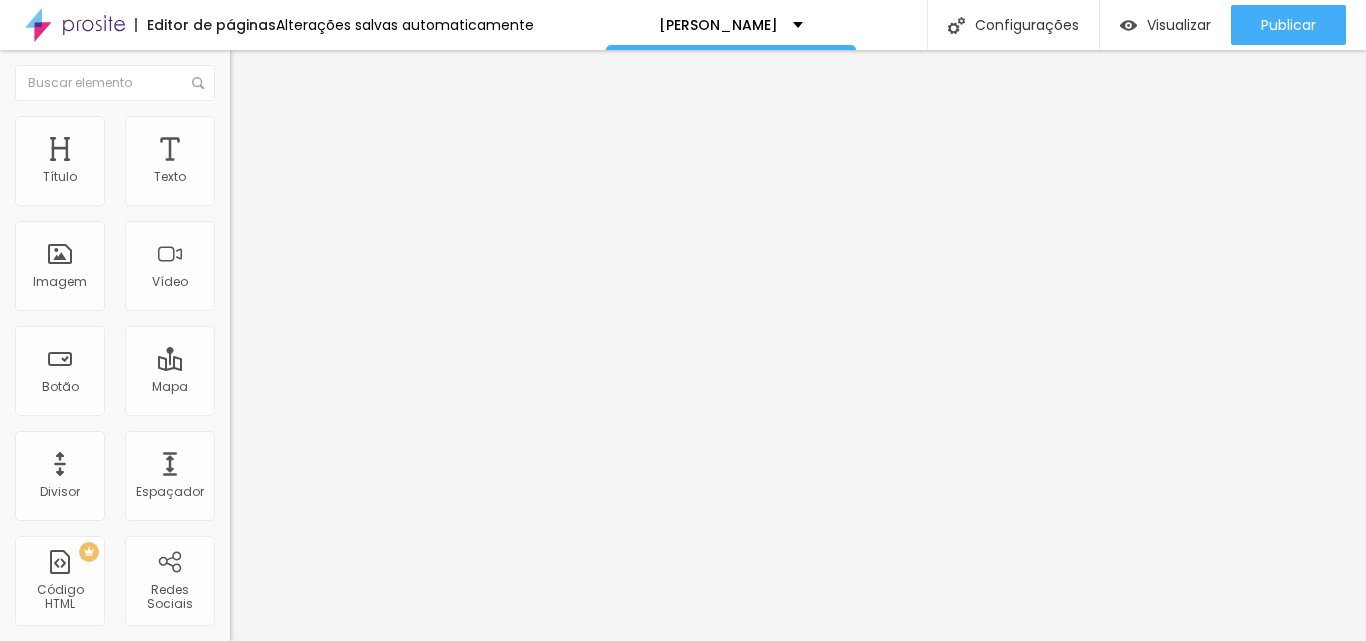 click on "fazer o pix" at bounding box center (350, 192) 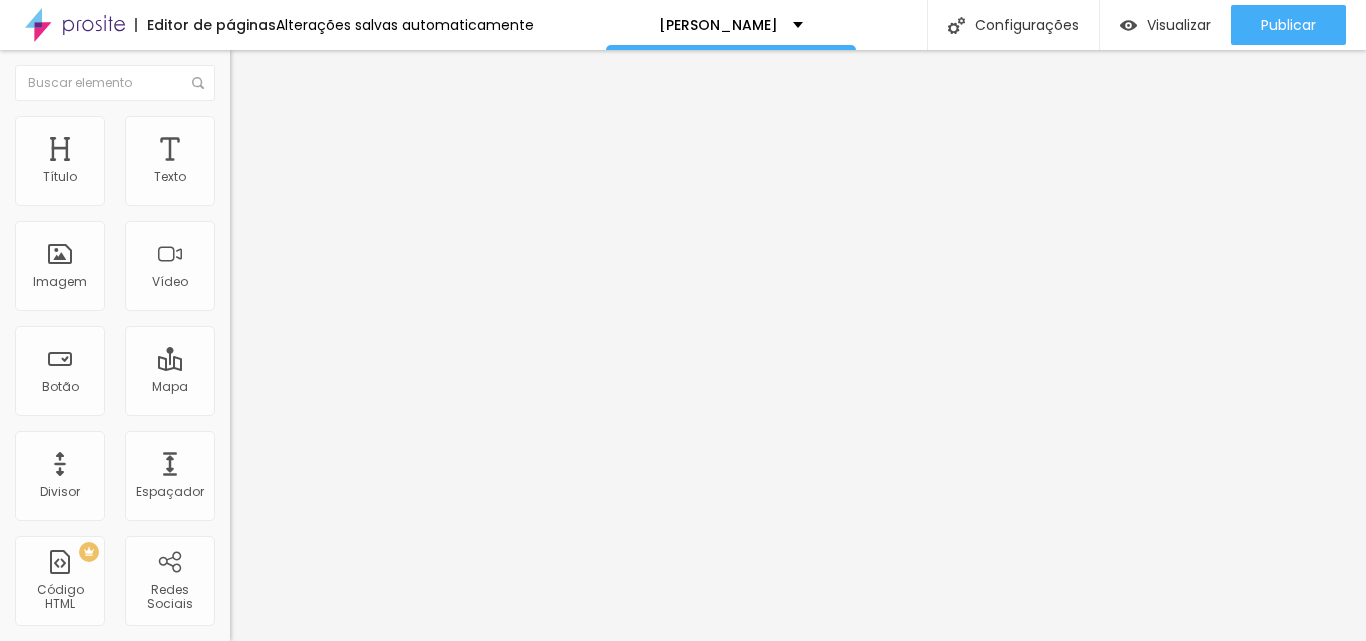 scroll, scrollTop: 0, scrollLeft: 0, axis: both 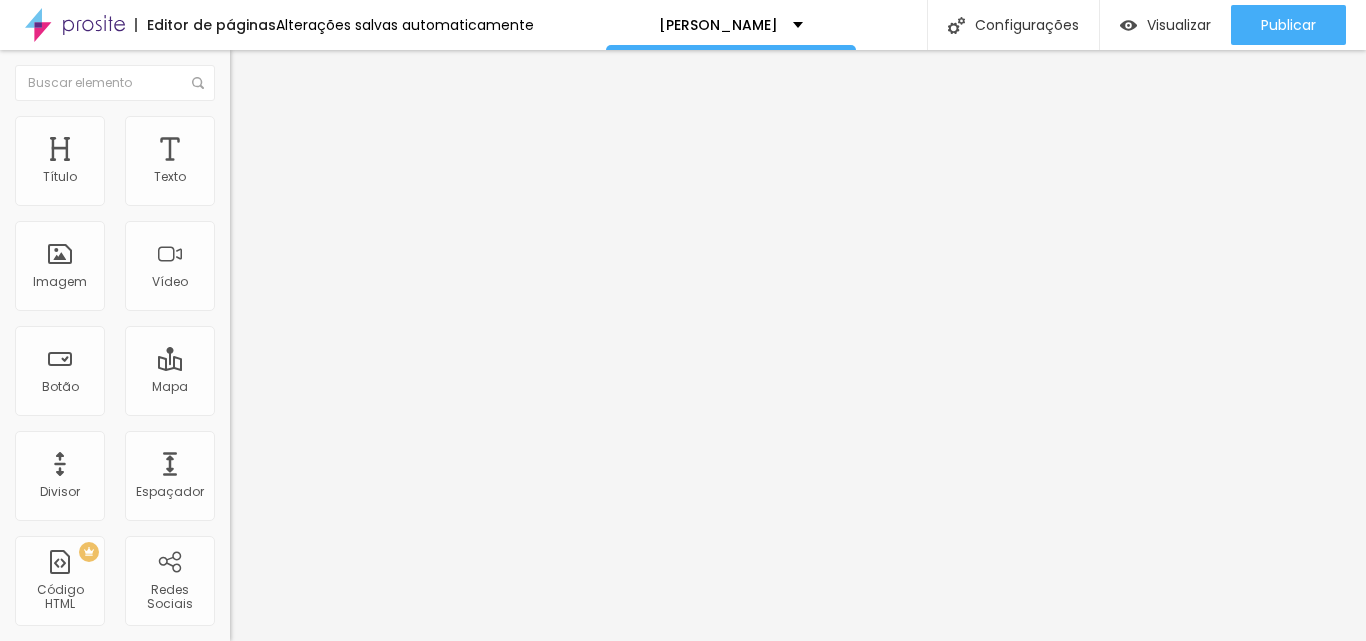 click at bounding box center [683, 843] 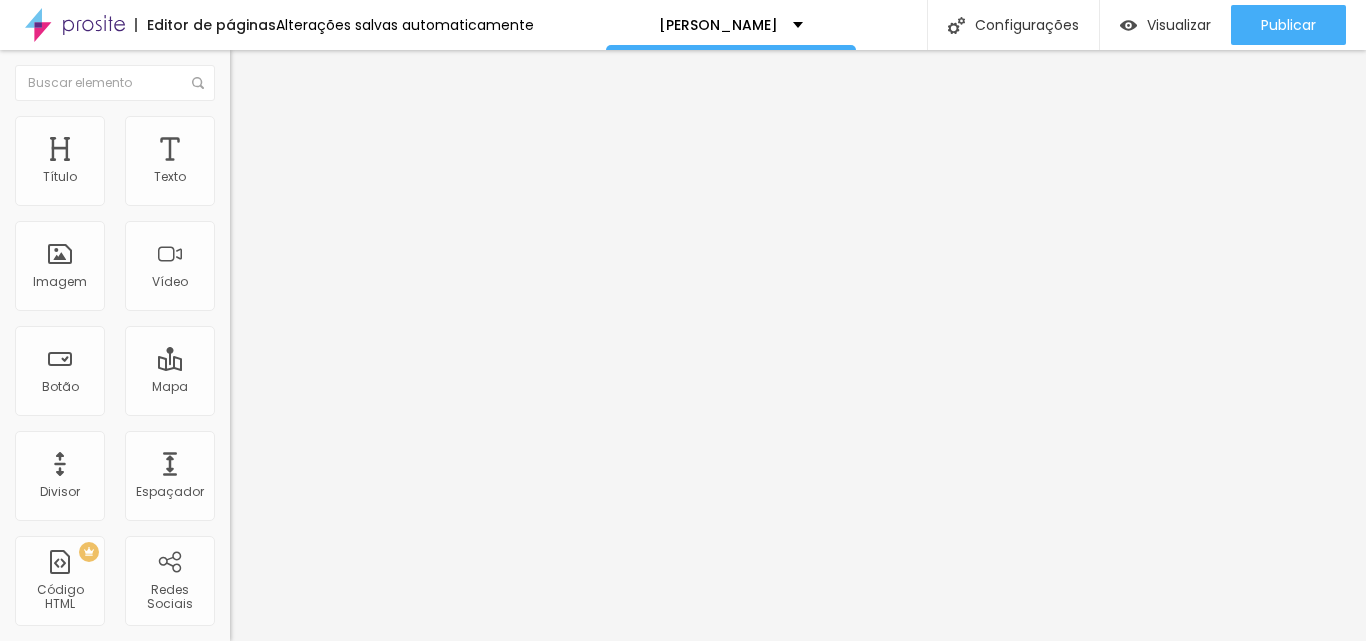 click at bounding box center [350, 192] 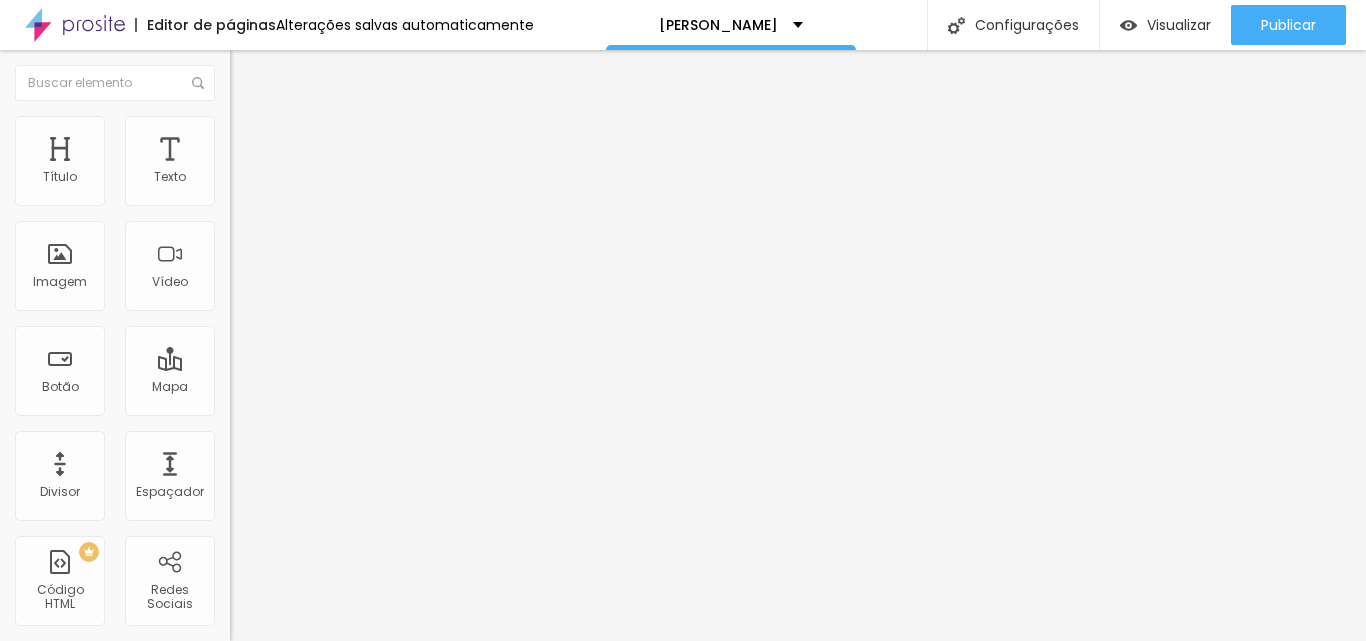 click at bounding box center [683, 653] 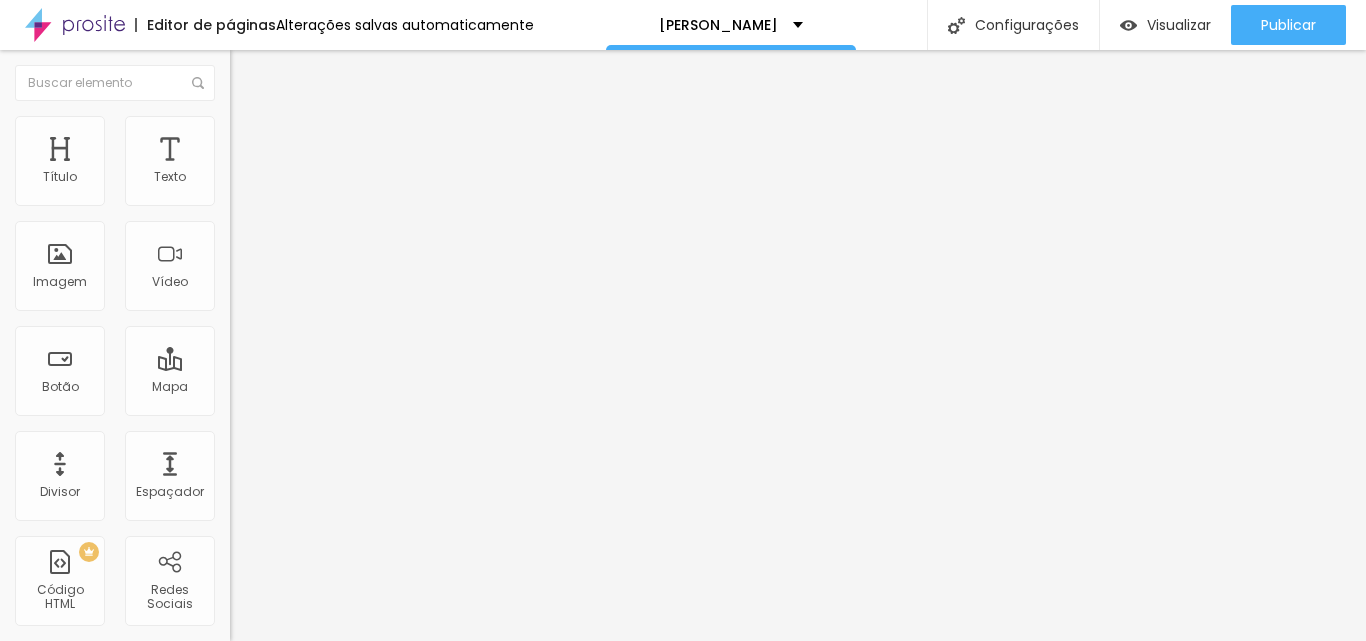 click at bounding box center (683, 653) 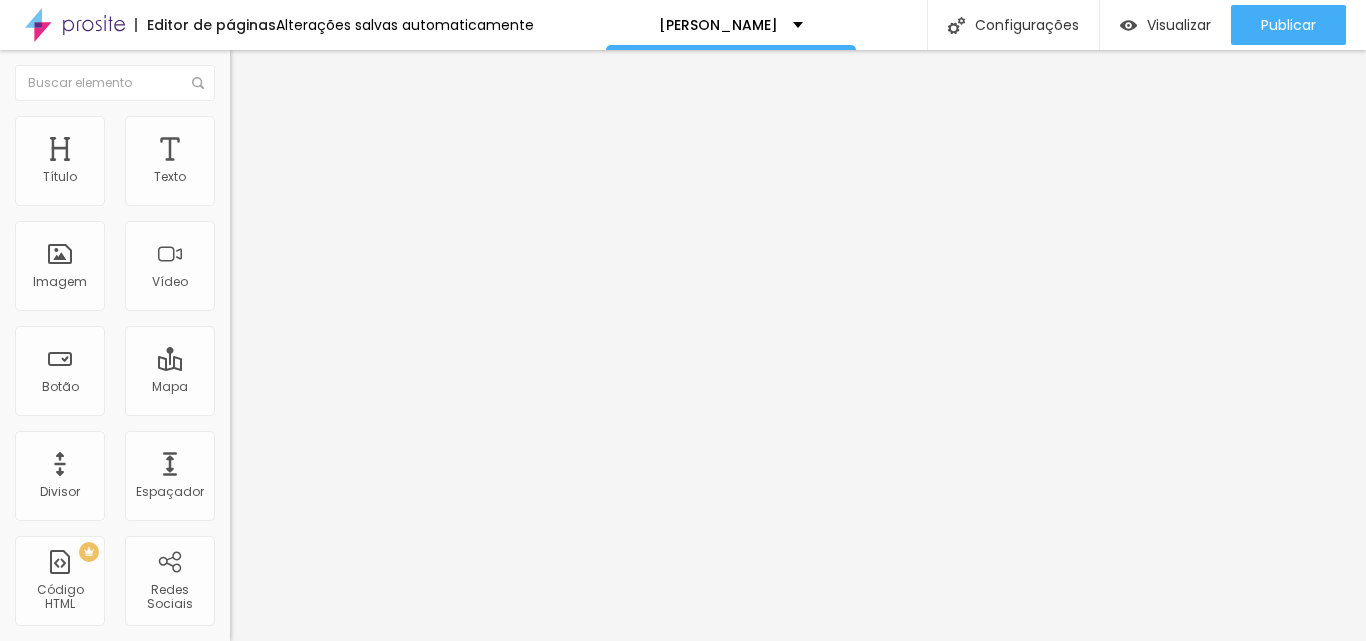 click 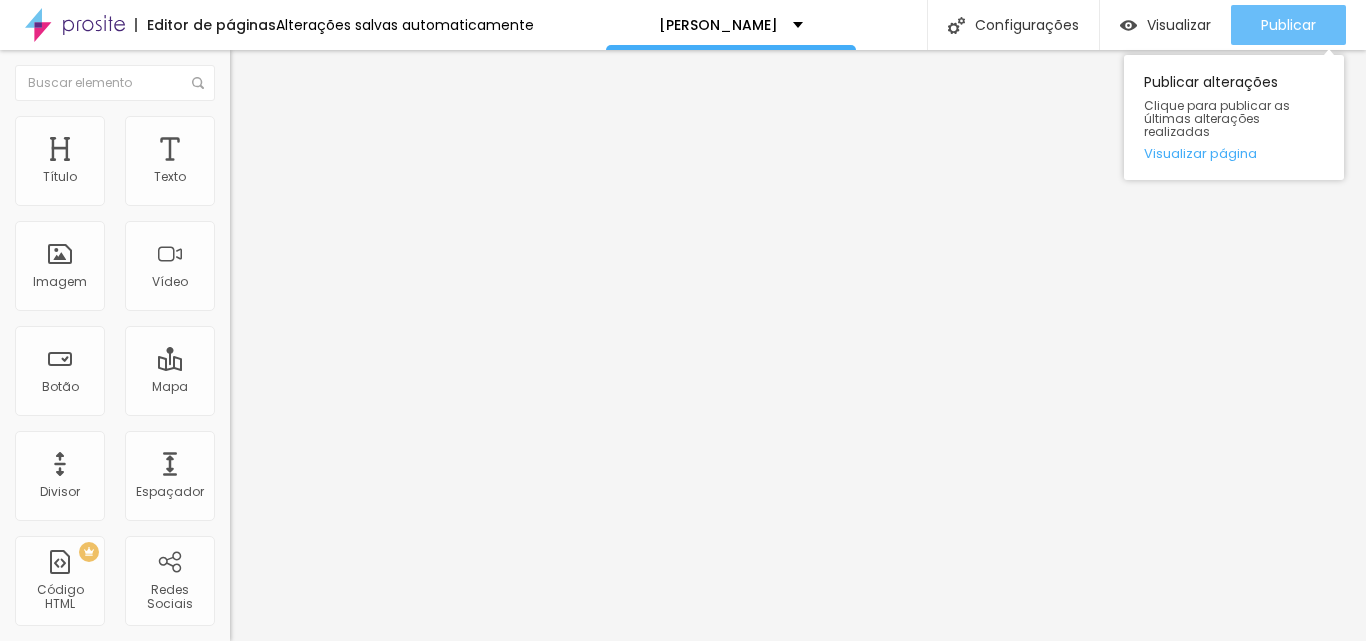 click on "Publicar" at bounding box center [1288, 25] 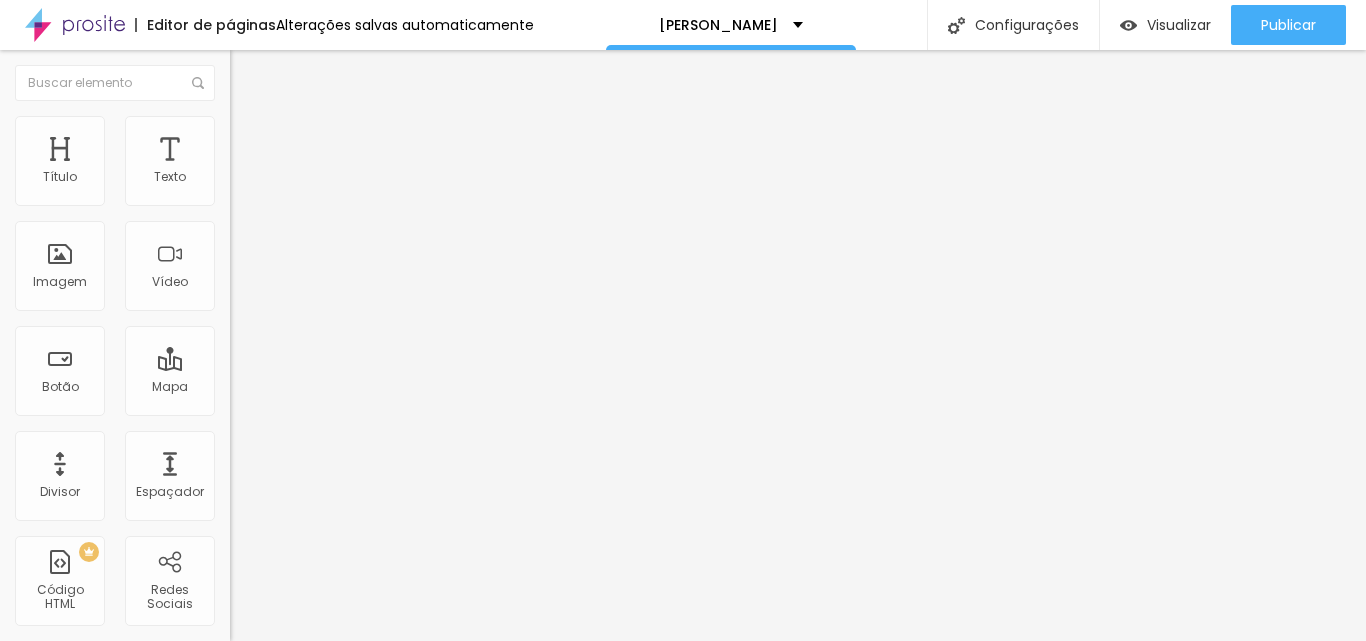 click at bounding box center [253, 73] 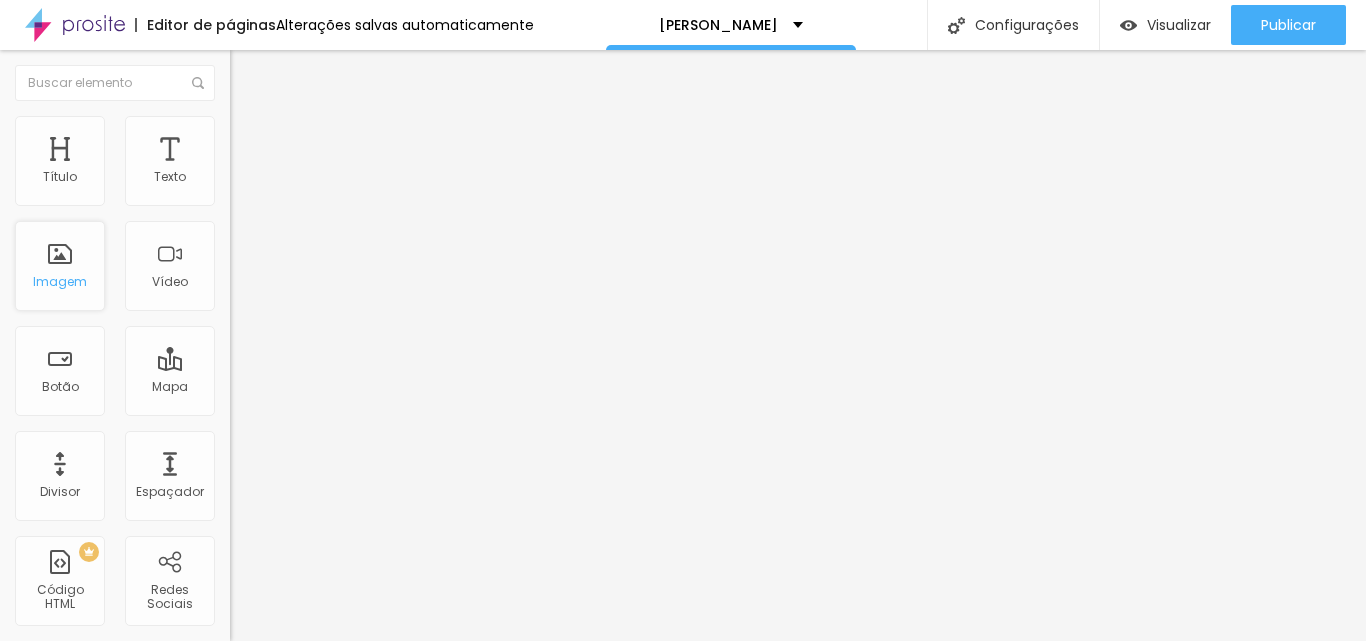 click on "Imagem" at bounding box center (60, 266) 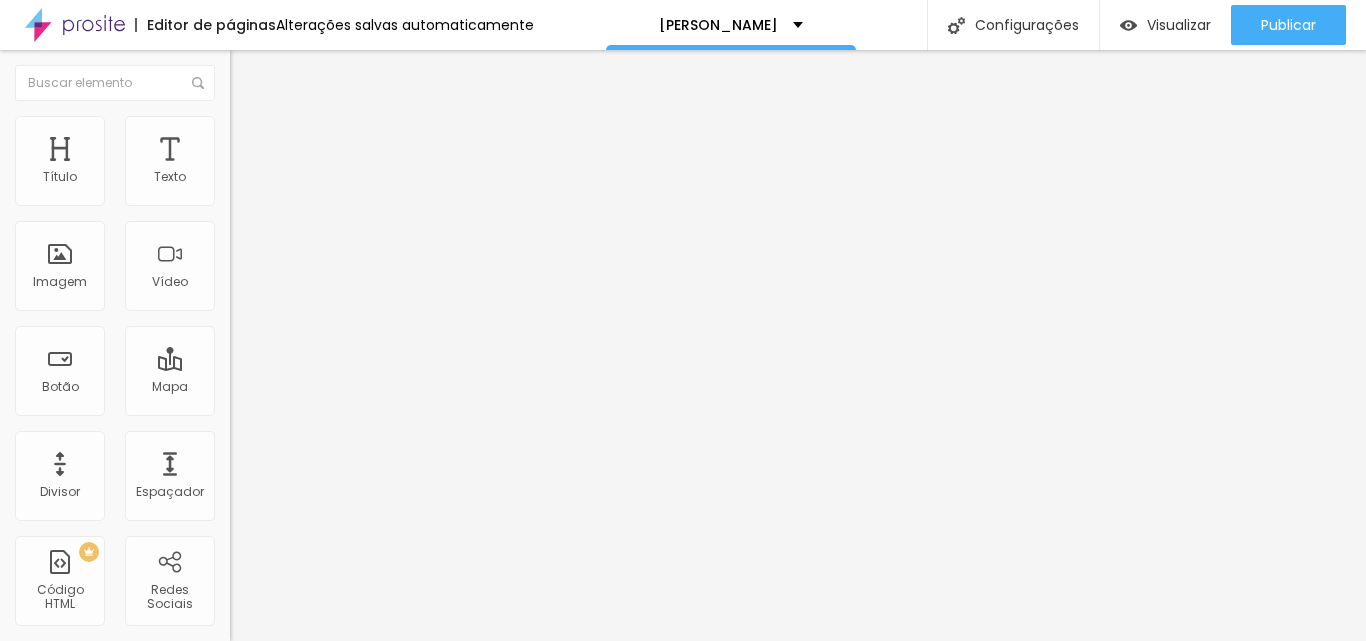 click on "Adicionar imagem" at bounding box center (300, 163) 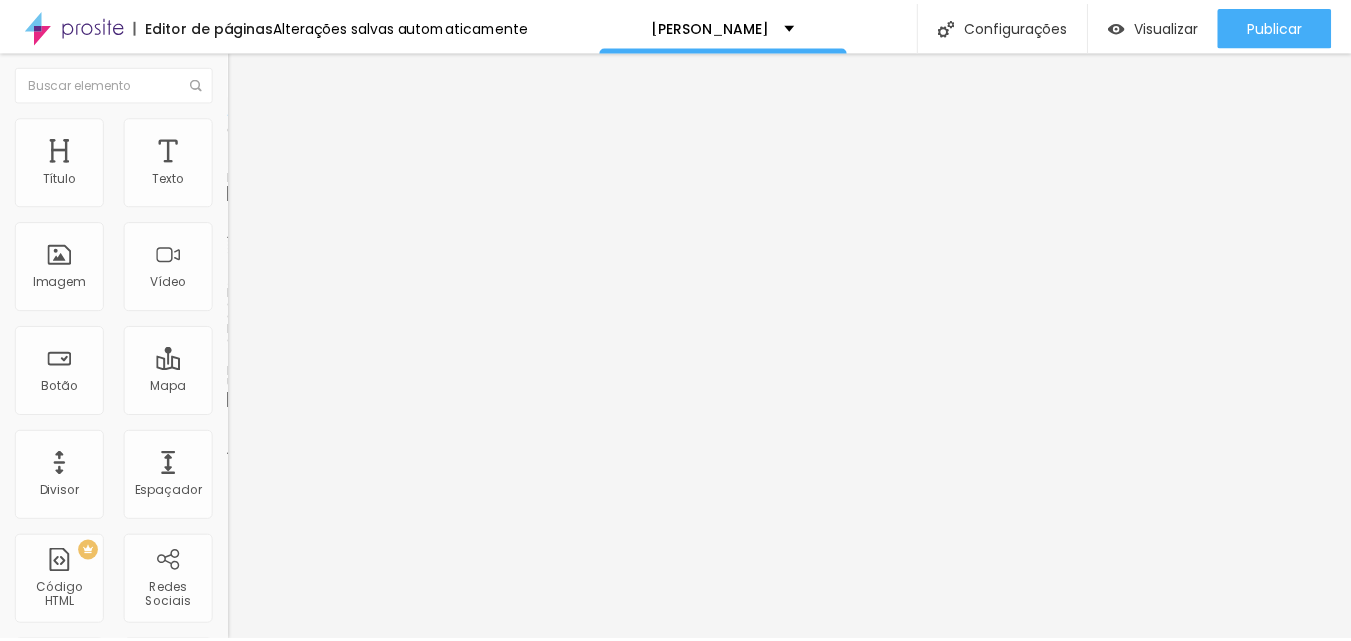 scroll, scrollTop: 1100, scrollLeft: 0, axis: vertical 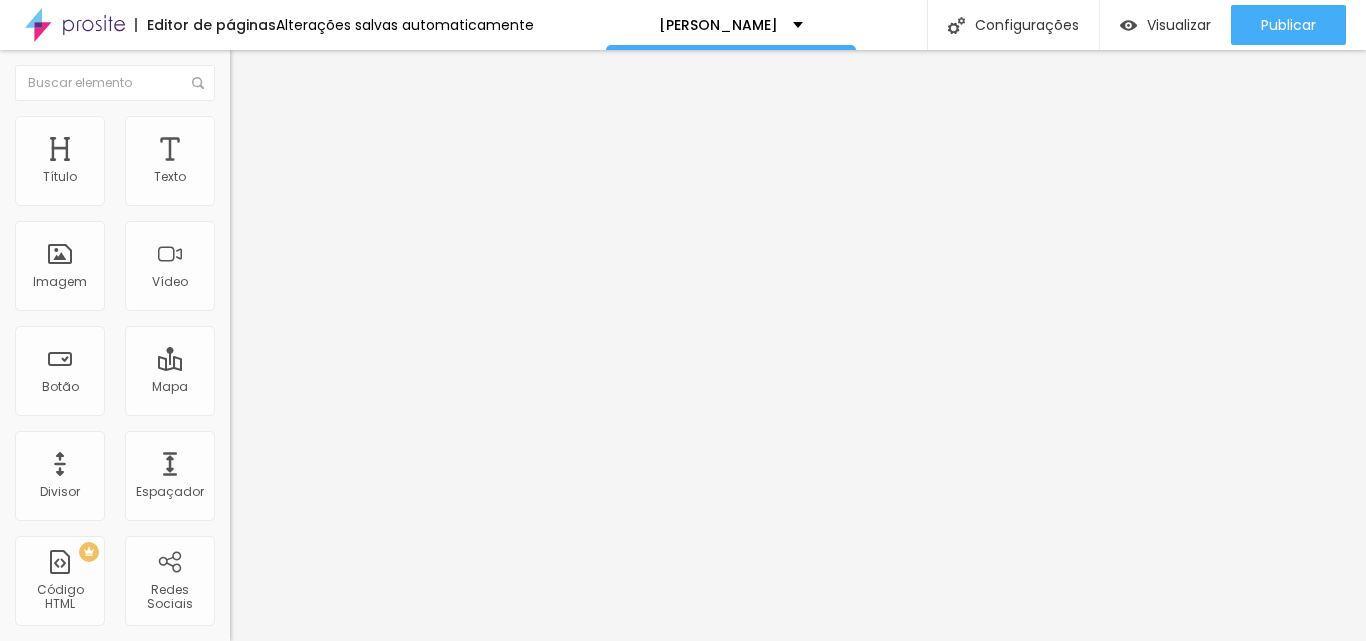 click at bounding box center (683, 1378) 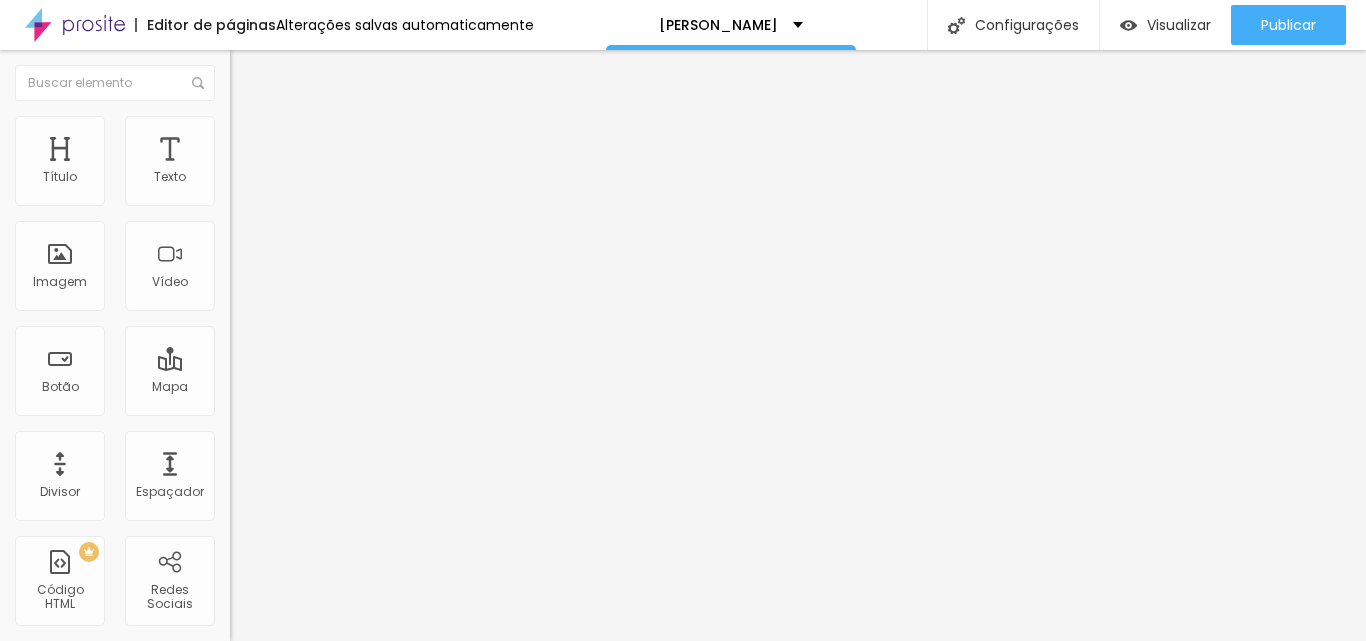drag, startPoint x: 43, startPoint y: 260, endPoint x: 85, endPoint y: 250, distance: 43.174065 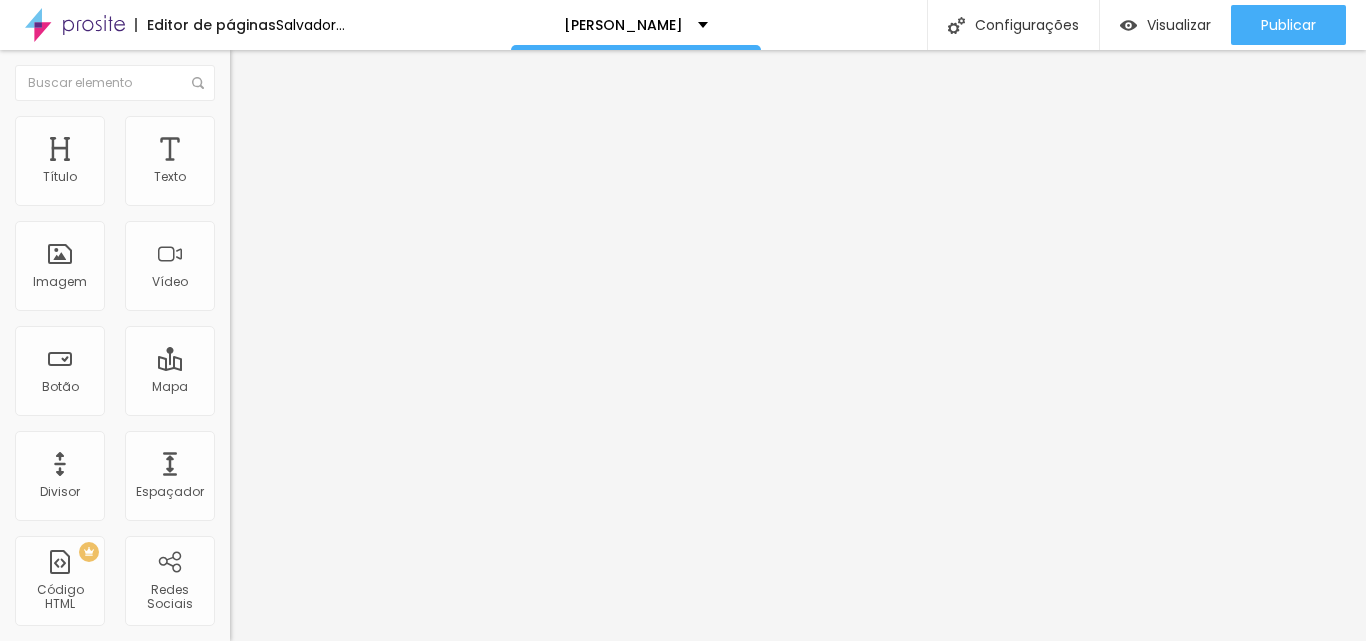 drag, startPoint x: 51, startPoint y: 252, endPoint x: 78, endPoint y: 247, distance: 27.45906 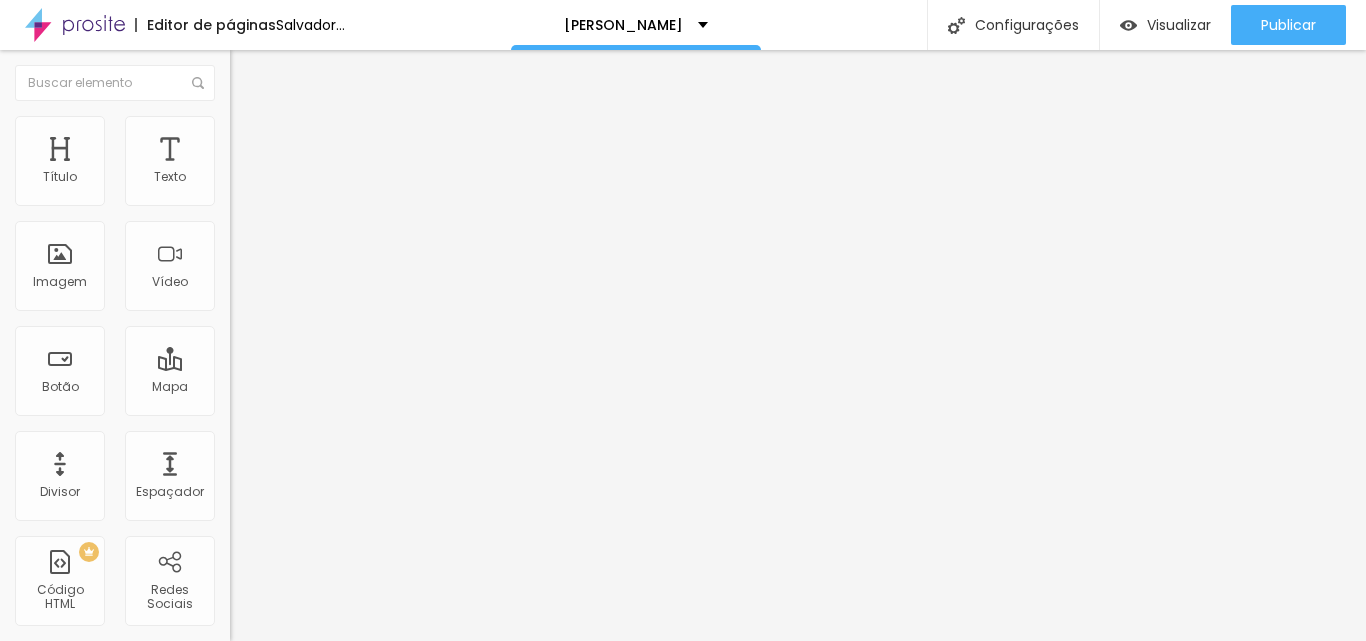 click at bounding box center [294, 447] 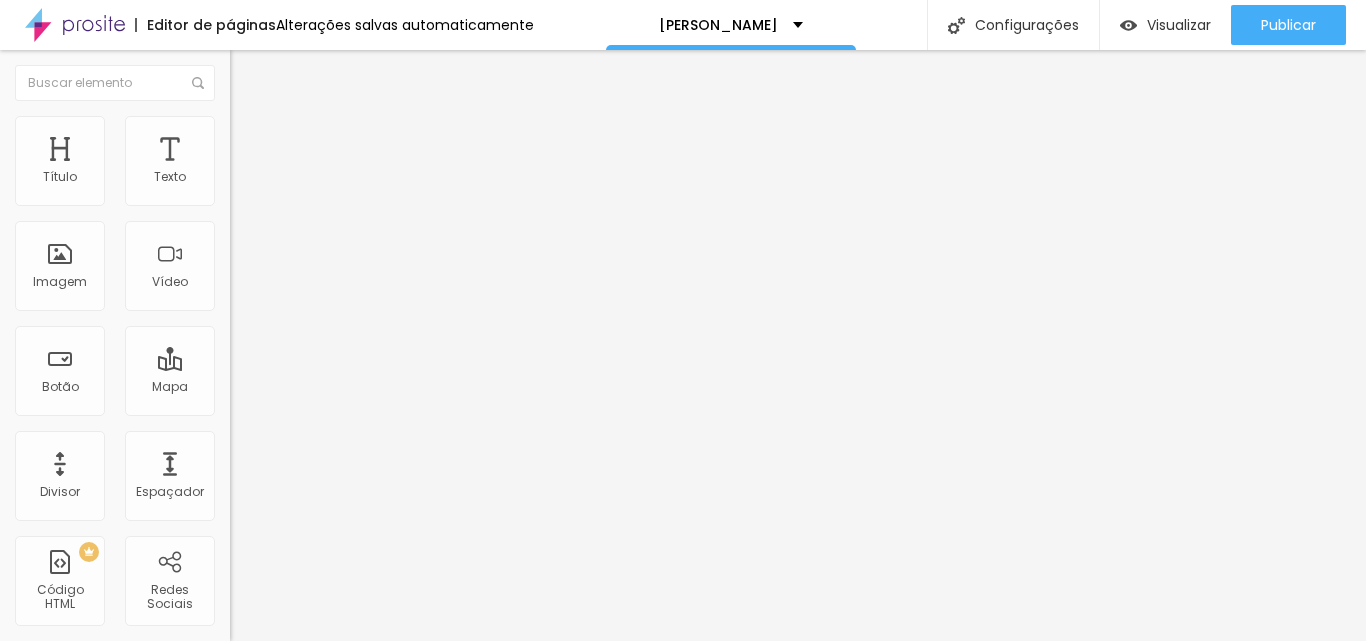 click on "Avançado" at bounding box center [281, 149] 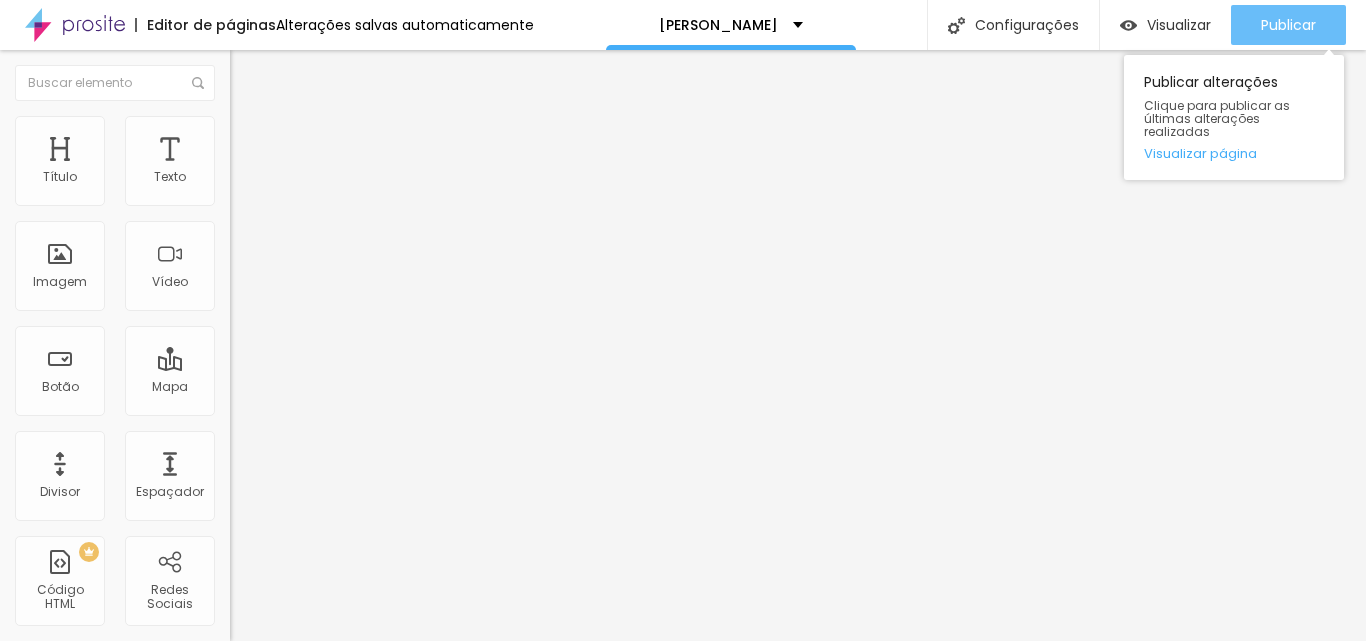 click on "Publicar" at bounding box center (1288, 25) 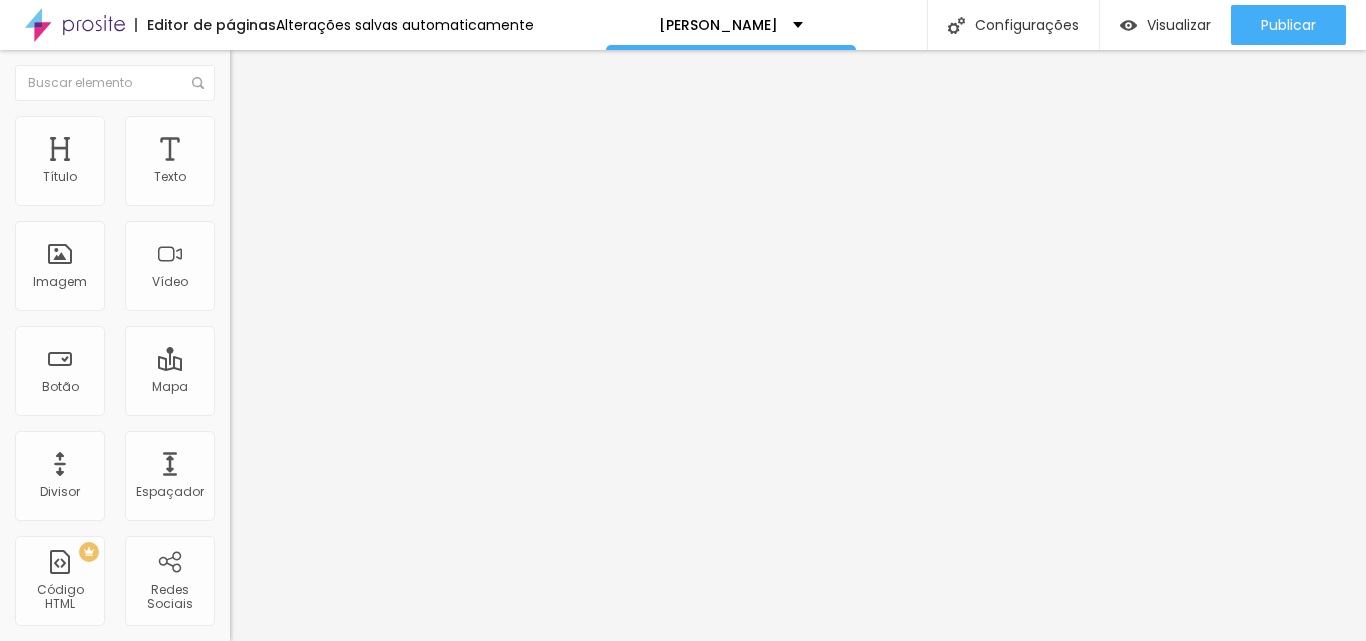 click on "Estilo" at bounding box center [263, 129] 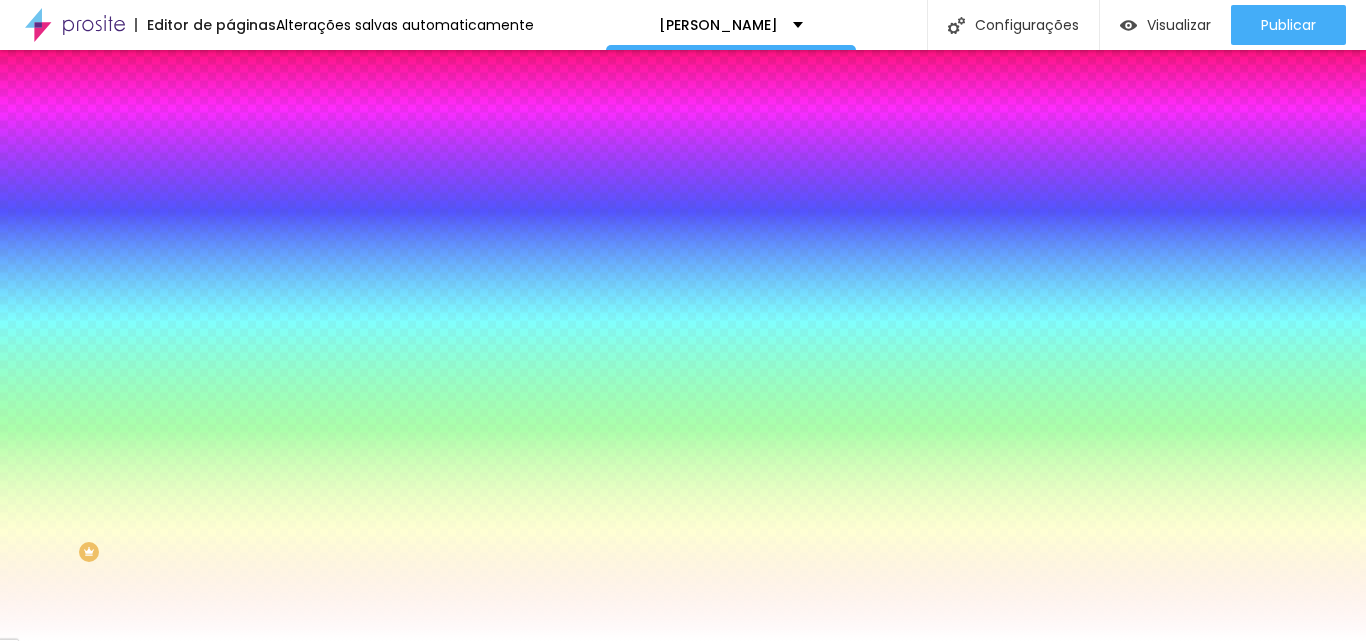 click at bounding box center (345, 191) 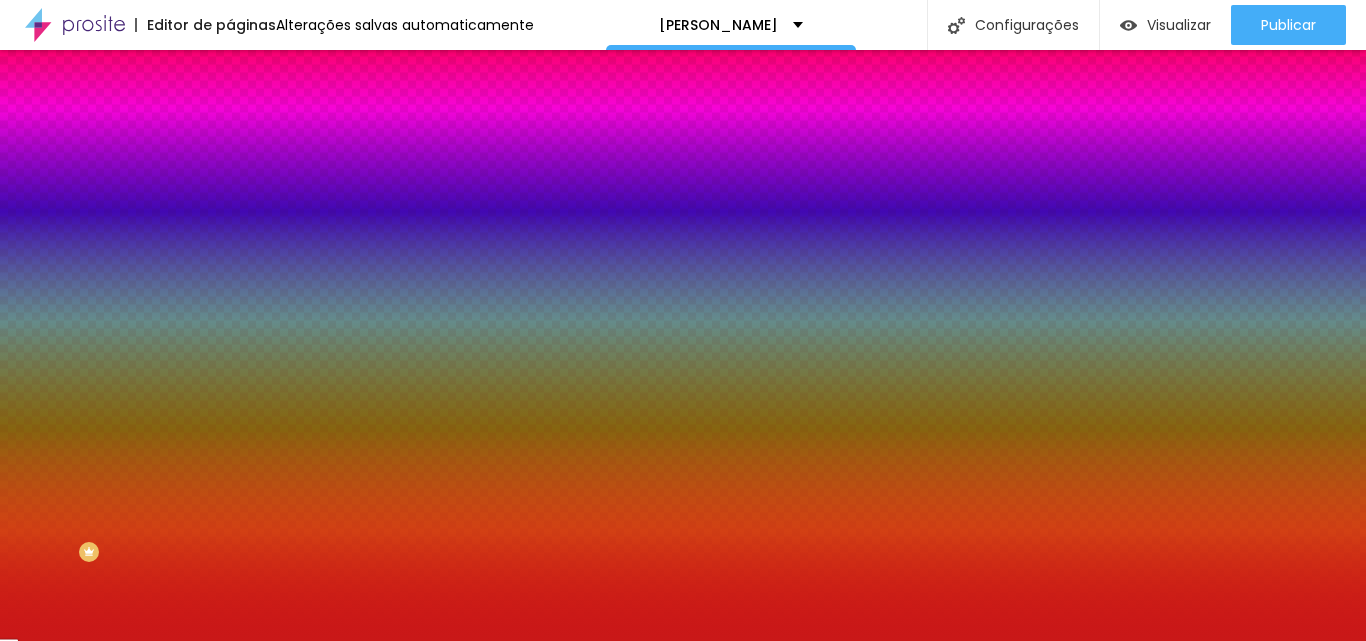 click at bounding box center [683, 320] 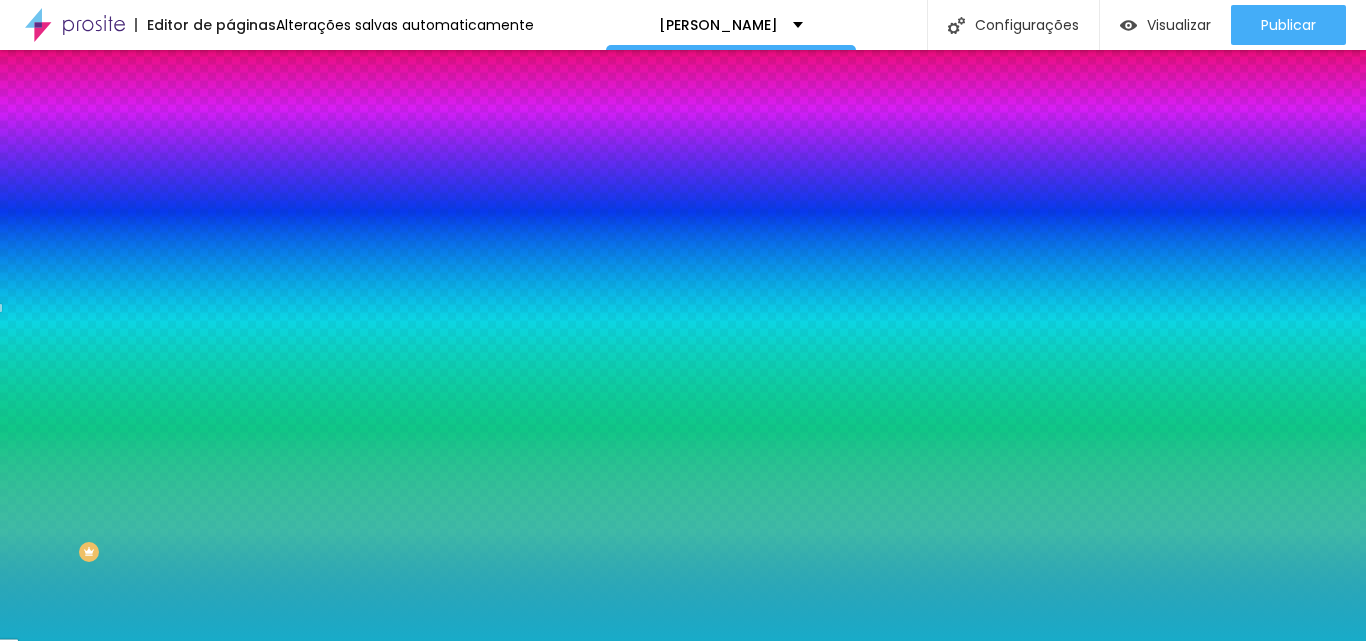 drag, startPoint x: 176, startPoint y: 272, endPoint x: 178, endPoint y: 297, distance: 25.079872 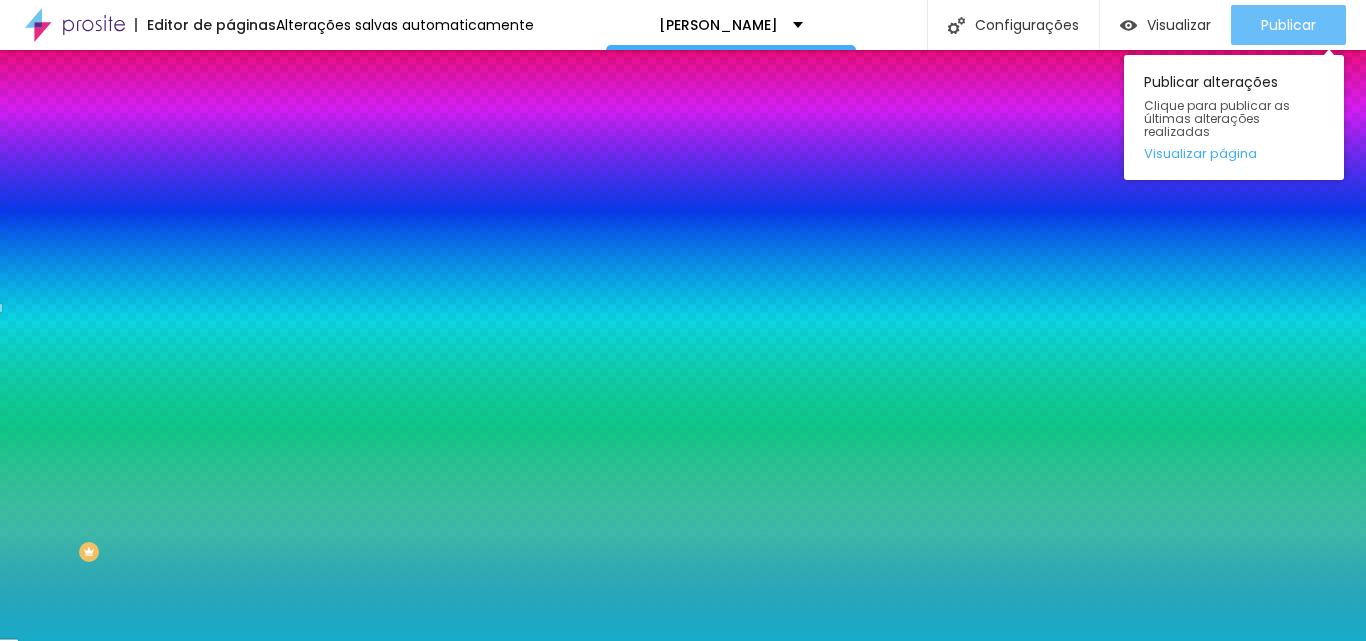 click on "Publicar" at bounding box center (1288, 25) 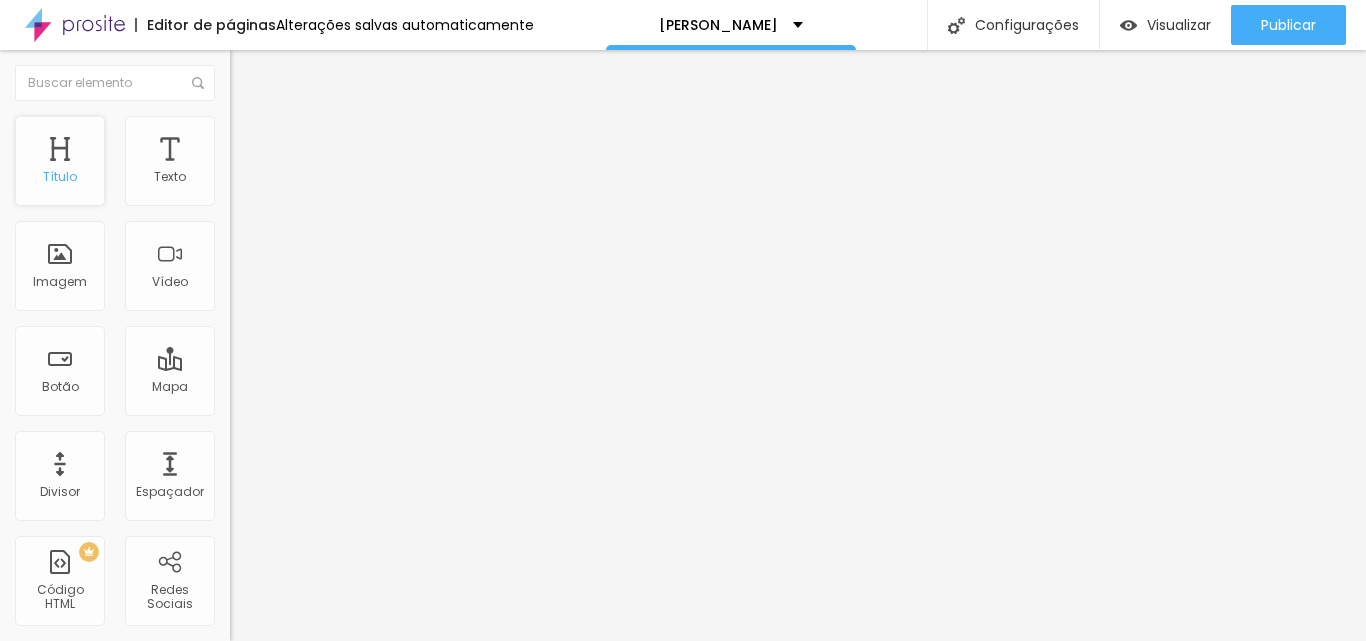 click on "Título" at bounding box center (60, 161) 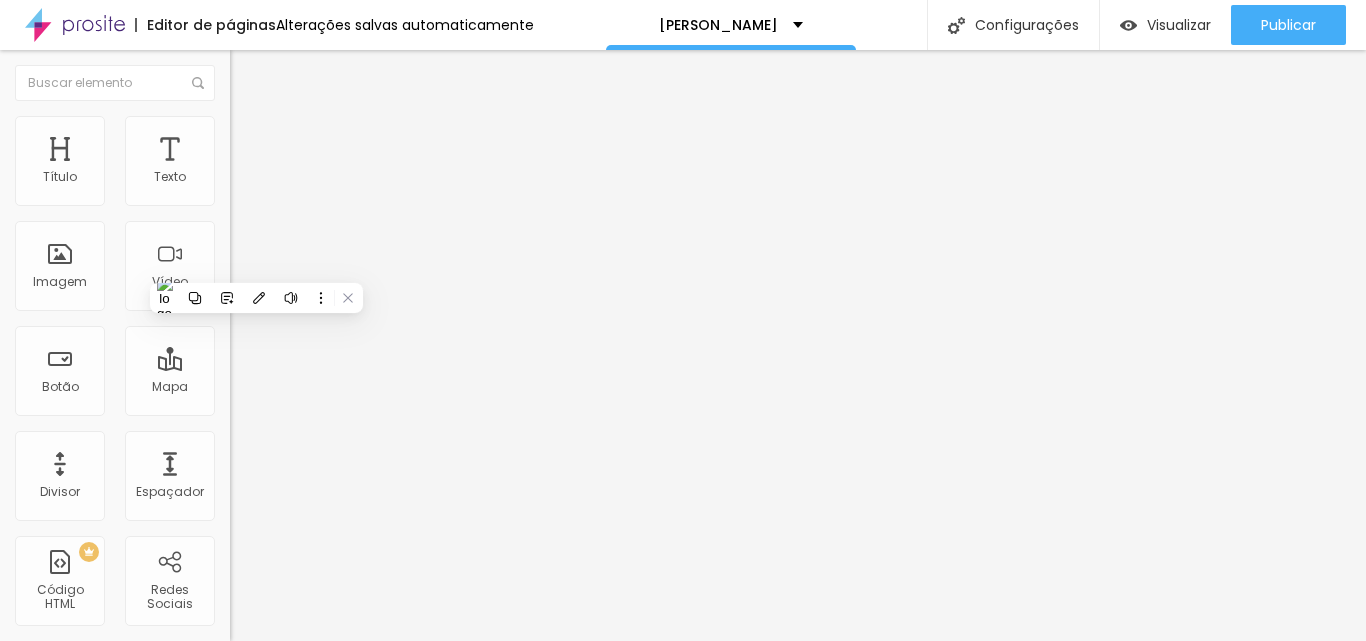 click at bounding box center [244, 181] 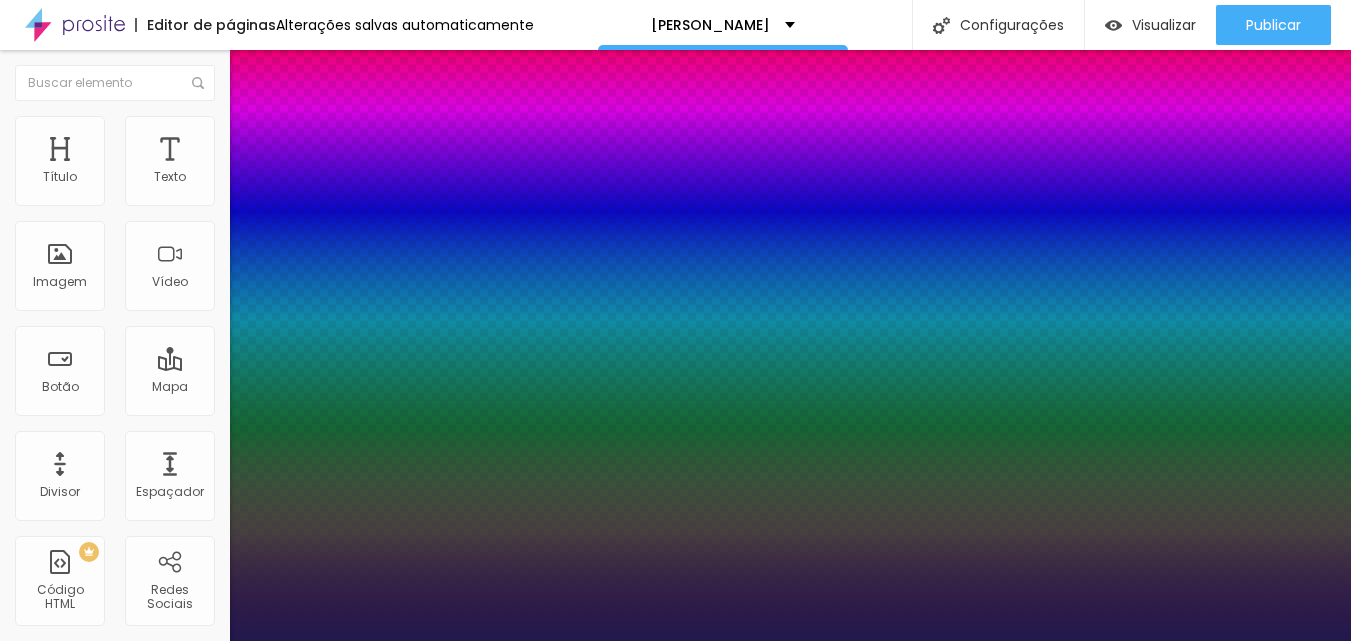 click on "AbrilFatface-Regular Actor-Regular Alegreya AlegreyaBlack [PERSON_NAME] Allan-Regular Amaranth AmaticaSC AmaticSC Amita-Bold Amita-Regular Anaheim AnonymousPro-Bold AnonymousPro-Italic AnonymousPro-Regular Arapey Archivo-Bold Archivo-Italic Archivo-Regular ArefRuqaa Arsenal-Bold Arsenal-Italic Arsenal-Regular Arvo Assistant AssistantLight AveriaLibre AveriaLibreLight AveriaSansLibre-Bold AveriaSansLibre-Italic AveriaSansLibre-Regular Bangers-Regular Bentham-Regular Bevan-Regular BioRhyme BioRhymeExtraBold BioRhymeLight Bitter BreeSerif ButterflyKids-Regular ChangaOne-Italic ChangaOne-Regular Chewy-Regular Chivo CinzelDecorative-Black CinzelDecorative-Bold CinzelDecorative-Regular Comfortaa-Bold Comfortaa-Light Comfortaa-Regular ComingSoon Cookie-Regular Corben-Bold Corben-Regular Cormorant CormorantGeramond-Bold CormorantGeramond-Italic CormorantGeramond-Medium CormorantGeramond-Regular CormorantLight Cousine-Bold Cousine-Italic Cousine-Regular Creepster-Regular CrimsonText CrimsonTextBold Cuprum FjallaOne" at bounding box center (107, 793) 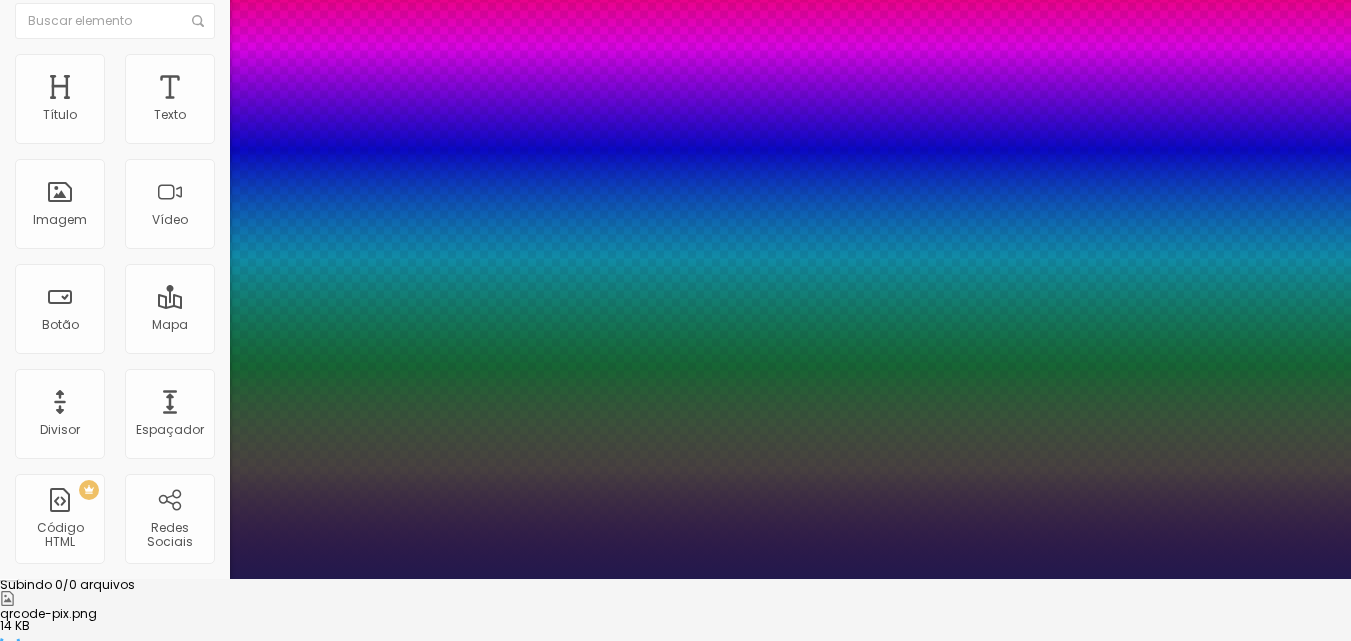 scroll, scrollTop: 63, scrollLeft: 0, axis: vertical 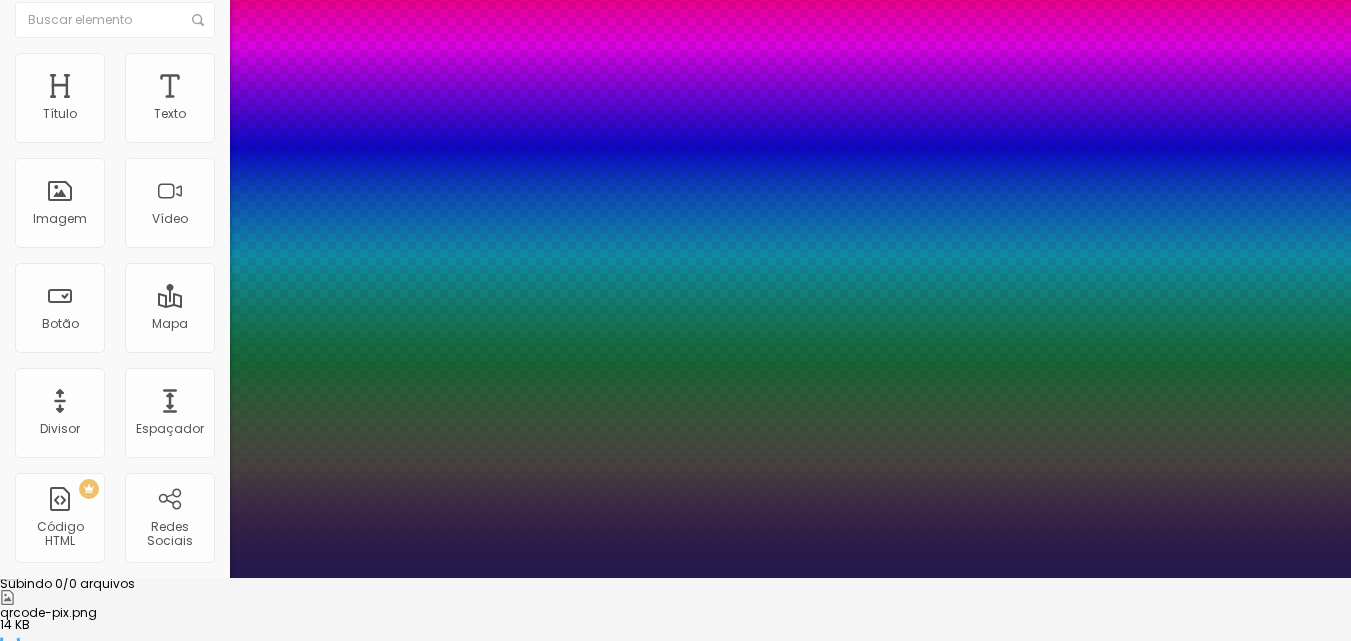 click on "AbrilFatface-Regular Actor-Regular Alegreya AlegreyaBlack [PERSON_NAME] Allan-Regular Amaranth AmaticaSC AmaticSC Amita-Bold Amita-Regular Anaheim AnonymousPro-Bold AnonymousPro-Italic AnonymousPro-Regular Arapey Archivo-Bold Archivo-Italic Archivo-Regular ArefRuqaa Arsenal-Bold Arsenal-Italic Arsenal-Regular Arvo Assistant AssistantLight AveriaLibre AveriaLibreLight AveriaSansLibre-Bold AveriaSansLibre-Italic AveriaSansLibre-Regular Bangers-Regular Bentham-Regular Bevan-Regular BioRhyme BioRhymeExtraBold BioRhymeLight Bitter BreeSerif ButterflyKids-Regular ChangaOne-Italic ChangaOne-Regular Chewy-Regular Chivo CinzelDecorative-Black CinzelDecorative-Bold CinzelDecorative-Regular Comfortaa-Bold Comfortaa-Light Comfortaa-Regular ComingSoon Cookie-Regular Corben-Bold Corben-Regular Cormorant CormorantGeramond-Bold CormorantGeramond-Italic CormorantGeramond-Medium CormorantGeramond-Regular CormorantLight Cousine-Bold Cousine-Italic Cousine-Regular Creepster-Regular CrimsonText CrimsonTextBold Cuprum FjallaOne" at bounding box center (107, 730) 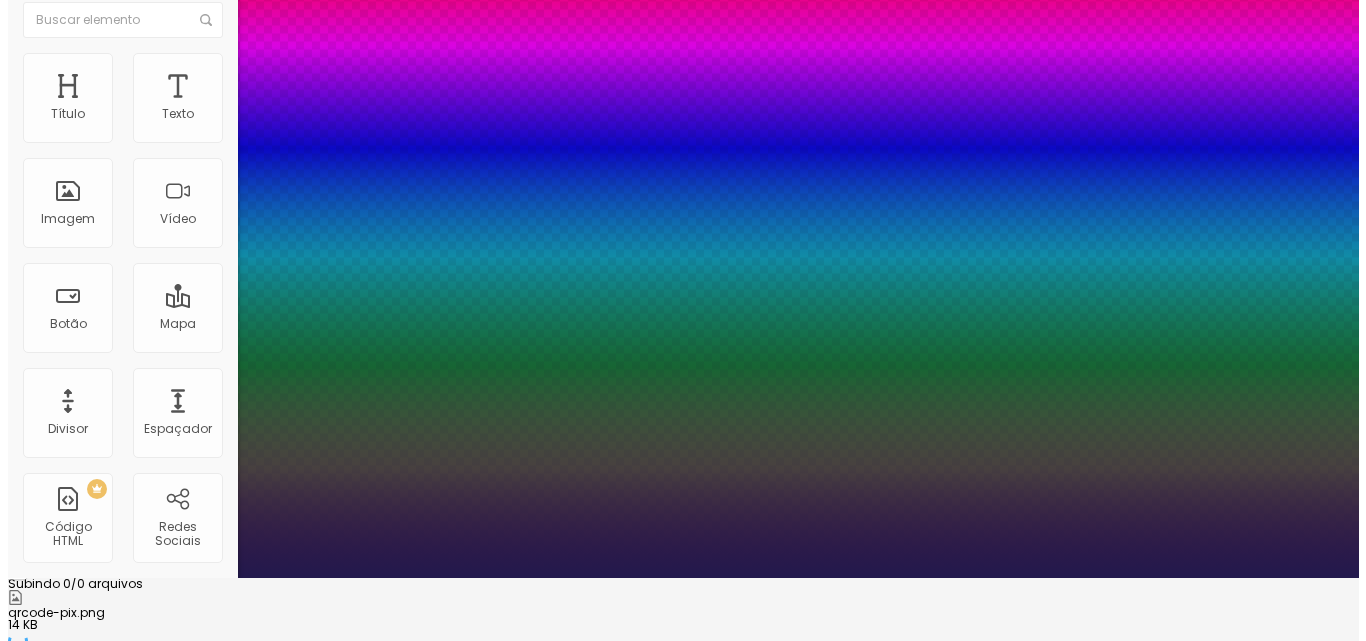 scroll, scrollTop: 0, scrollLeft: 0, axis: both 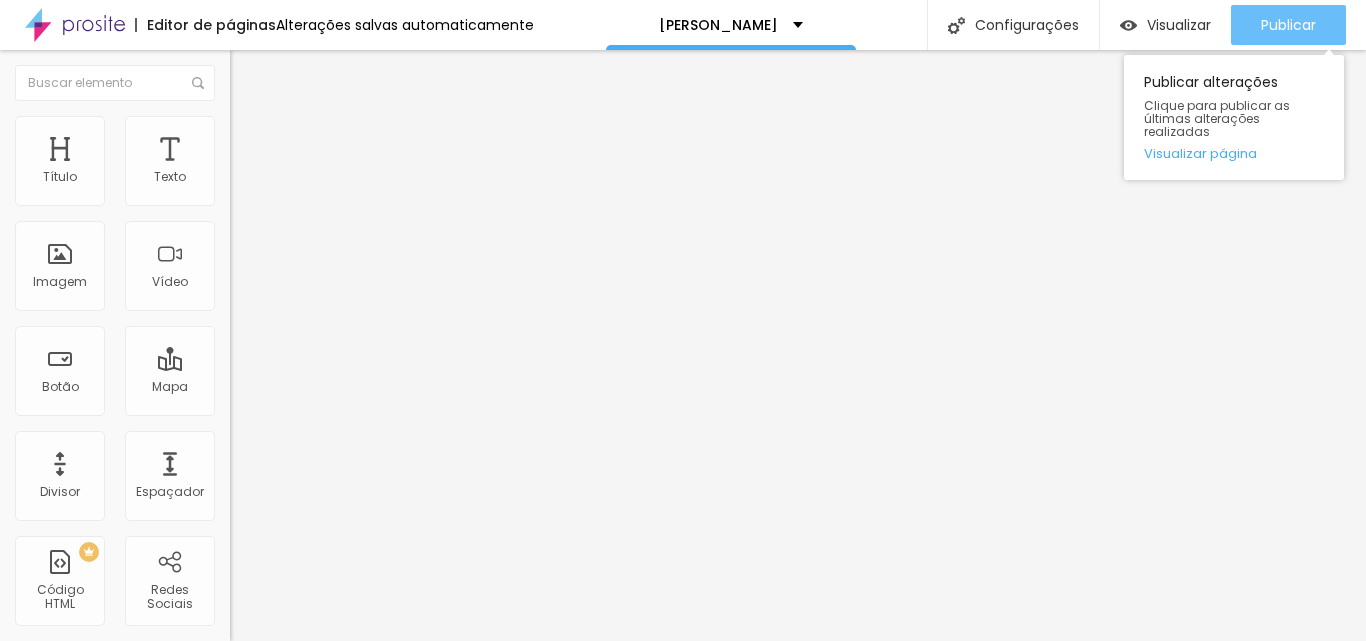 click on "Publicar" at bounding box center [1288, 25] 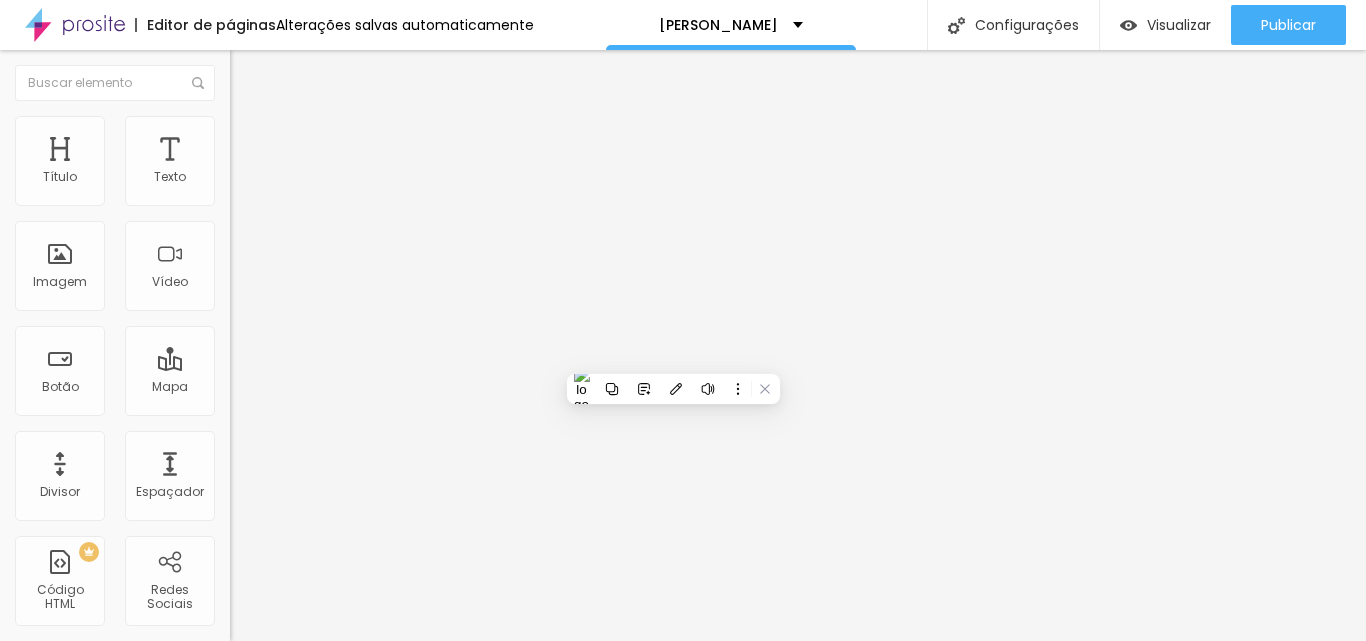 click 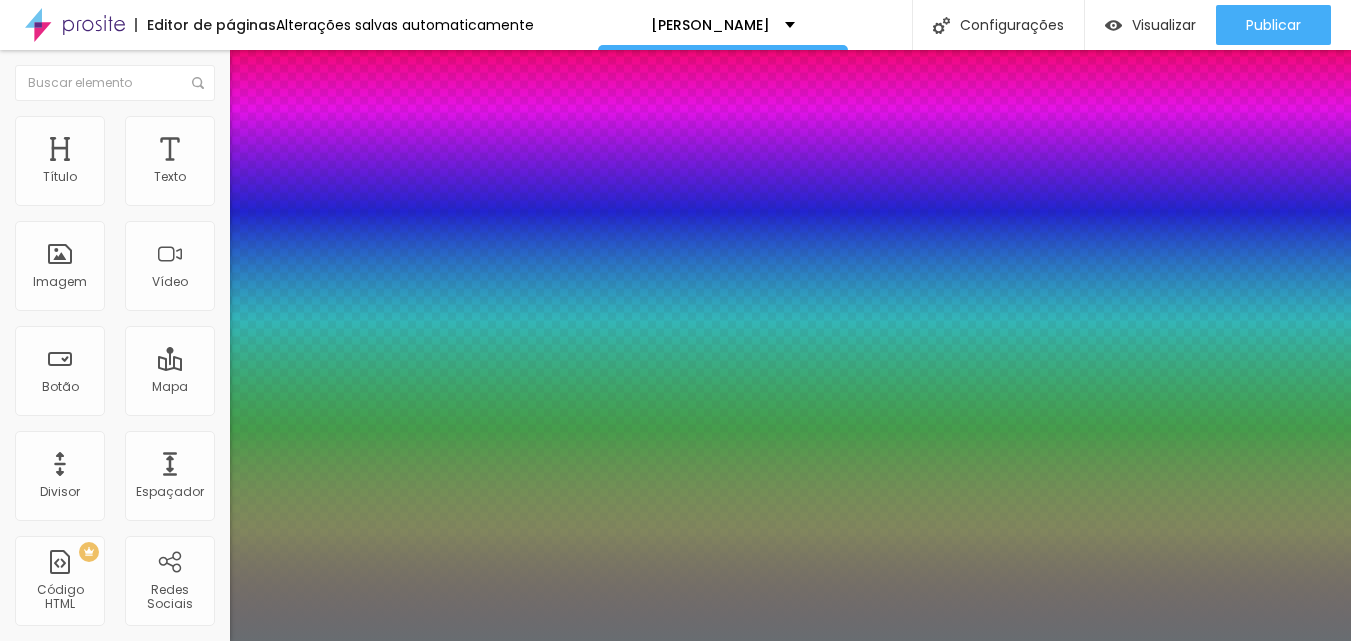 click on "AbrilFatface-Regular Actor-Regular Alegreya AlegreyaBlack [PERSON_NAME] Allan-Regular Amaranth AmaticaSC AmaticSC Amita-Bold Amita-Regular Anaheim AnonymousPro-Bold AnonymousPro-Italic AnonymousPro-Regular Arapey Archivo-Bold Archivo-Italic Archivo-Regular ArefRuqaa Arsenal-Bold Arsenal-Italic Arsenal-Regular Arvo Assistant AssistantLight AveriaLibre AveriaLibreLight AveriaSansLibre-Bold AveriaSansLibre-Italic AveriaSansLibre-Regular Bangers-Regular Bentham-Regular Bevan-Regular BioRhyme BioRhymeExtraBold BioRhymeLight Bitter BreeSerif ButterflyKids-Regular ChangaOne-Italic ChangaOne-Regular Chewy-Regular Chivo CinzelDecorative-Black CinzelDecorative-Bold CinzelDecorative-Regular Comfortaa-Bold Comfortaa-Light Comfortaa-Regular ComingSoon Cookie-Regular Corben-Bold Corben-Regular Cormorant CormorantGeramond-Bold CormorantGeramond-Italic CormorantGeramond-Medium CormorantGeramond-Regular CormorantLight Cousine-Bold Cousine-Italic Cousine-Regular Creepster-Regular CrimsonText CrimsonTextBold Cuprum FjallaOne" at bounding box center (107, 793) 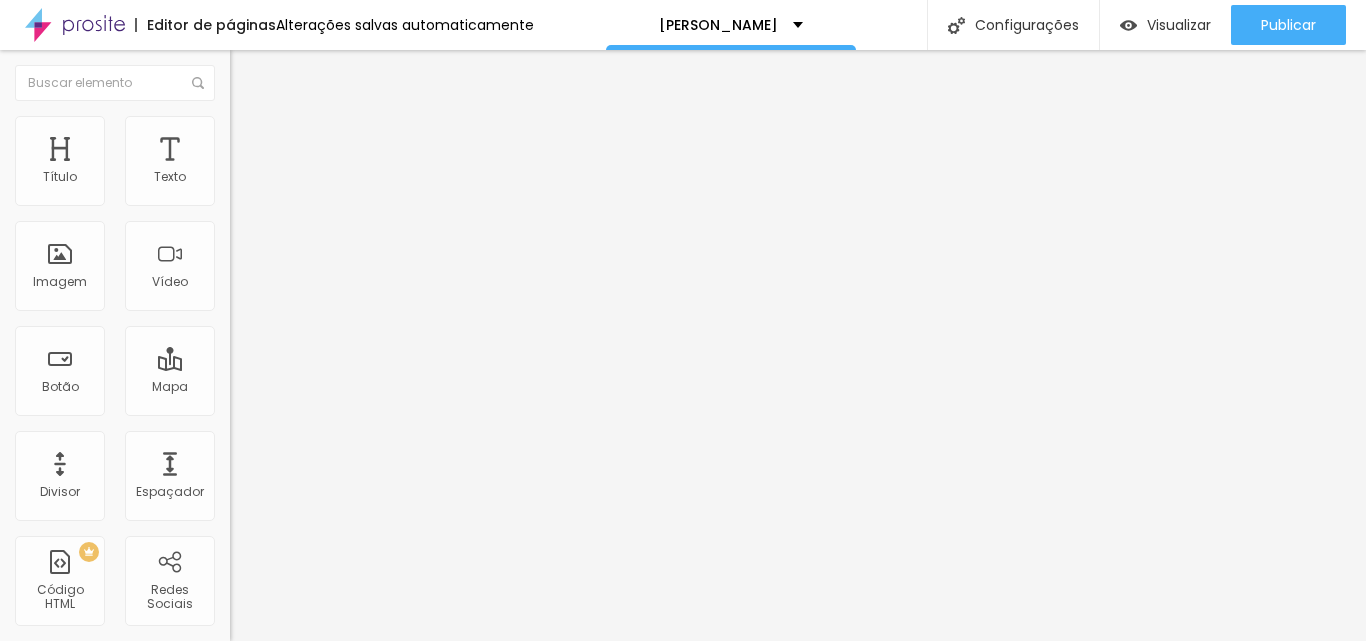 click on "Estilo" at bounding box center [263, 129] 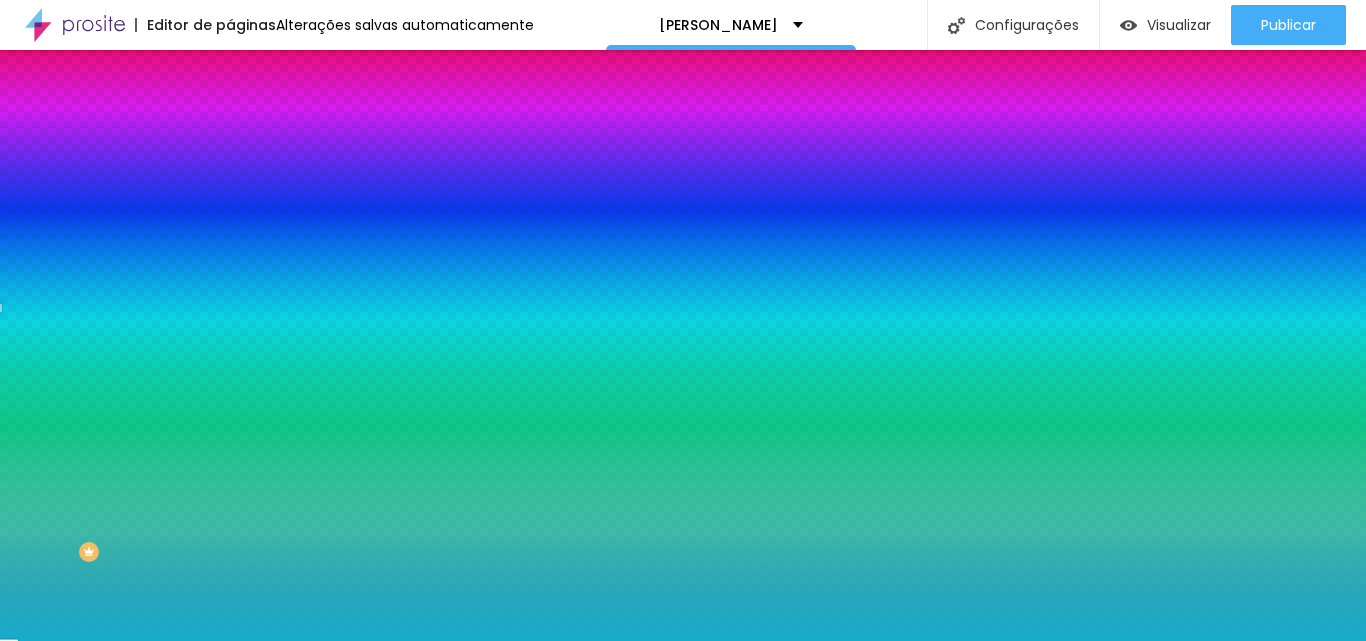 drag, startPoint x: 42, startPoint y: 243, endPoint x: 115, endPoint y: 238, distance: 73.171036 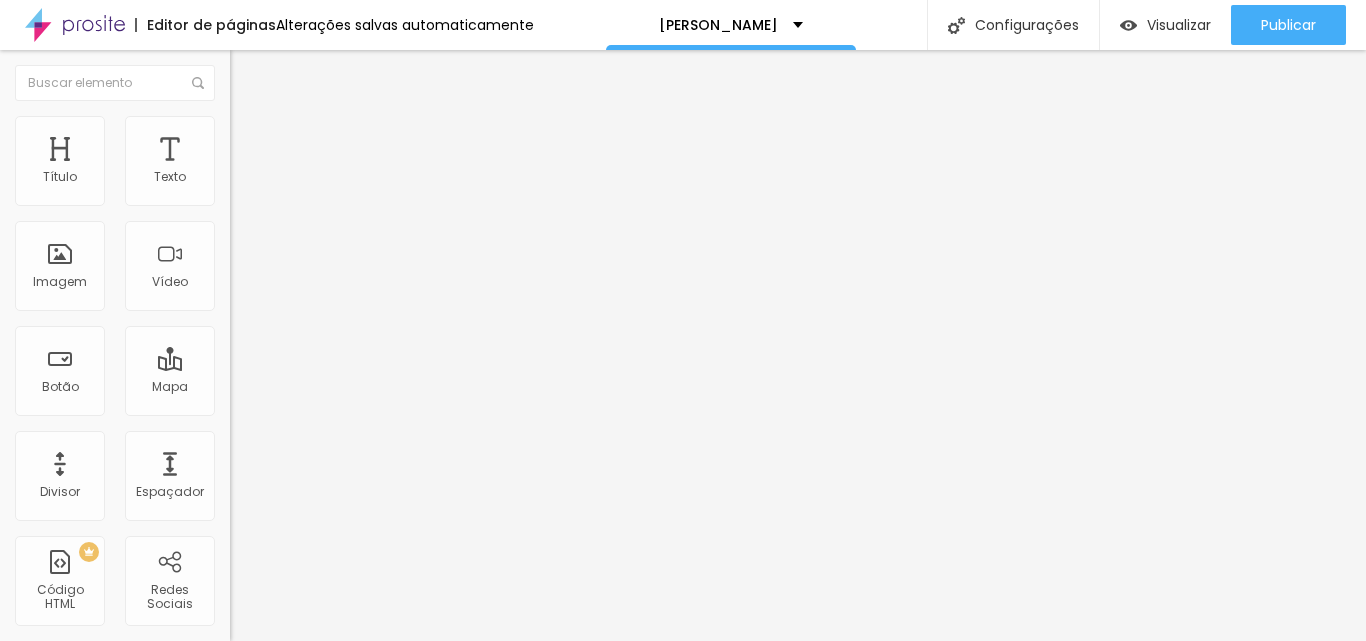 drag, startPoint x: 40, startPoint y: 195, endPoint x: 76, endPoint y: 195, distance: 36 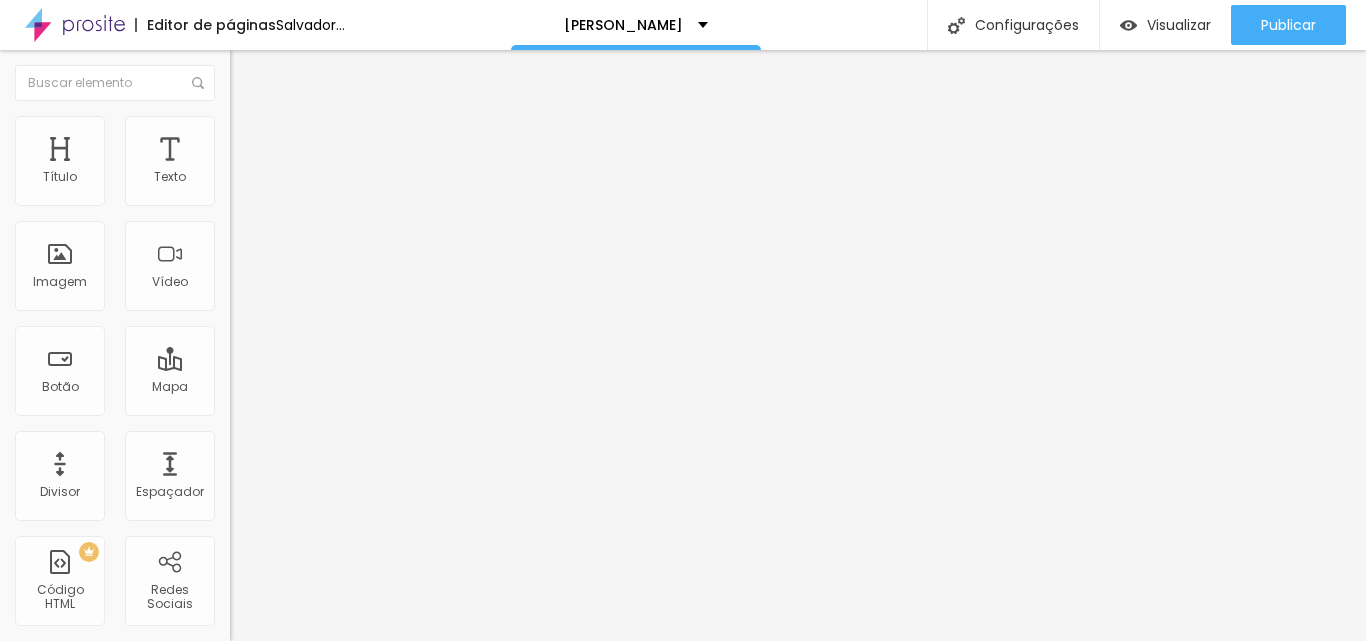 drag, startPoint x: 73, startPoint y: 198, endPoint x: 75, endPoint y: 209, distance: 11.18034 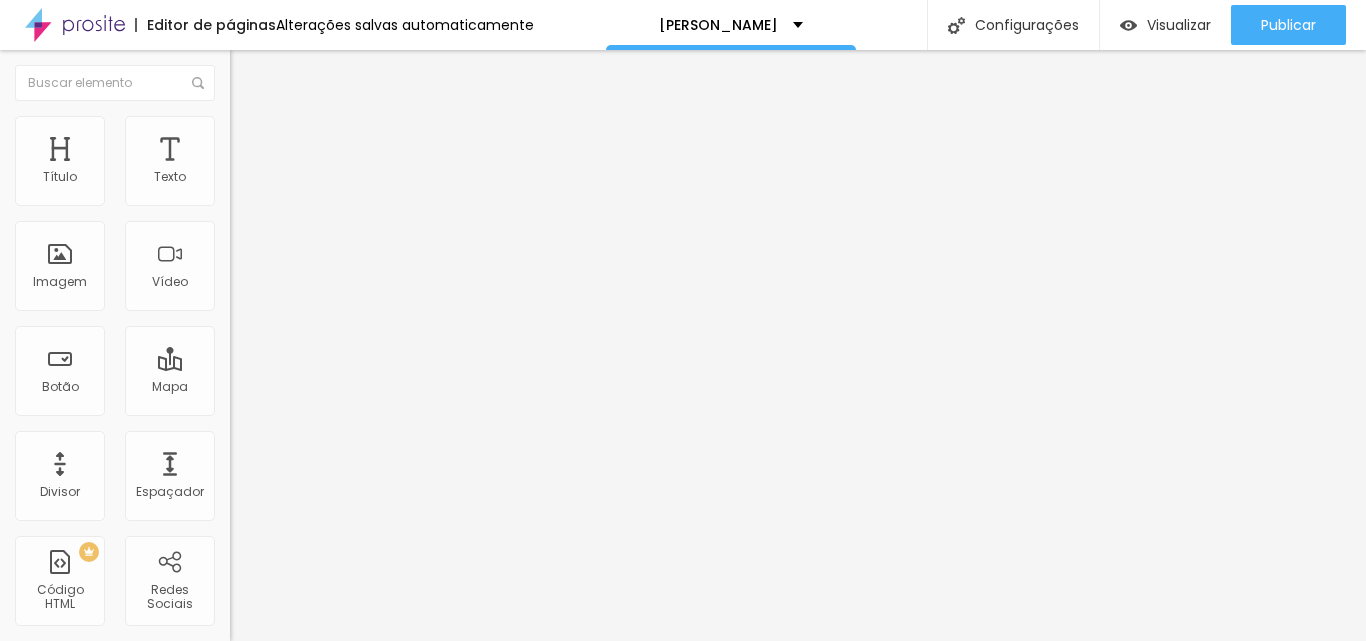 click at bounding box center [239, 105] 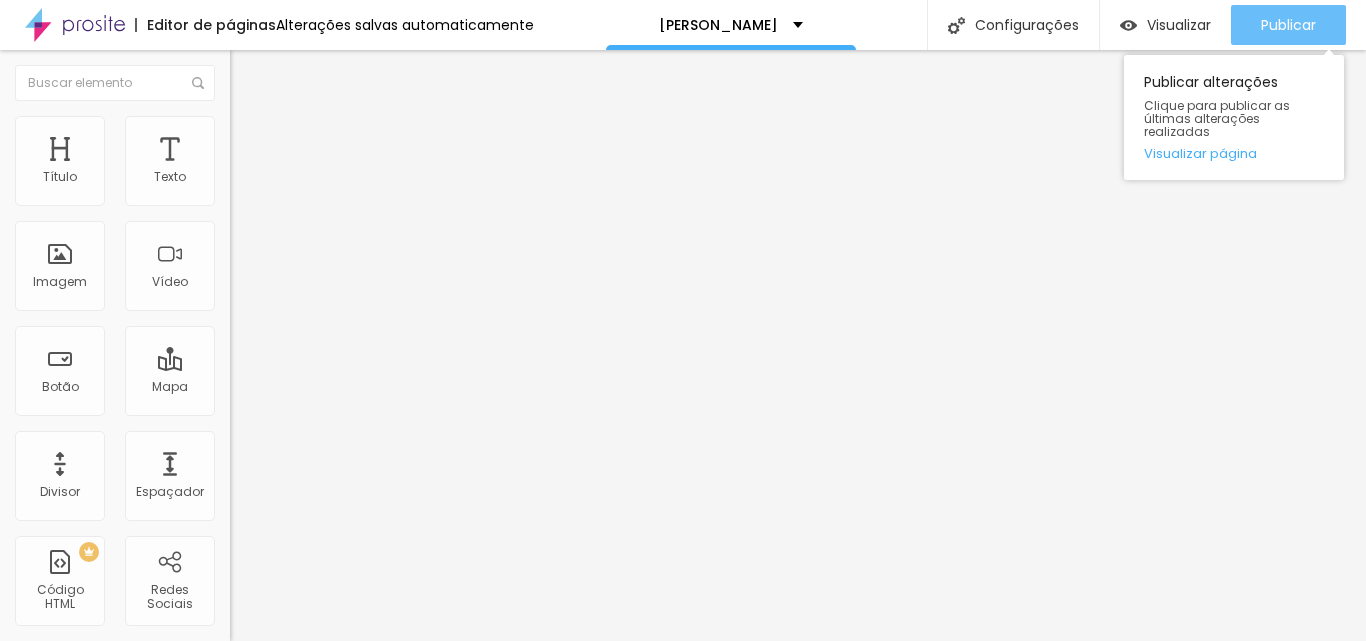 click on "Publicar" at bounding box center [1288, 25] 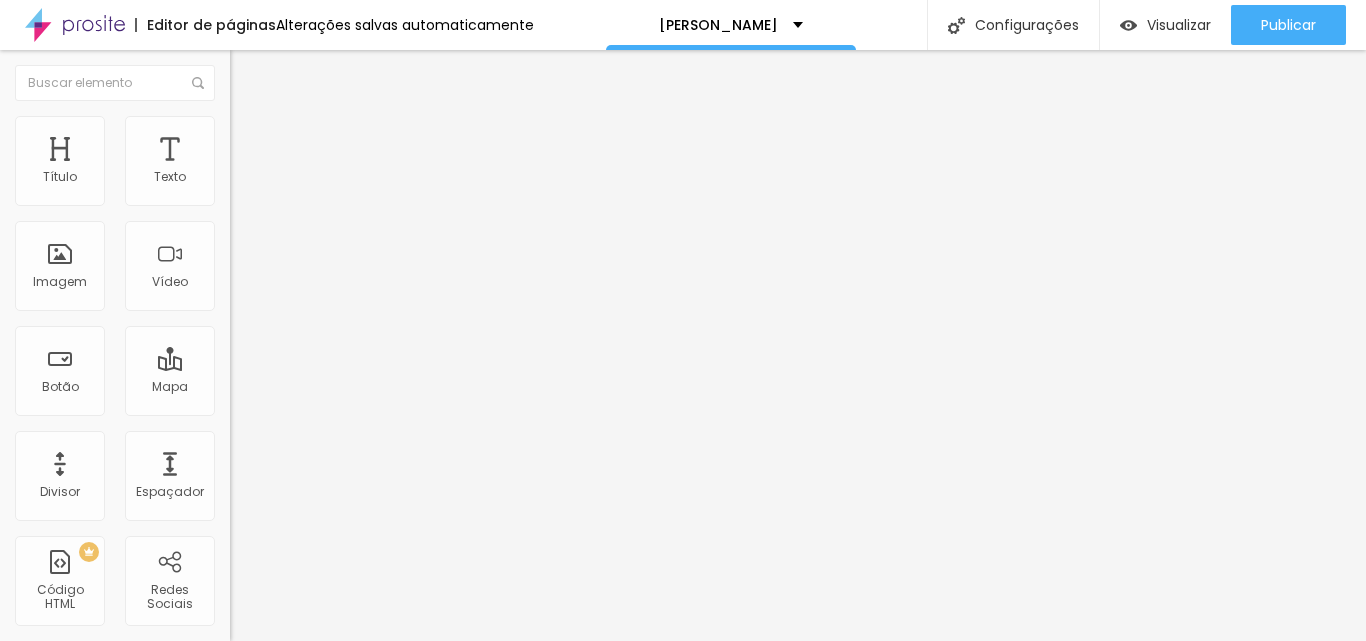click at bounding box center [683, 653] 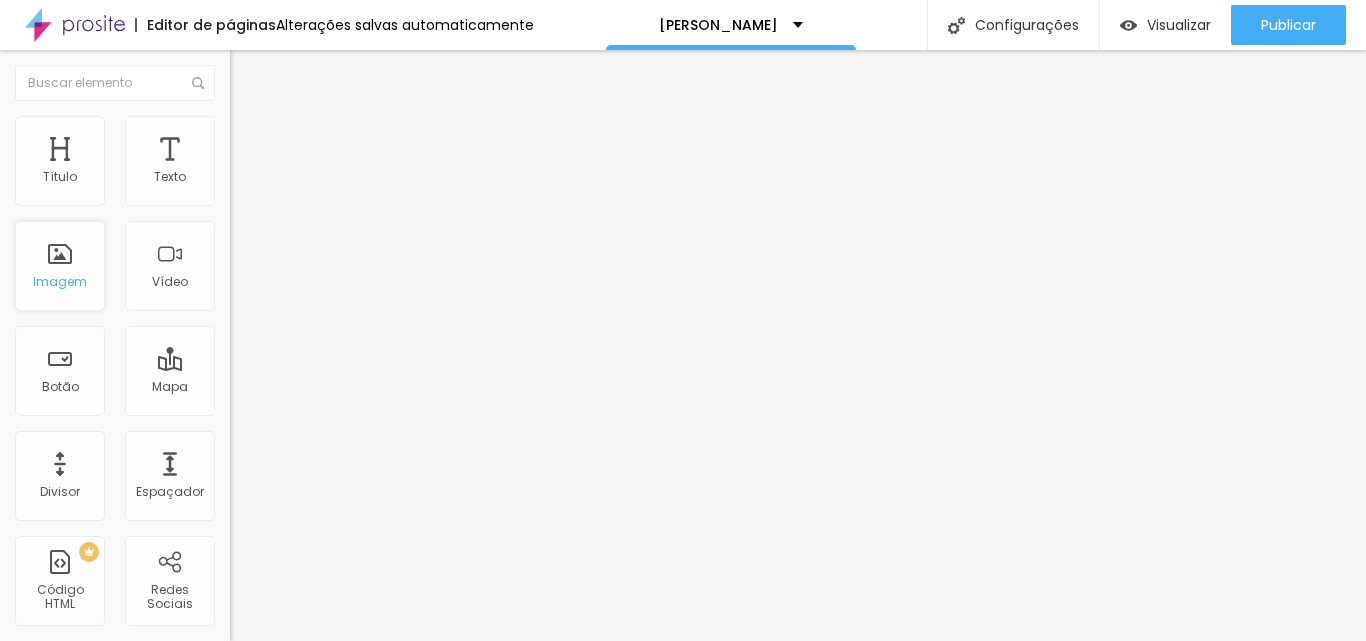 click on "Imagem" at bounding box center [60, 266] 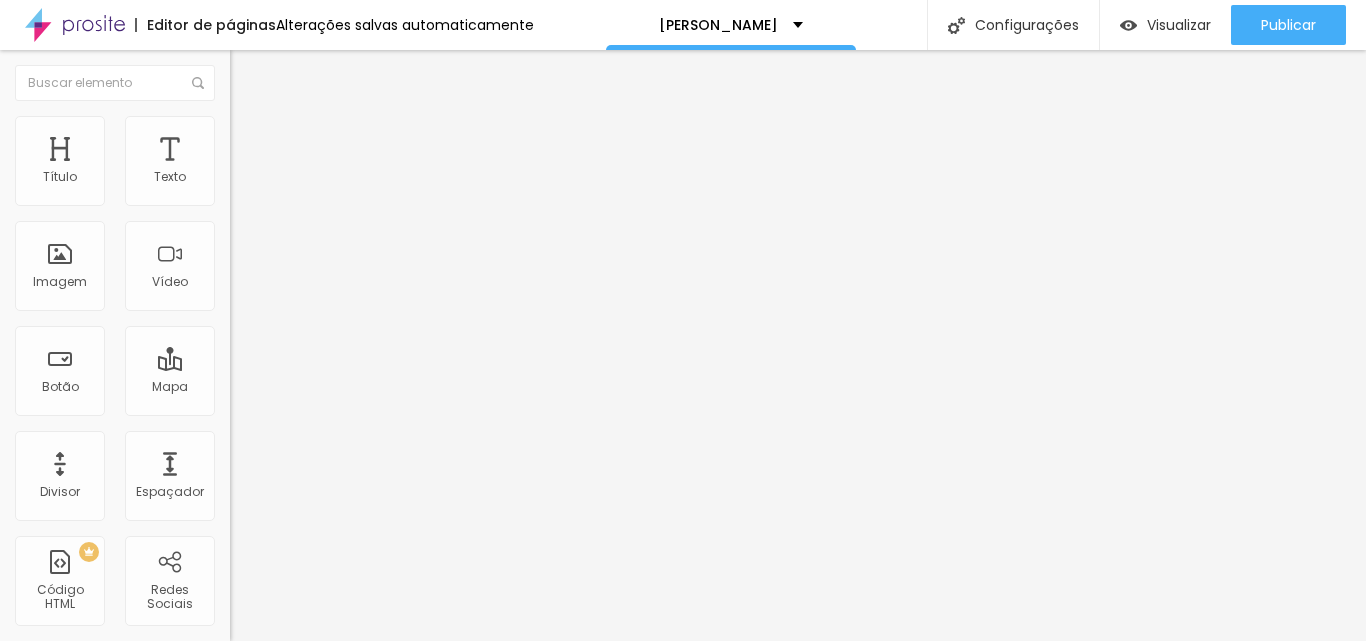 click on "Adicionar imagem" at bounding box center (300, 163) 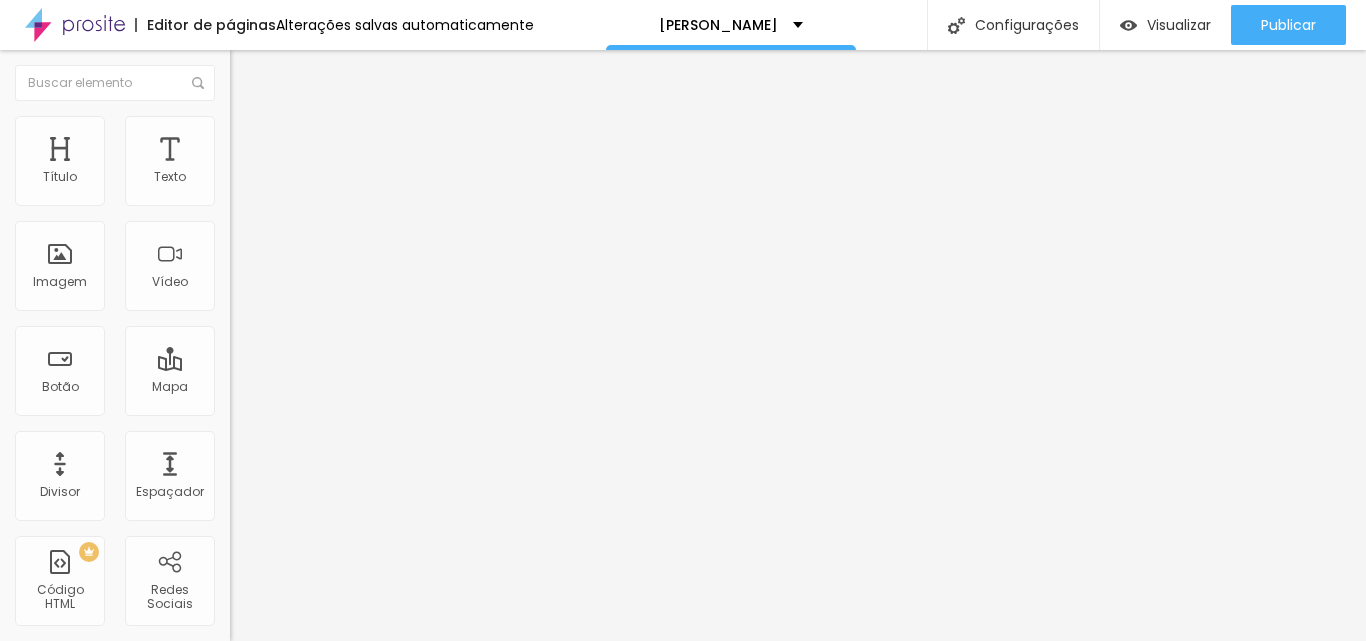 click on "Carregar" at bounding box center (85, 716) 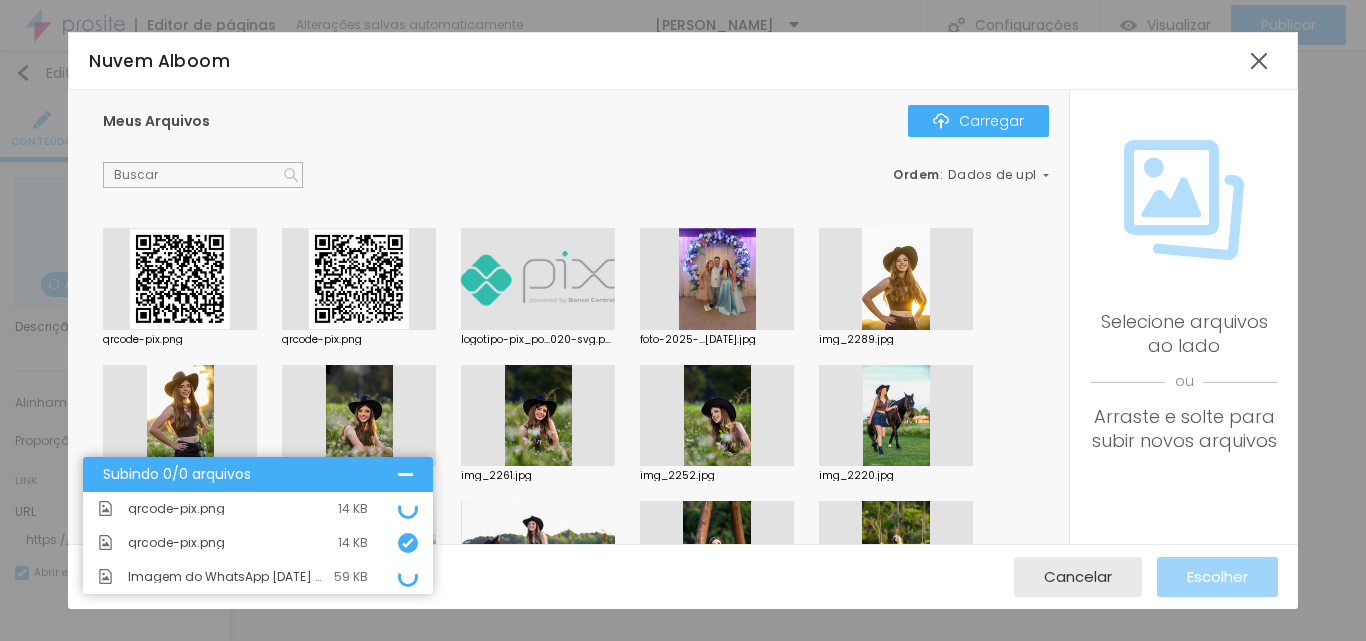 scroll, scrollTop: 0, scrollLeft: 0, axis: both 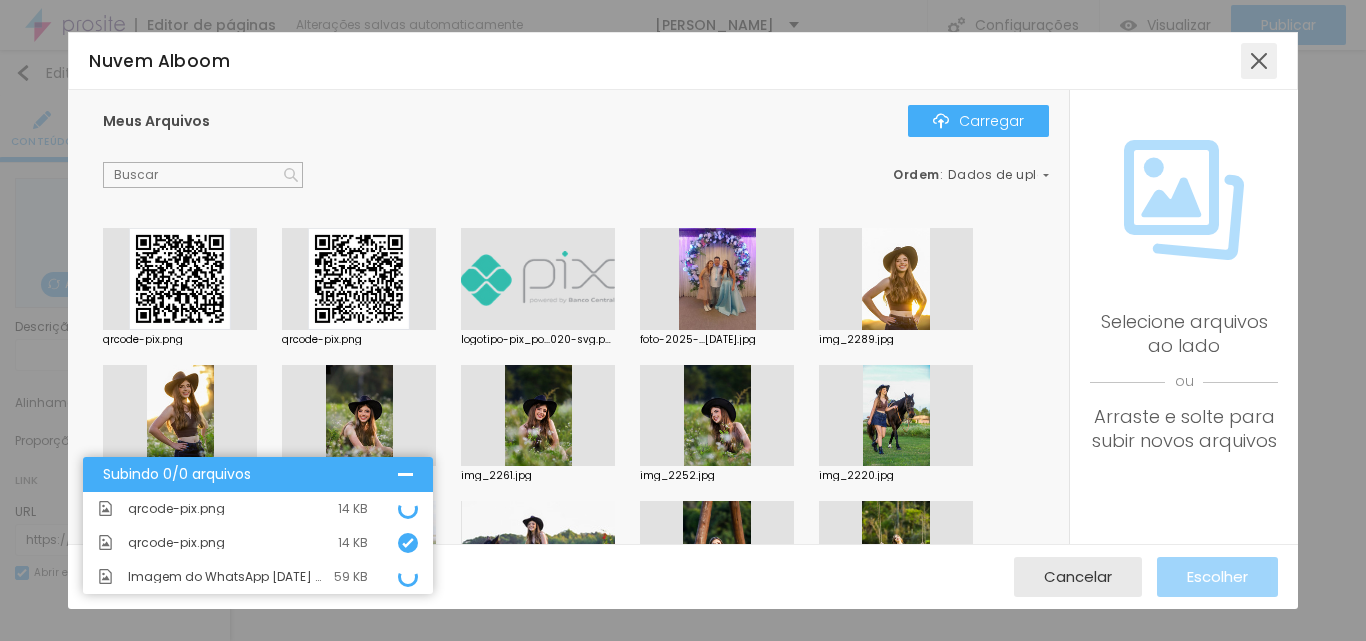click at bounding box center (1259, 61) 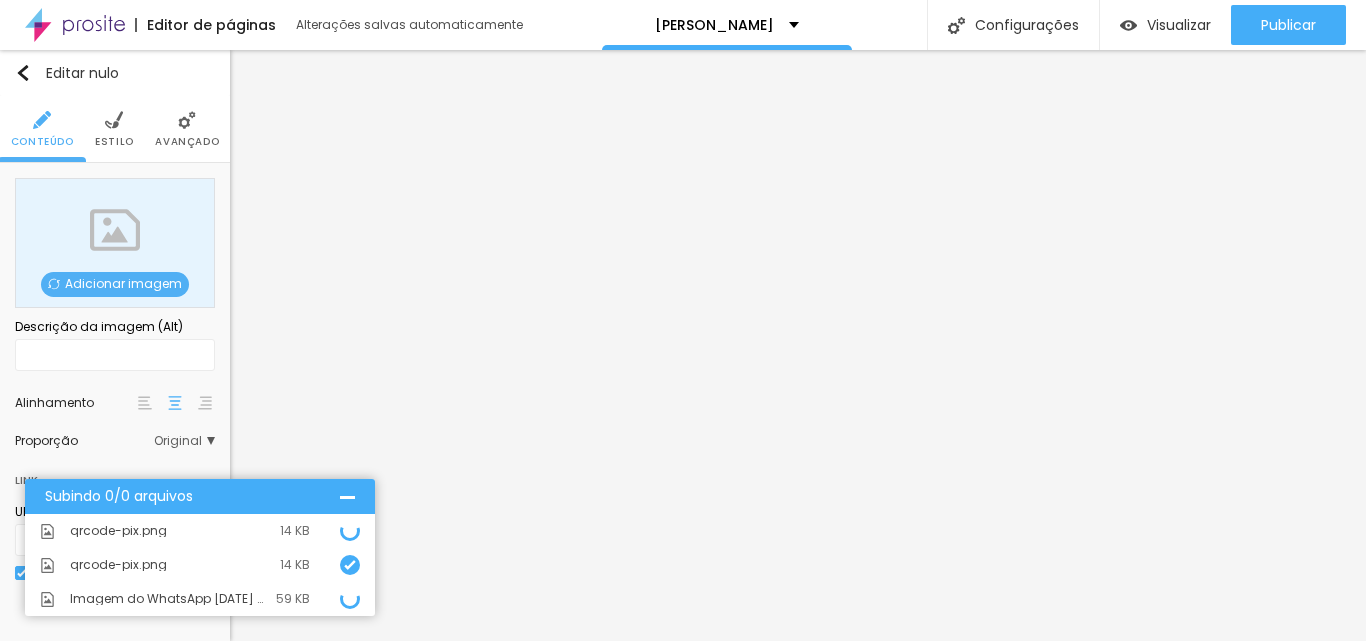 click on "Adicionar imagem" at bounding box center (123, 283) 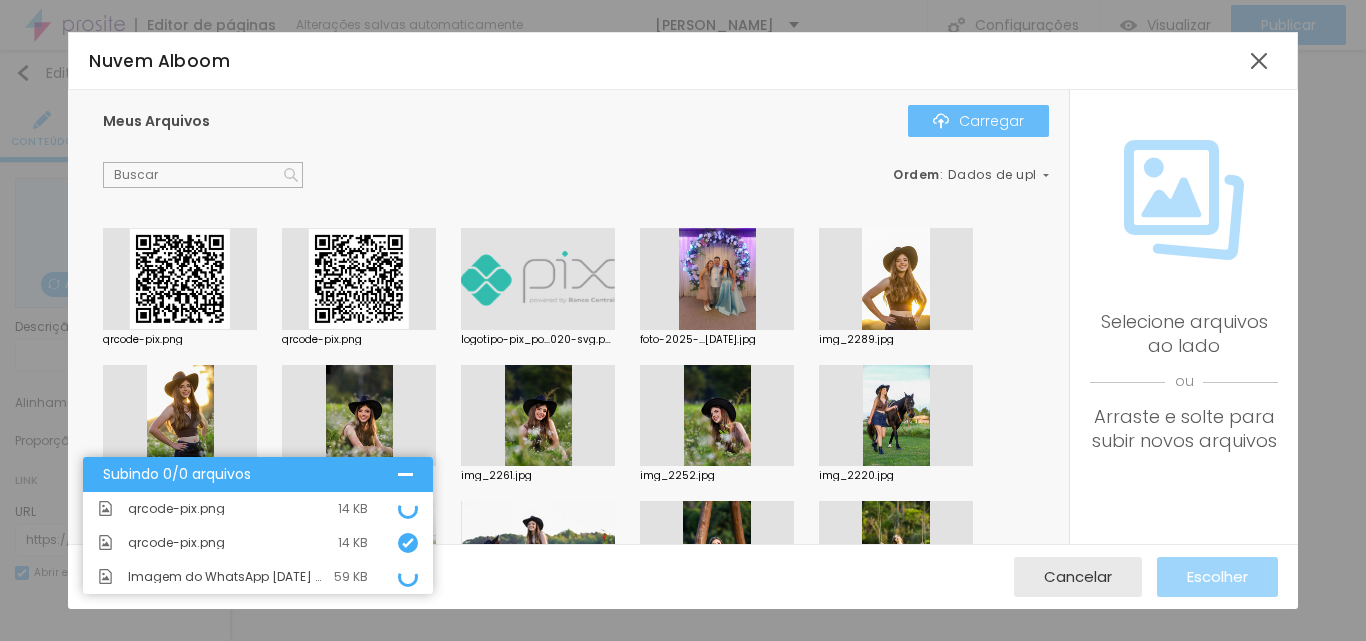 click on "Carregar" at bounding box center [991, 121] 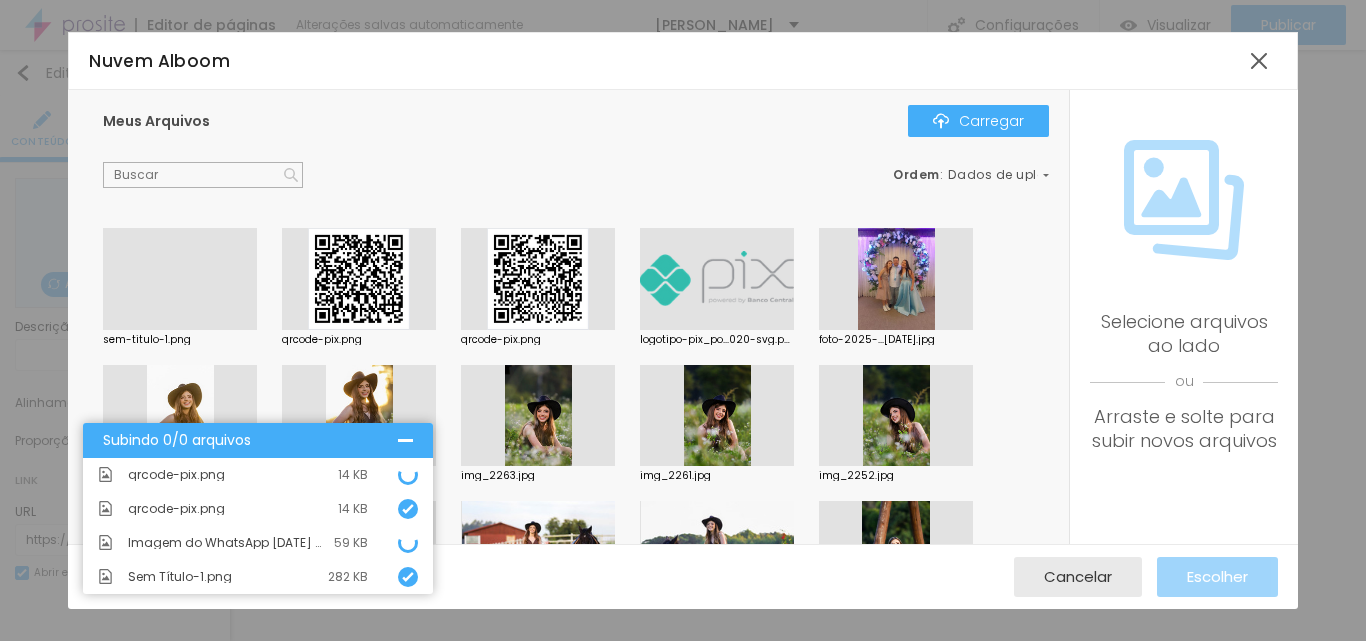 click at bounding box center (180, 330) 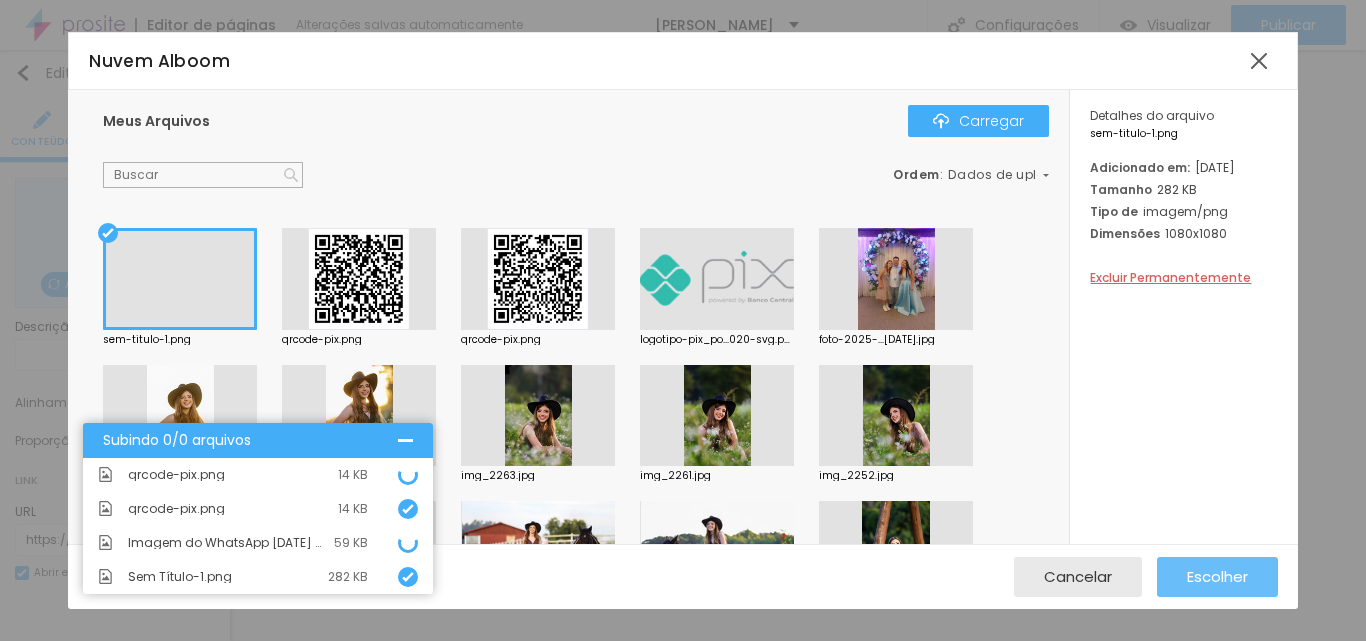 click on "Escolher" at bounding box center (1217, 576) 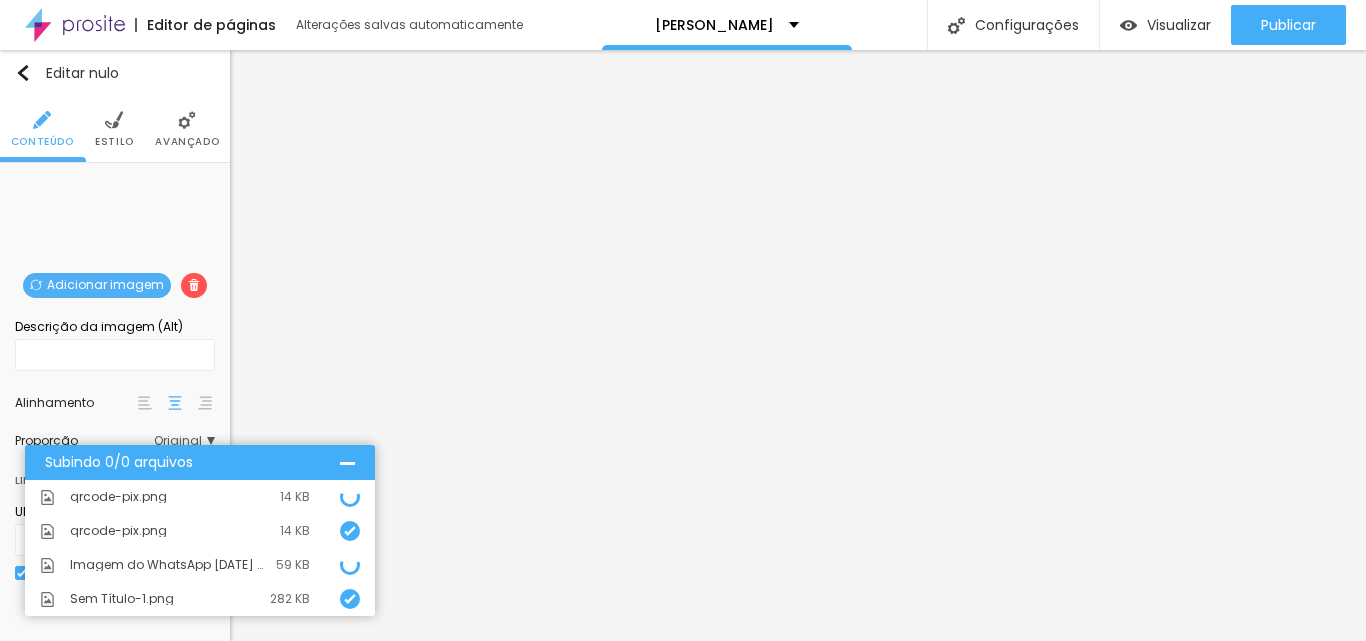 click on "Estilo" at bounding box center [114, 129] 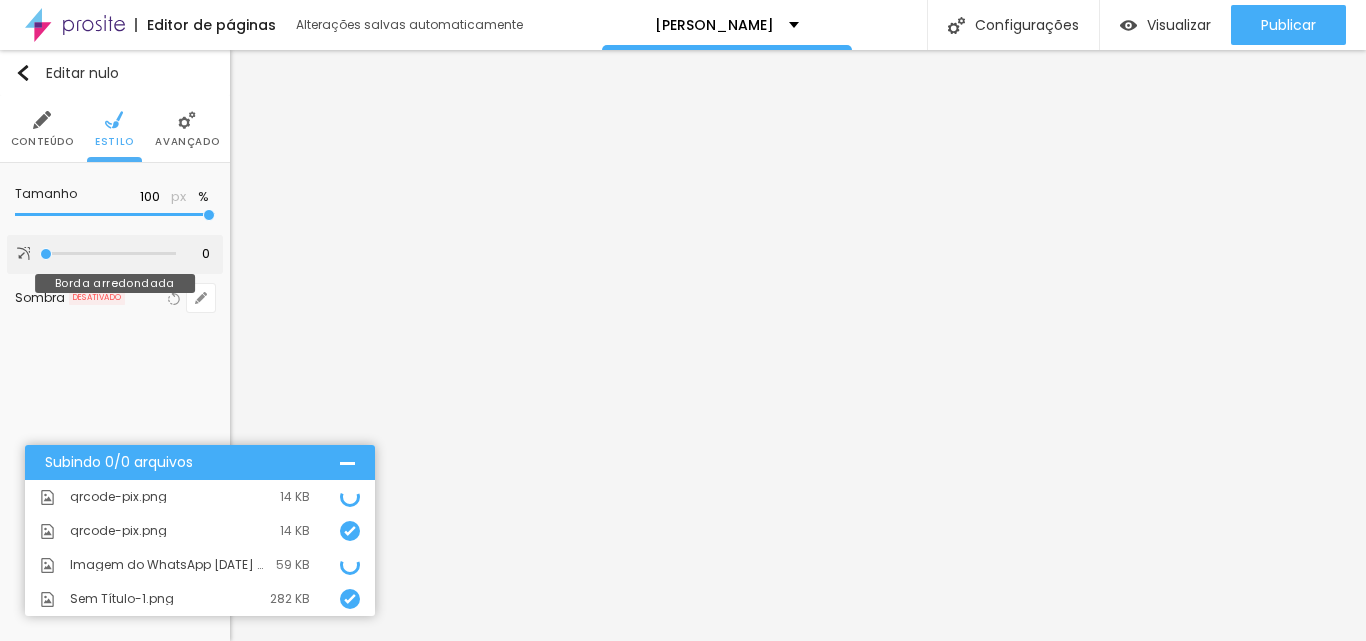 type on "11" 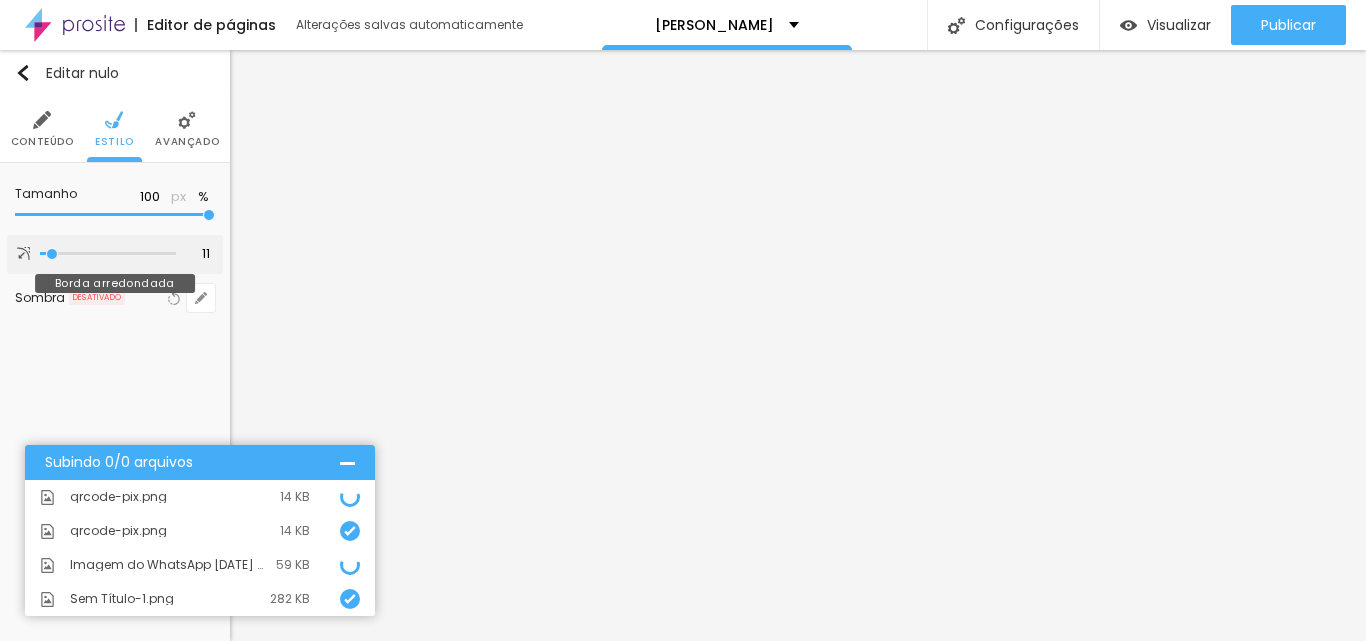 type on "26" 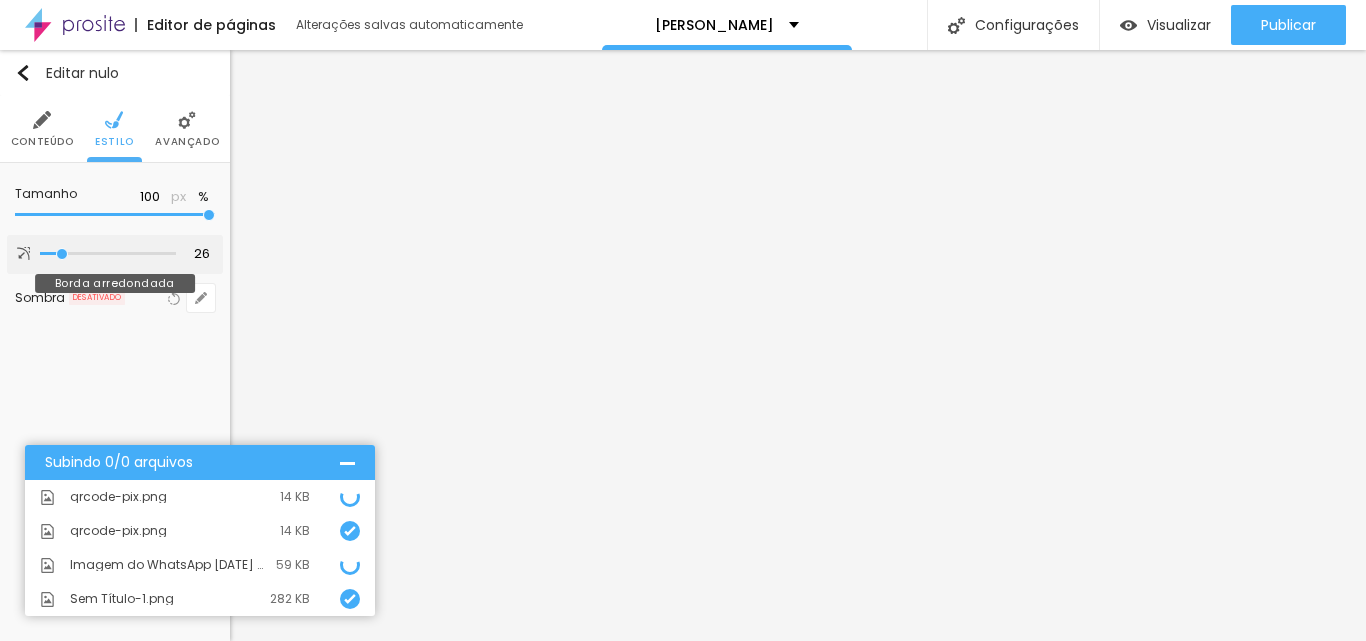 type on "28" 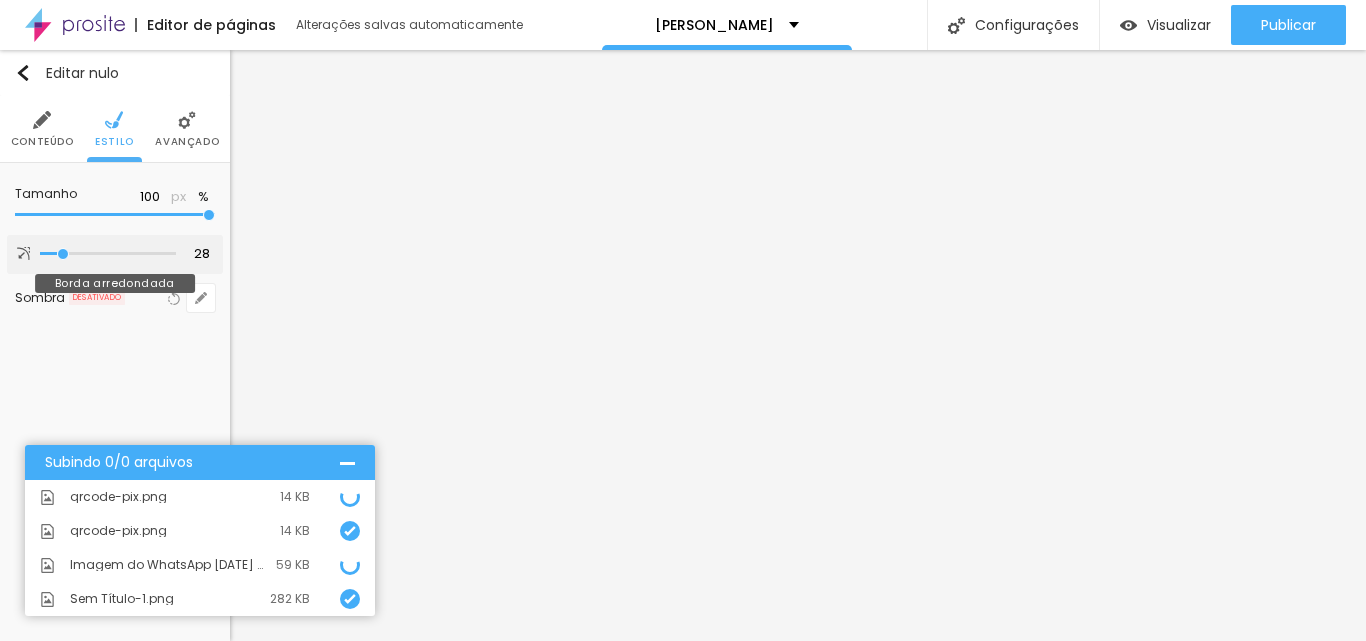 type on "31" 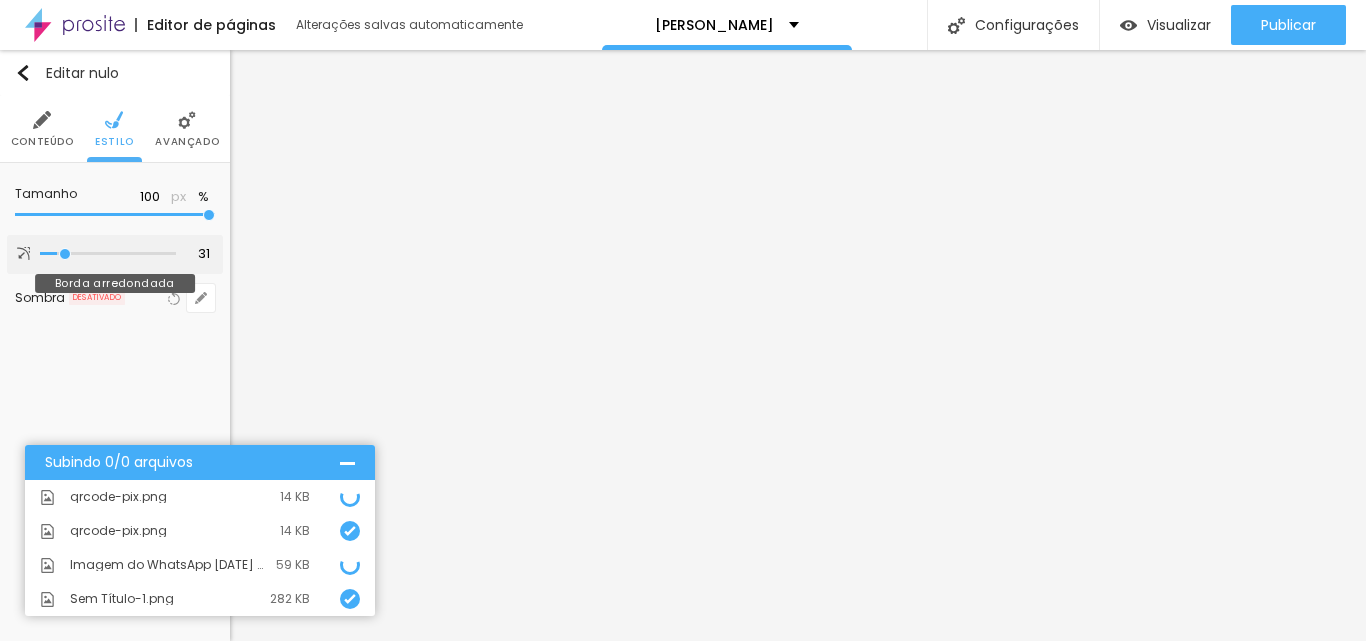 type on "33" 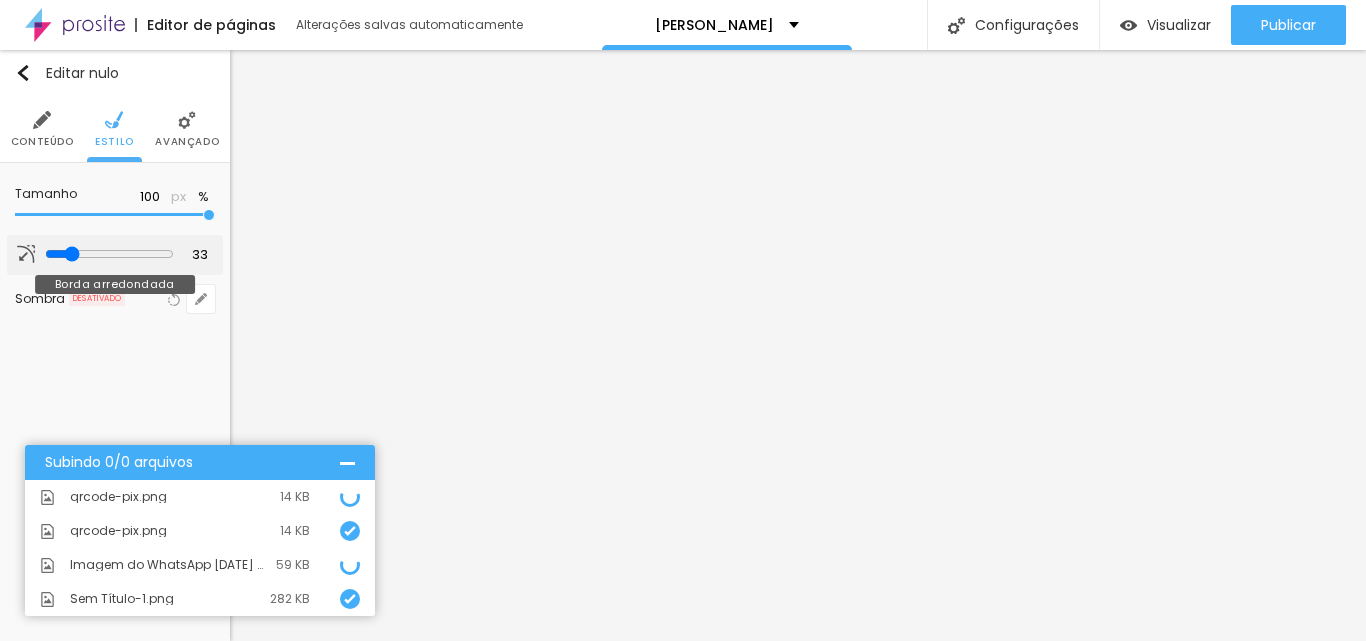 type on "38" 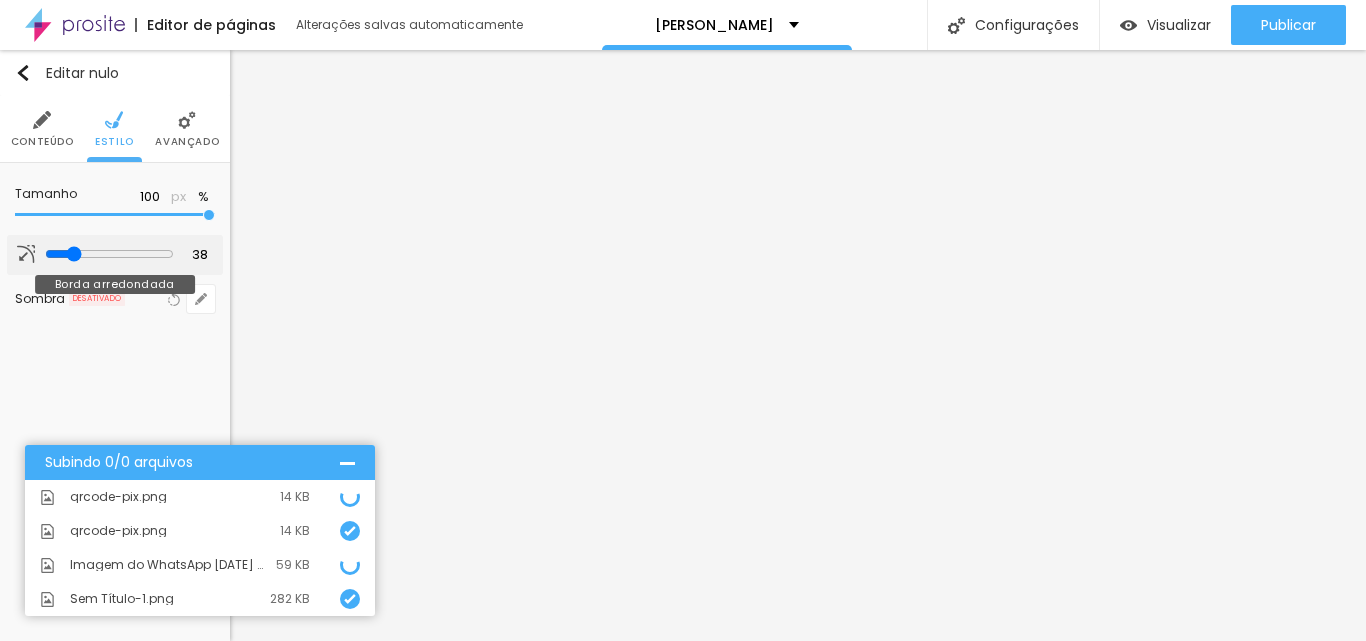 type on "41" 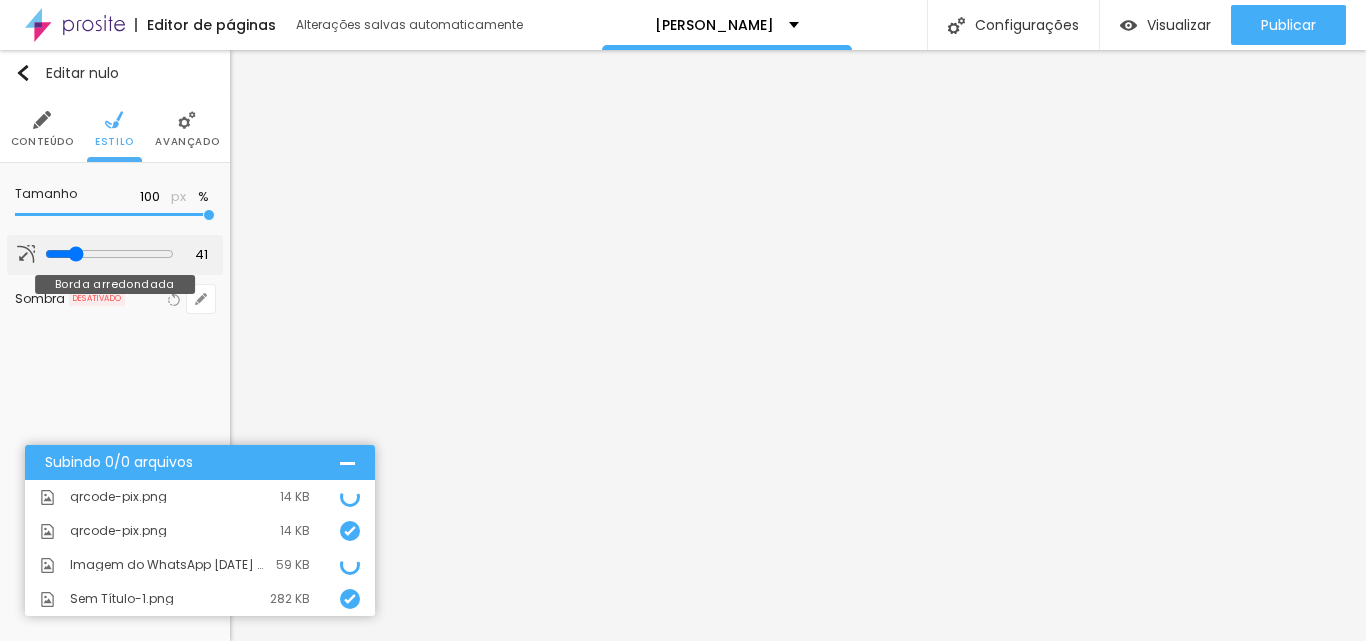 type on "58" 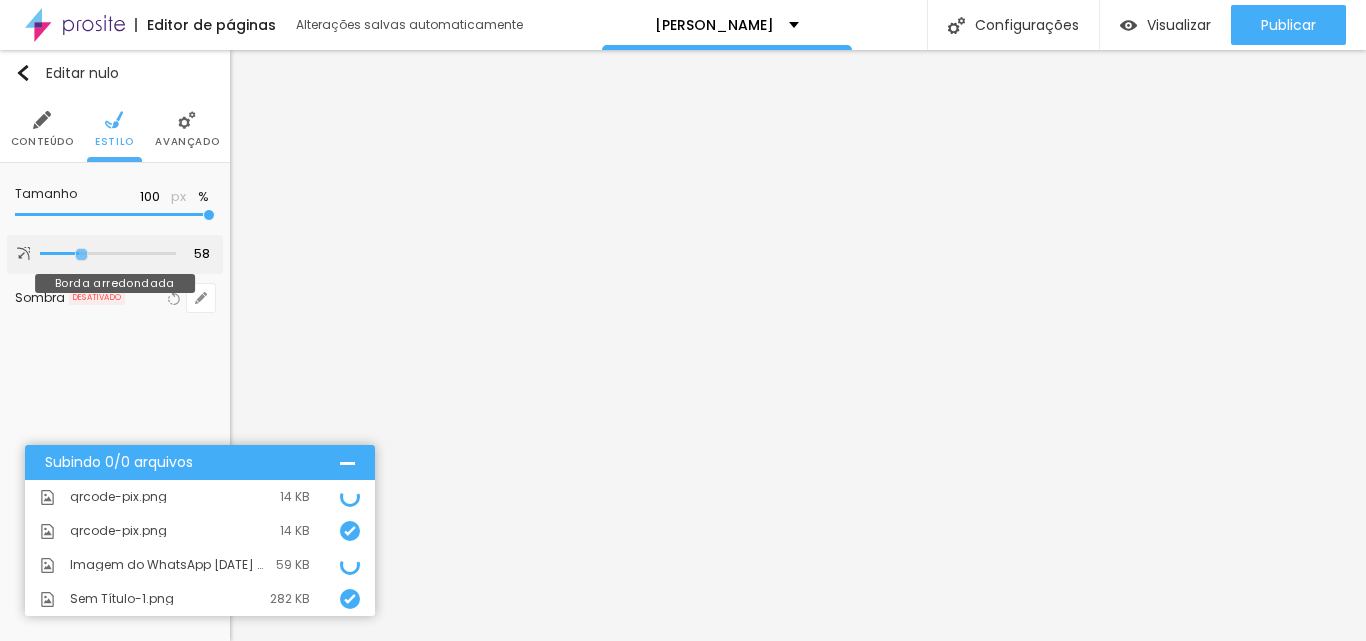 drag, startPoint x: 49, startPoint y: 253, endPoint x: 82, endPoint y: 254, distance: 33.01515 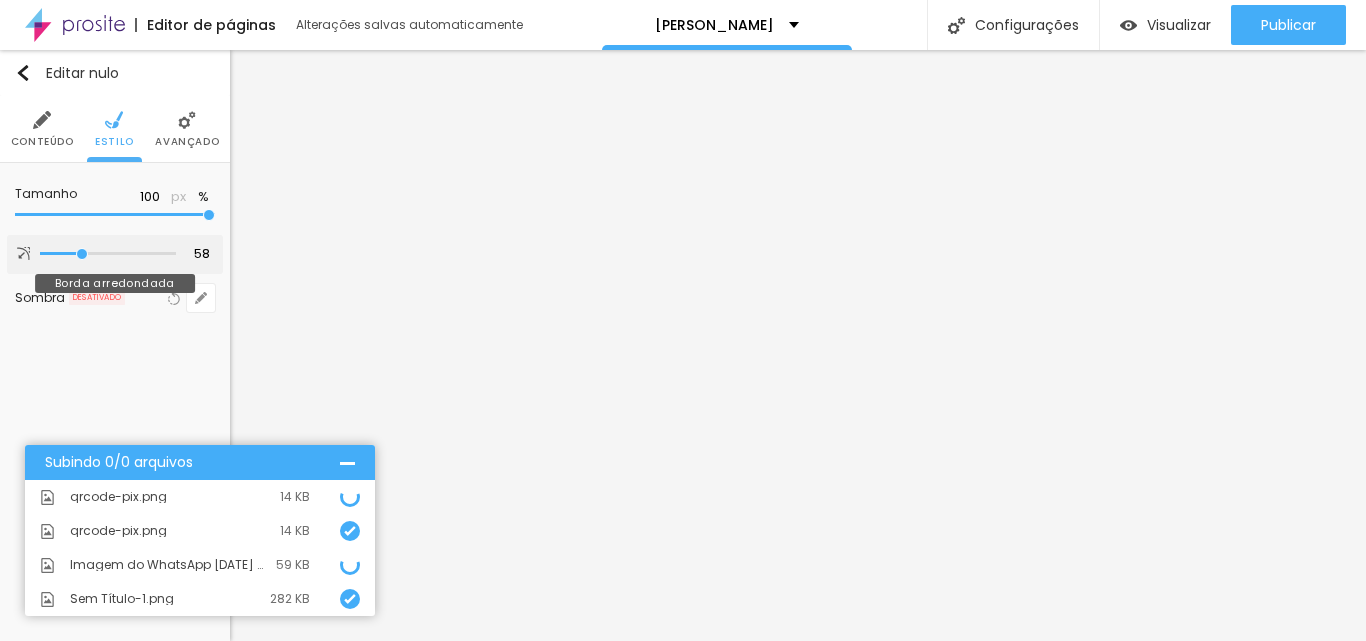 type on "58" 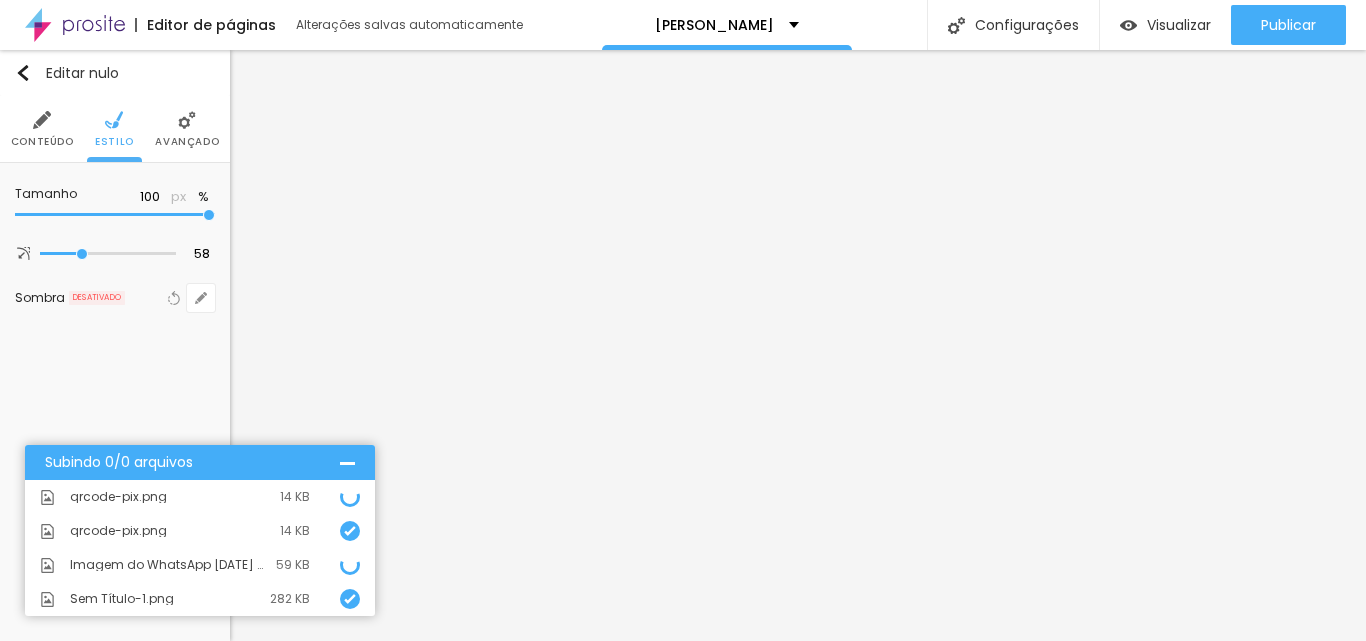 type on "95" 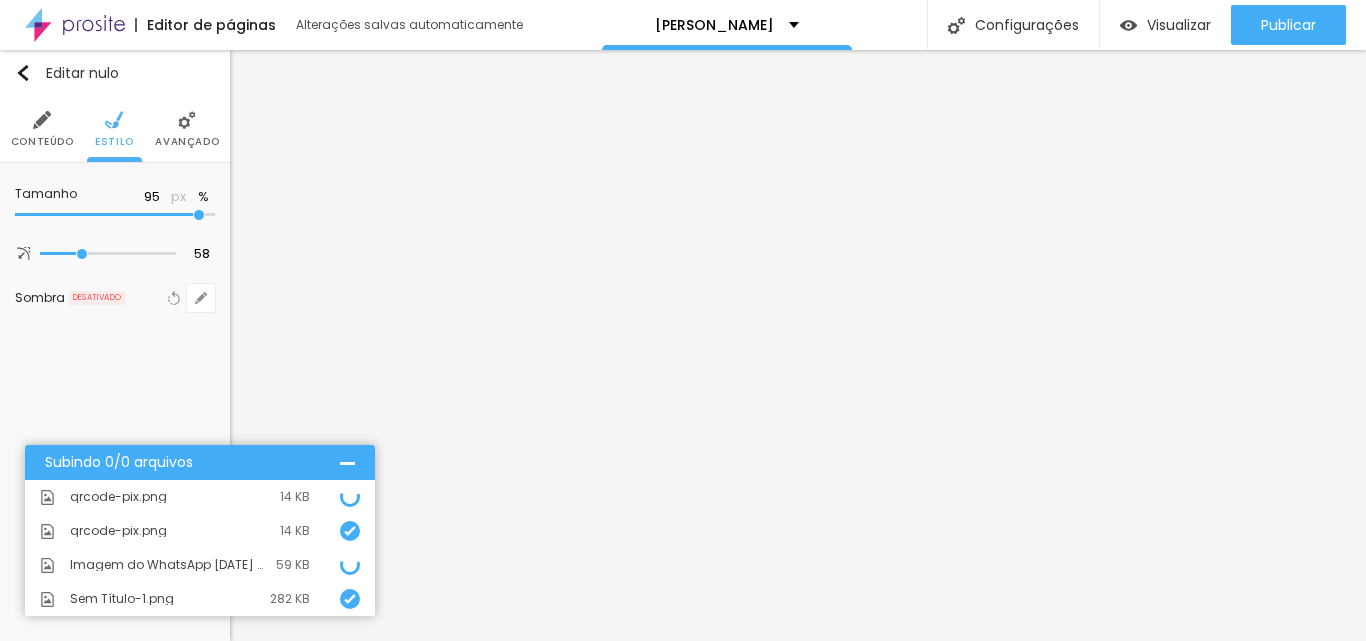 type on "85" 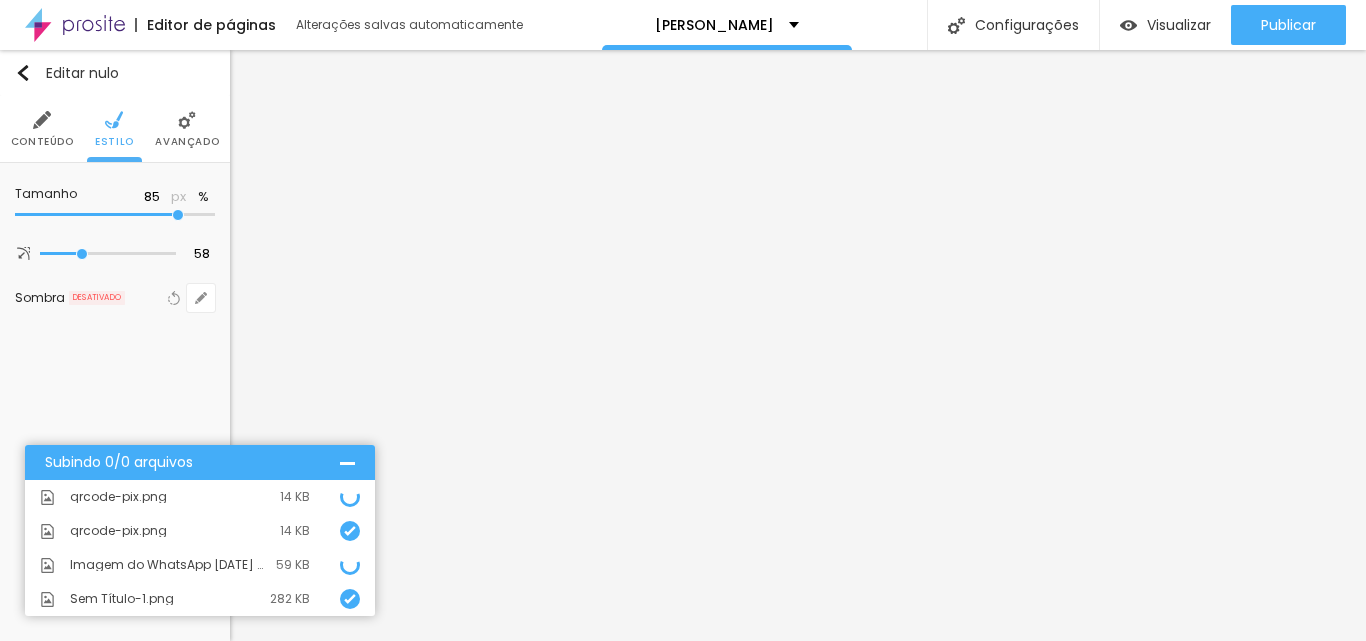 type on "80" 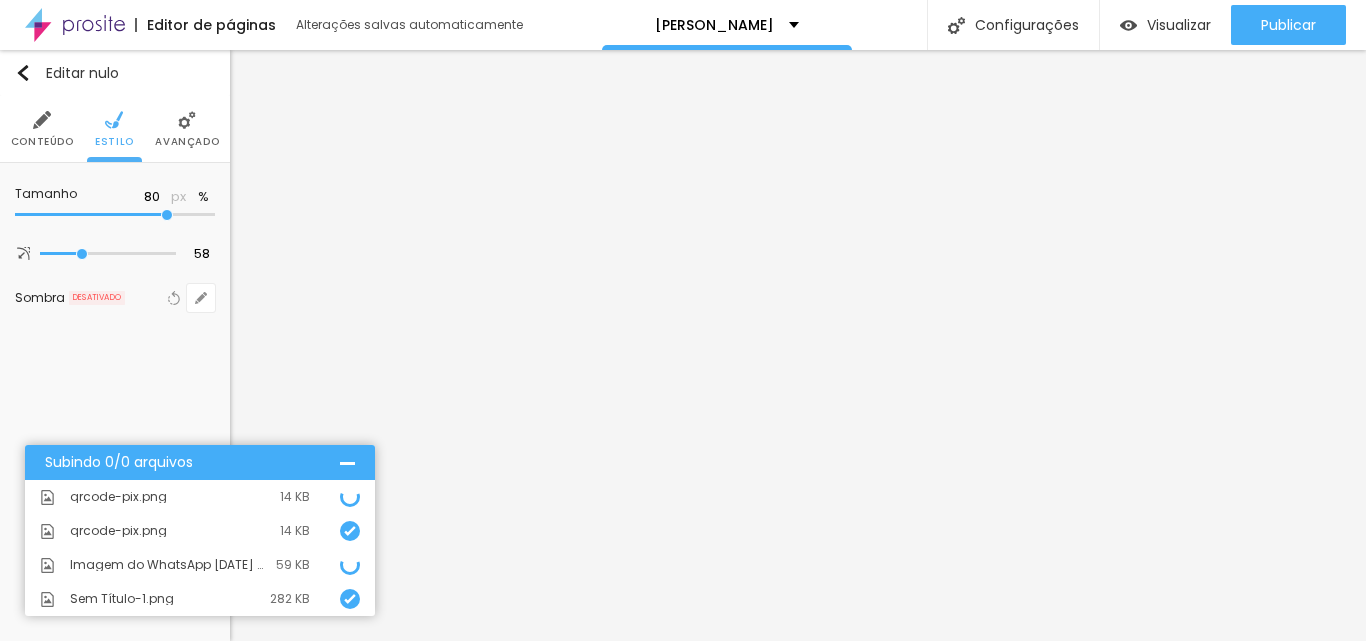 type on "75" 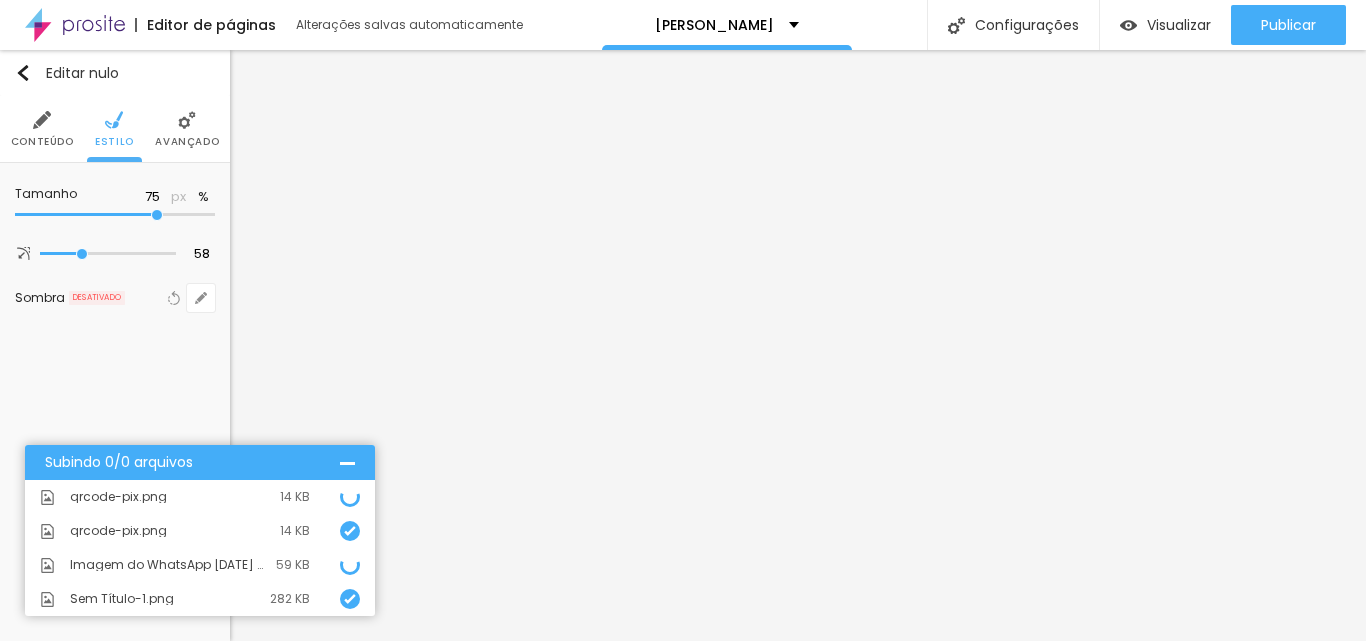 type on "70" 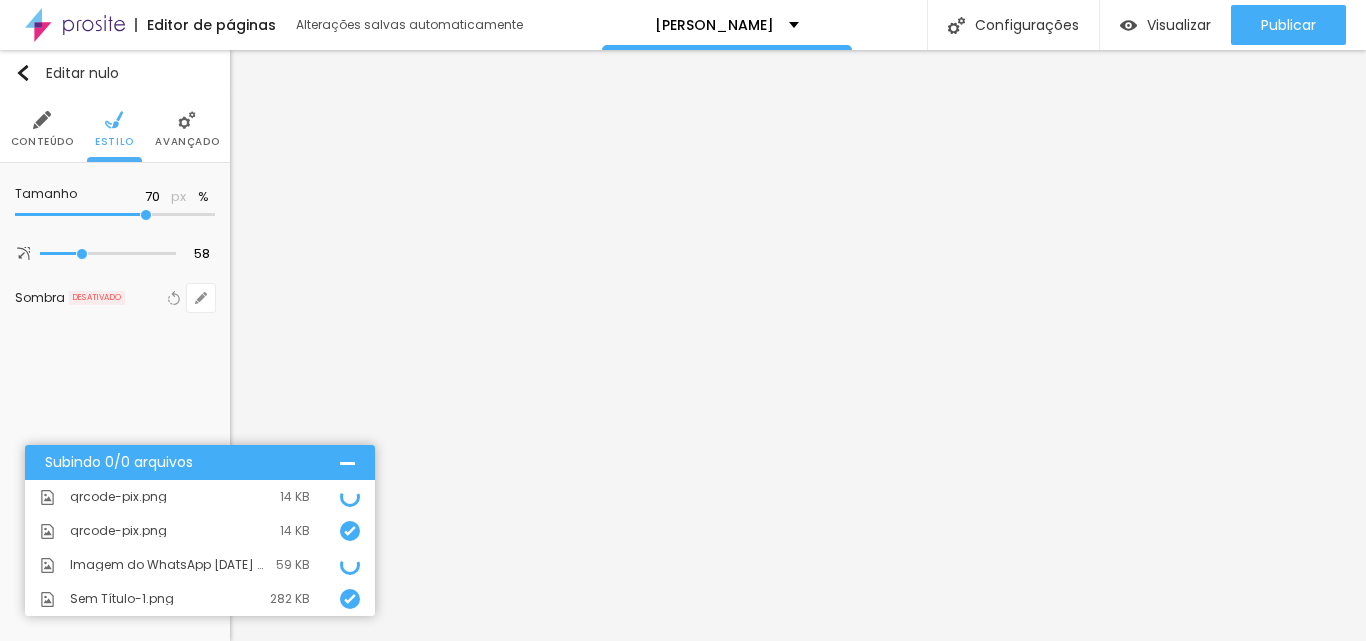 type on "75" 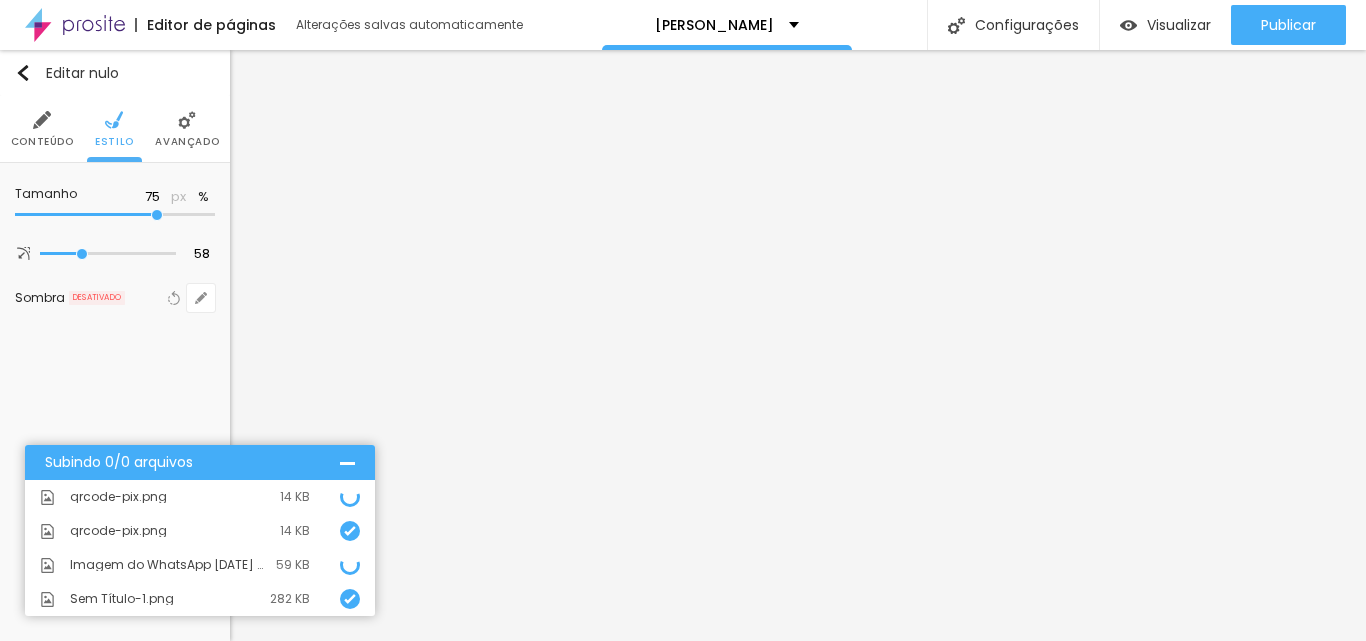 type on "80" 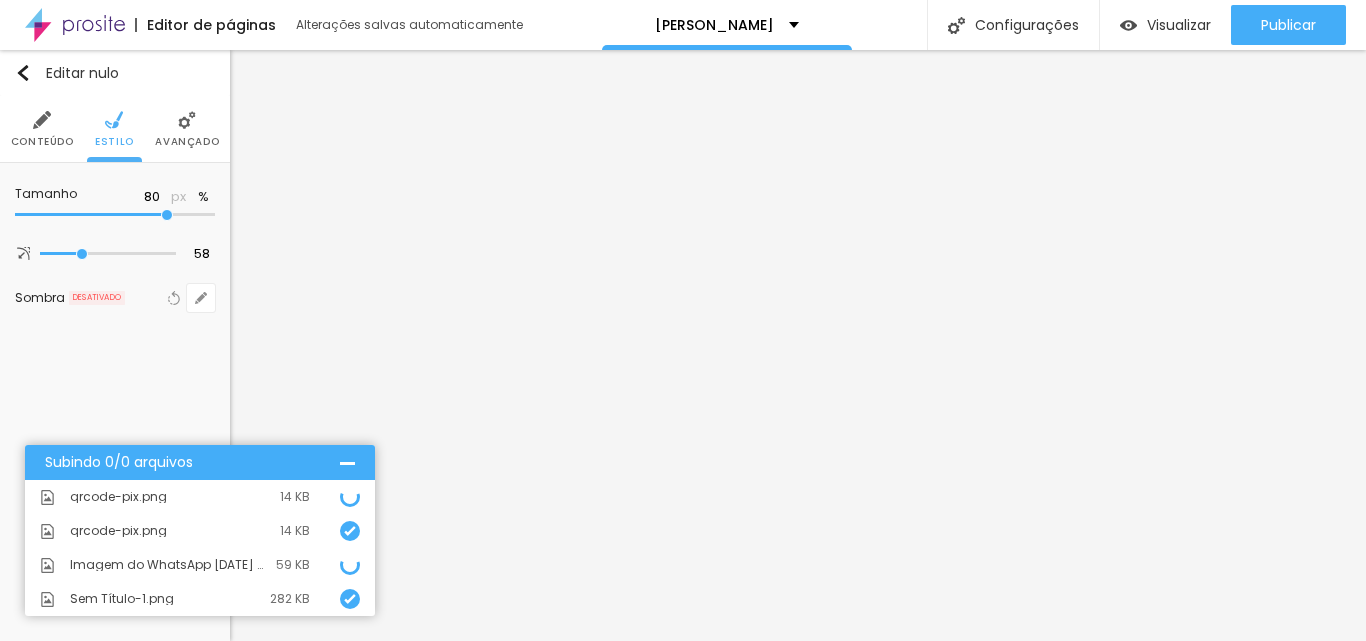 drag, startPoint x: 203, startPoint y: 212, endPoint x: 168, endPoint y: 208, distance: 35.22783 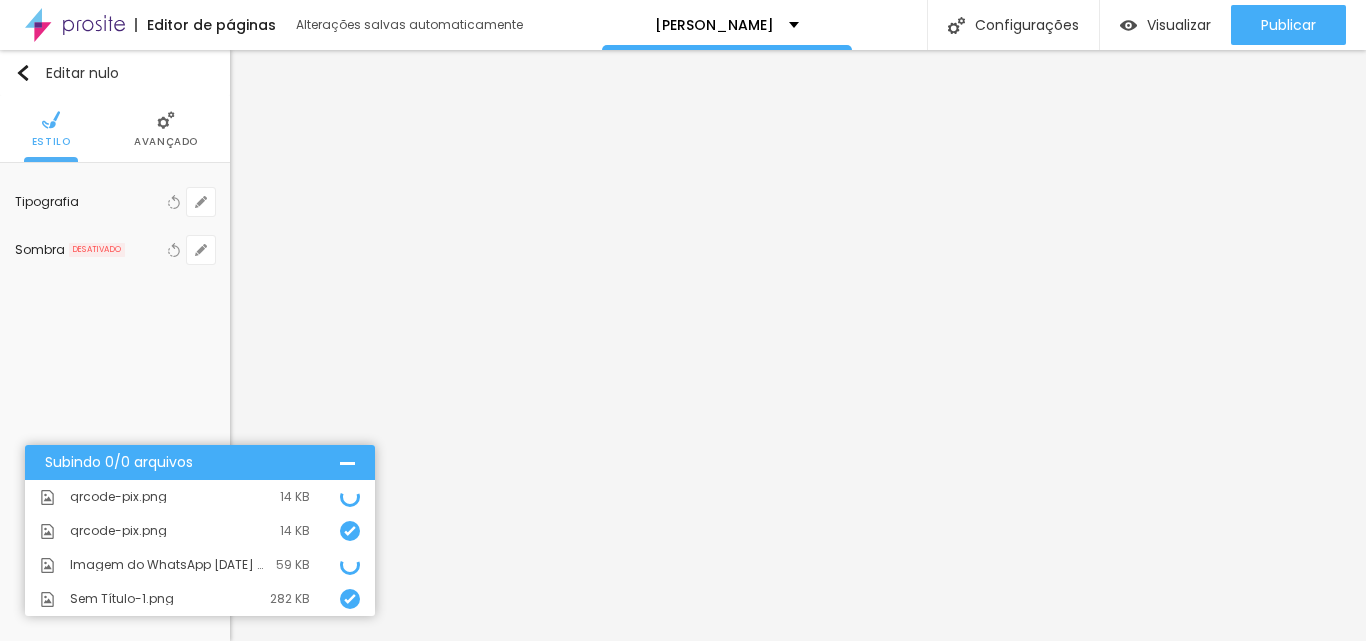 click on "Avançado" at bounding box center [166, 141] 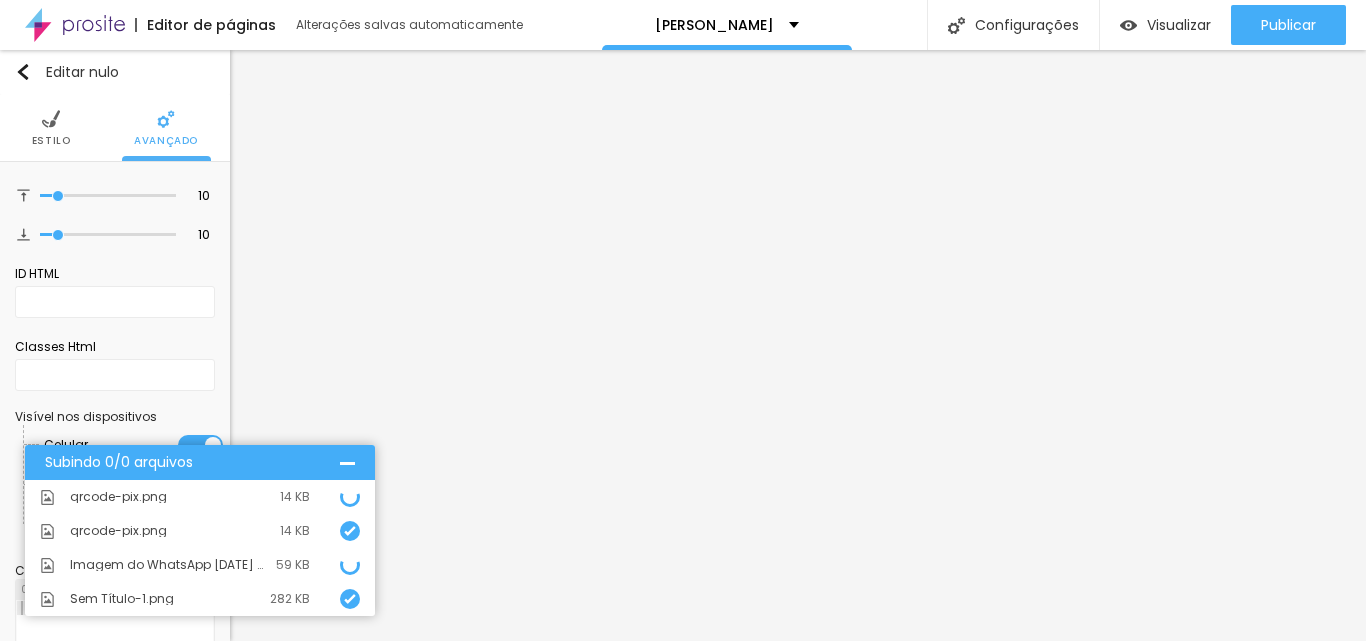 scroll, scrollTop: 0, scrollLeft: 0, axis: both 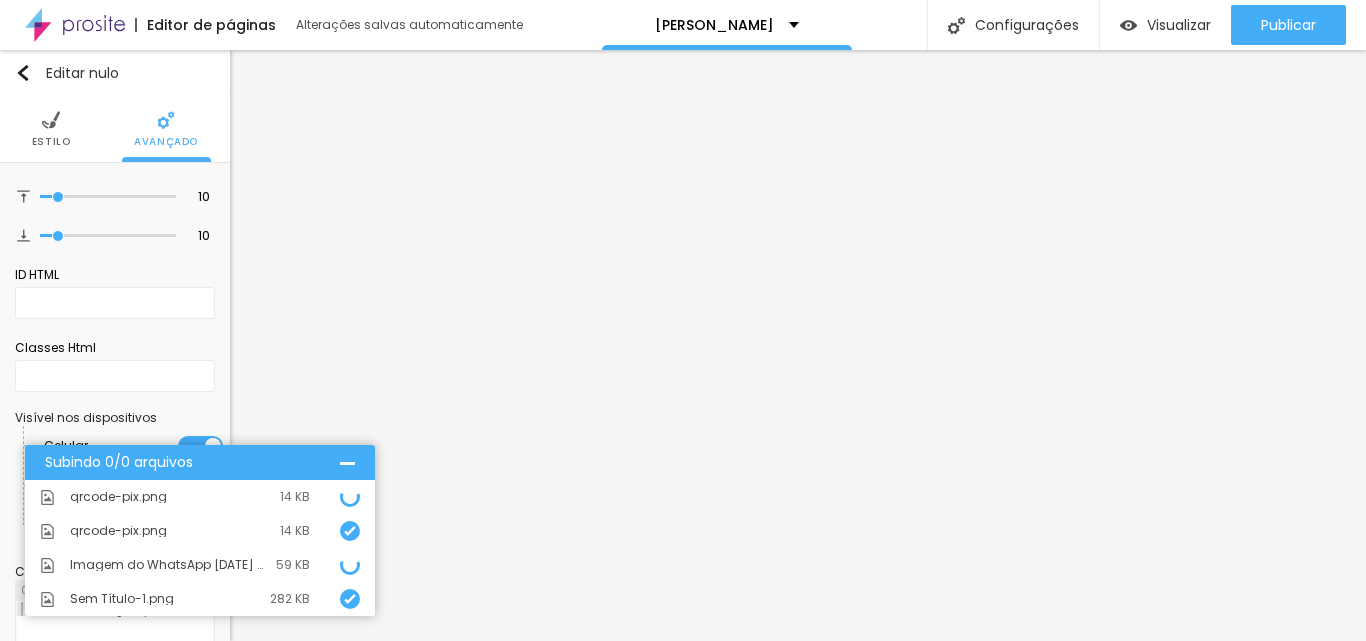 click on "Estilo" at bounding box center [51, 129] 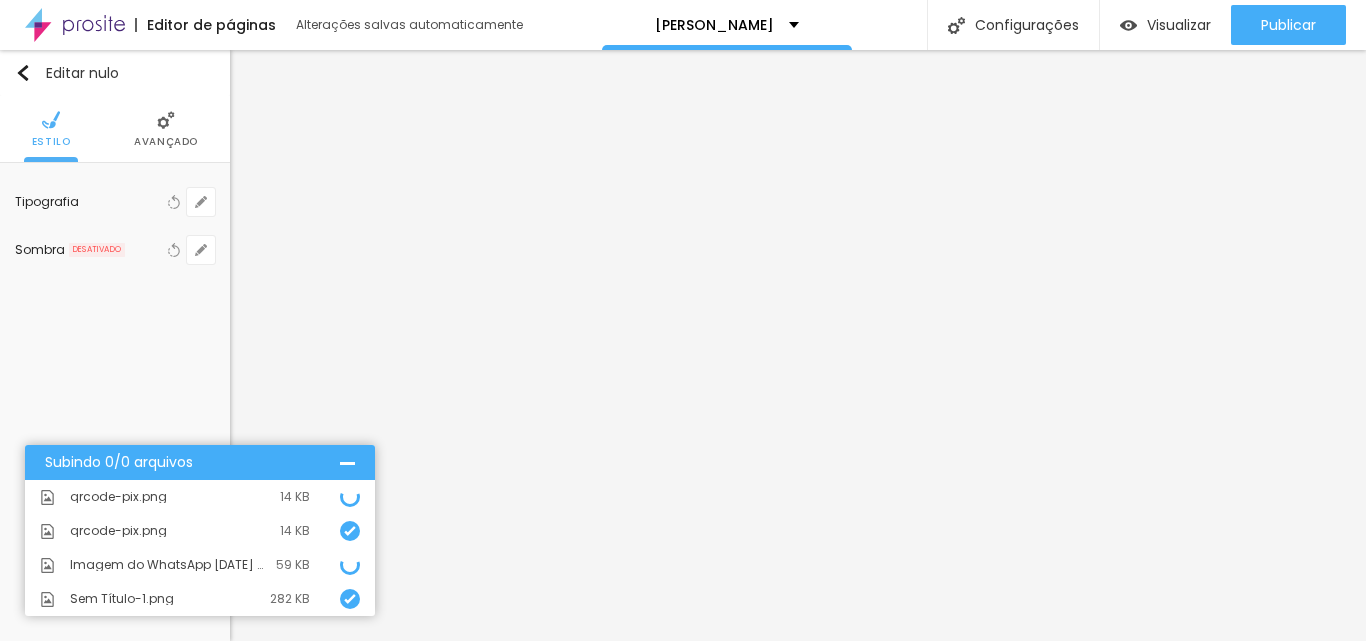 click on "Avançado" at bounding box center [166, 141] 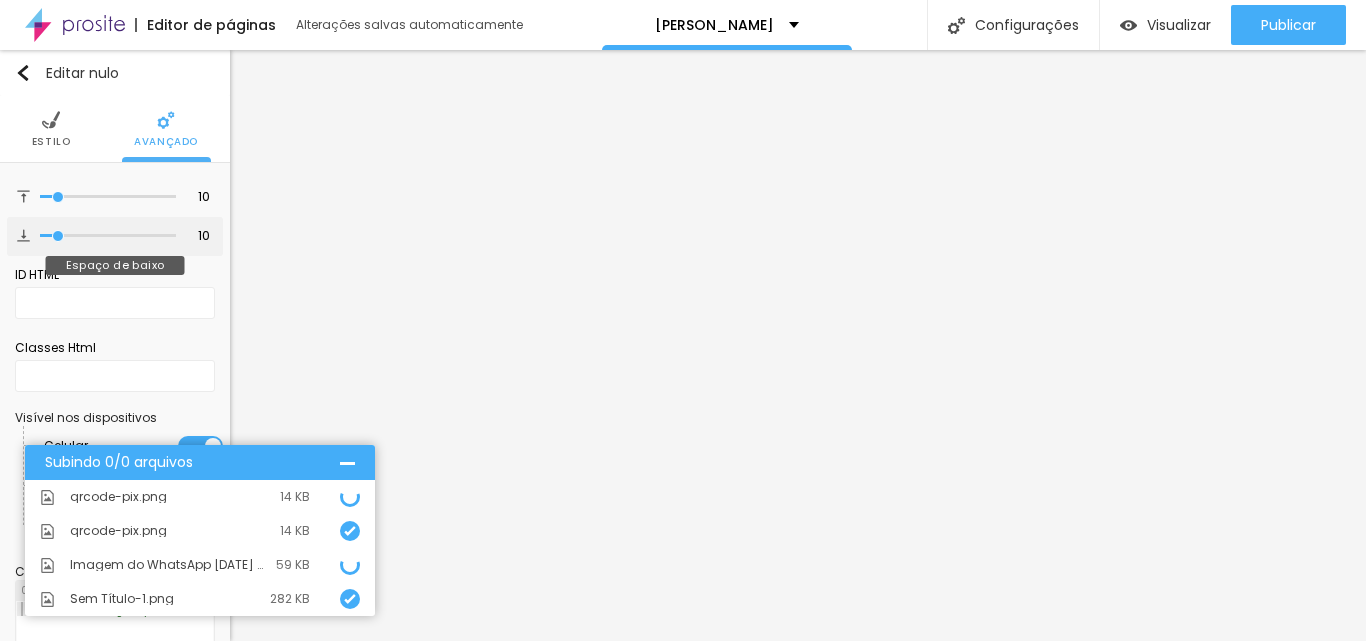 type on "59" 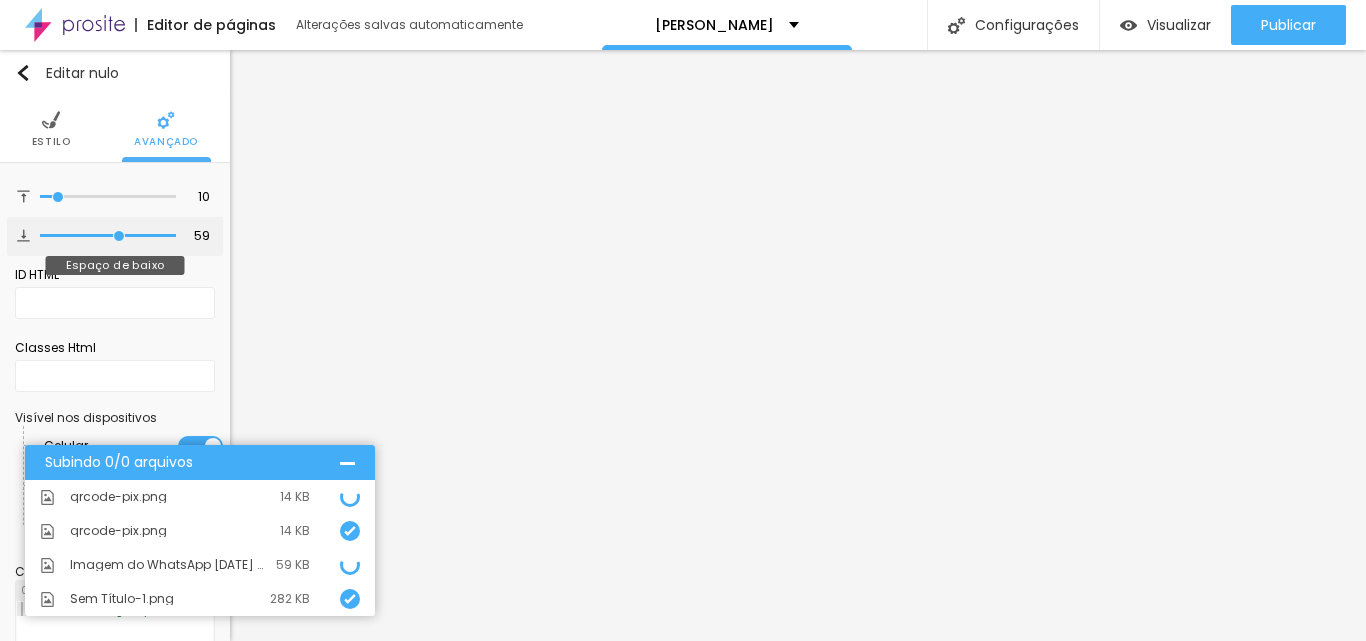 type on "100" 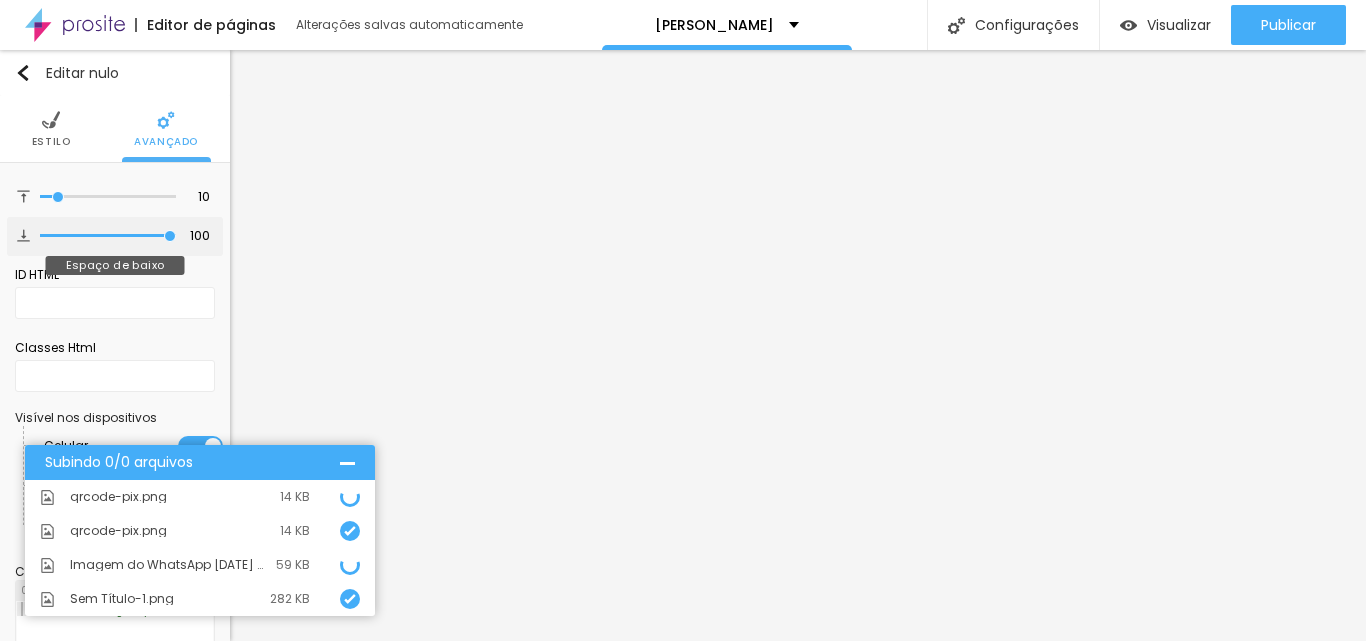 type on "81" 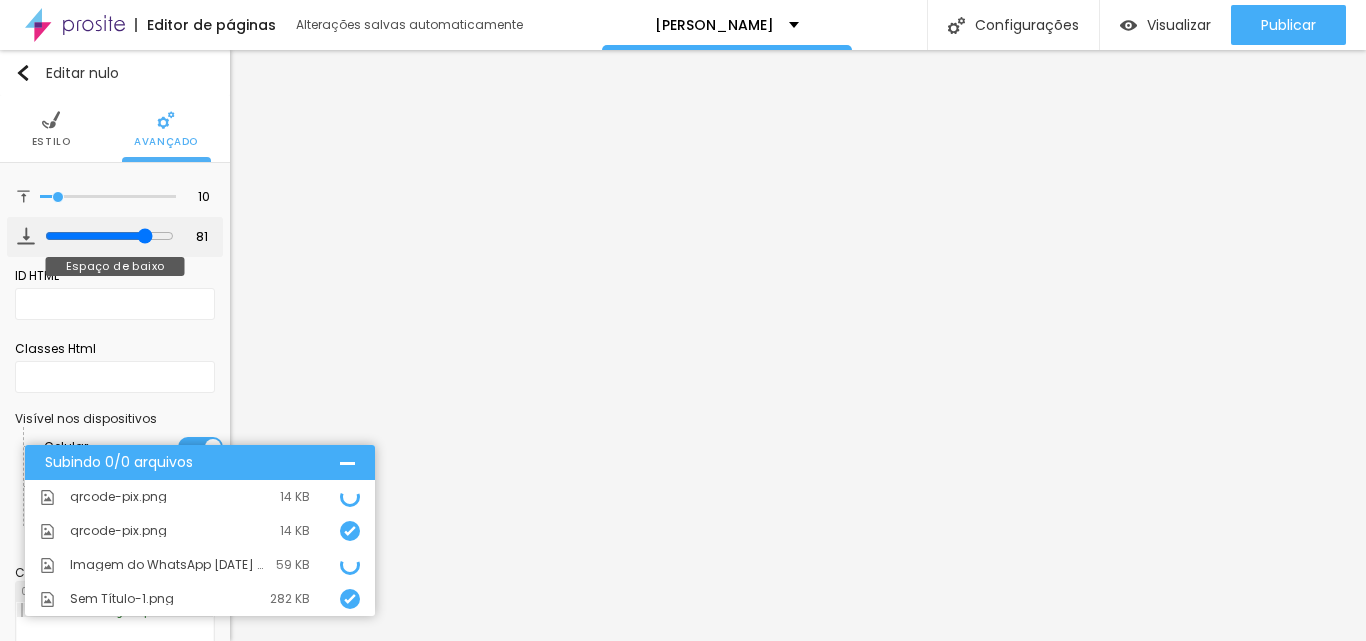 type on "58" 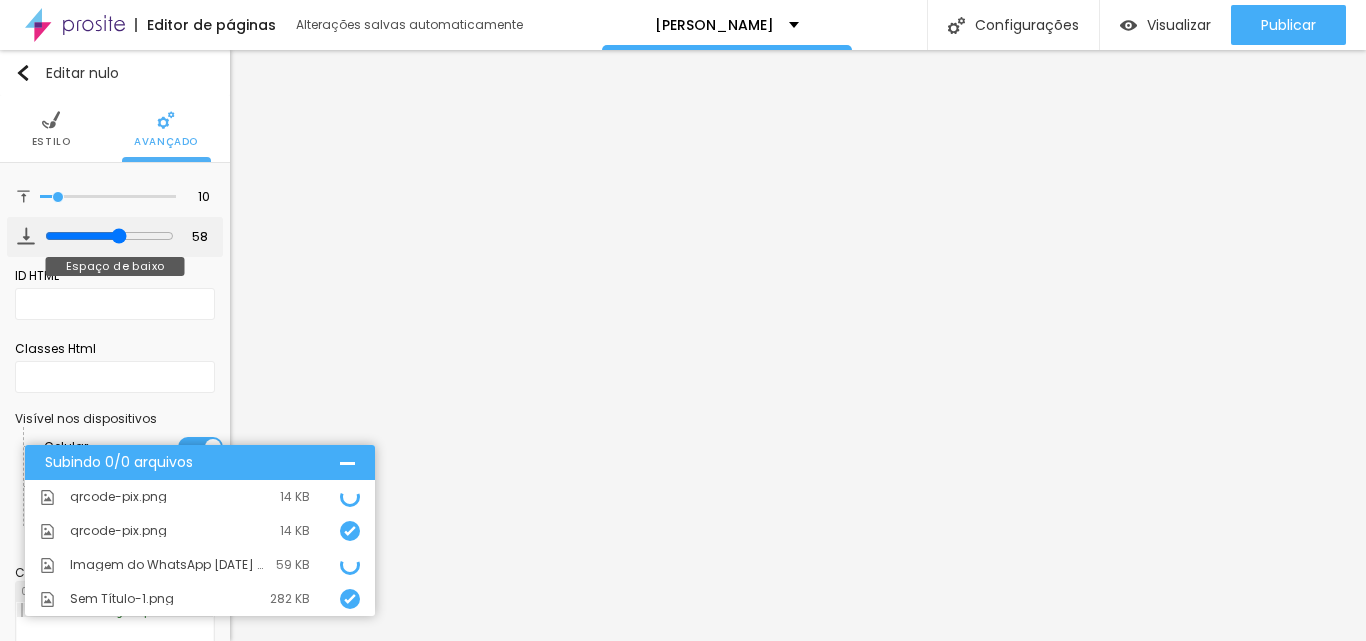 type on "0" 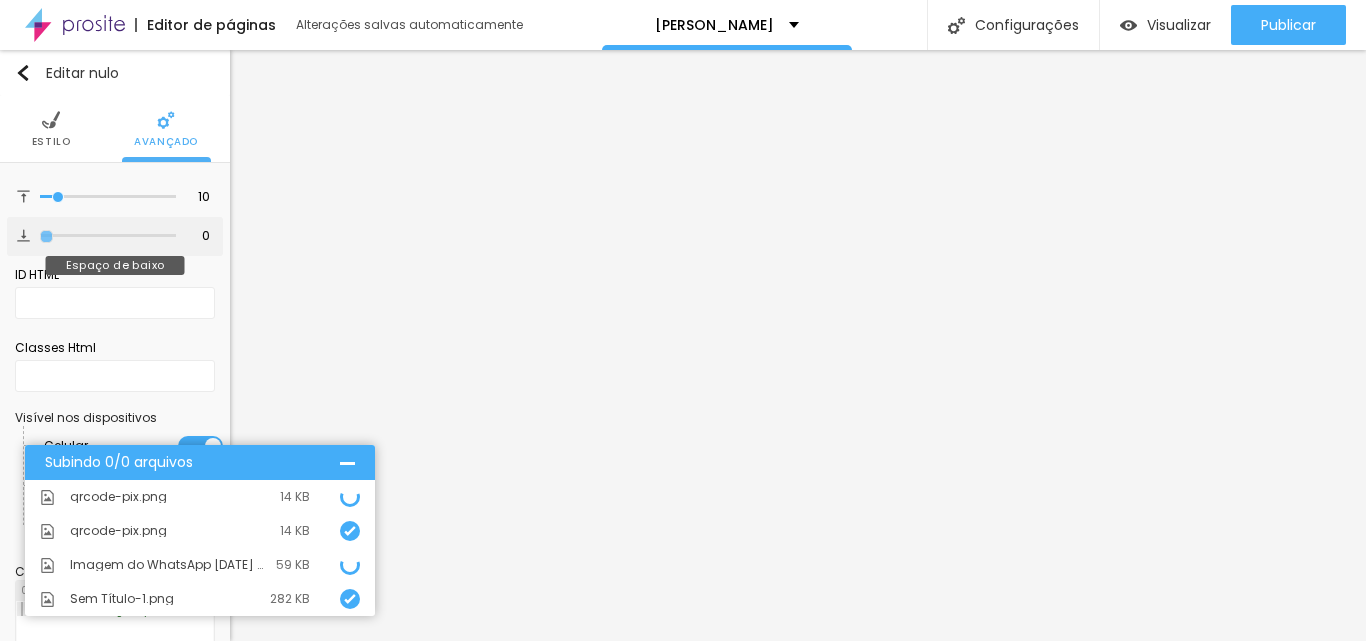 drag, startPoint x: 59, startPoint y: 234, endPoint x: 43, endPoint y: 234, distance: 16 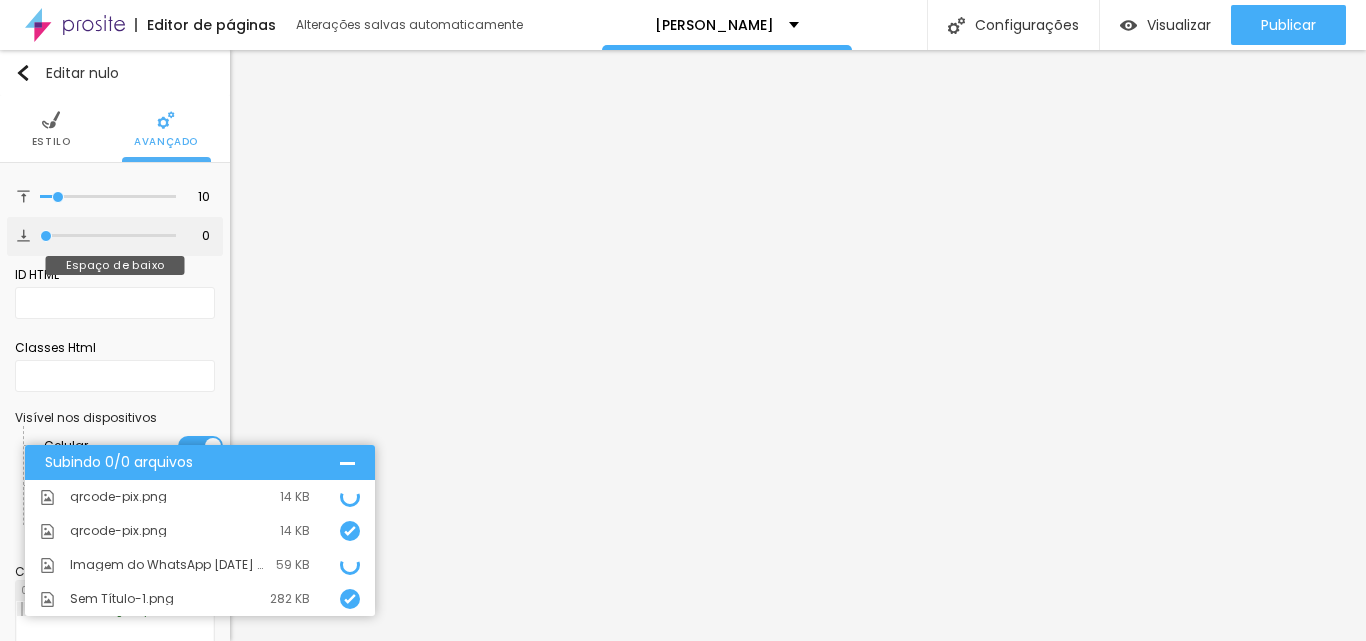 type on "0" 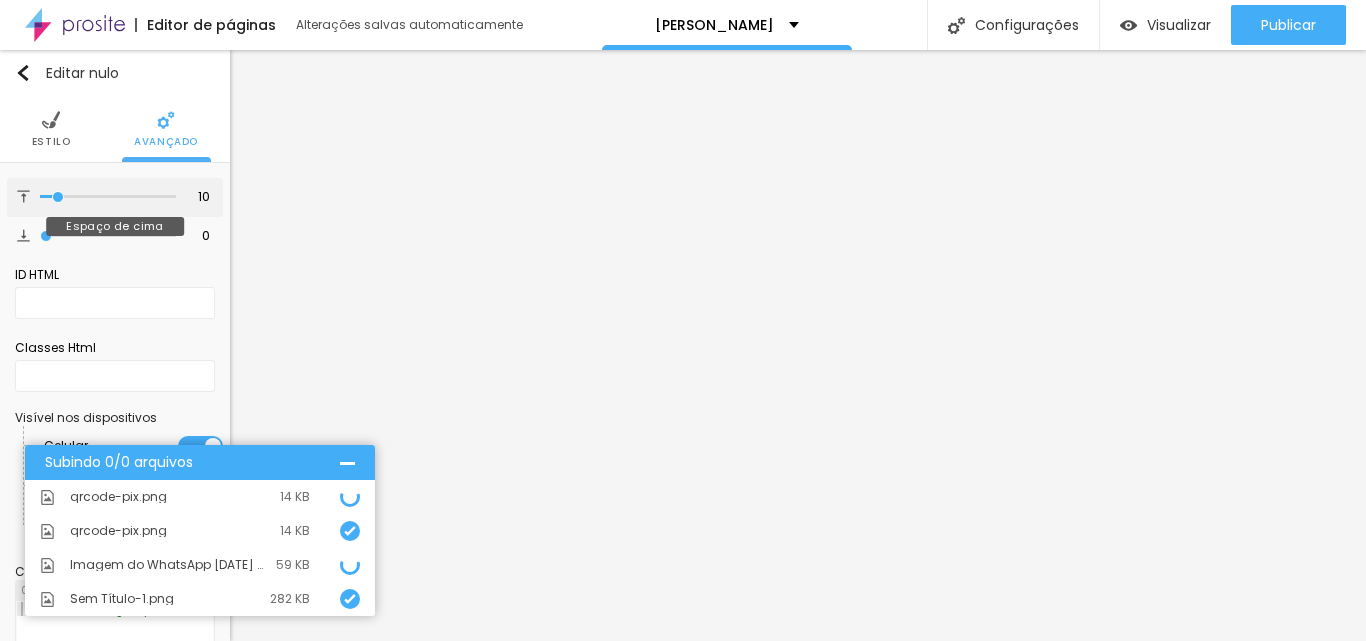 type on "0" 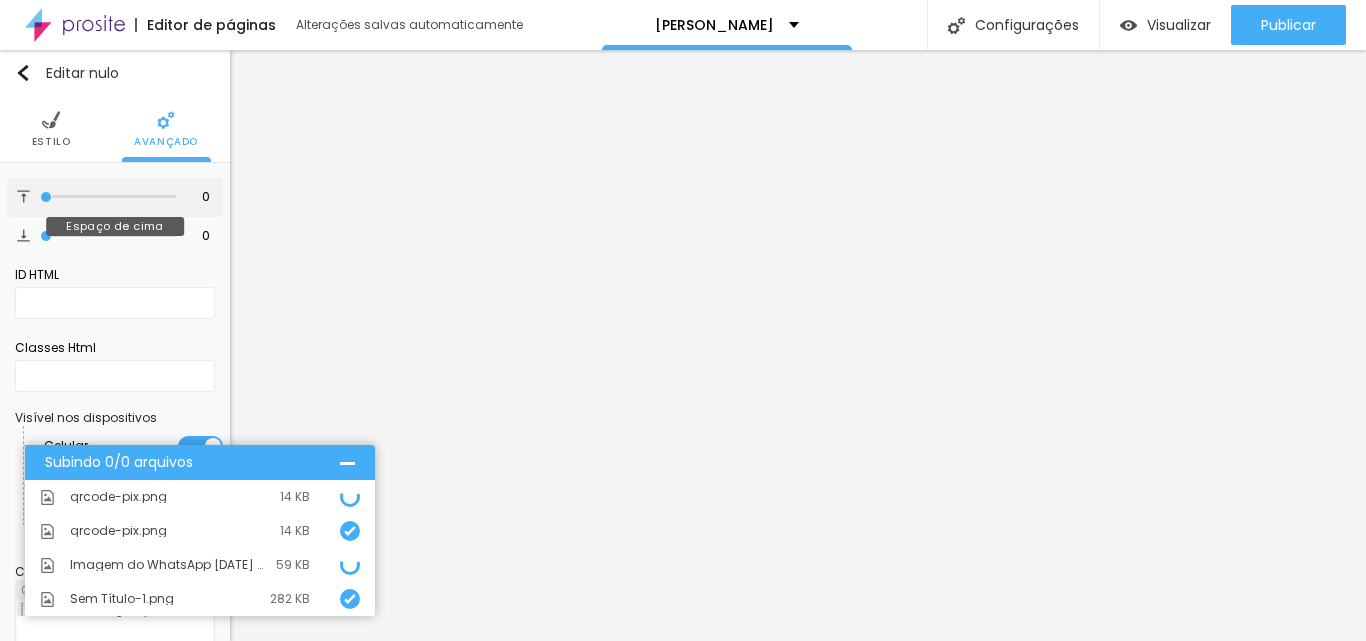 drag, startPoint x: 51, startPoint y: 197, endPoint x: 4, endPoint y: 195, distance: 47.042534 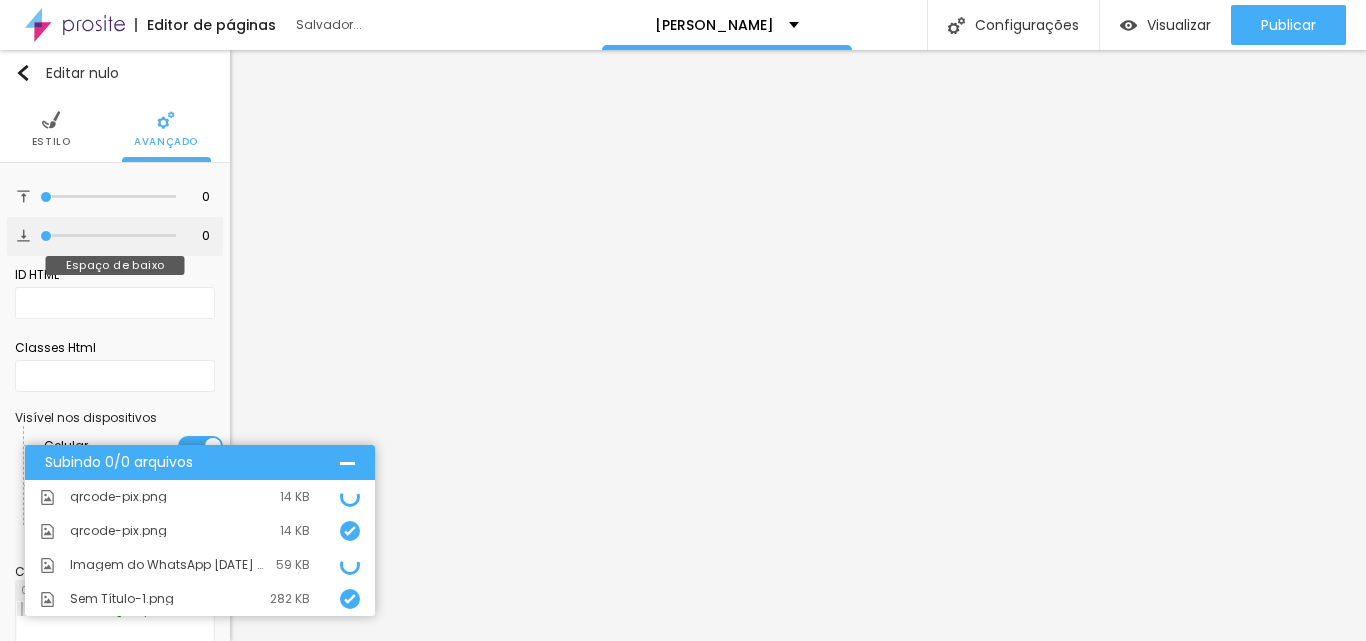 scroll, scrollTop: 114, scrollLeft: 0, axis: vertical 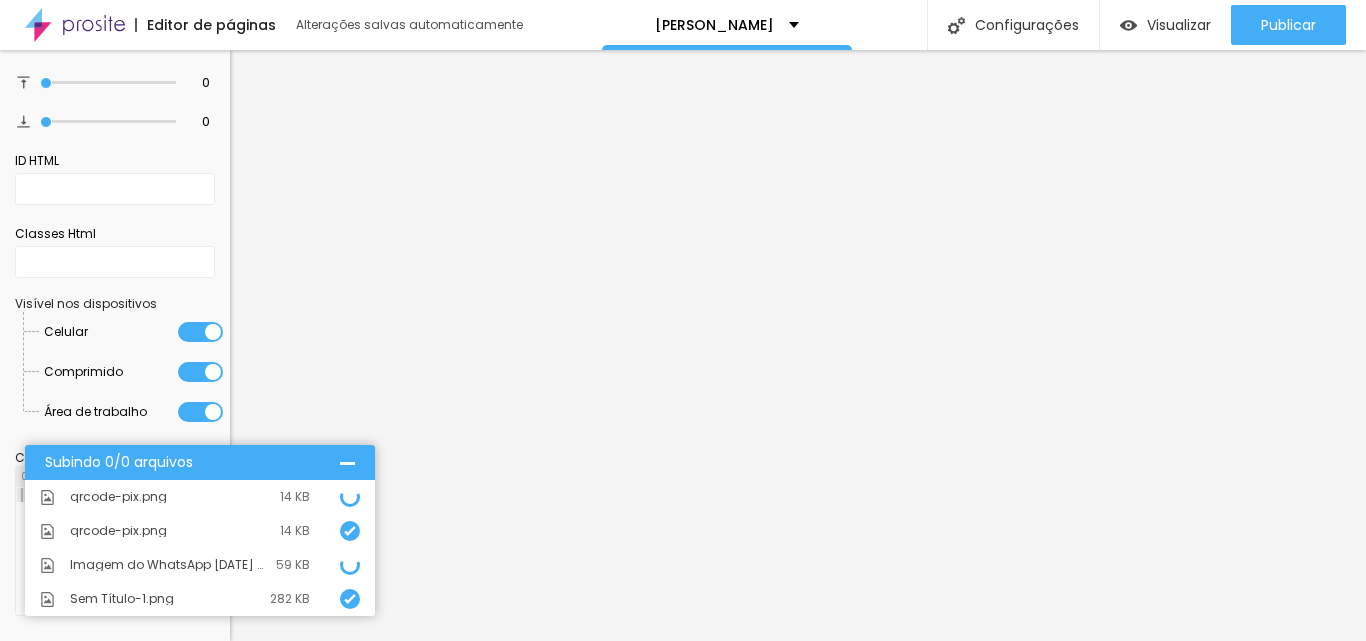 click at bounding box center [347, 462] 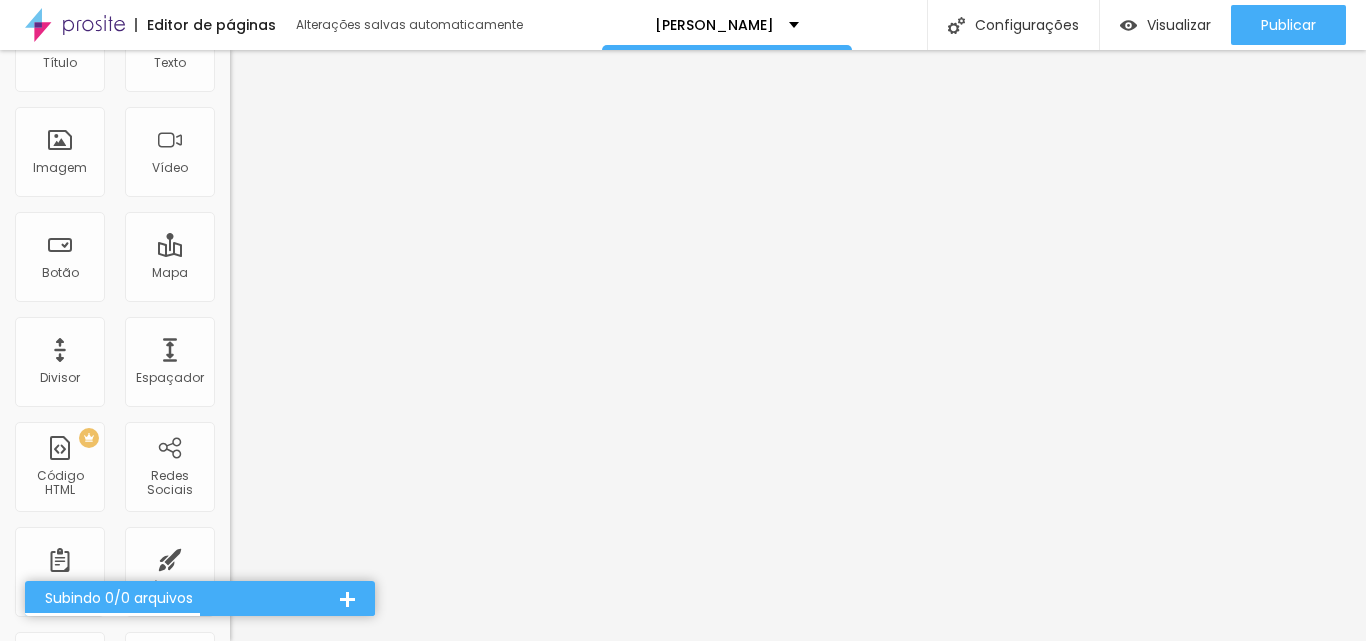 scroll, scrollTop: 0, scrollLeft: 0, axis: both 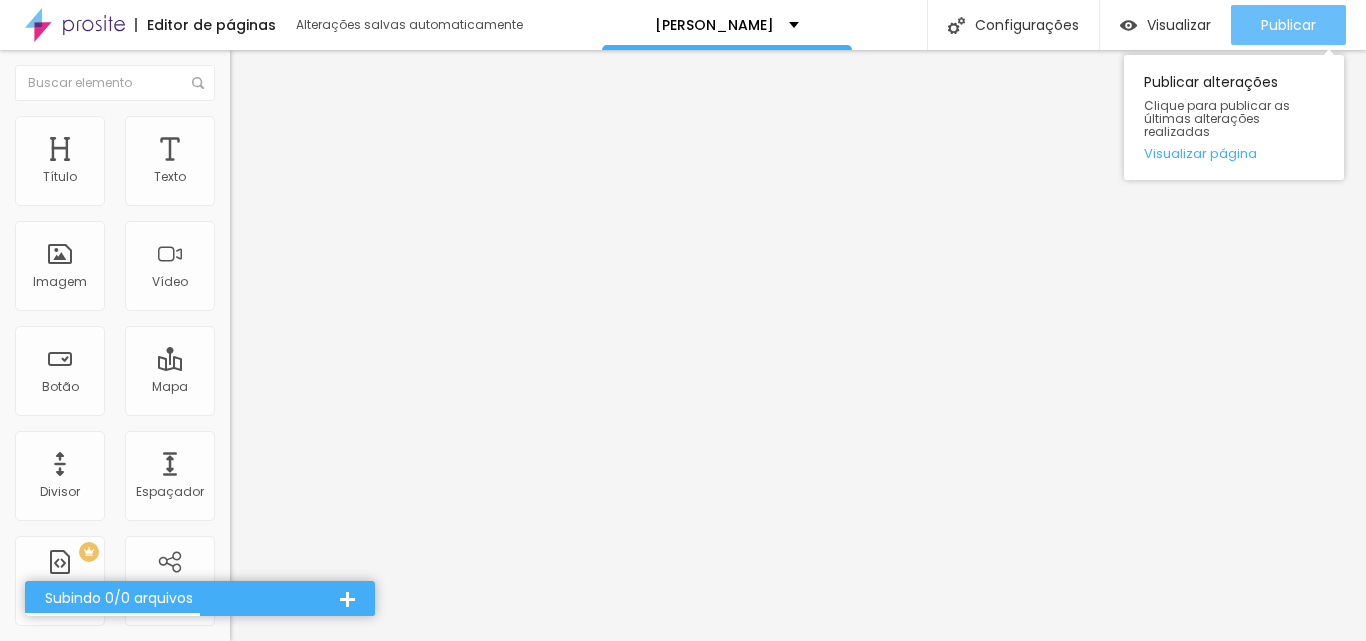click on "Publicar" at bounding box center (1288, 25) 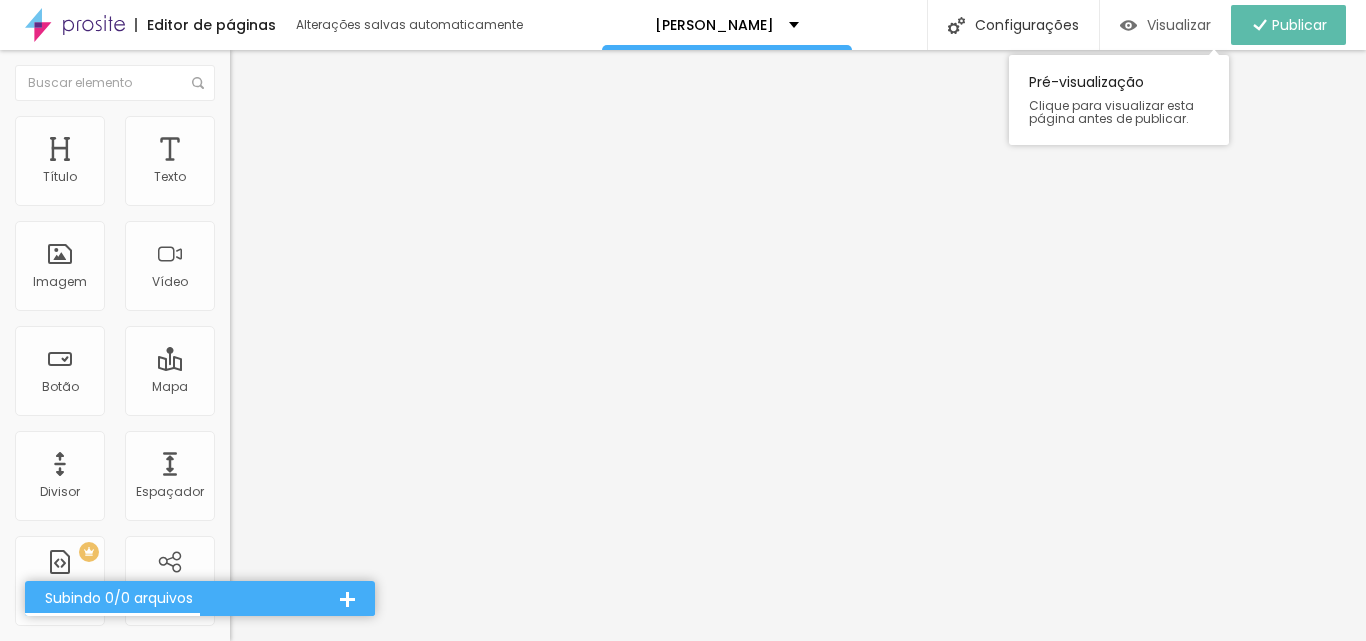 click on "Visualizar" at bounding box center (1179, 25) 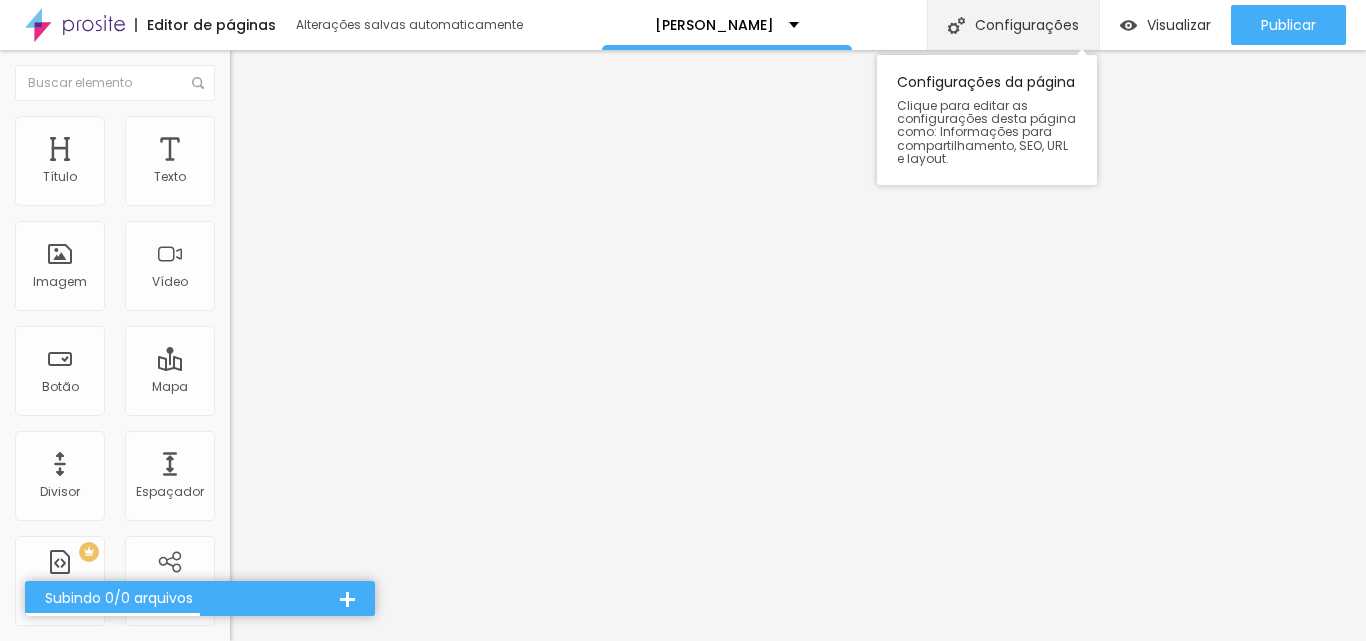 click on "Configurações" at bounding box center (1027, 25) 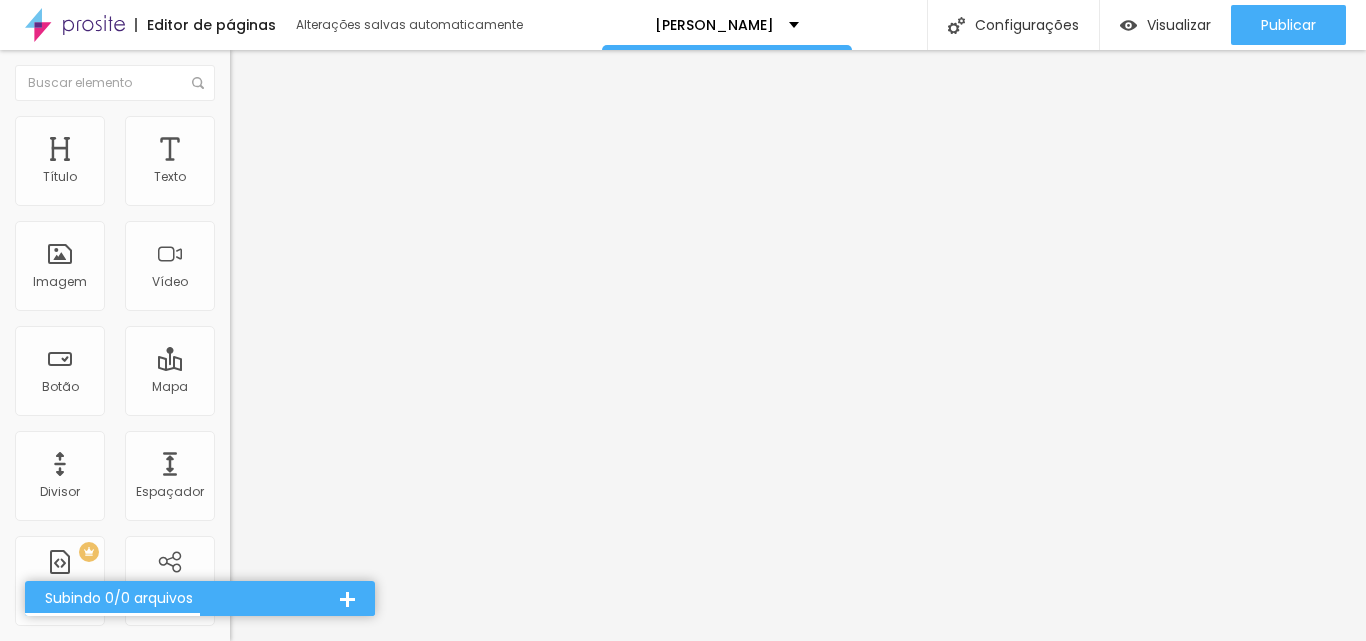 click on "Redes Sociais" at bounding box center [60, 716] 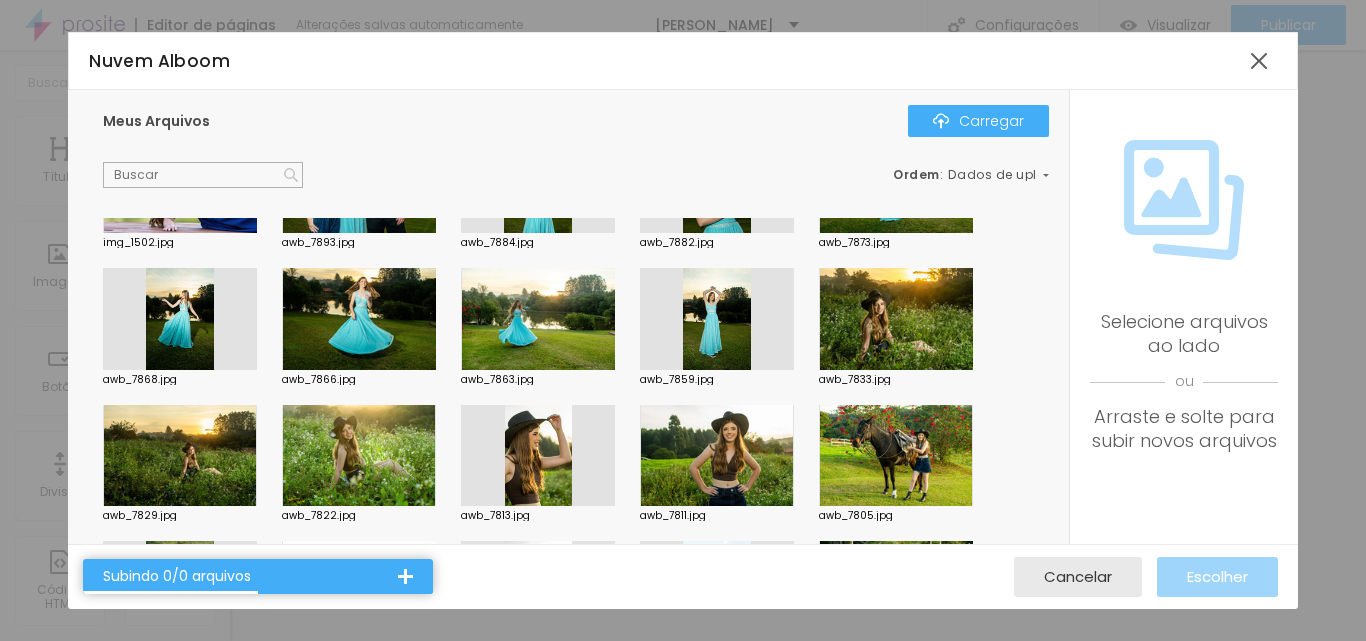 scroll, scrollTop: 1100, scrollLeft: 0, axis: vertical 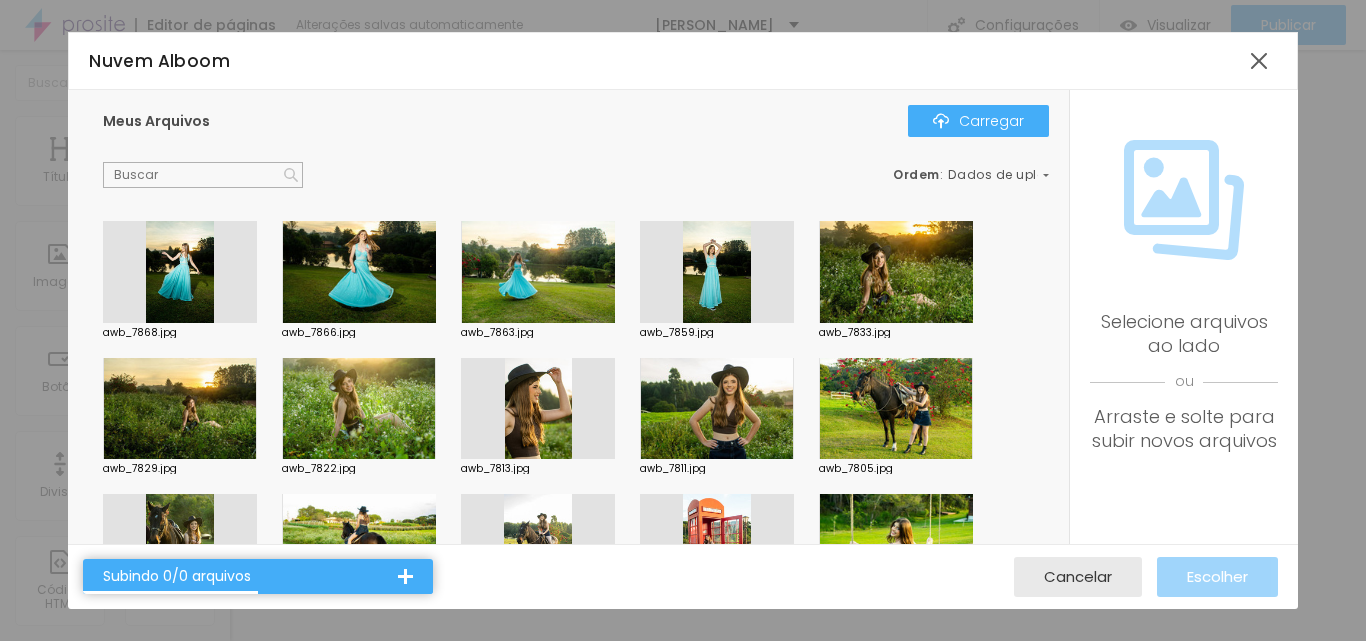 click at bounding box center (896, 272) 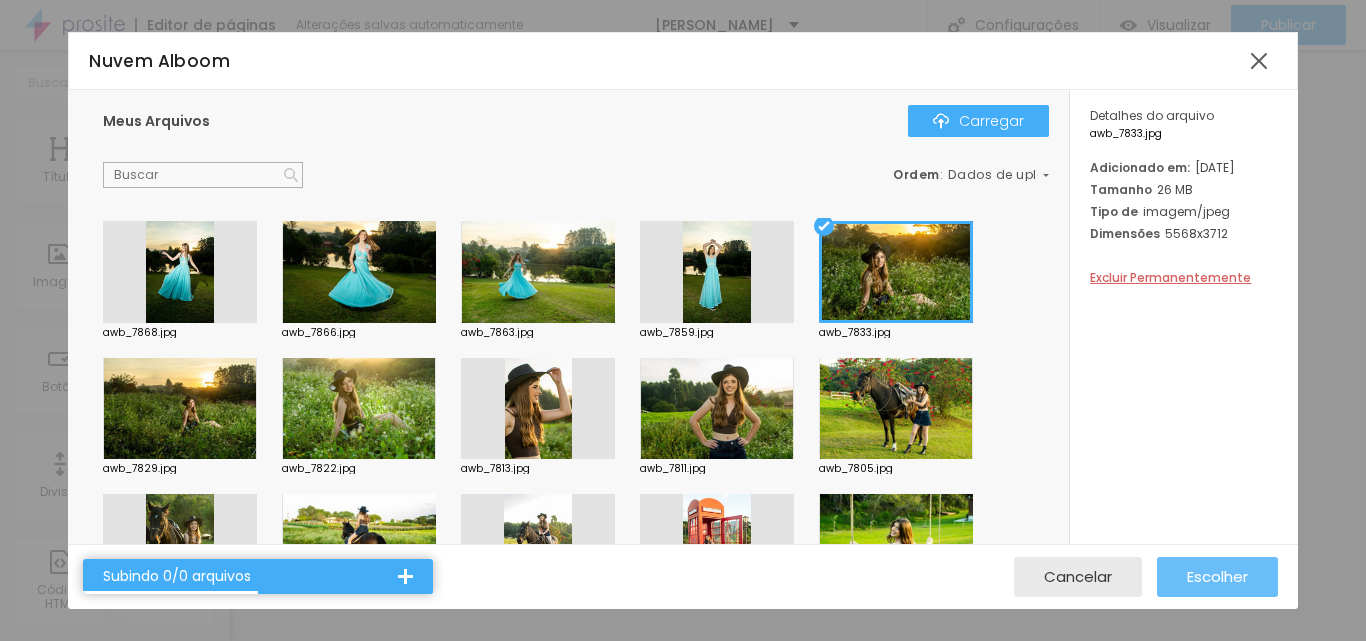 click on "Escolher" at bounding box center (1217, 576) 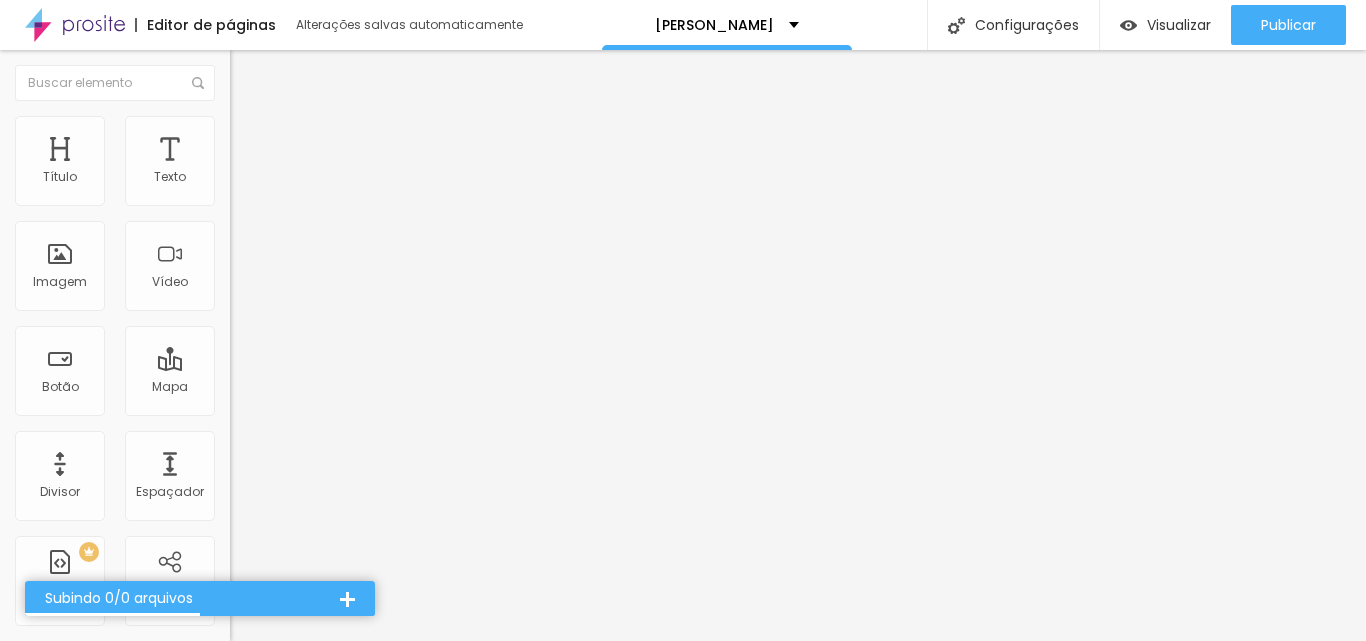 scroll, scrollTop: 230, scrollLeft: 0, axis: vertical 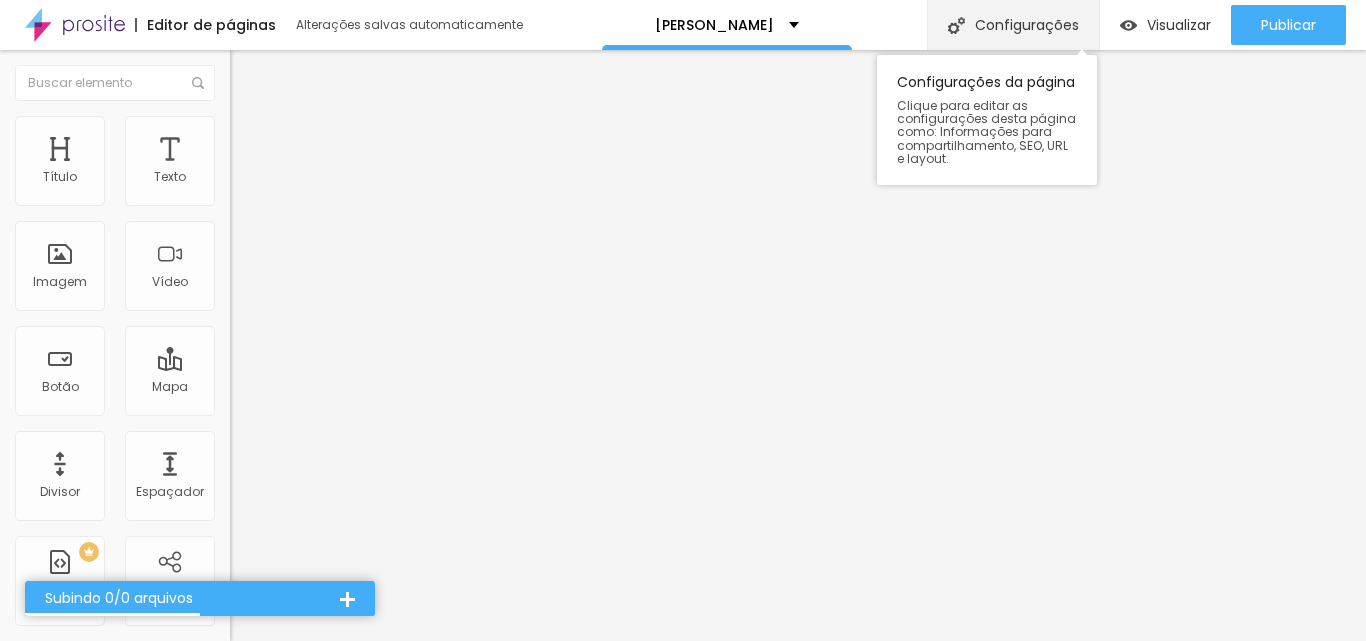 click on "Configurações" at bounding box center (1013, 25) 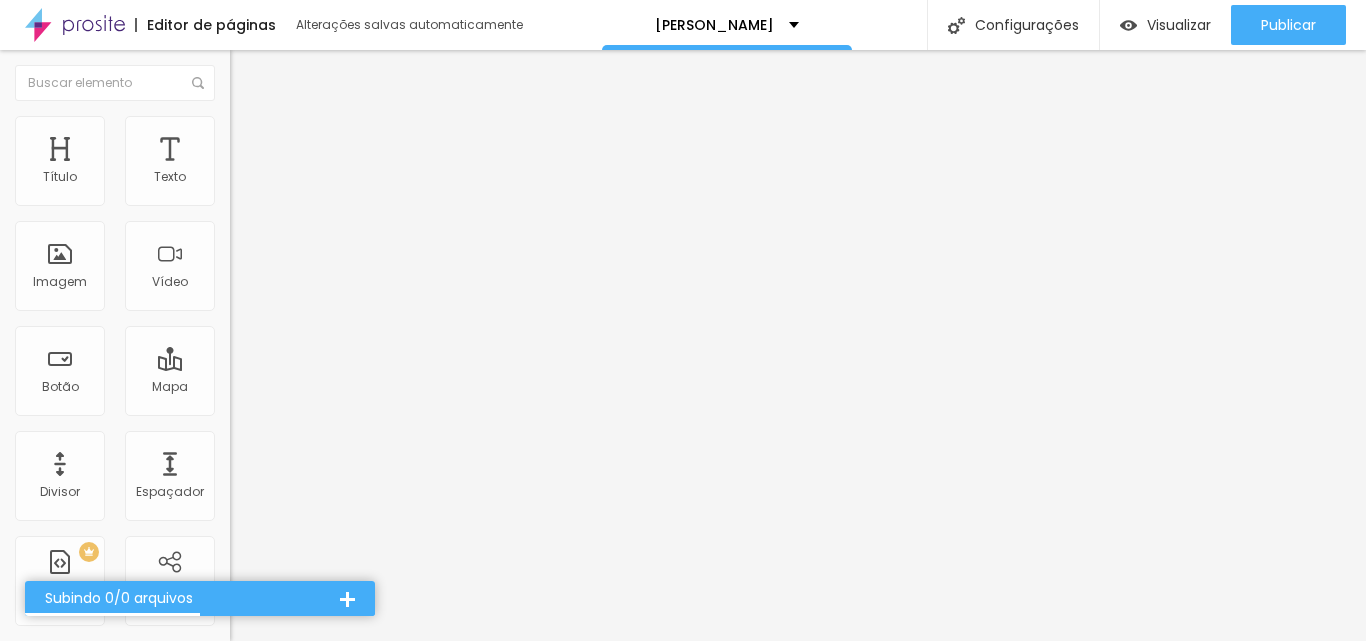 click on "Redes Sociais" at bounding box center [60, 716] 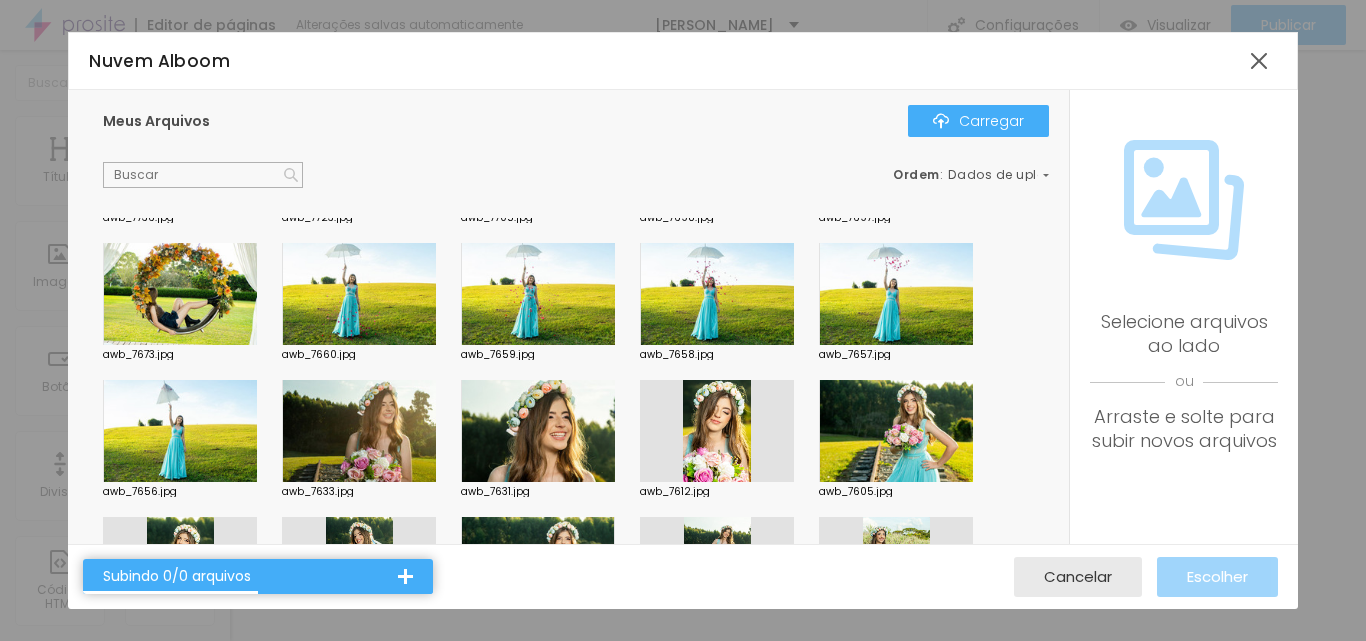scroll, scrollTop: 1640, scrollLeft: 0, axis: vertical 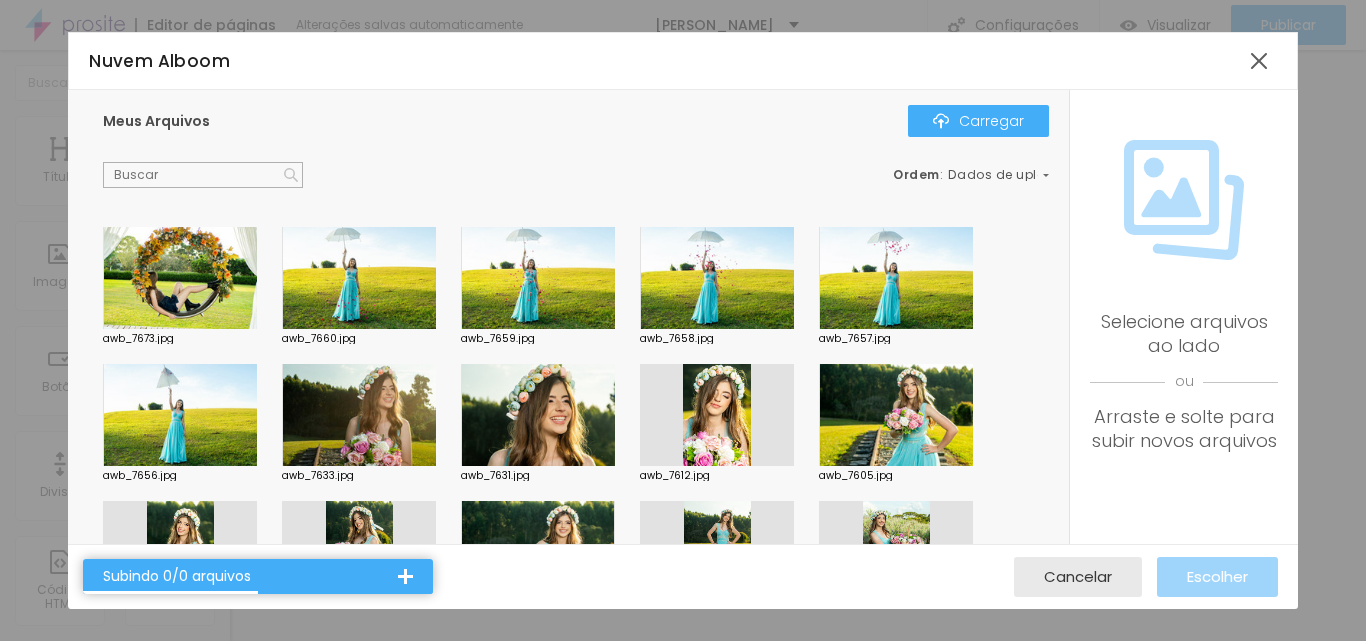 click at bounding box center [180, 278] 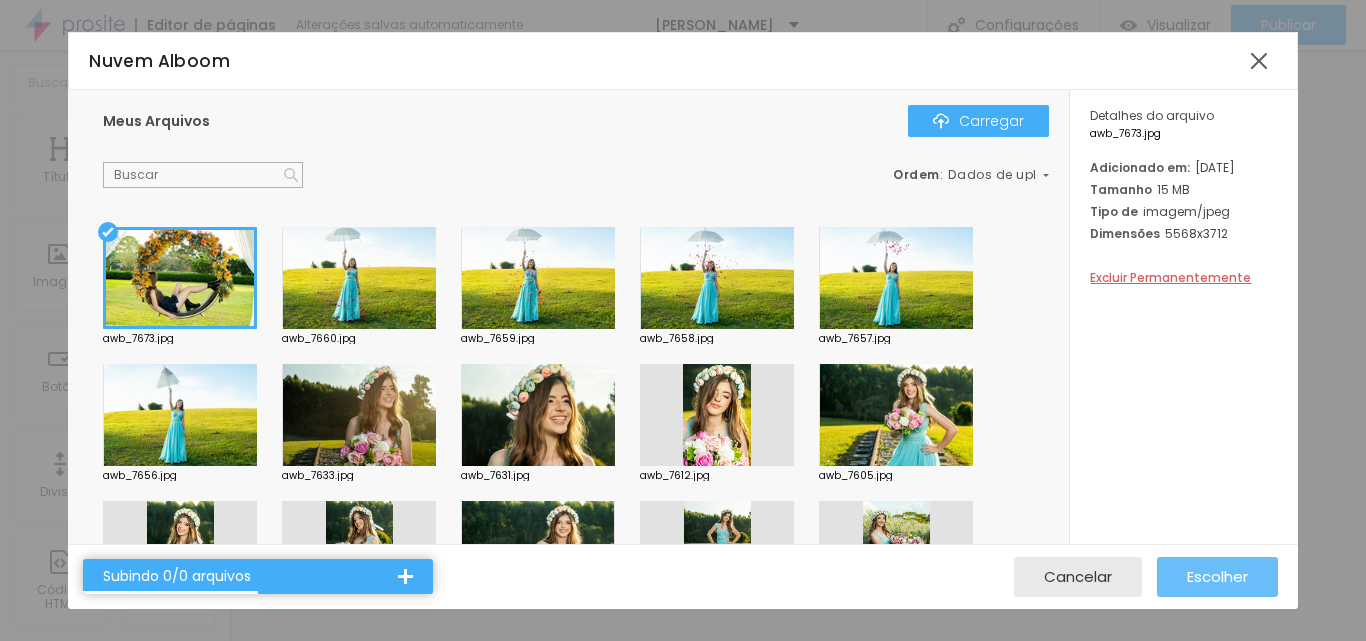 click on "Escolher" at bounding box center (1217, 576) 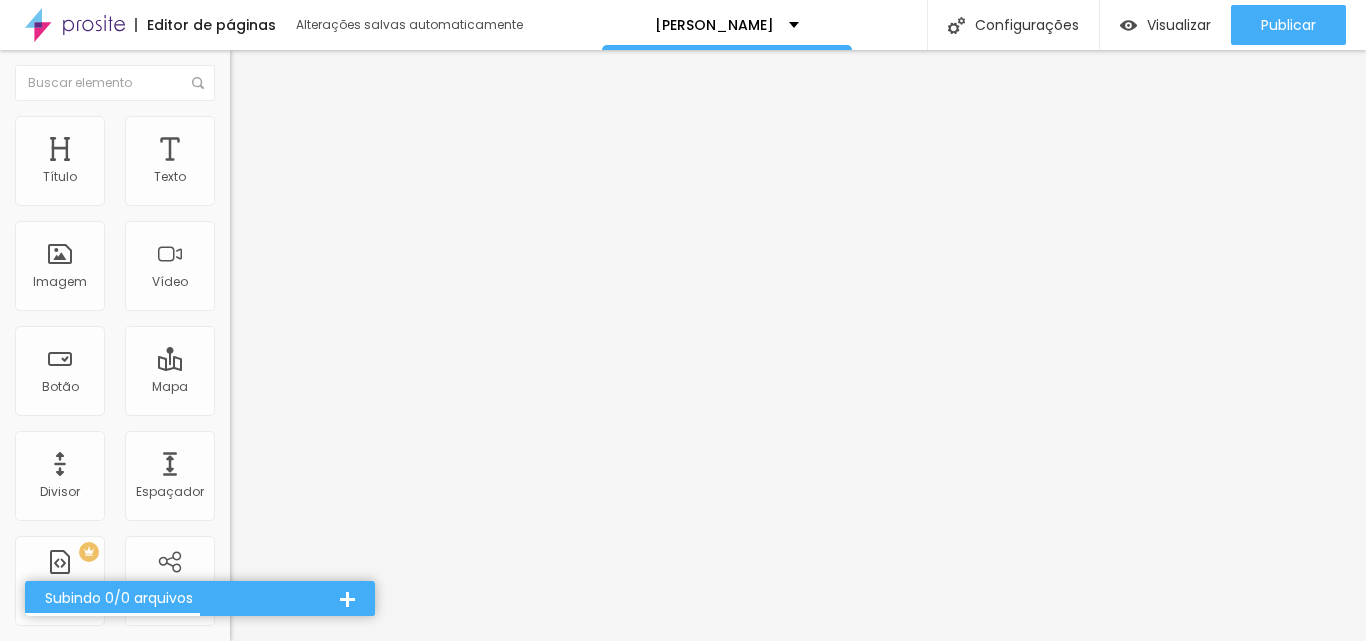 scroll, scrollTop: 200, scrollLeft: 0, axis: vertical 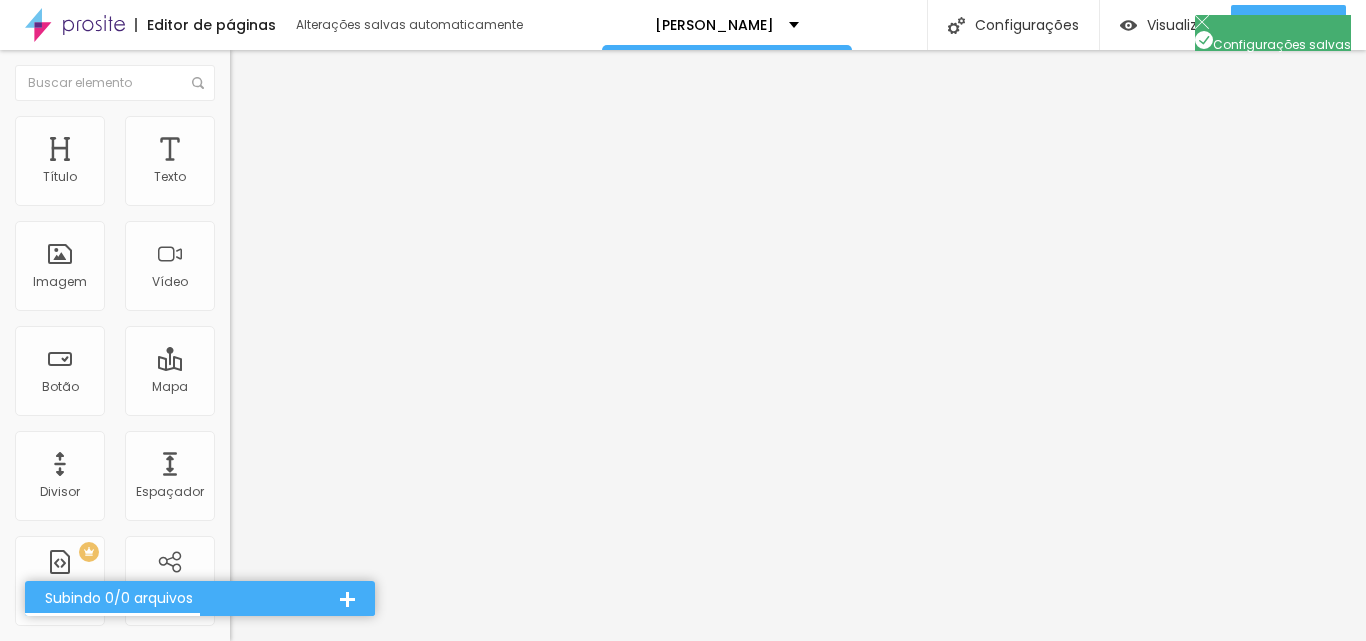 click on "SEO" at bounding box center (400, 729) 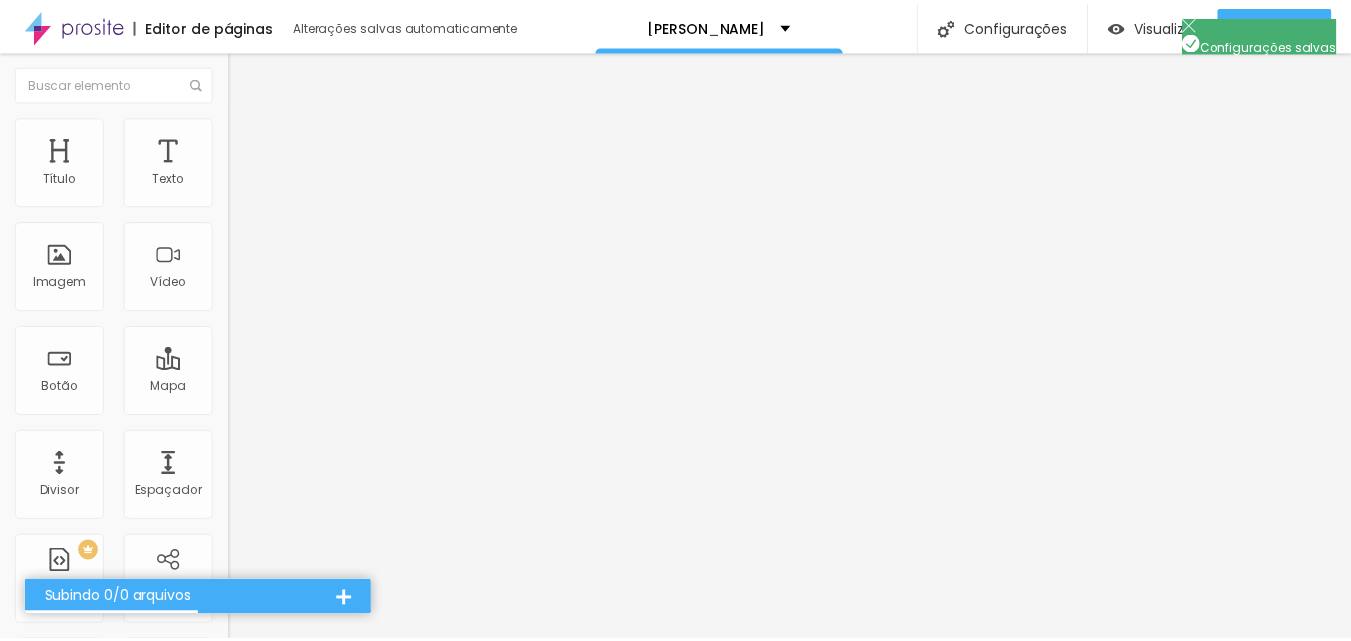 scroll, scrollTop: 0, scrollLeft: 0, axis: both 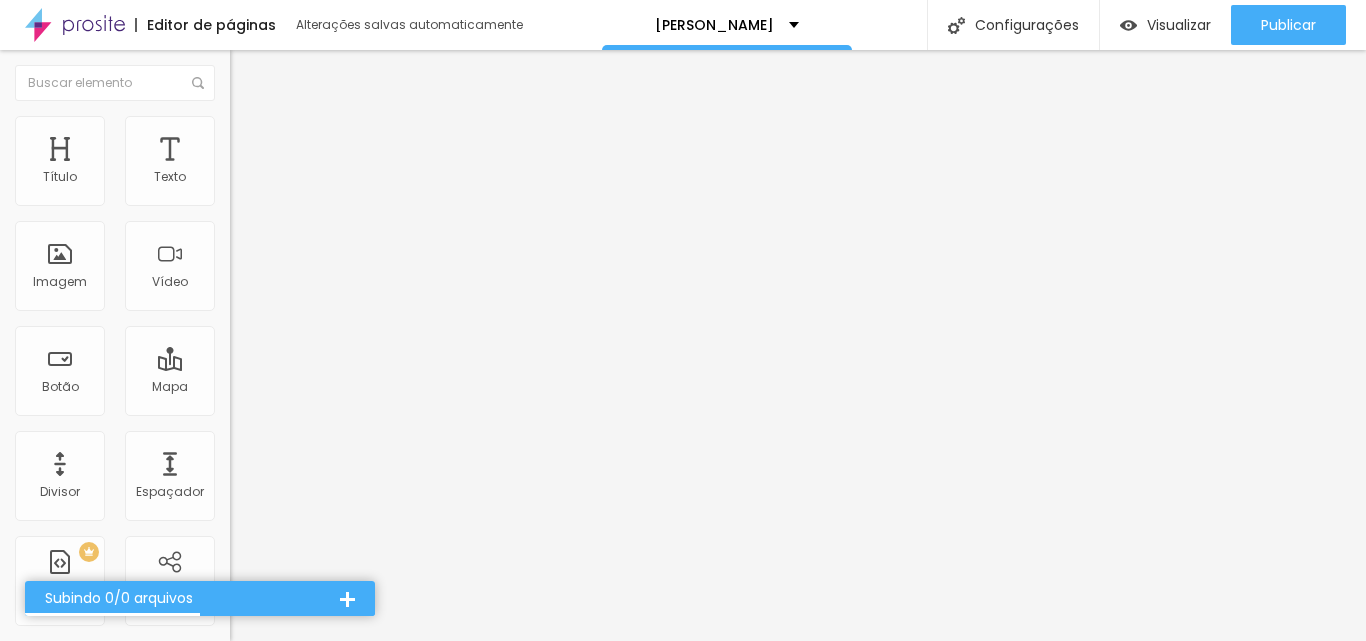 click on "Avançado" at bounding box center [50, 740] 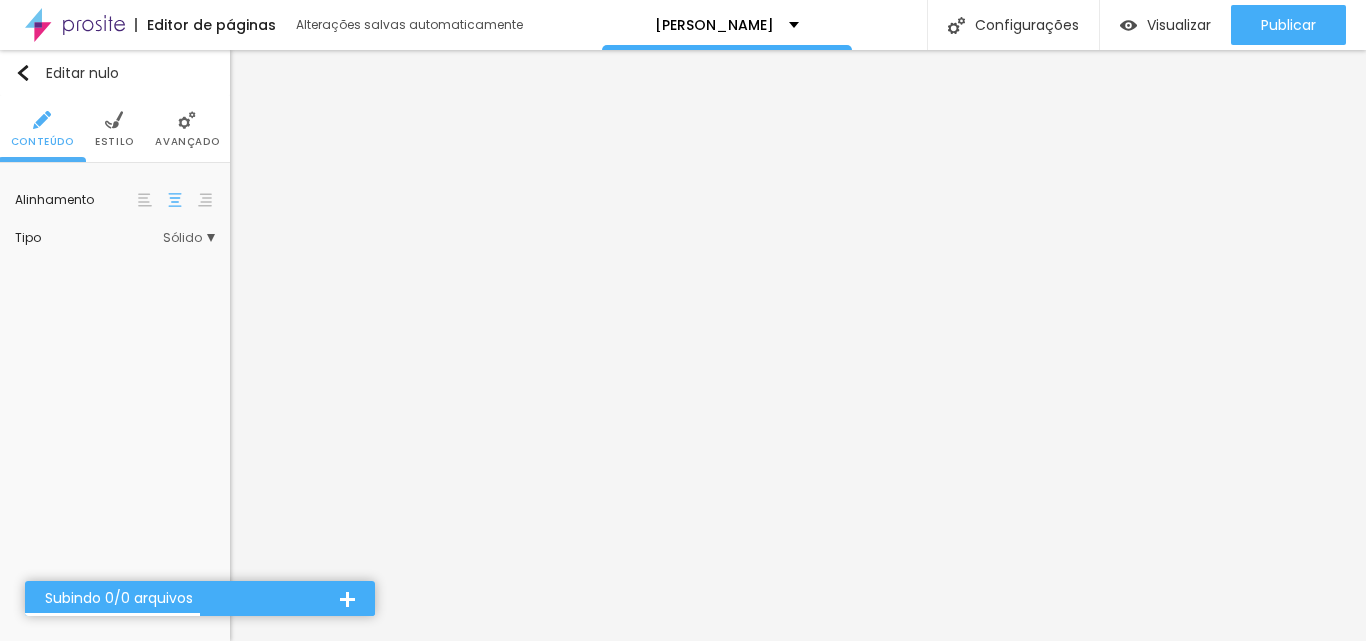 click on "Estilo" at bounding box center (114, 129) 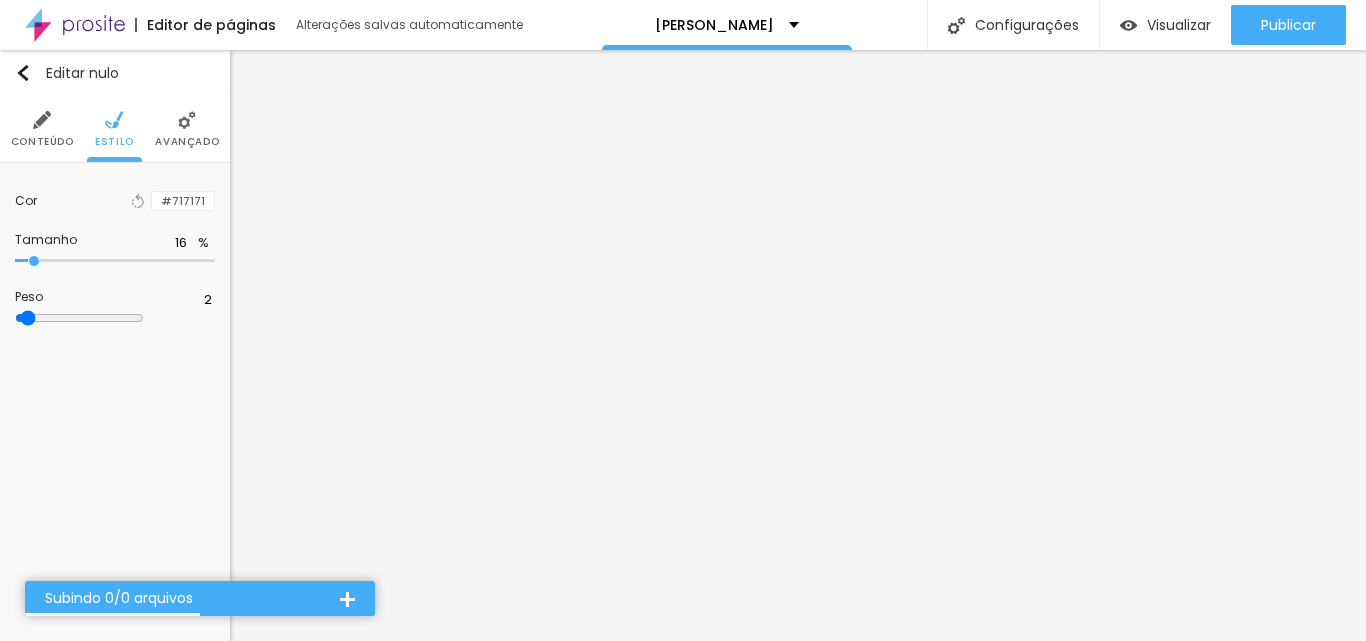 click at bounding box center (152, 201) 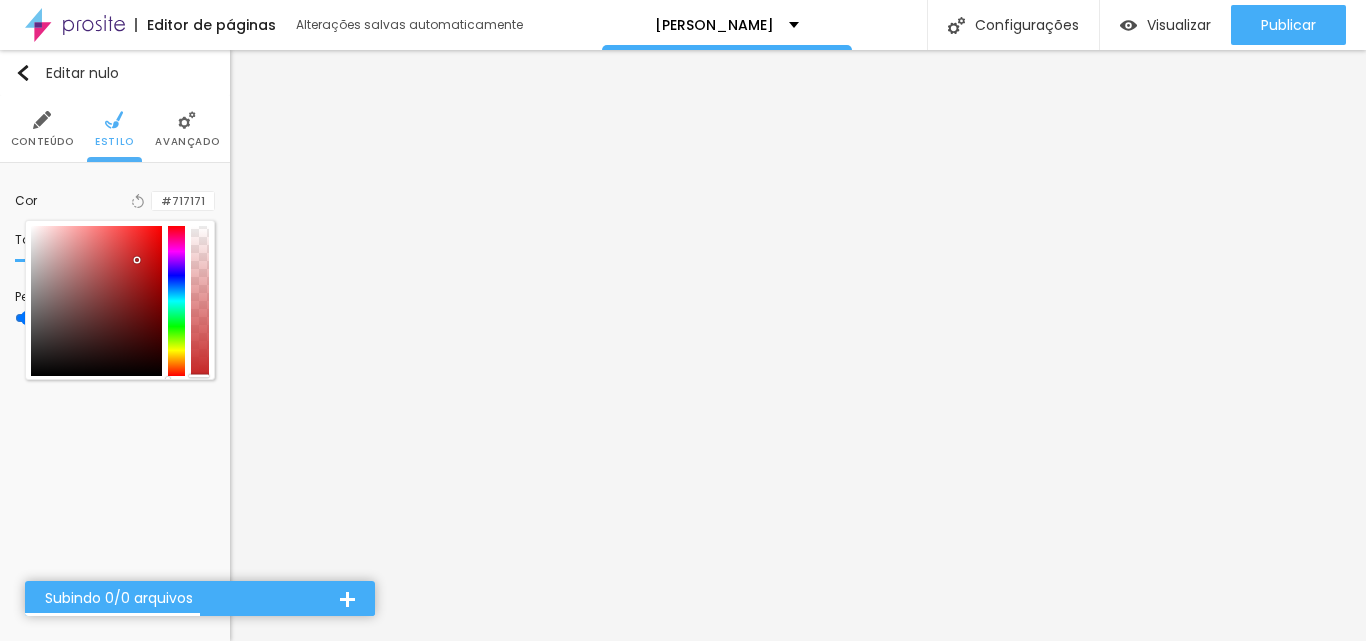 click at bounding box center (96, 301) 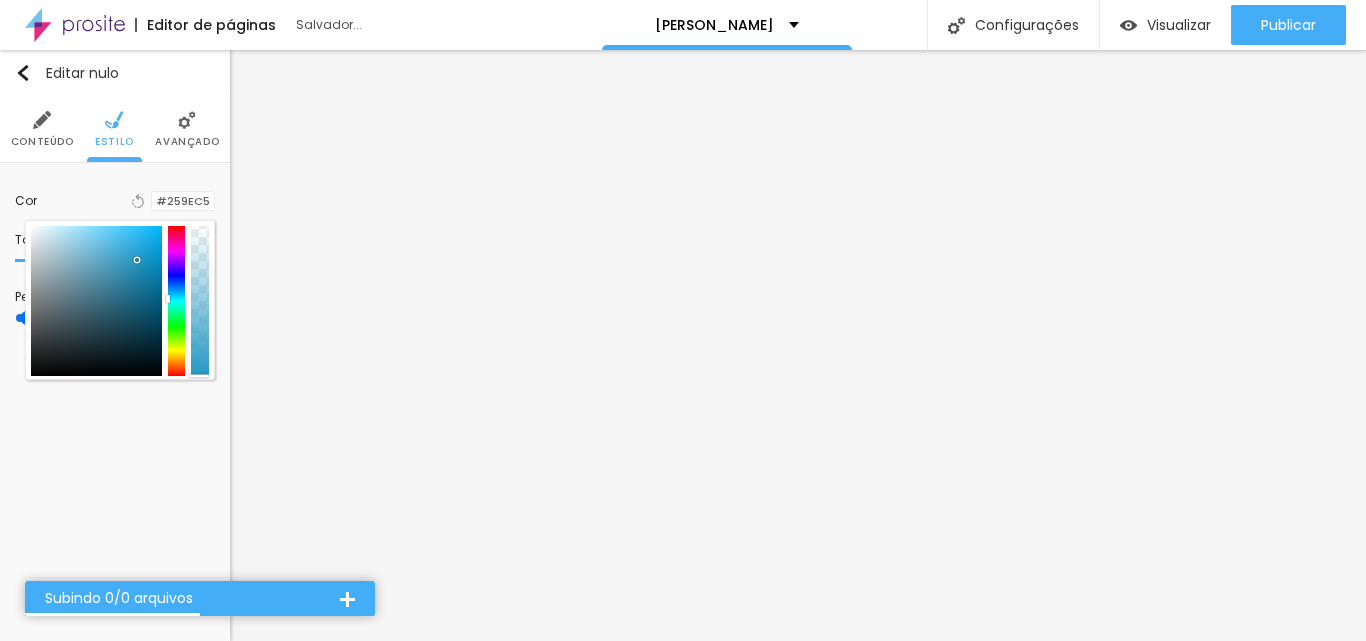 drag, startPoint x: 182, startPoint y: 287, endPoint x: 111, endPoint y: 294, distance: 71.34424 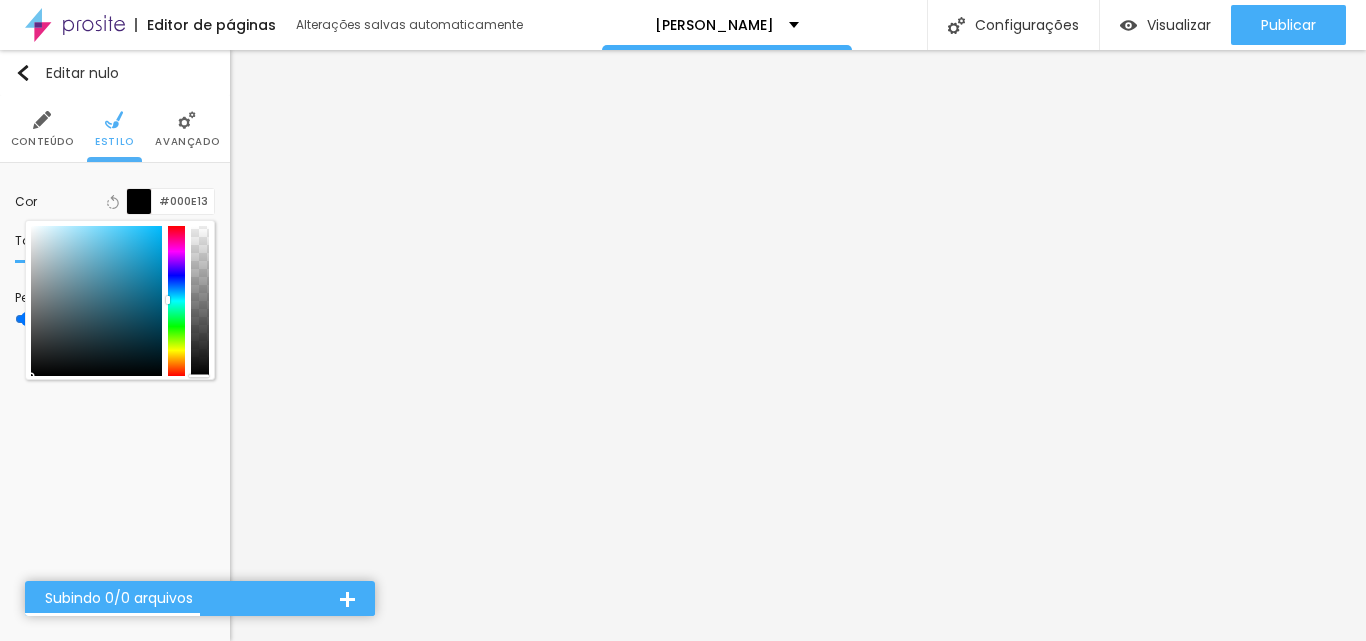 type on "#000000" 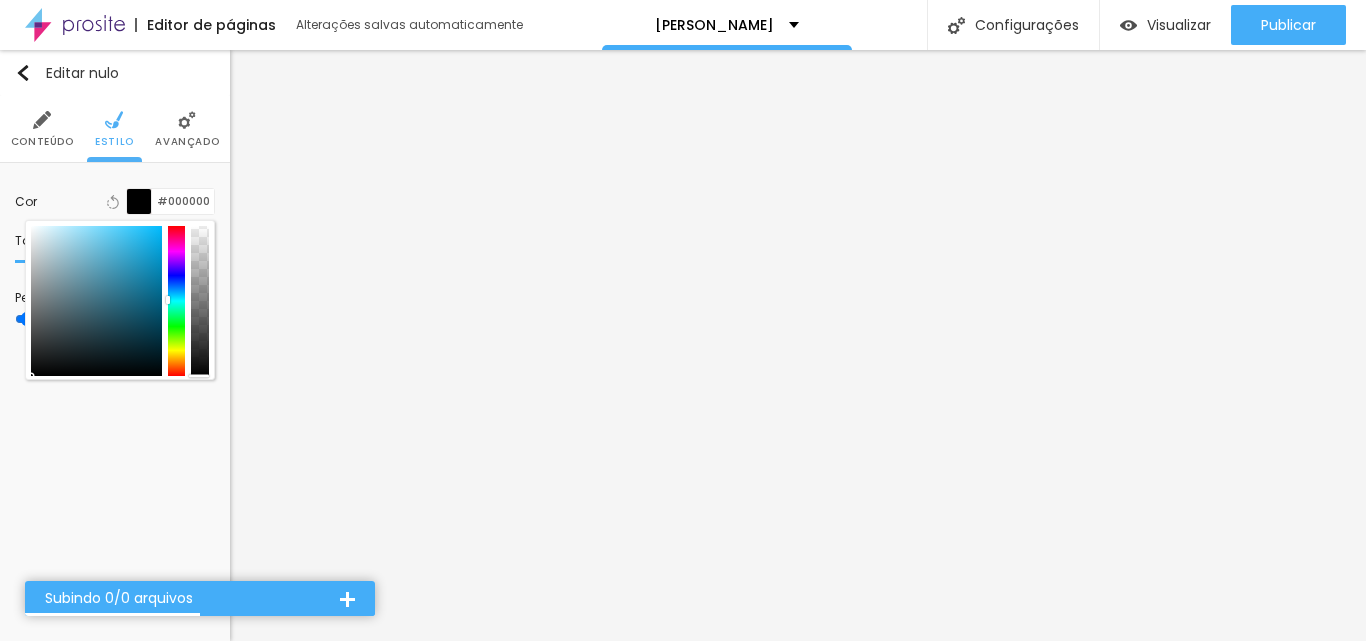 click on "Editar nulo Conteúdo Estilo Avançado Cor Voltar ao padrão #000000 Tamanho 16 % Peso 2" at bounding box center [115, 345] 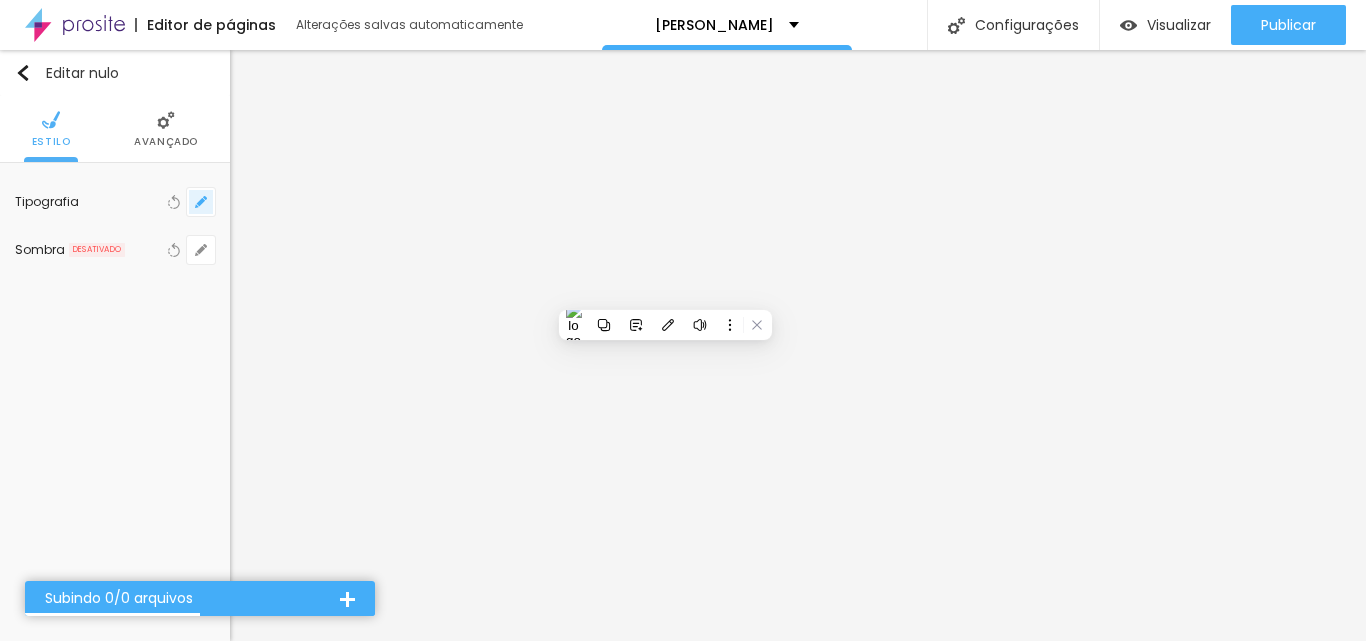 click 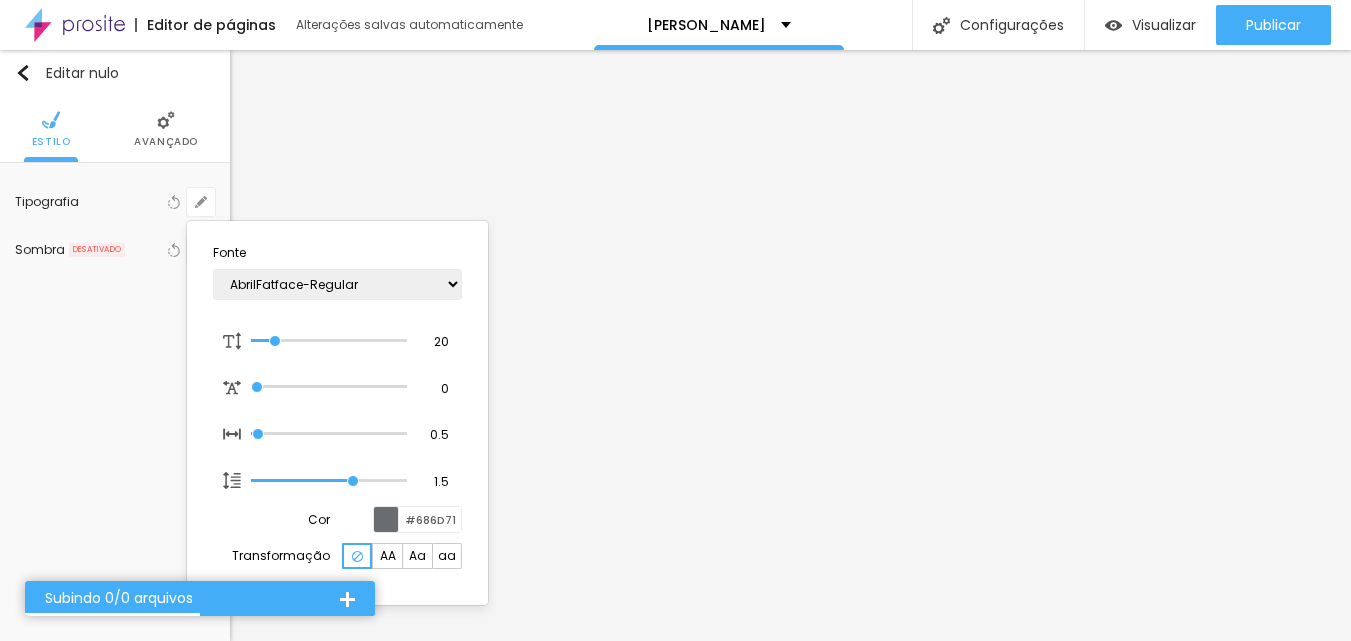 click at bounding box center [386, 519] 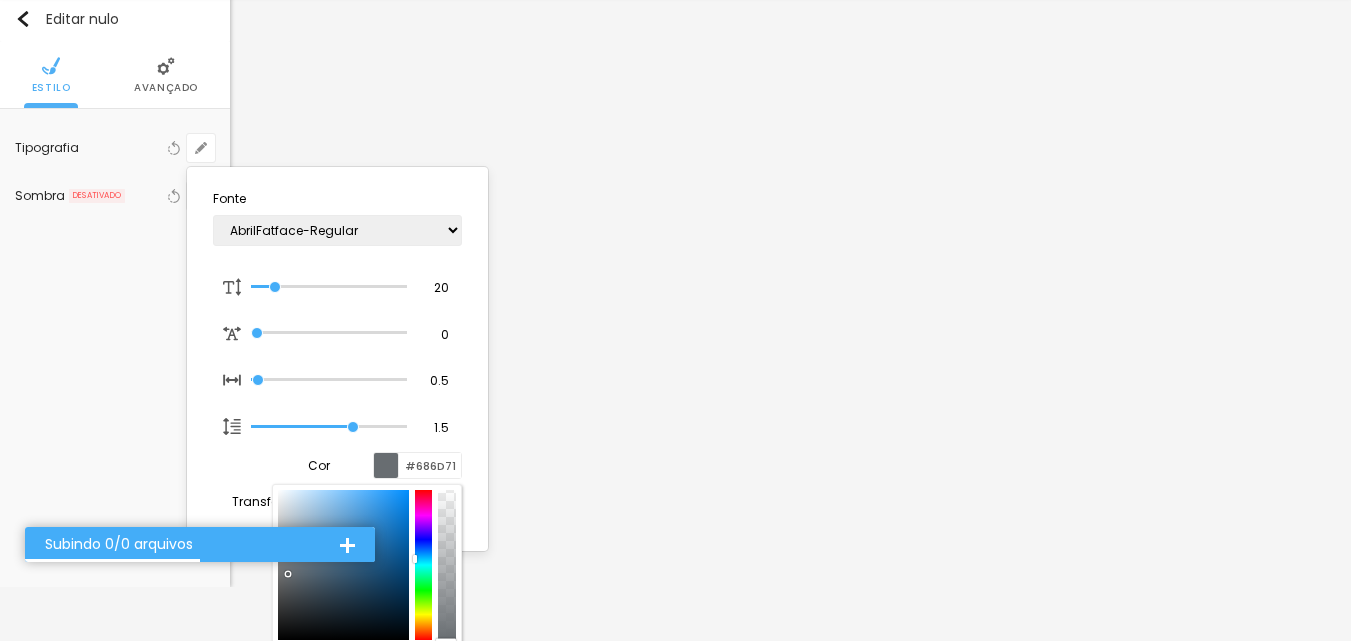 scroll, scrollTop: 57, scrollLeft: 0, axis: vertical 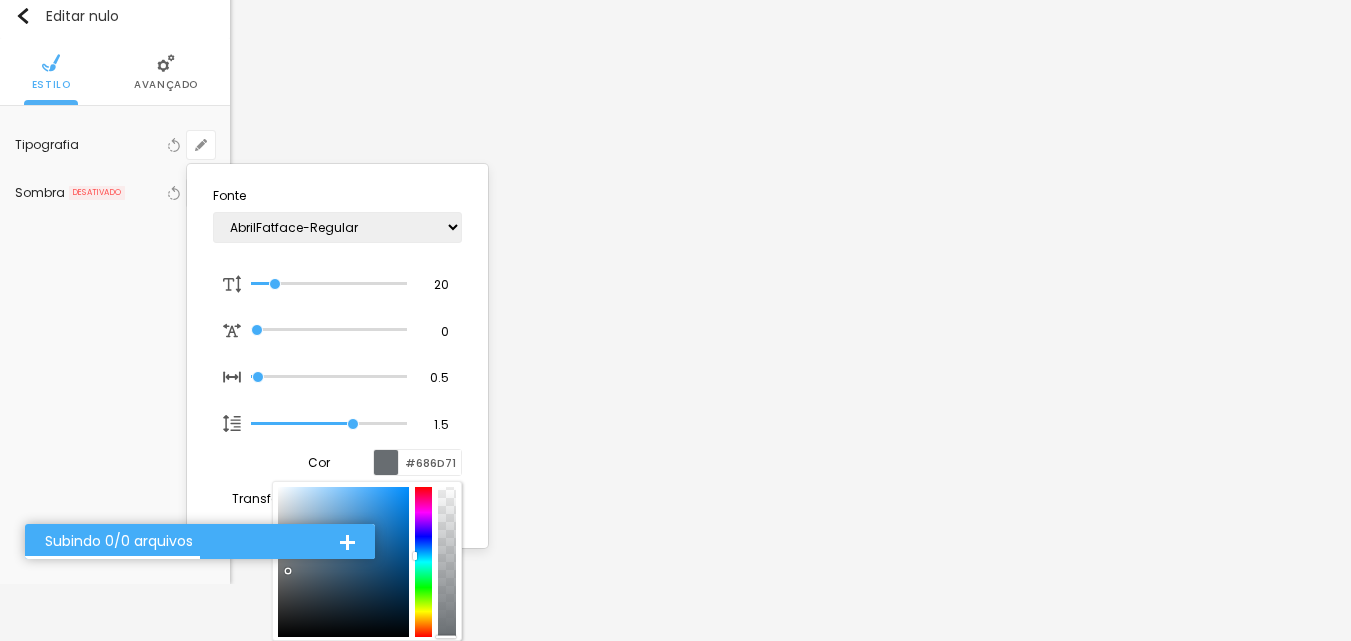 type on "1" 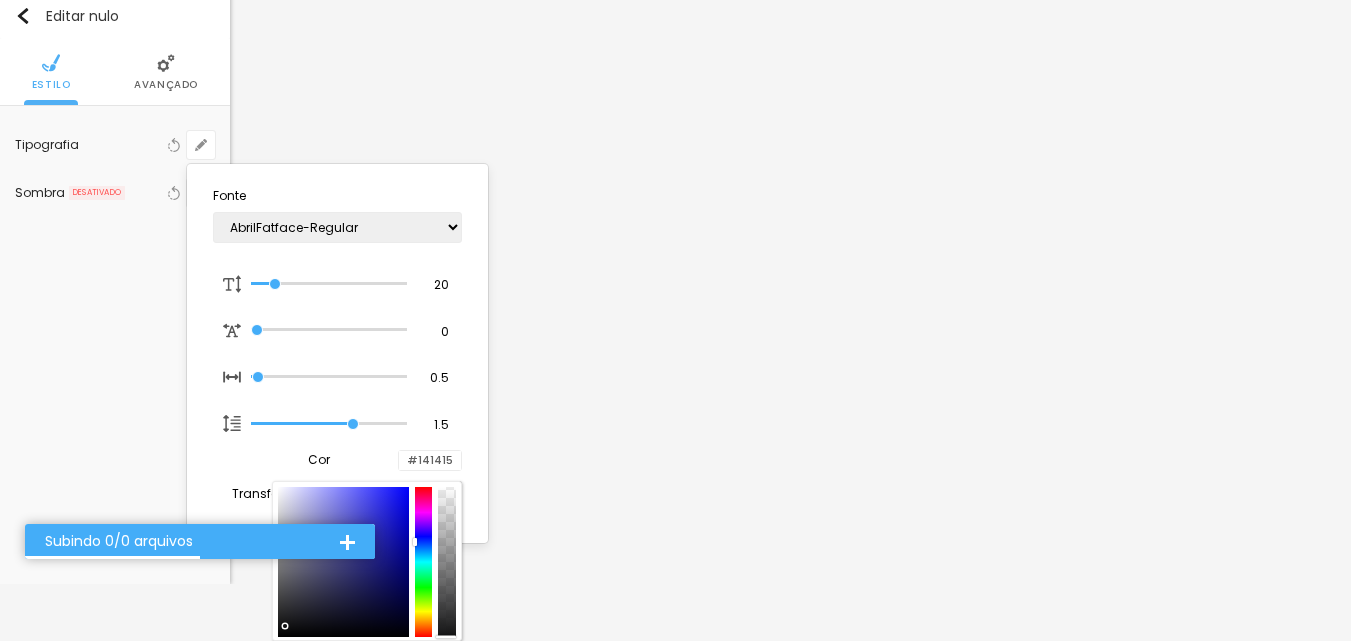 type on "1" 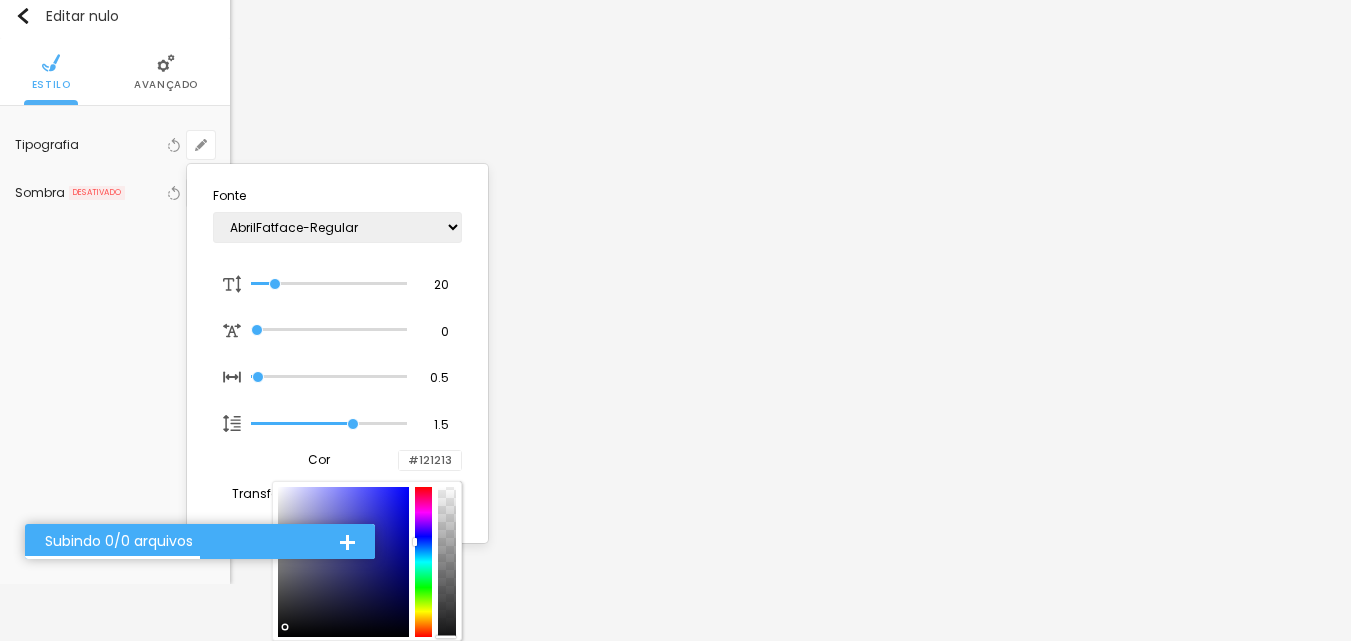 click at bounding box center [343, 562] 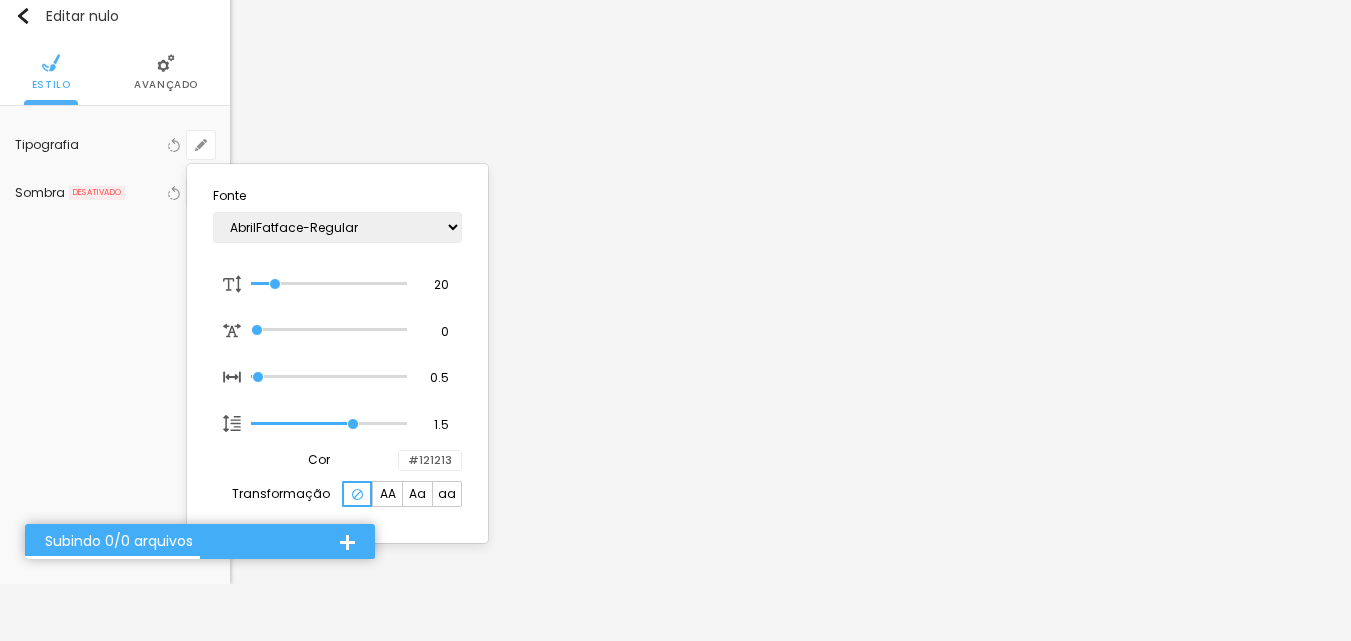 click at bounding box center (675, 320) 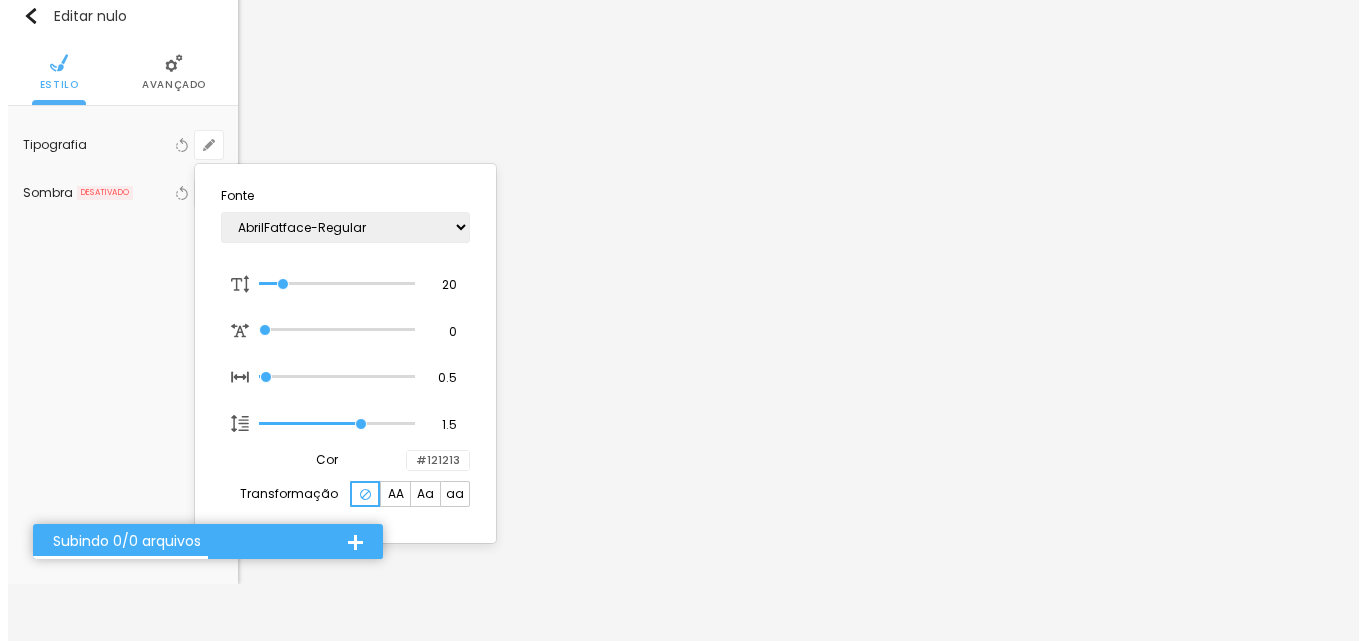 scroll, scrollTop: 0, scrollLeft: 0, axis: both 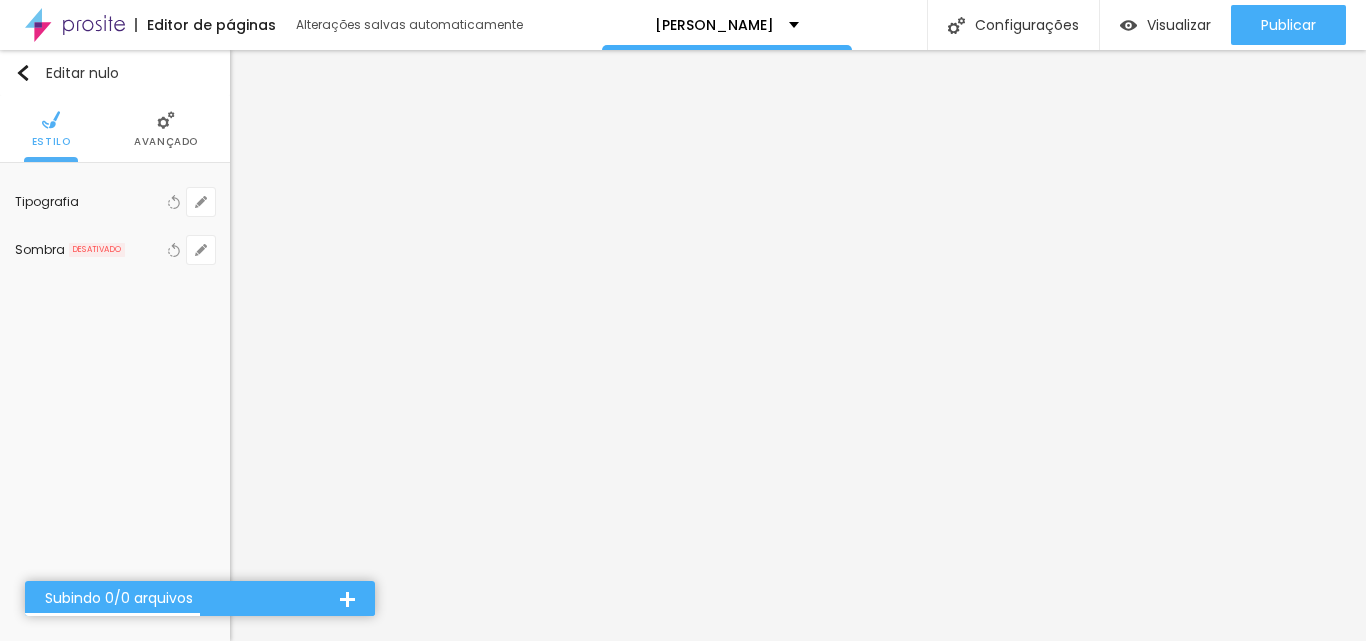 click on "Editar nulo Estilo Avançado Tipografia Voltar ao padrão Sombra DESATIVADO Voltar ao padrão" at bounding box center [115, 345] 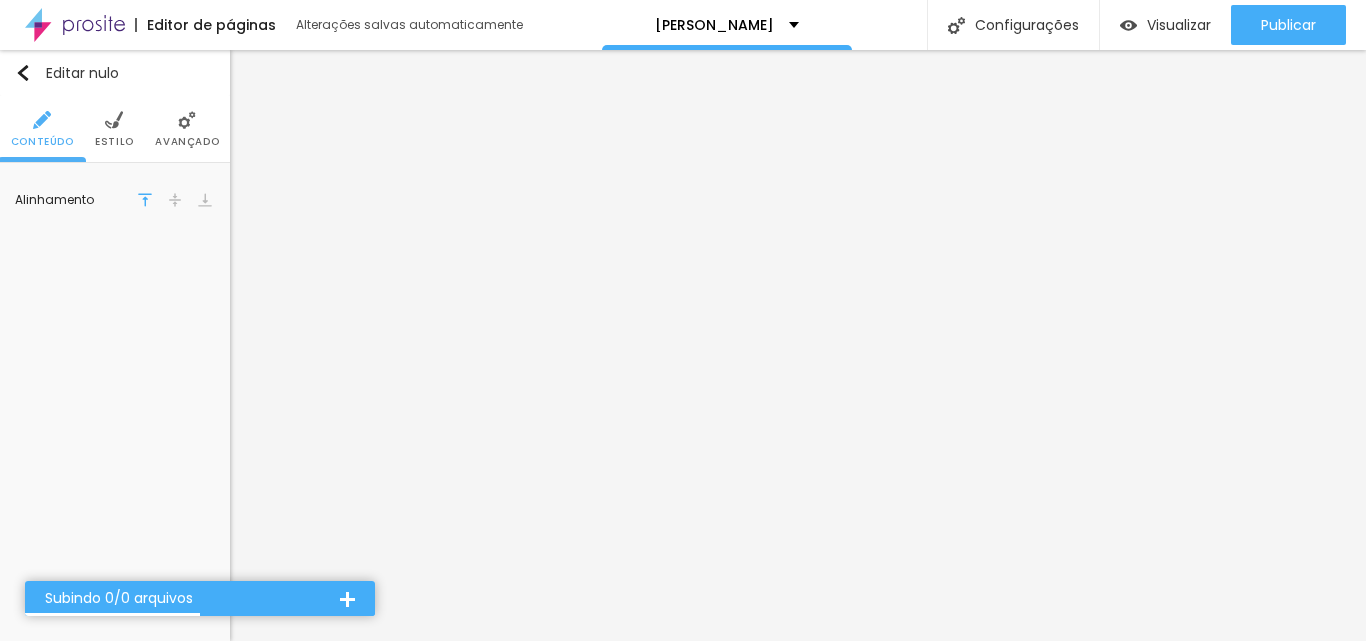 click on "Estilo" at bounding box center [114, 141] 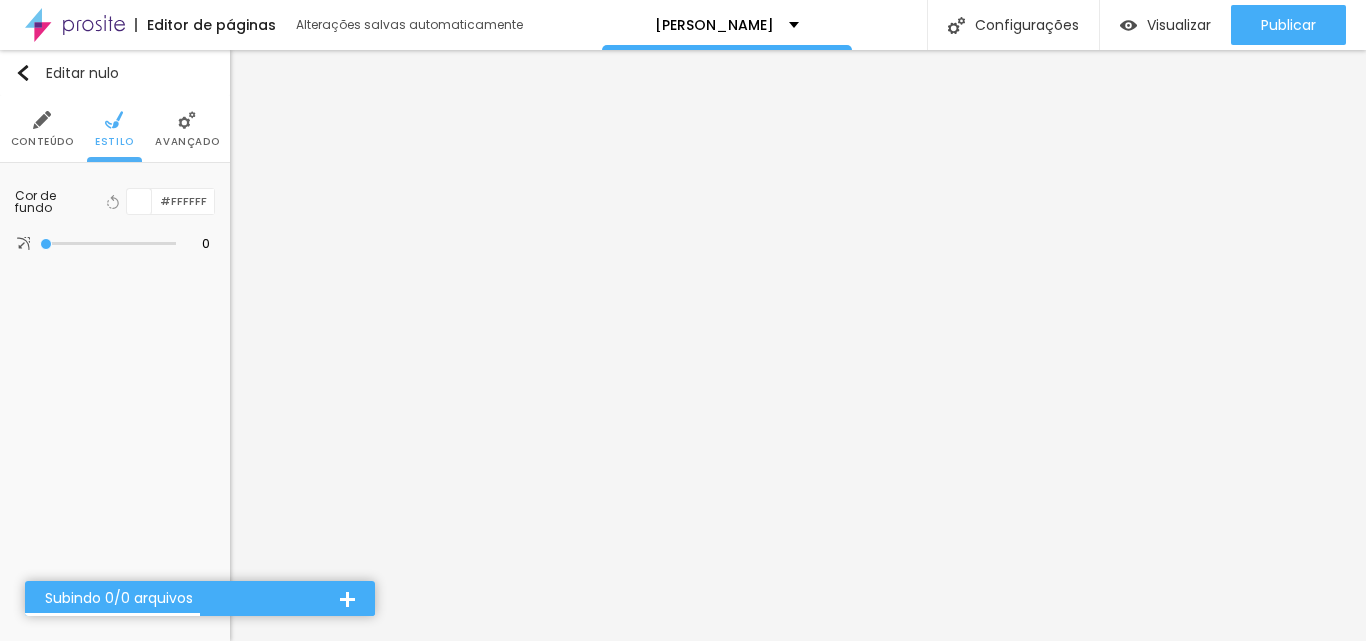 click at bounding box center (139, 201) 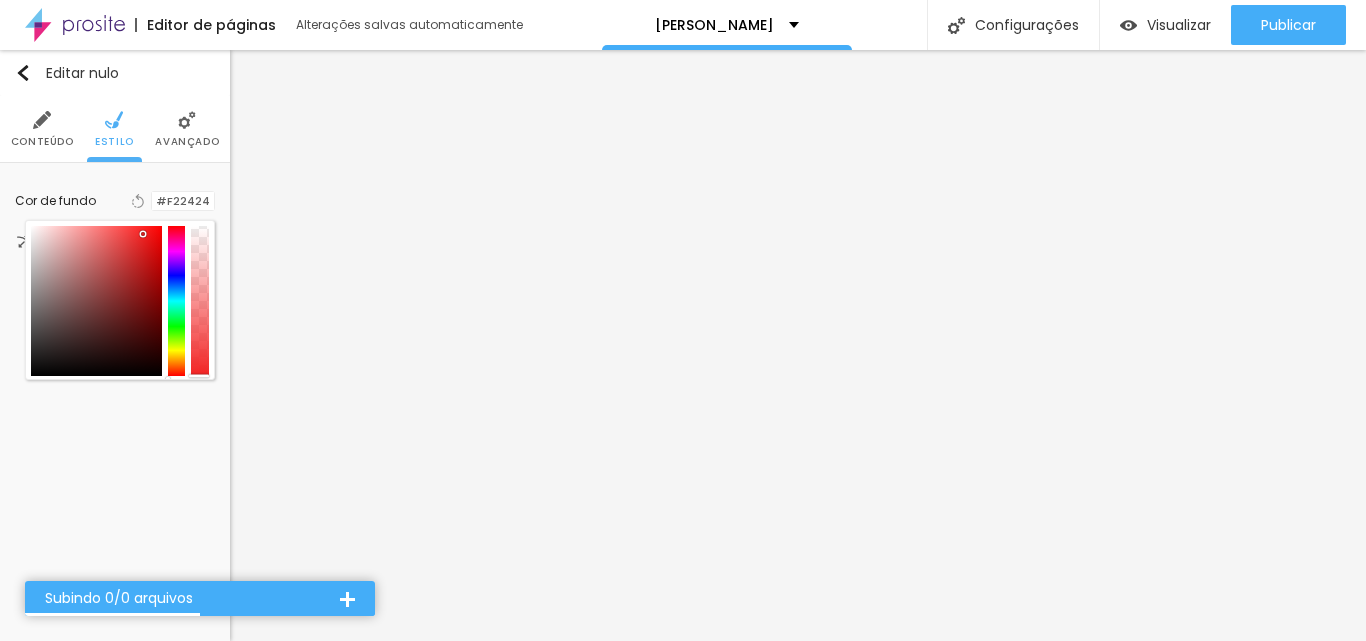 click at bounding box center (96, 301) 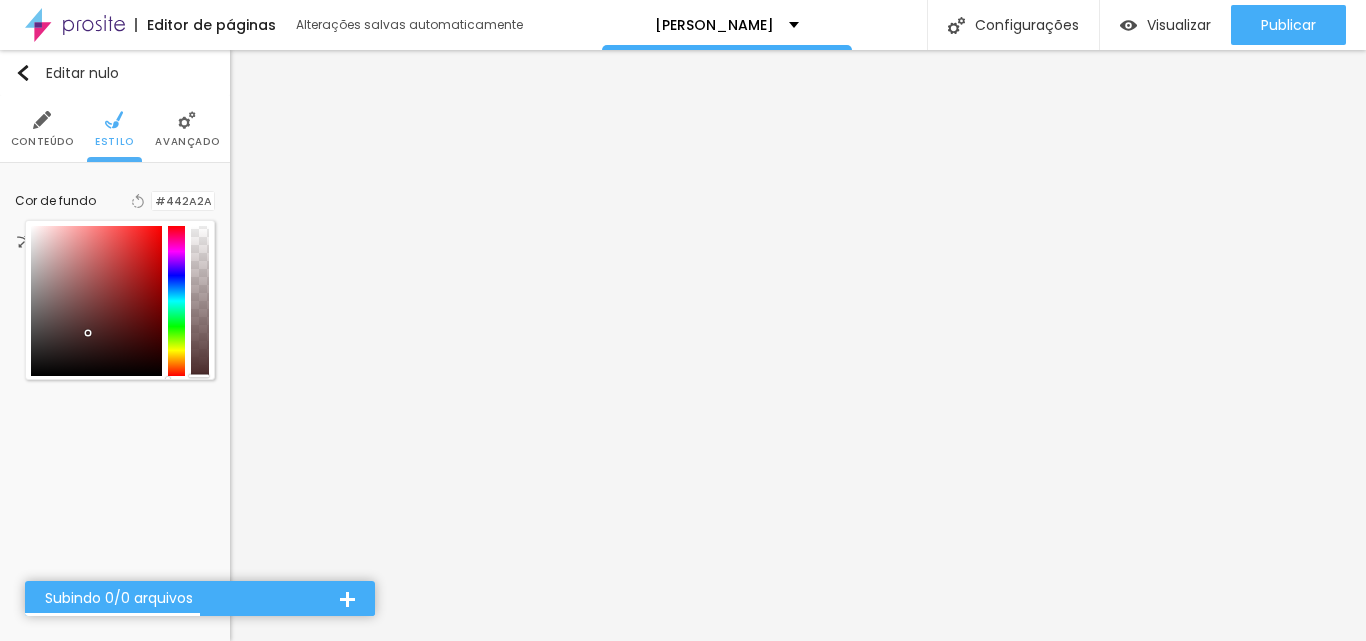 drag, startPoint x: 131, startPoint y: 282, endPoint x: 89, endPoint y: 333, distance: 66.068146 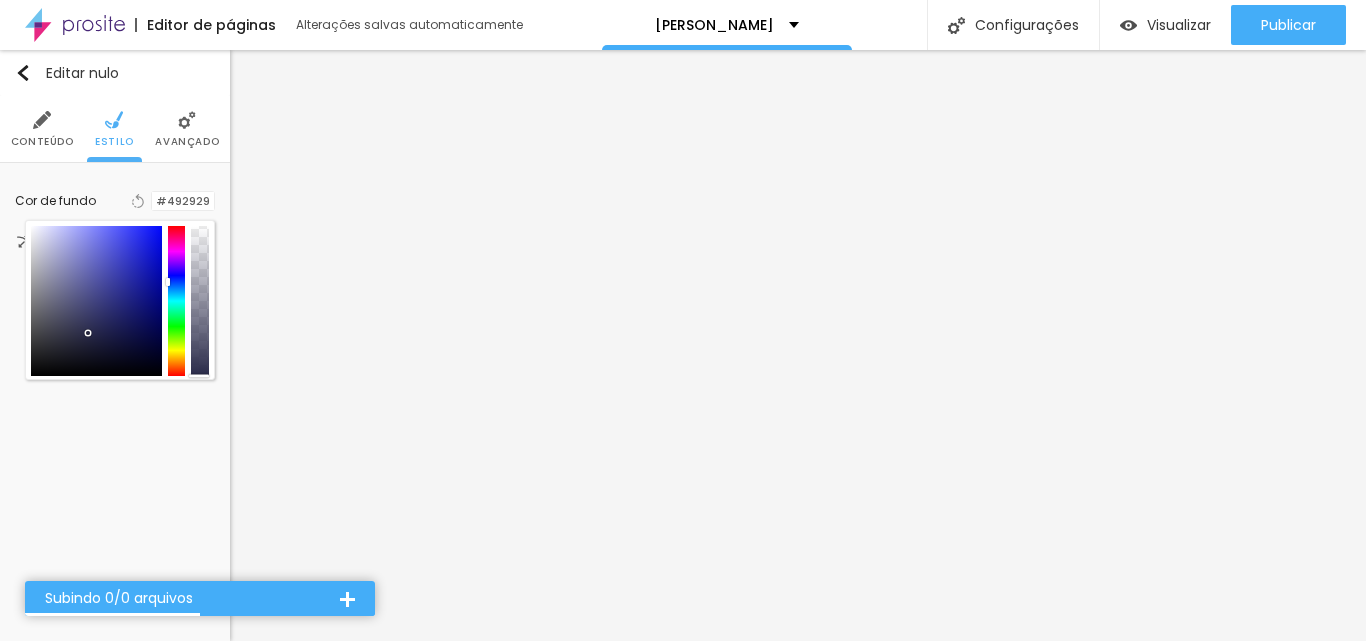 click at bounding box center (177, 301) 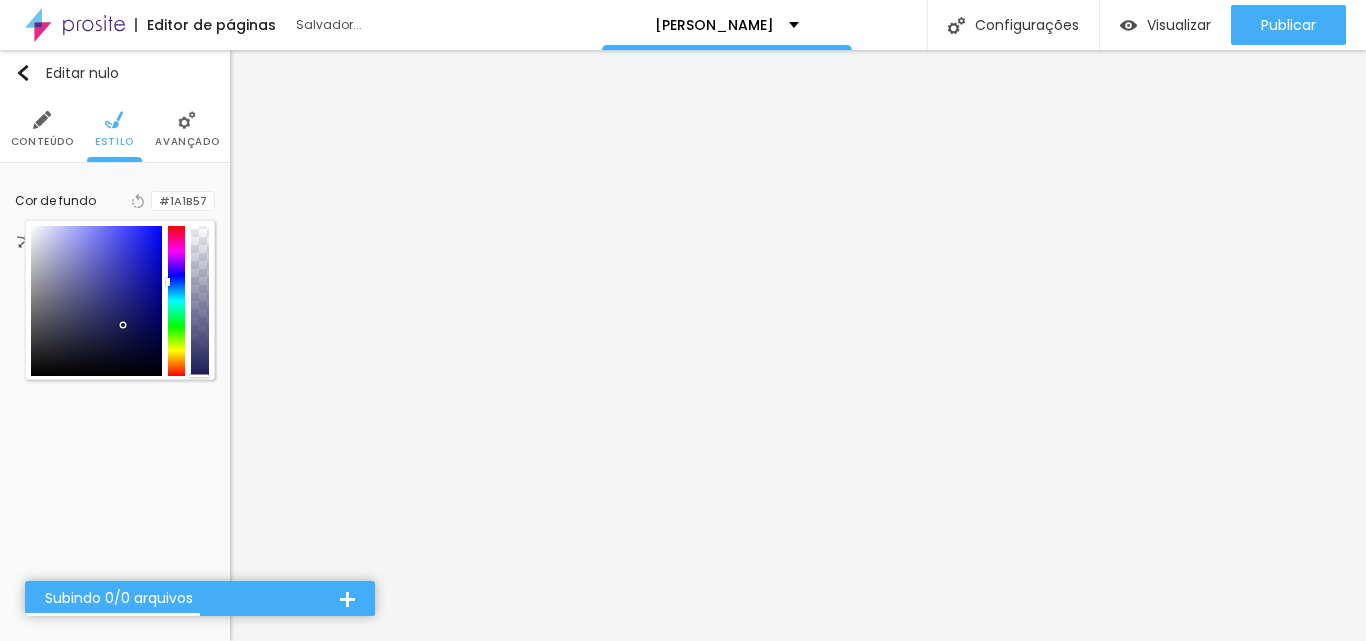 type on "#181957" 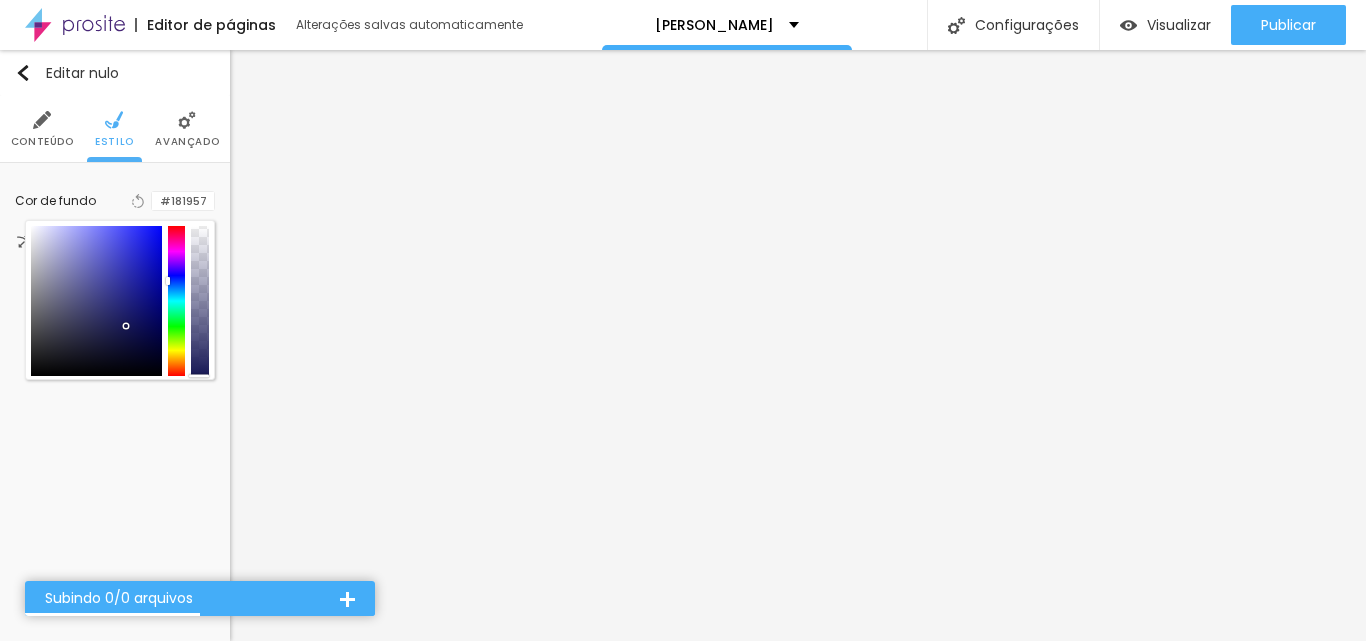 drag, startPoint x: 119, startPoint y: 246, endPoint x: 126, endPoint y: 326, distance: 80.305664 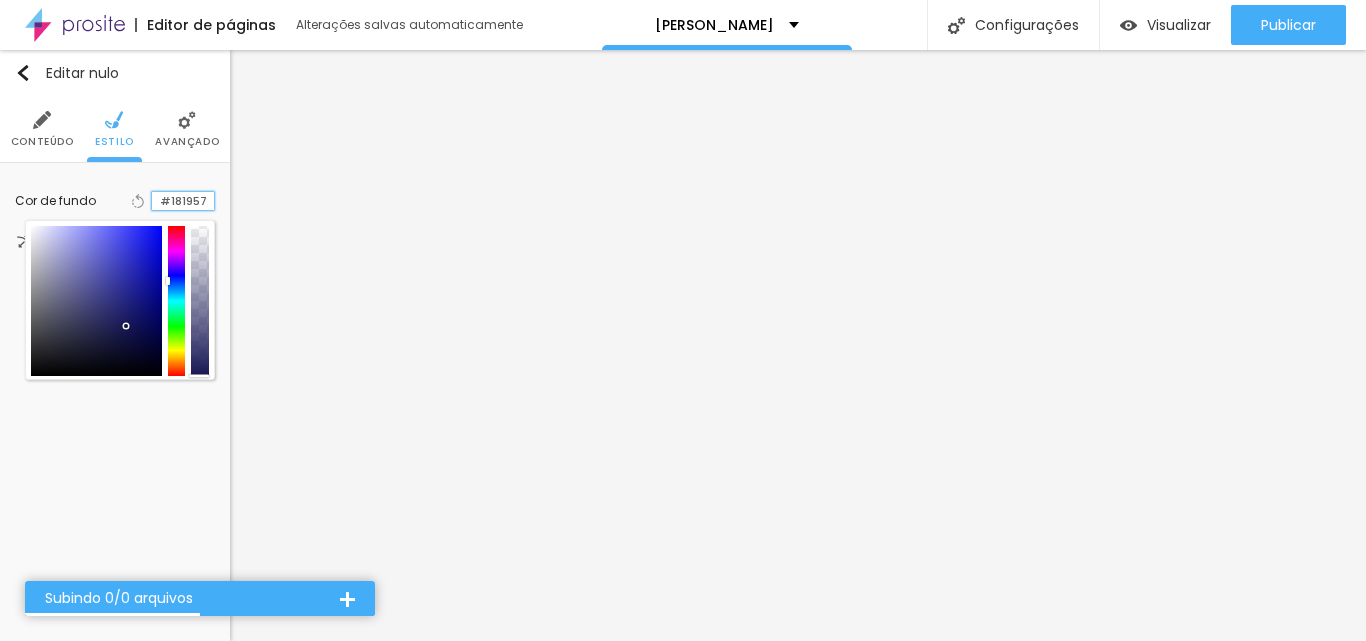 drag, startPoint x: 160, startPoint y: 202, endPoint x: 213, endPoint y: 203, distance: 53.009434 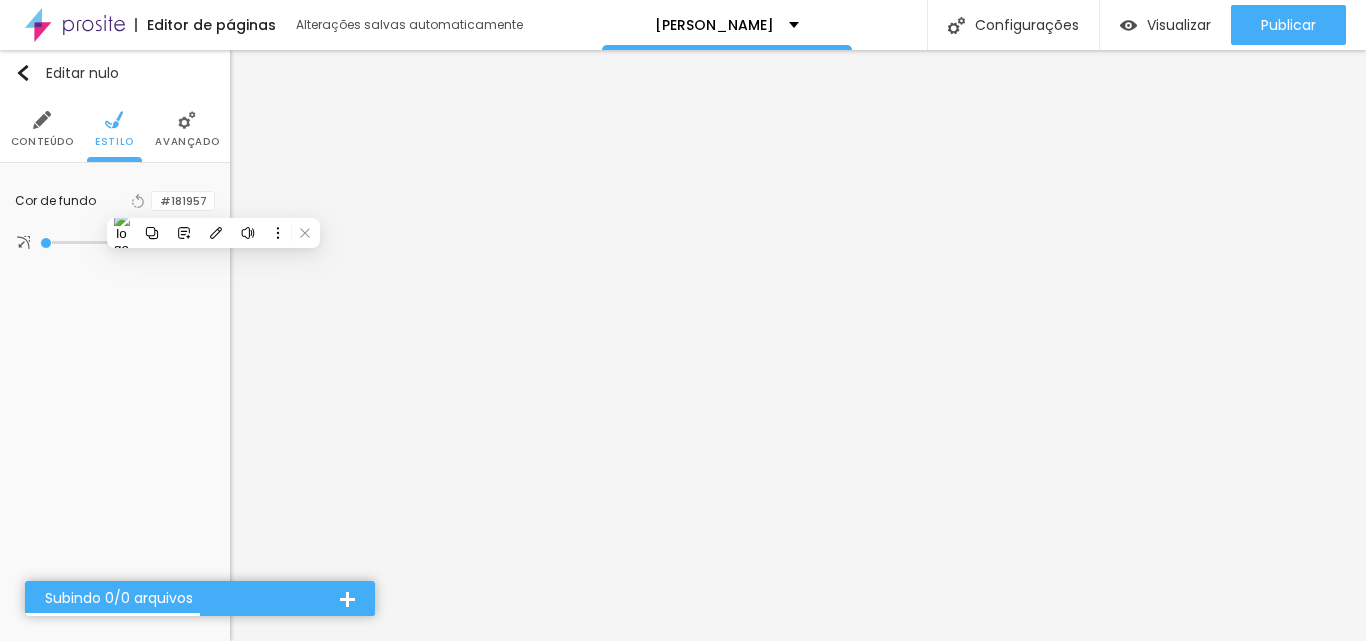 click on "Cor de fundo Voltar ao padrão #181957 0 Borda arredondada" at bounding box center [115, 220] 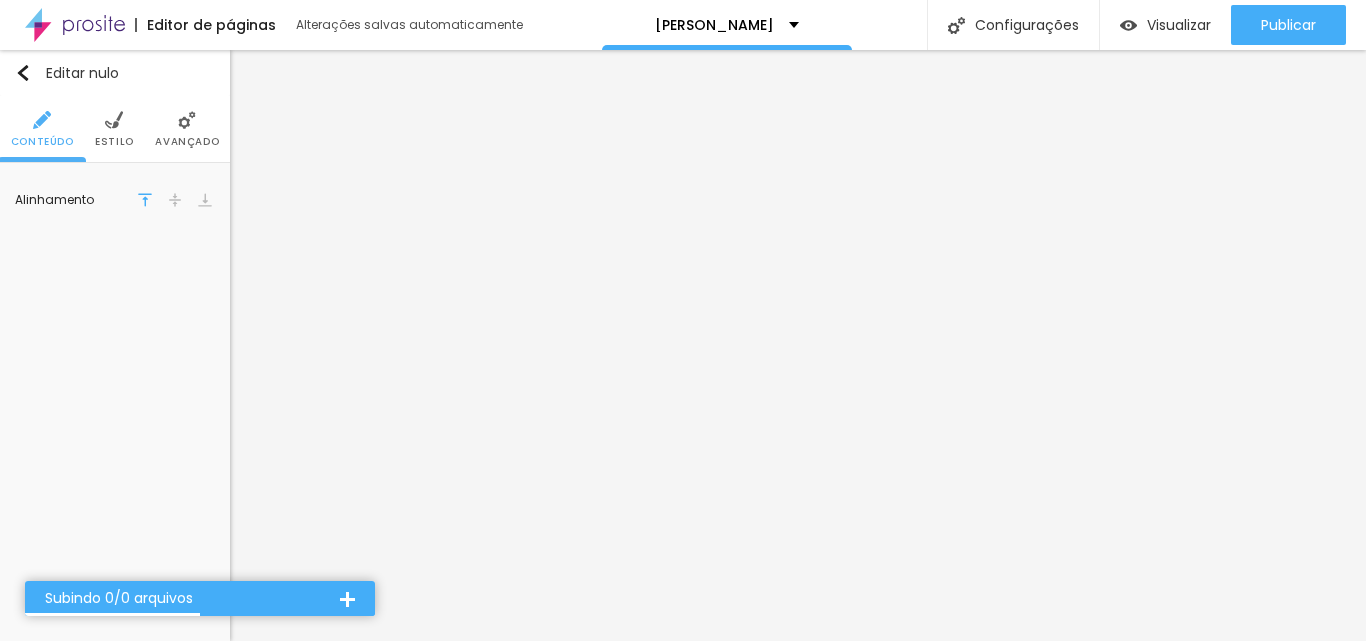 click on "Estilo" at bounding box center (114, 129) 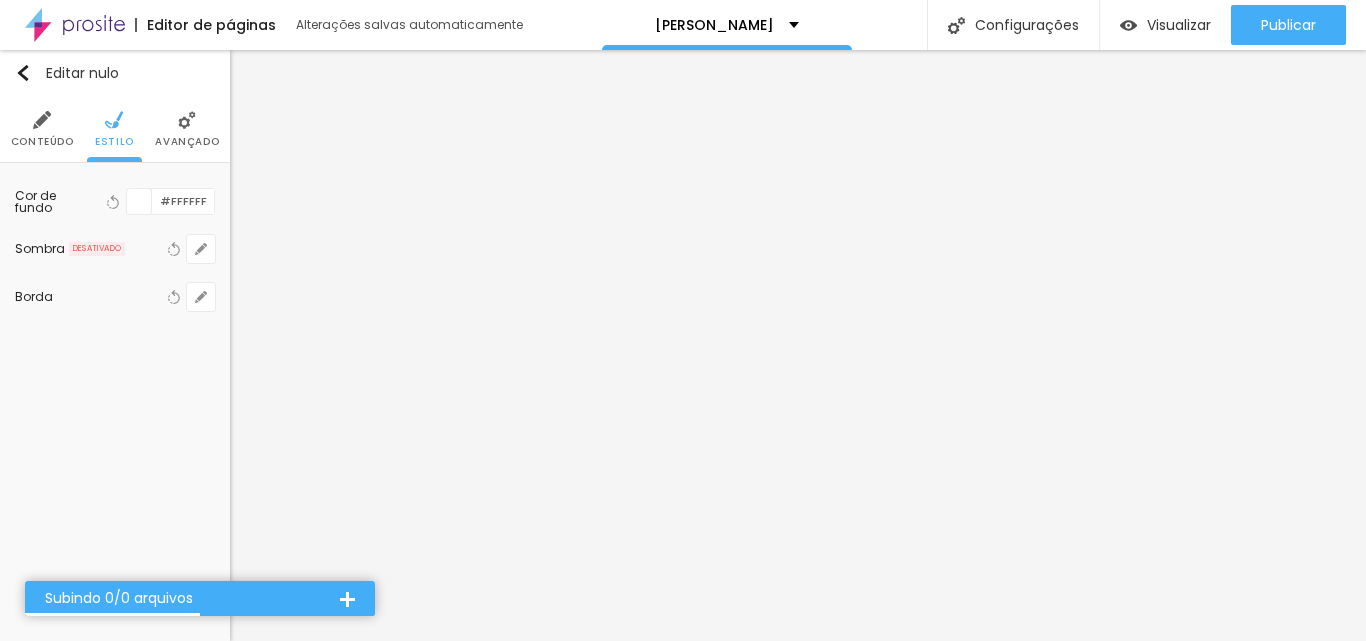 click at bounding box center (139, 201) 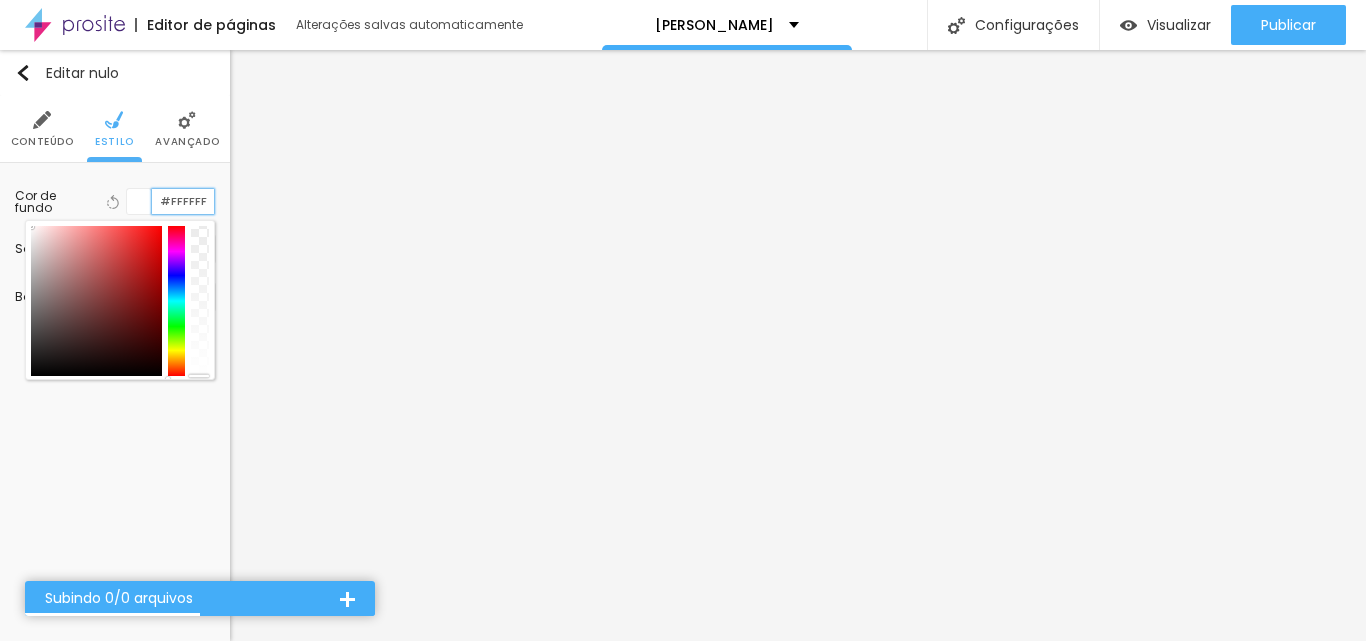 paste on "181957" 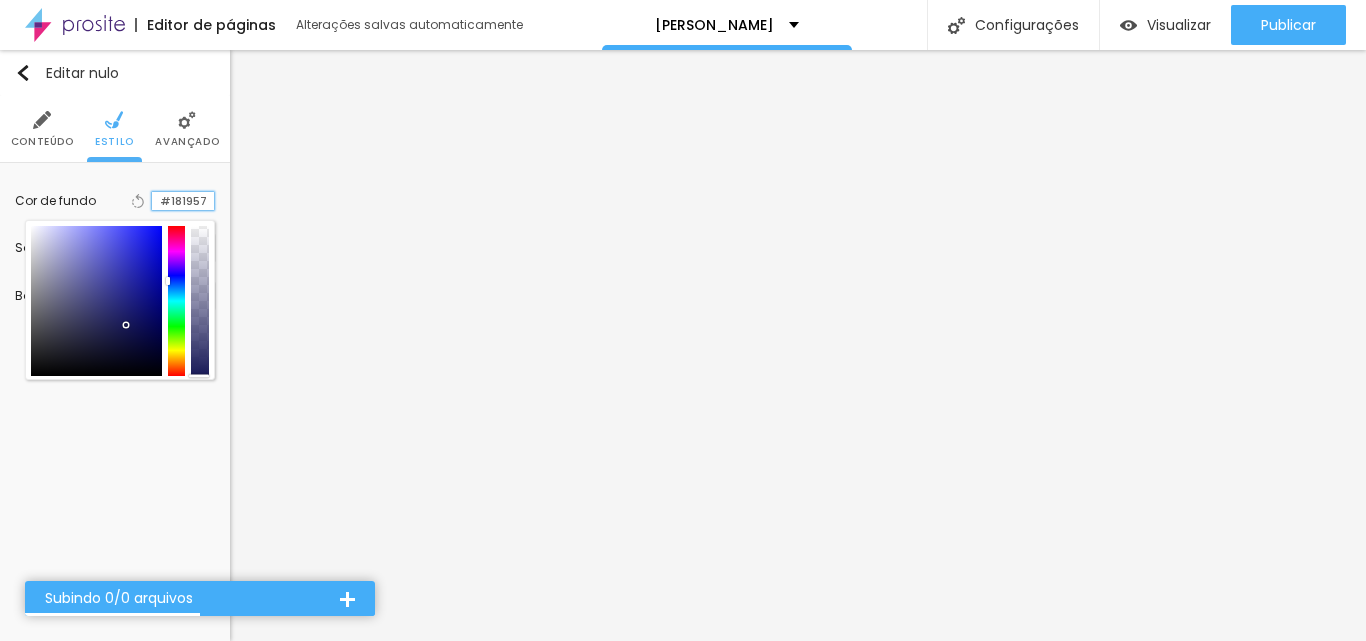 type on "#181957" 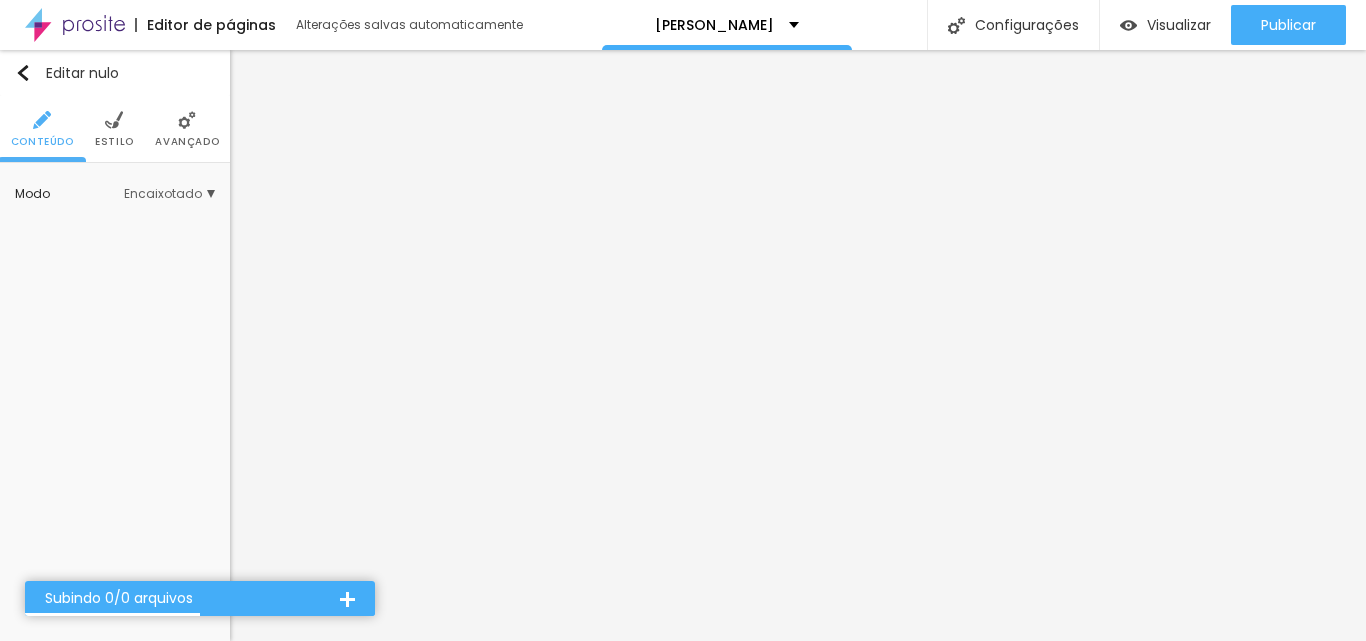 click on "Estilo" at bounding box center (114, 129) 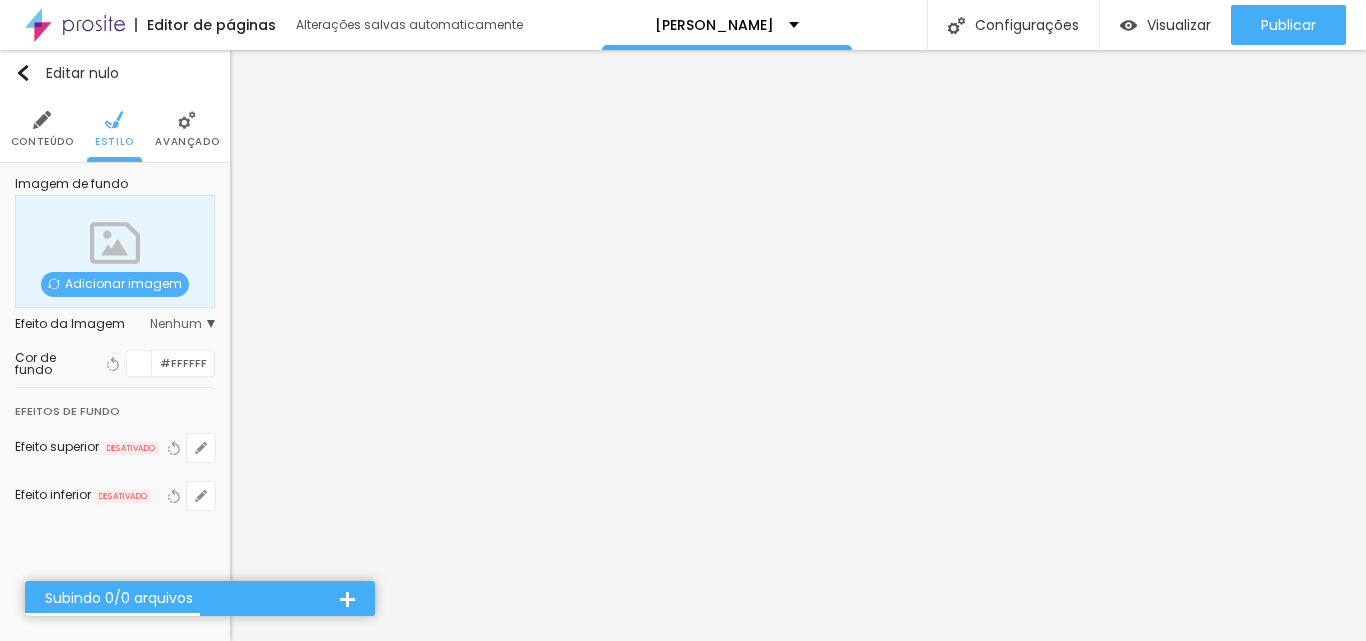 click at bounding box center (139, 363) 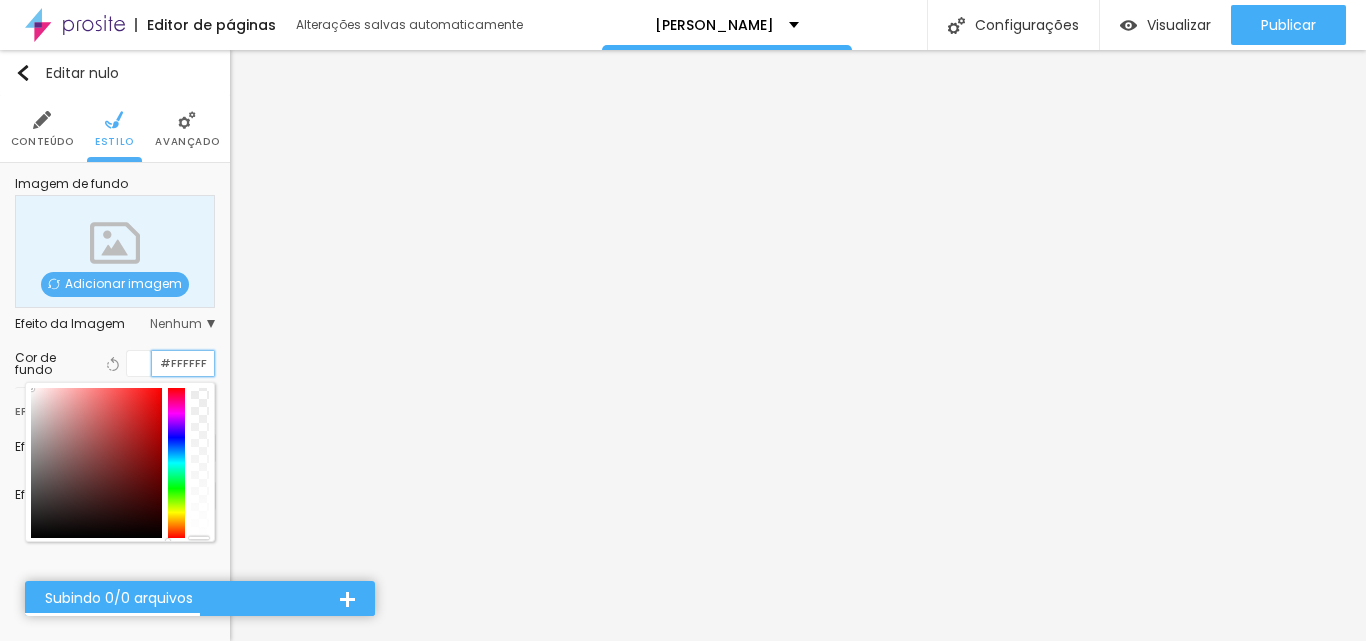 paste on "181957" 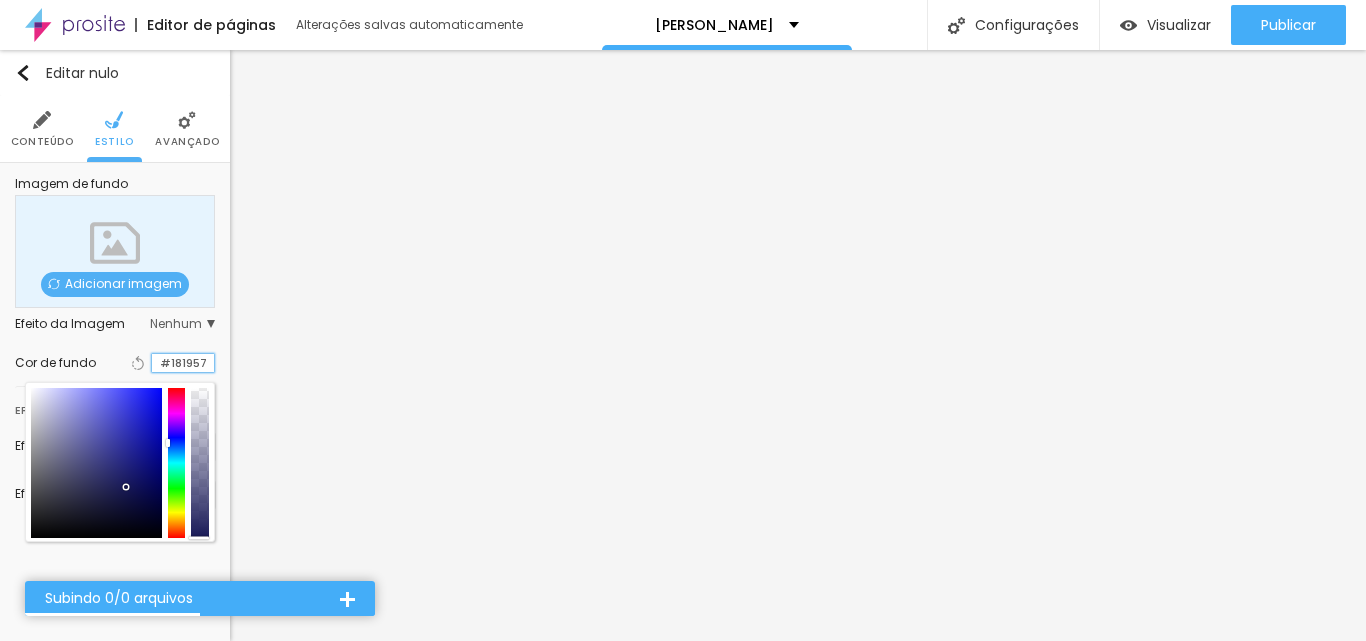 type on "#181957" 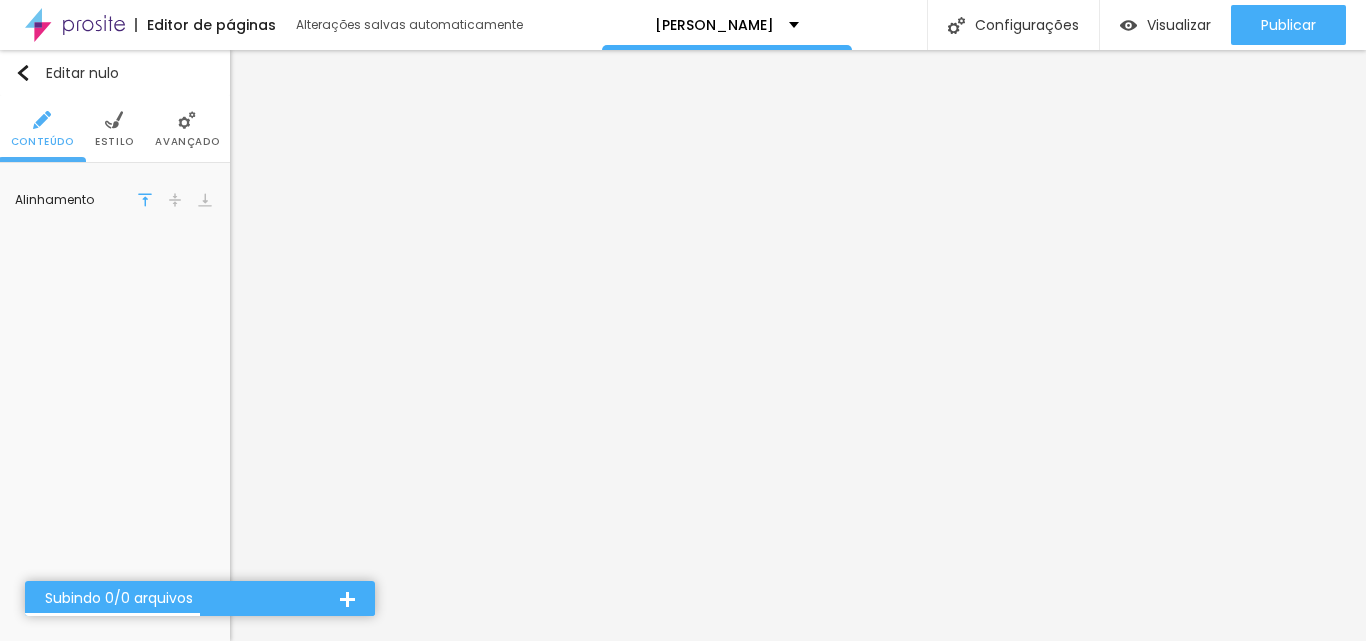 click on "Estilo" at bounding box center [114, 141] 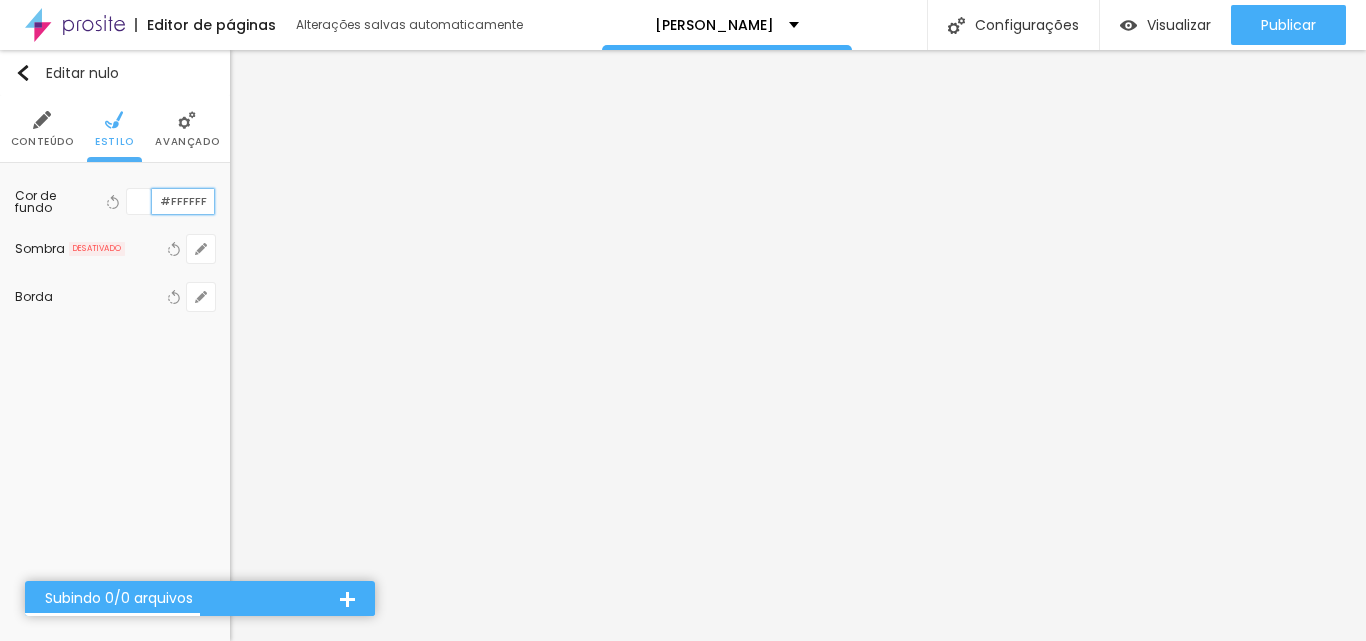 paste on "181957" 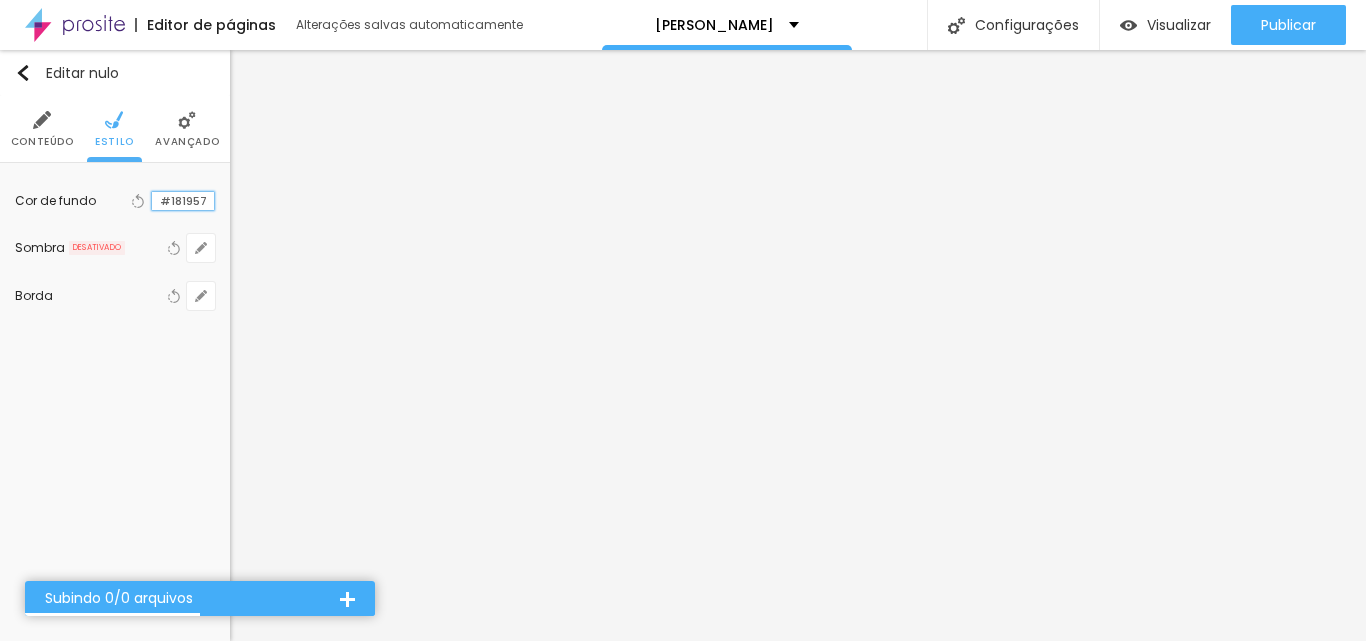 type on "#181957" 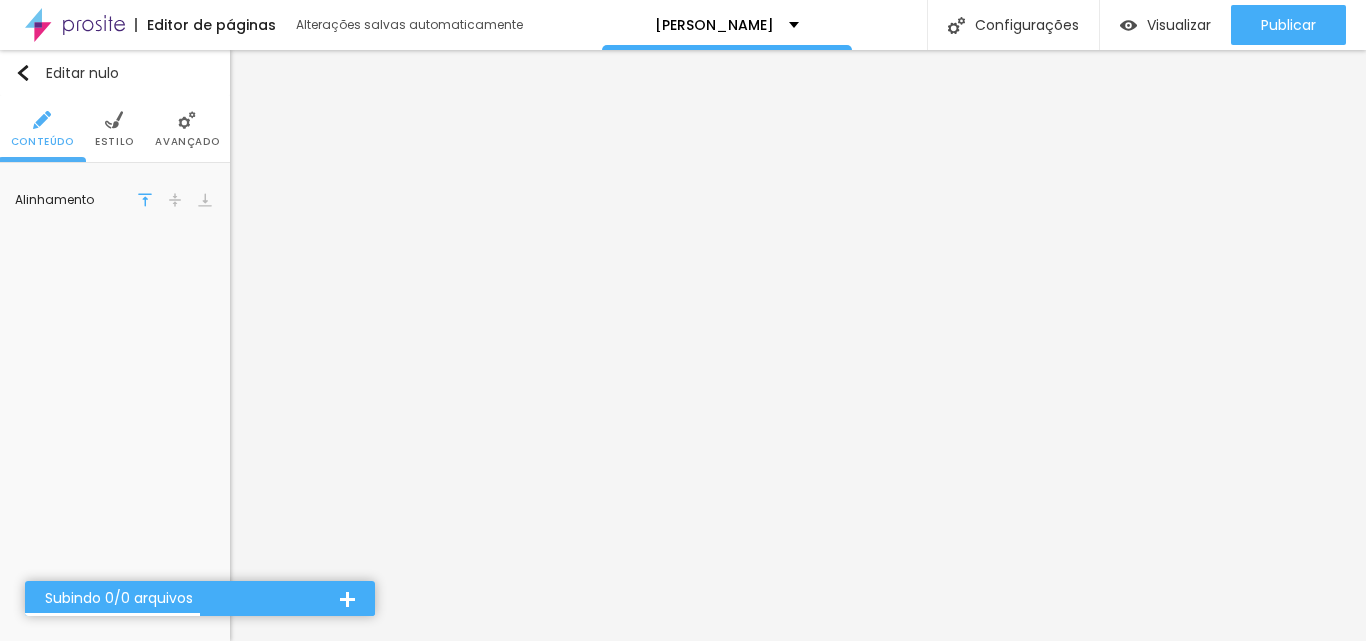 click at bounding box center [114, 120] 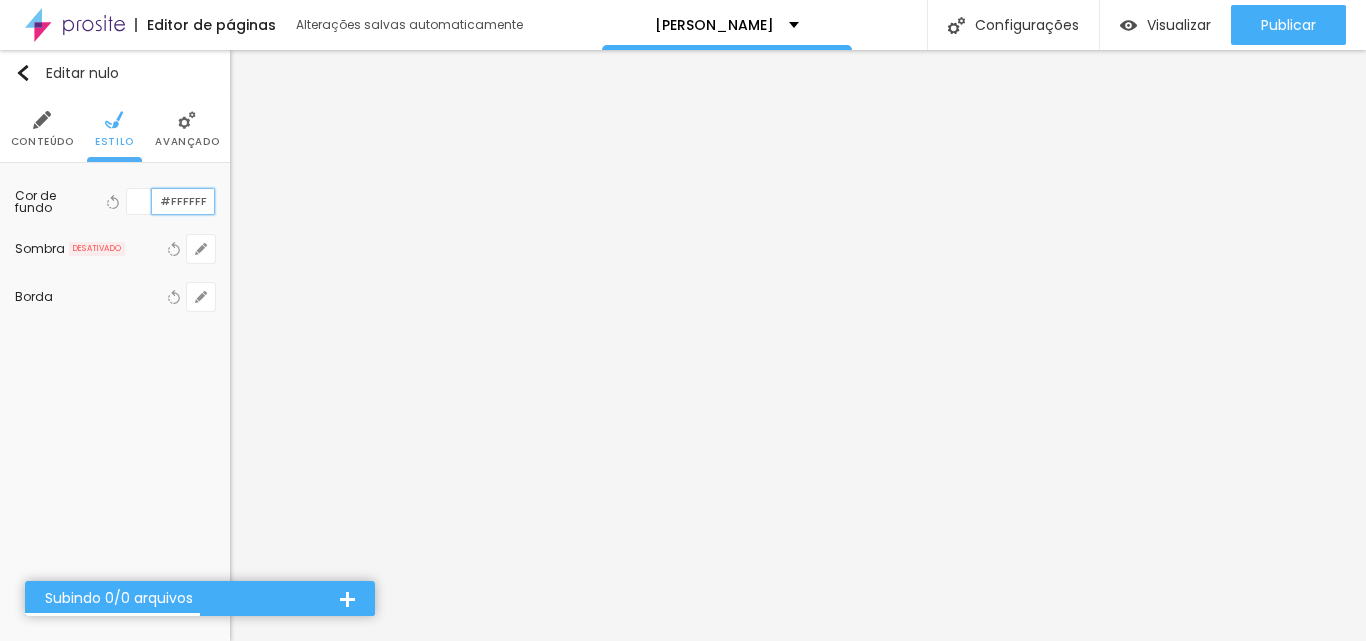 scroll, scrollTop: 1, scrollLeft: 0, axis: vertical 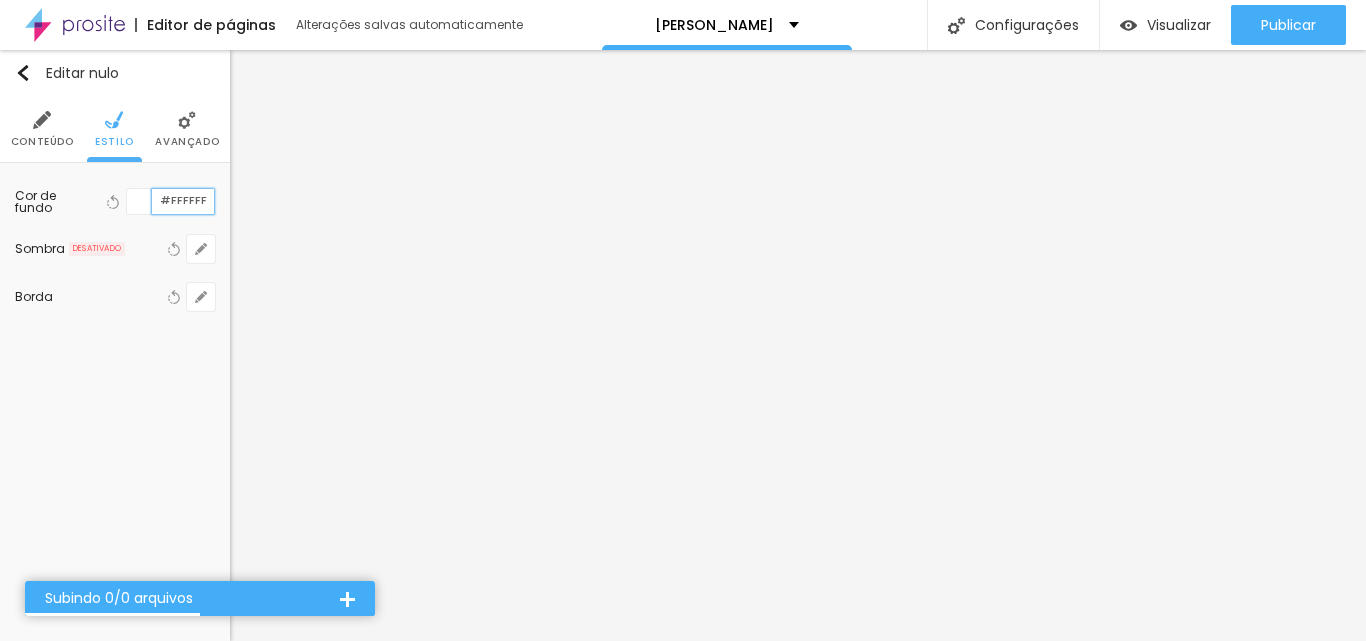 paste on "181957" 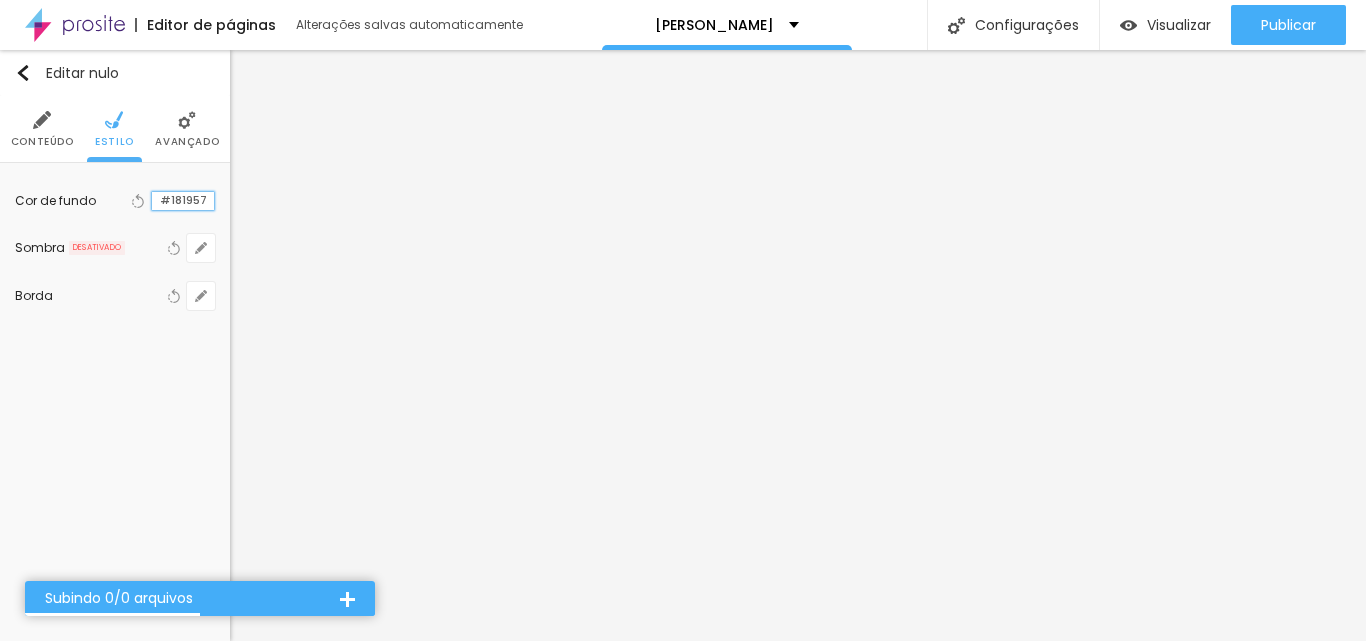 type on "#181957" 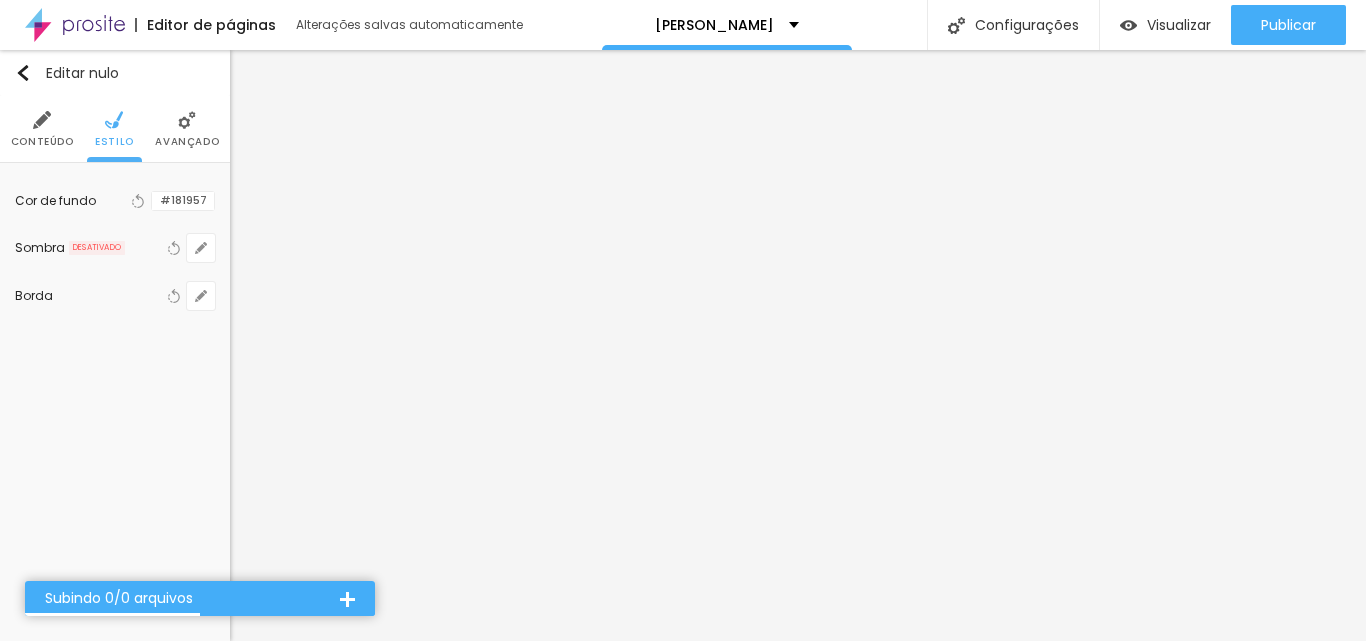 scroll, scrollTop: 0, scrollLeft: 0, axis: both 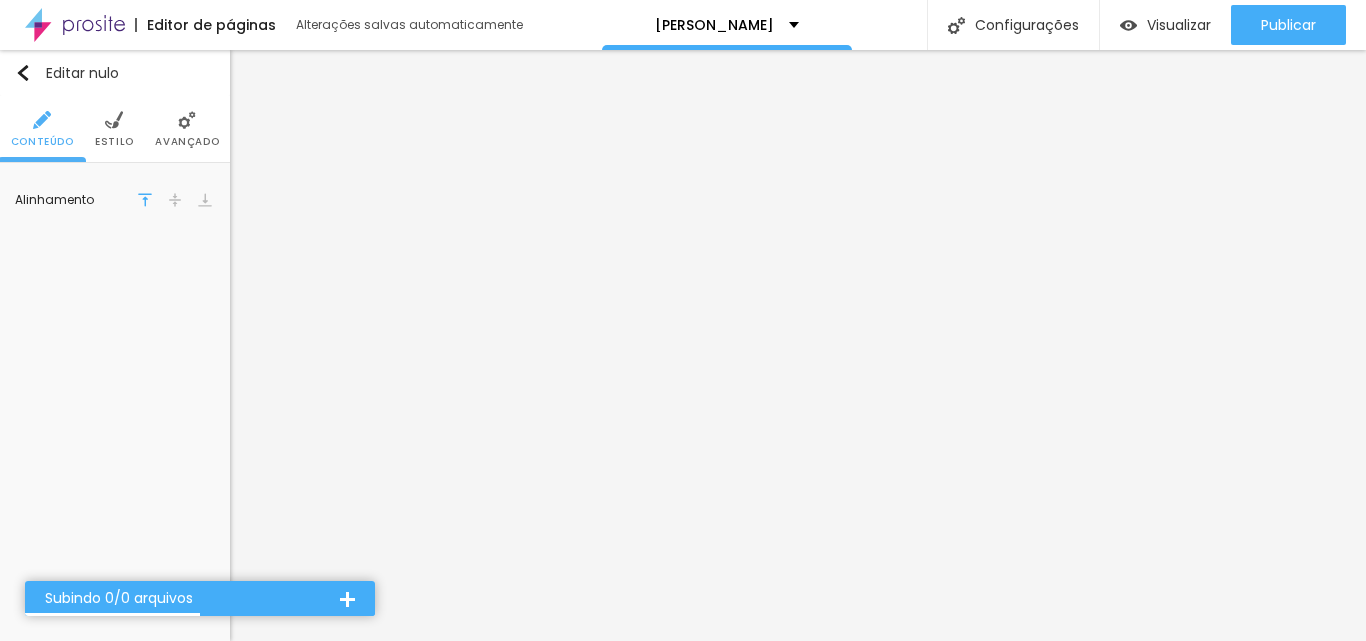click on "Estilo" at bounding box center [114, 129] 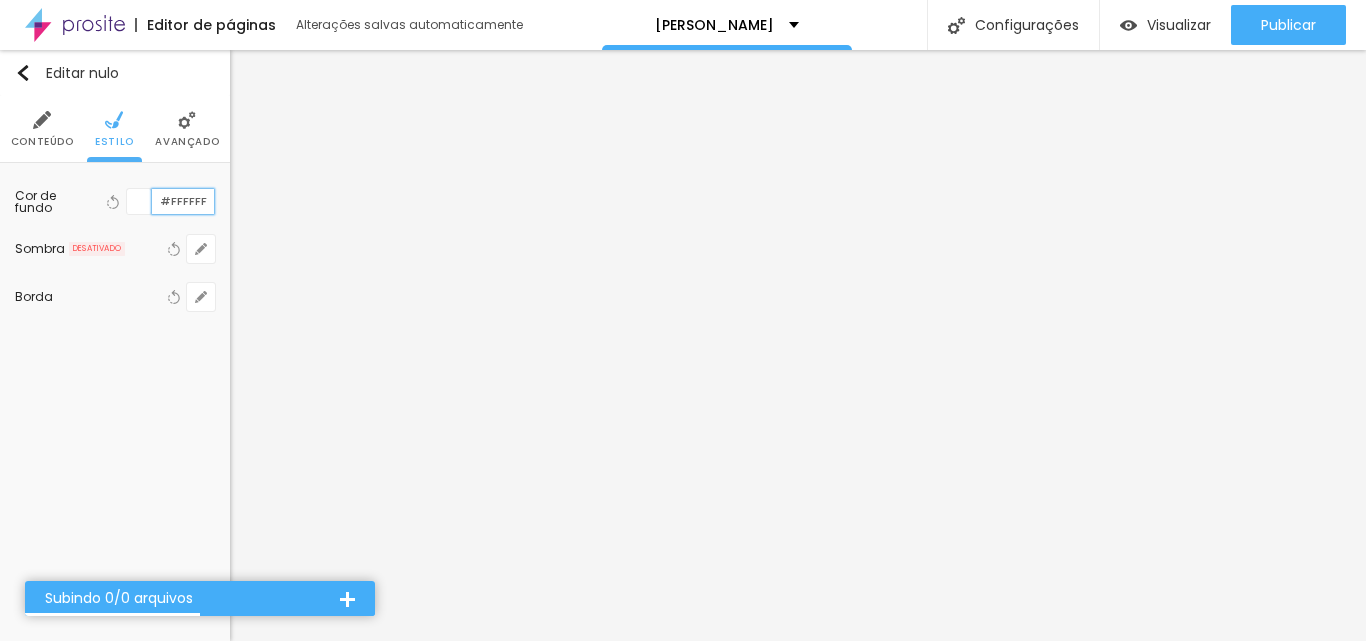 paste on "181957" 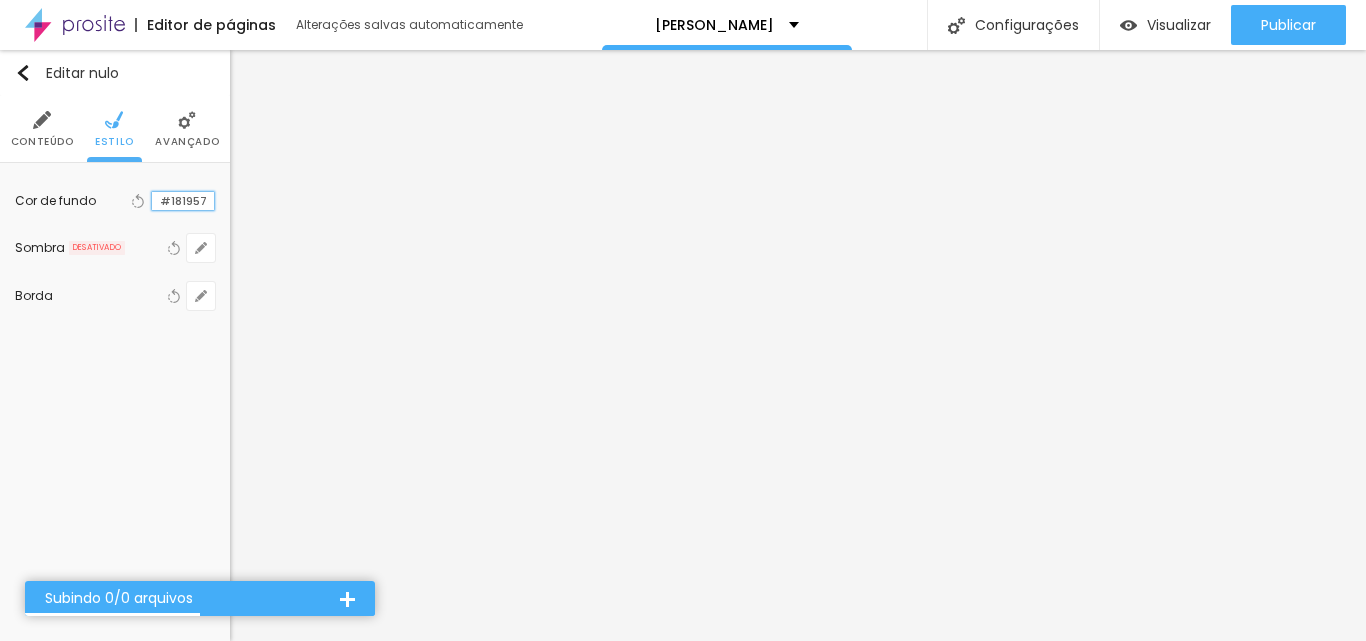 type on "#181957" 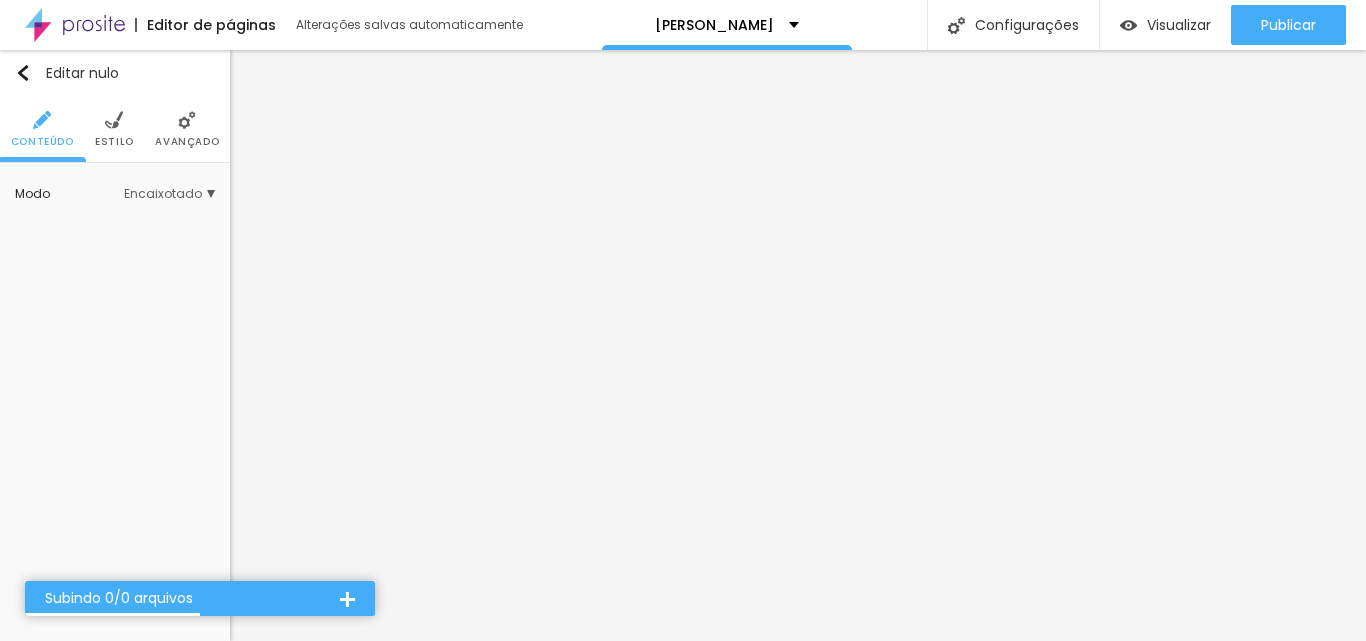 click at bounding box center (114, 120) 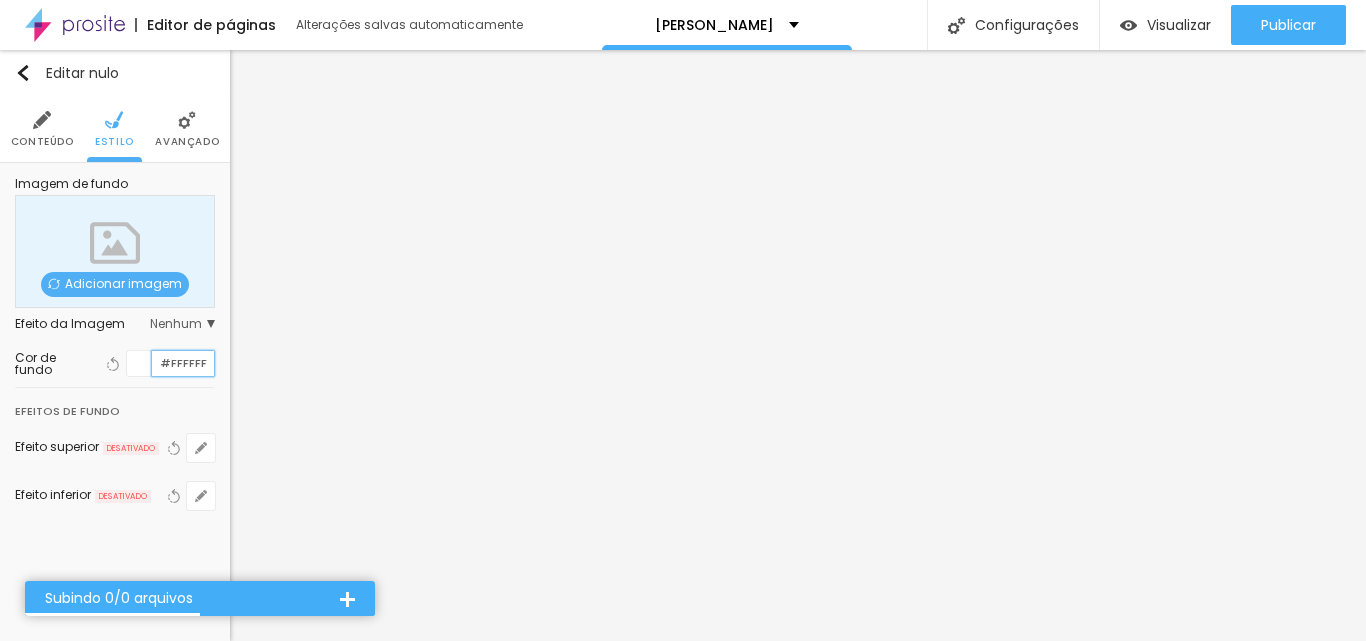 paste on "181957" 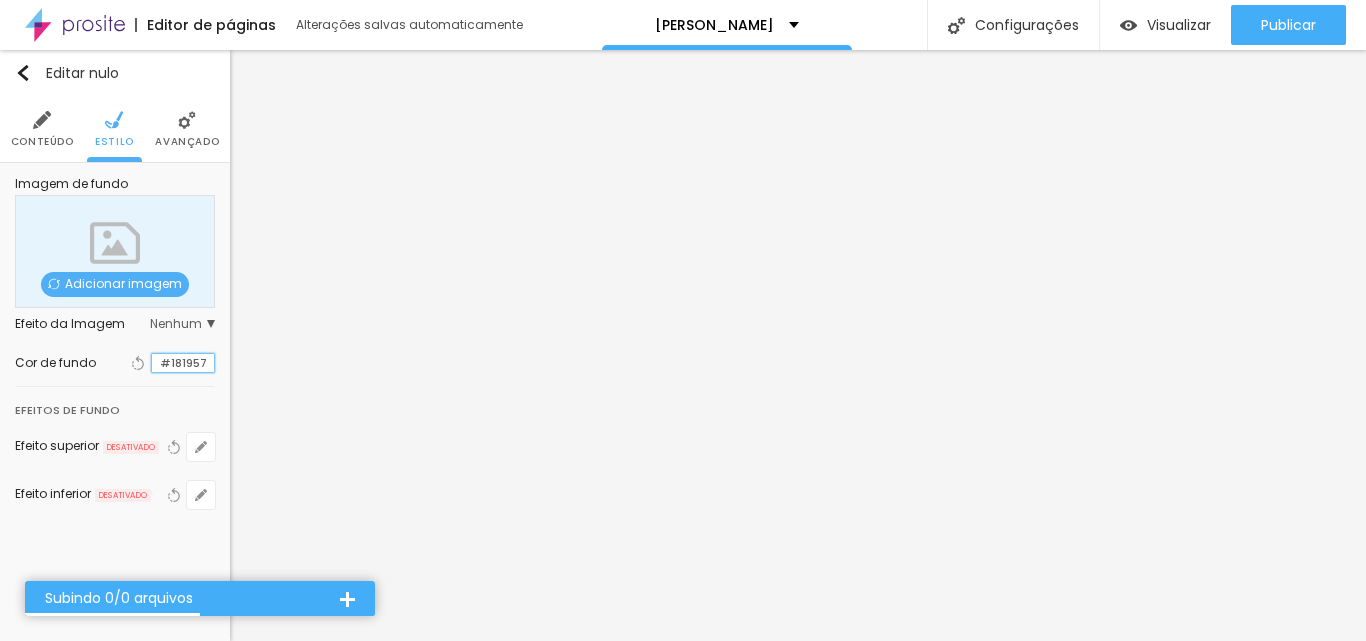 type on "#181957" 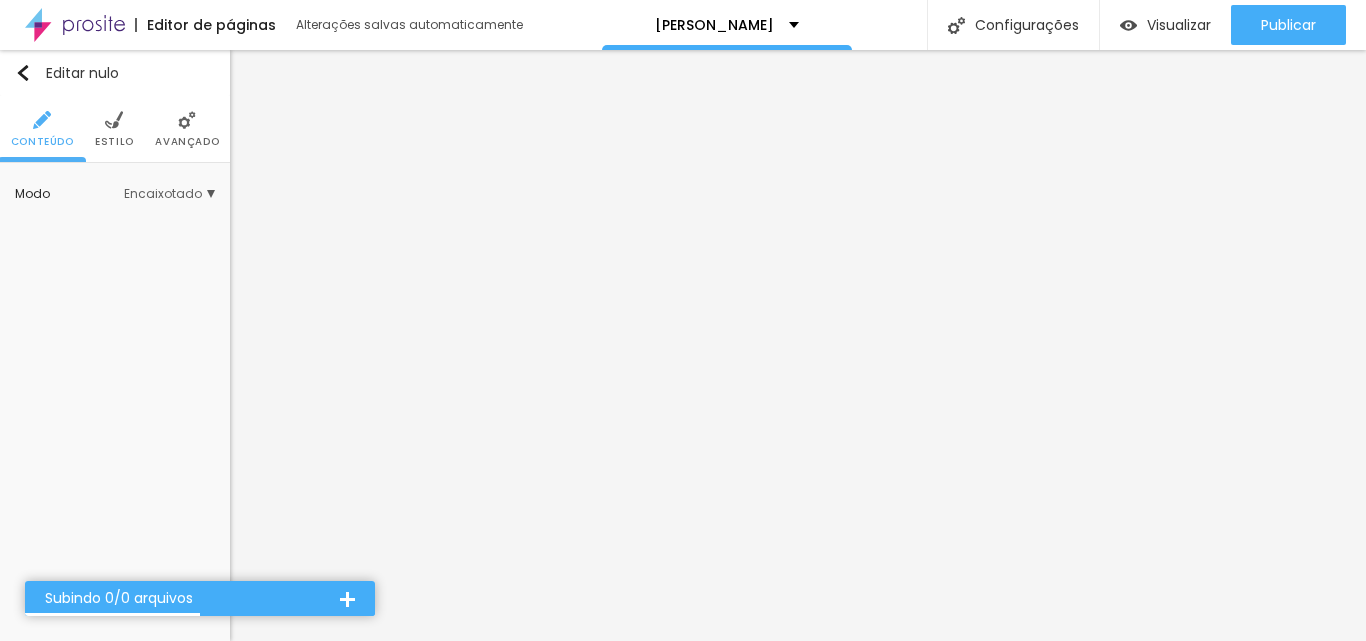 click on "Estilo" at bounding box center (114, 141) 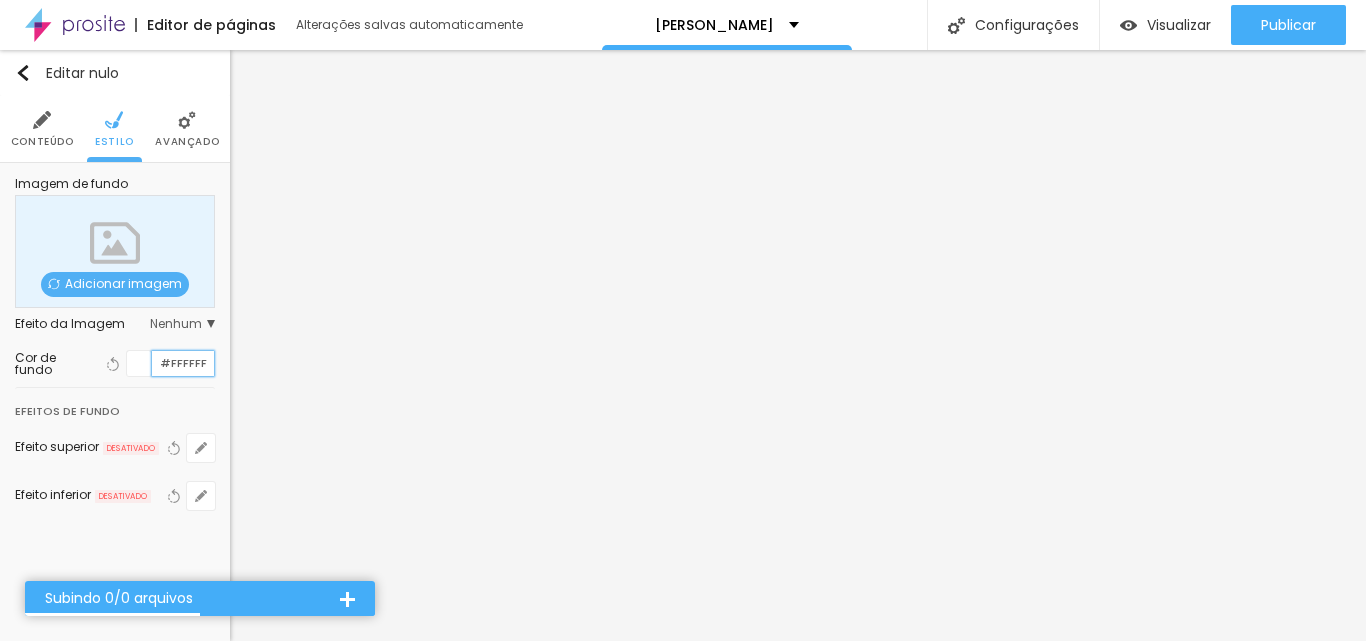 scroll, scrollTop: 1, scrollLeft: 0, axis: vertical 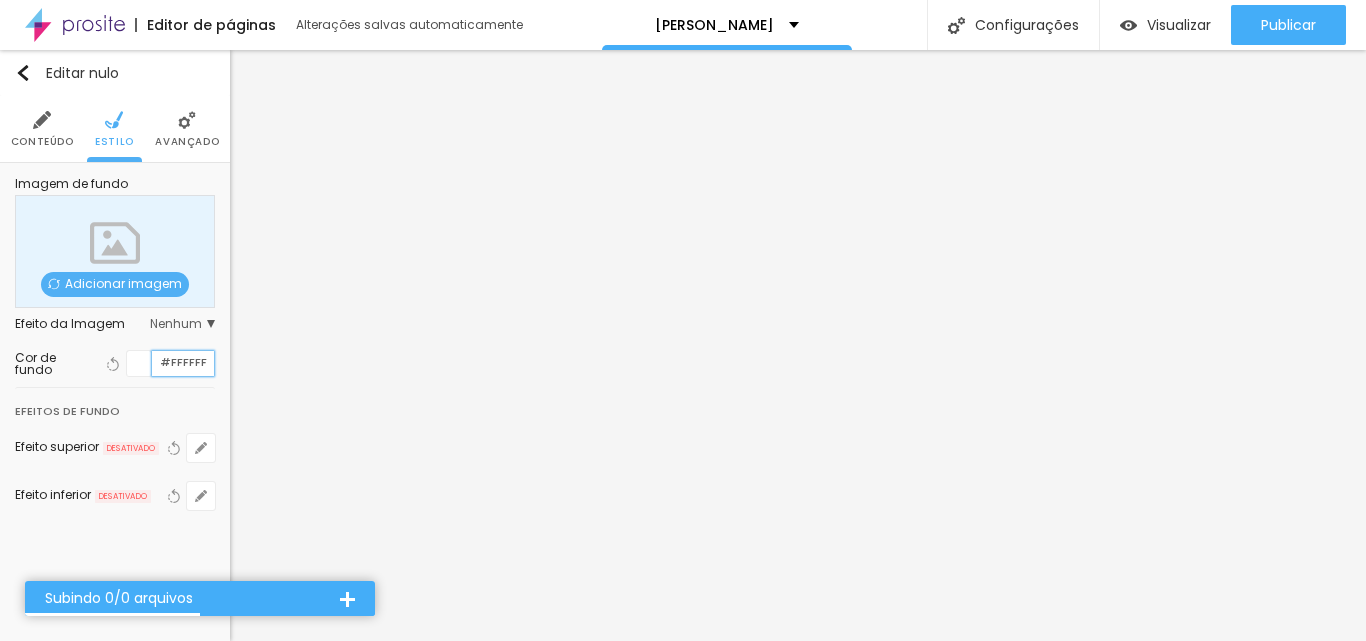 paste on "181957" 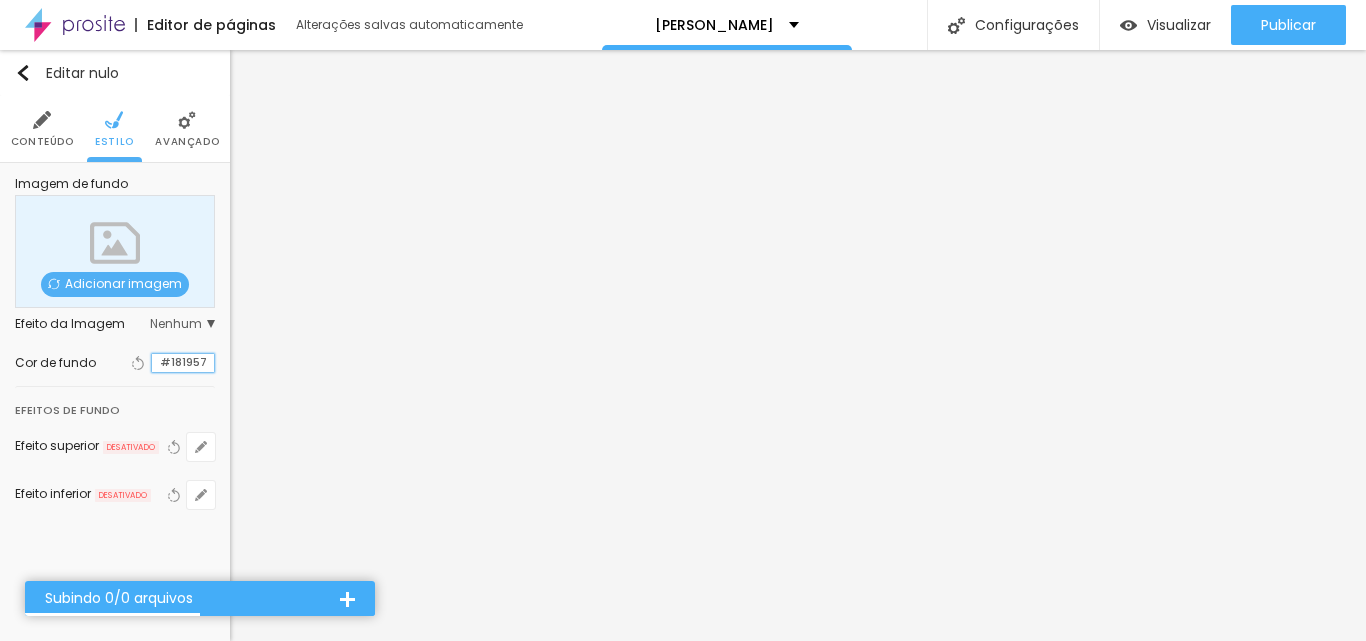 type on "#181957" 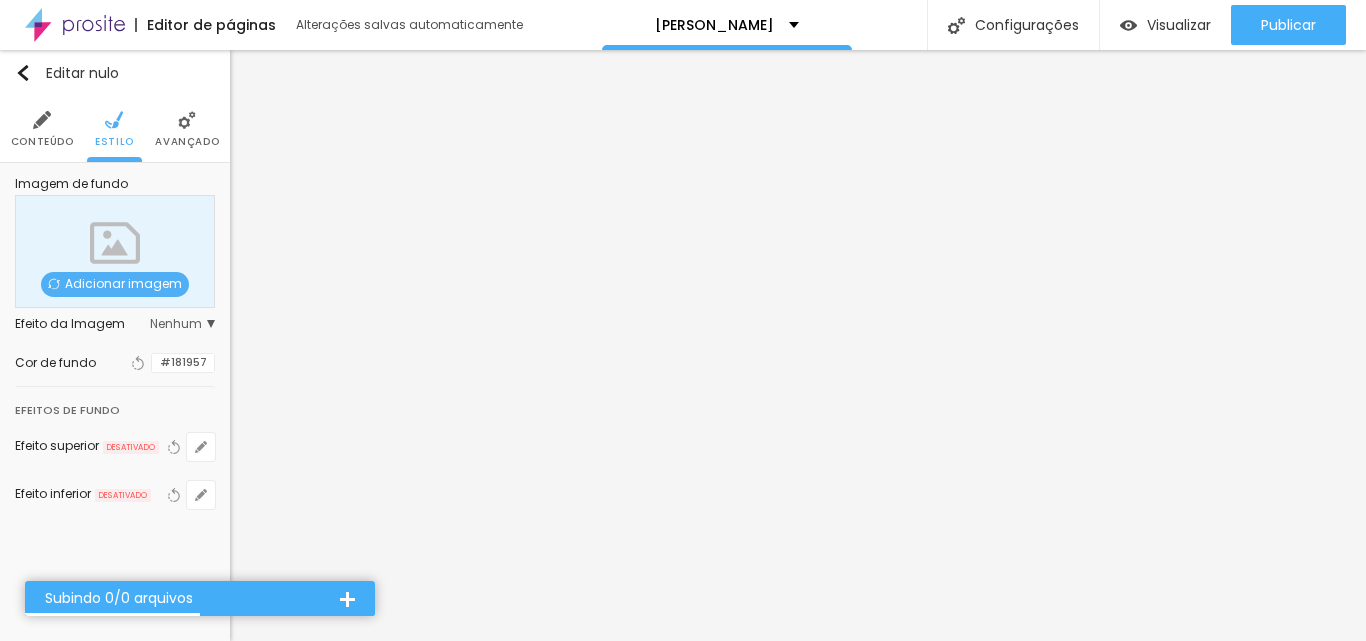 scroll, scrollTop: 0, scrollLeft: 0, axis: both 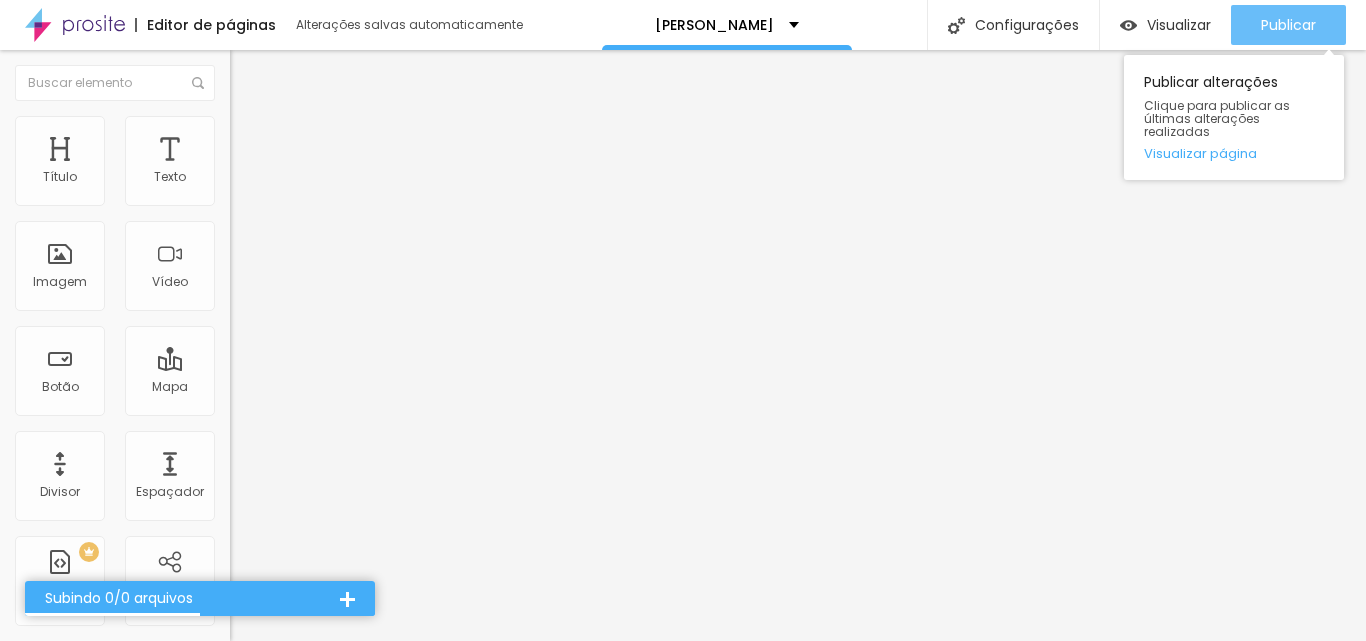 click on "Publicar" at bounding box center [1288, 25] 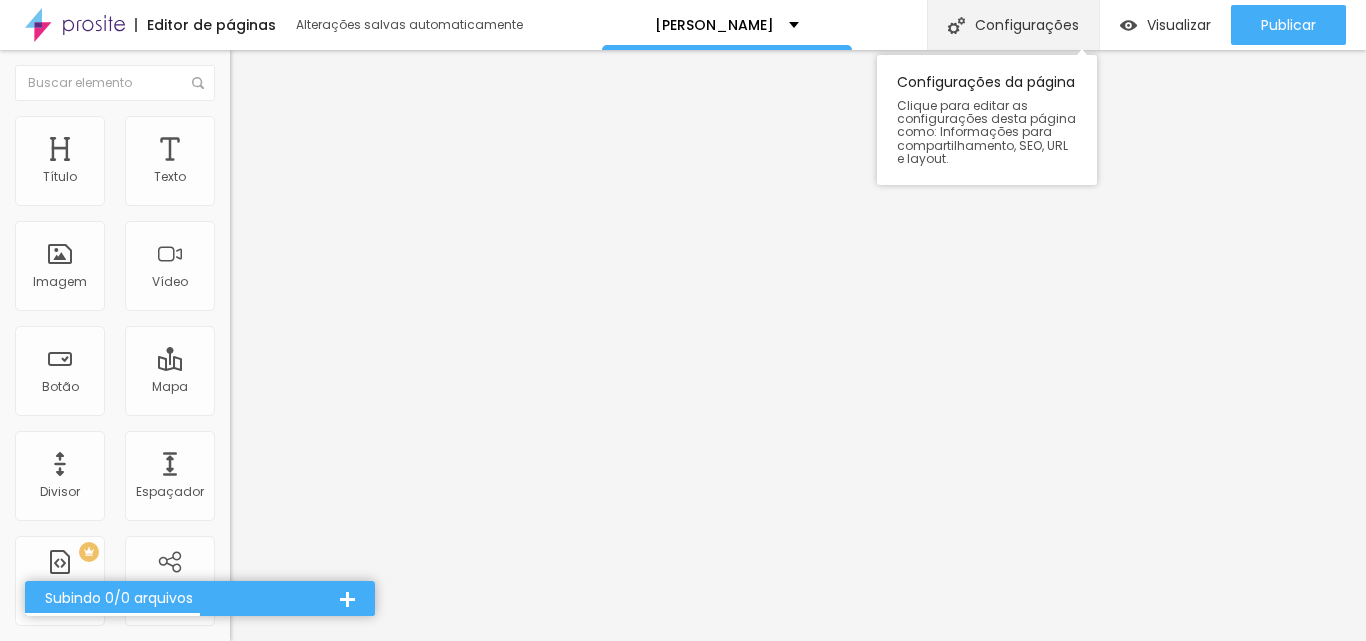 click on "Configurações" at bounding box center (1027, 25) 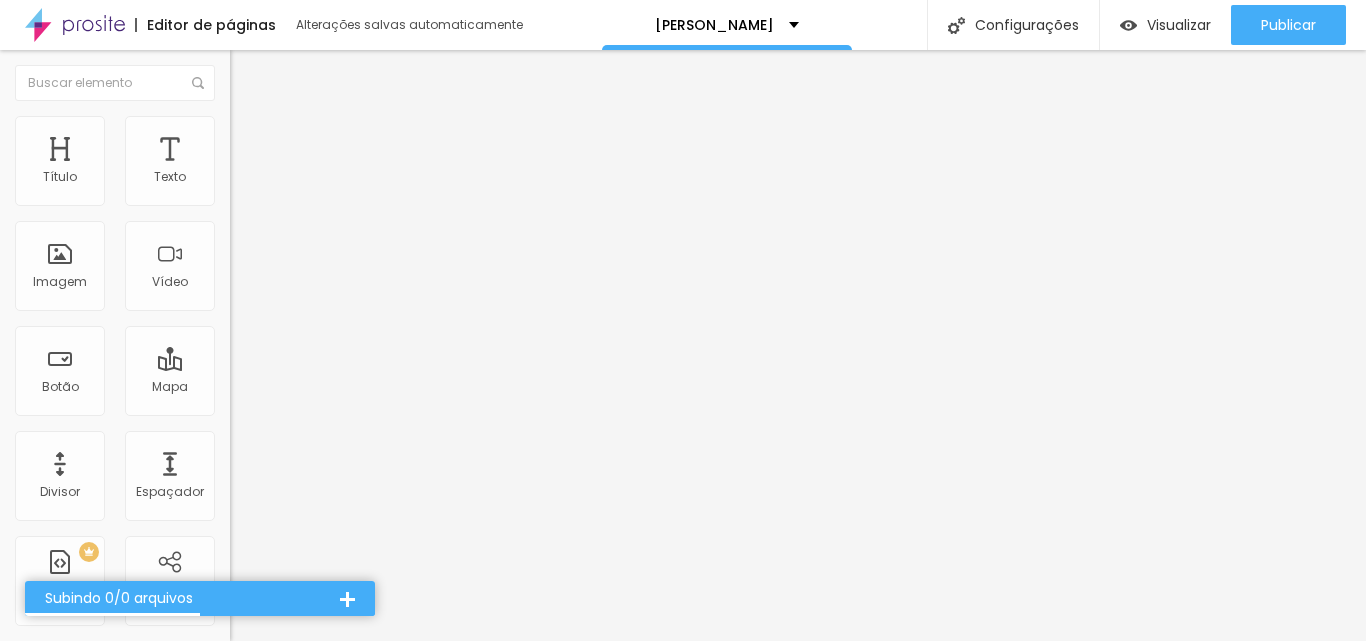 click at bounding box center [761, 670] 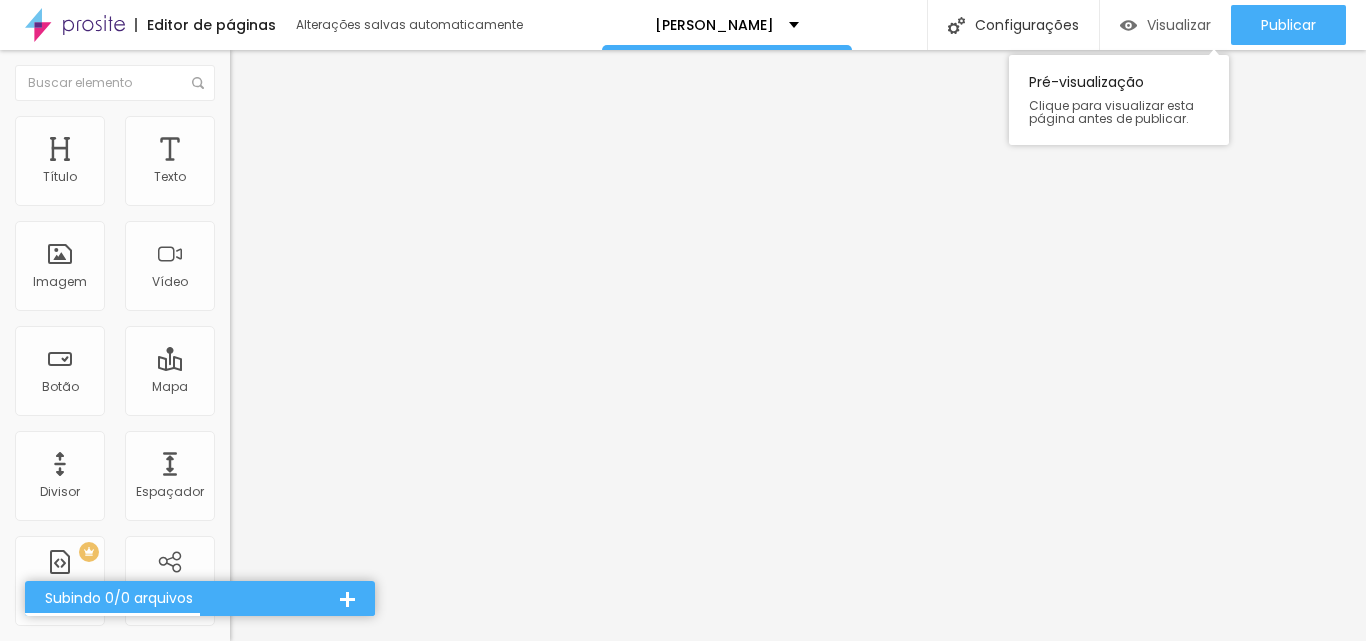 click on "Visualizar" at bounding box center [1179, 25] 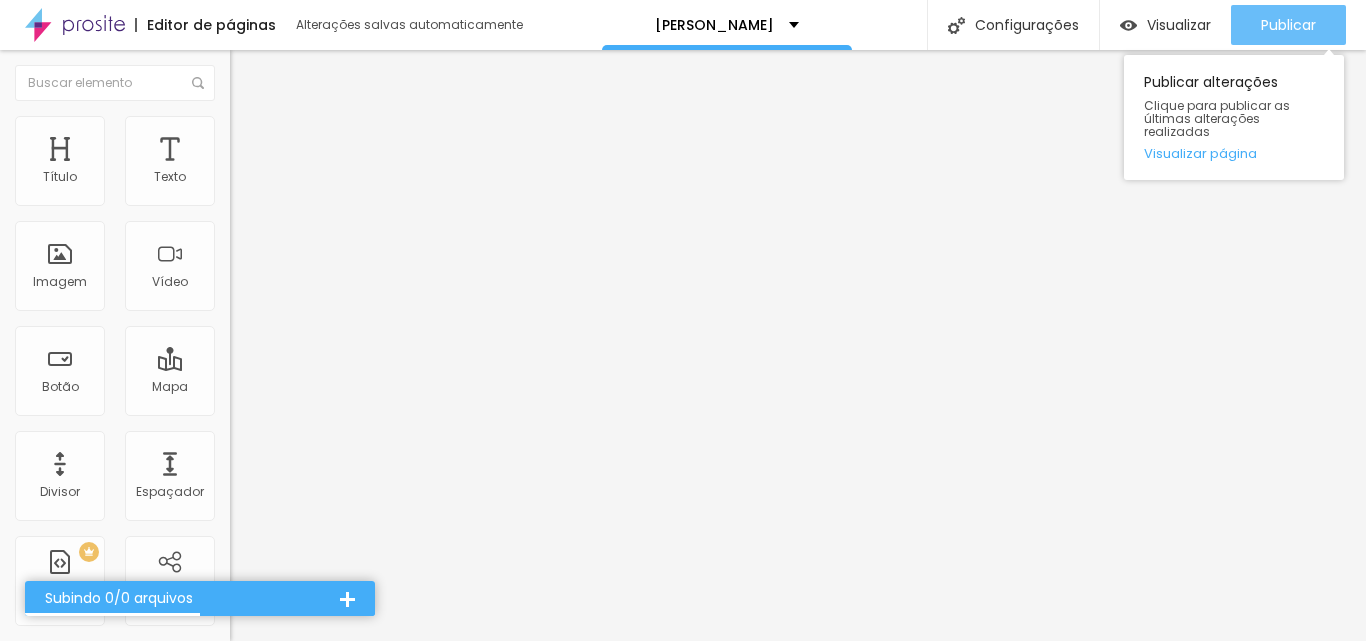 click on "Publicar" at bounding box center [1288, 25] 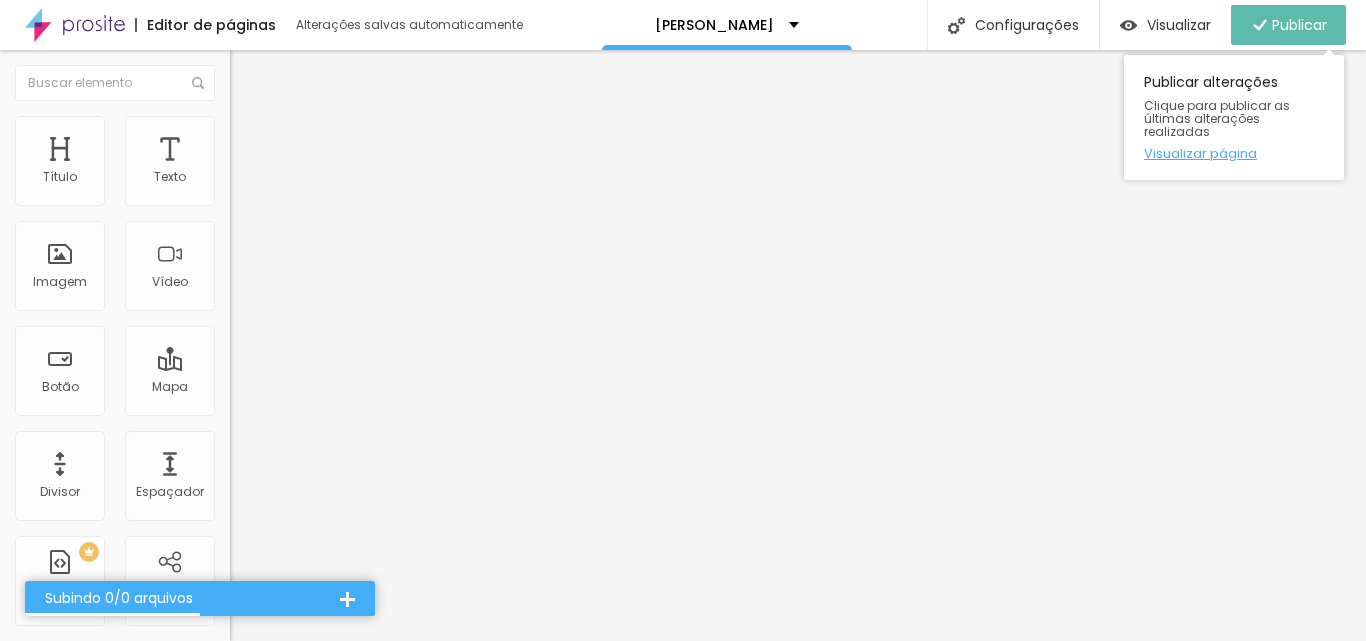 click on "Visualizar página" at bounding box center (1200, 153) 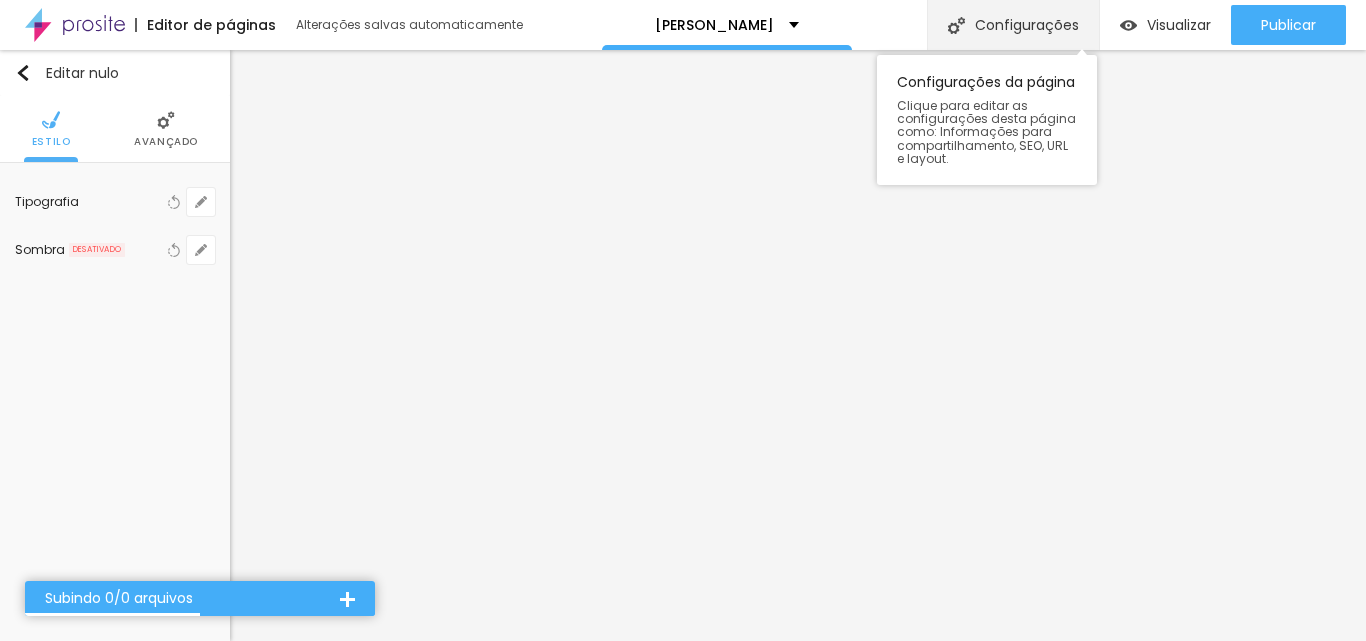 click on "Configurações" at bounding box center [1027, 25] 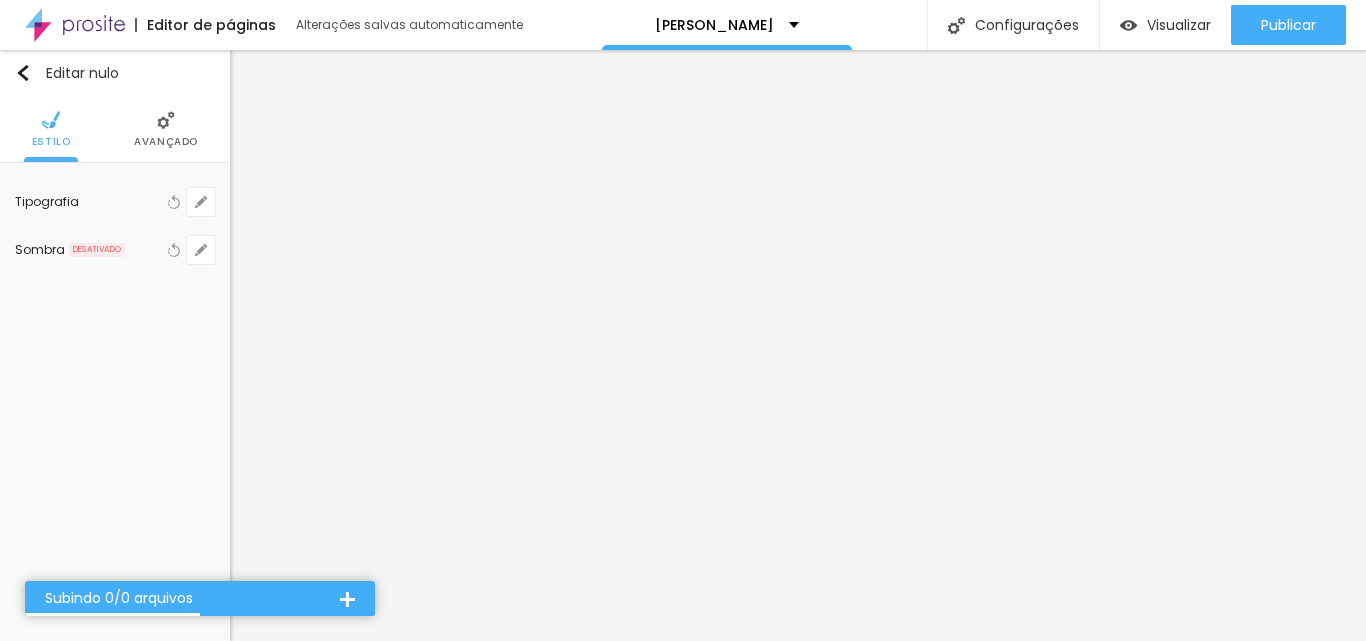 click on "[PERSON_NAME]" at bounding box center (400, 788) 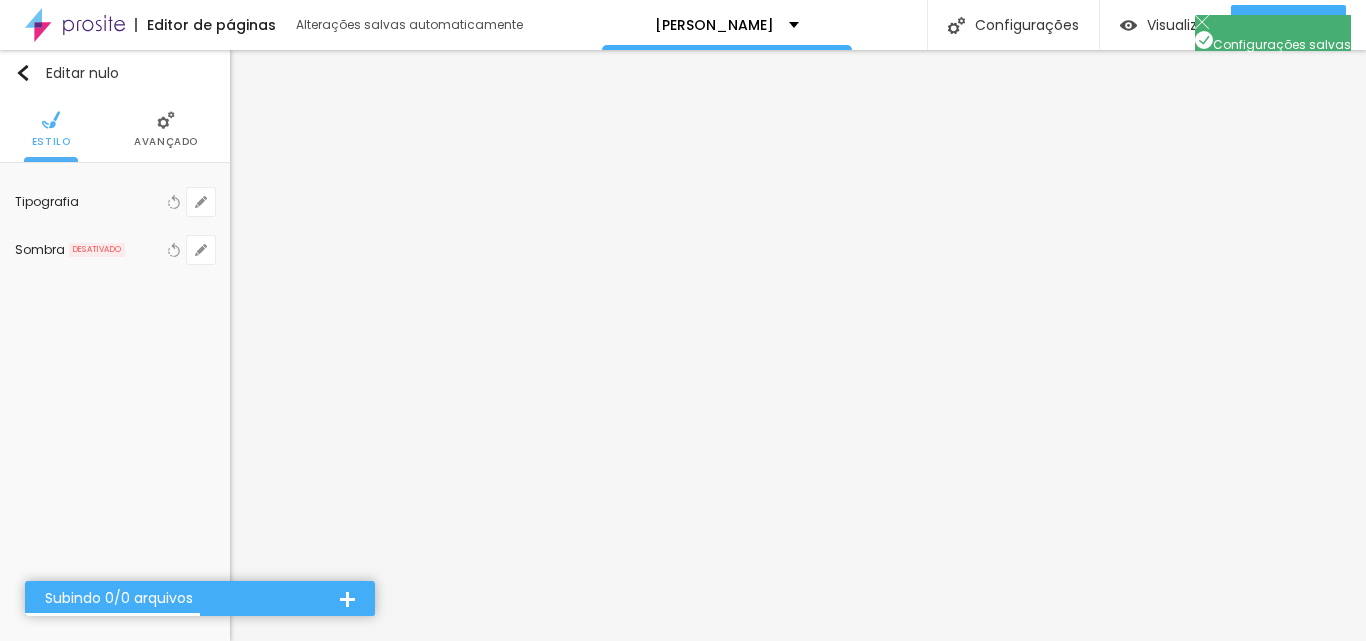 click on "Redes Sociais" at bounding box center [60, 716] 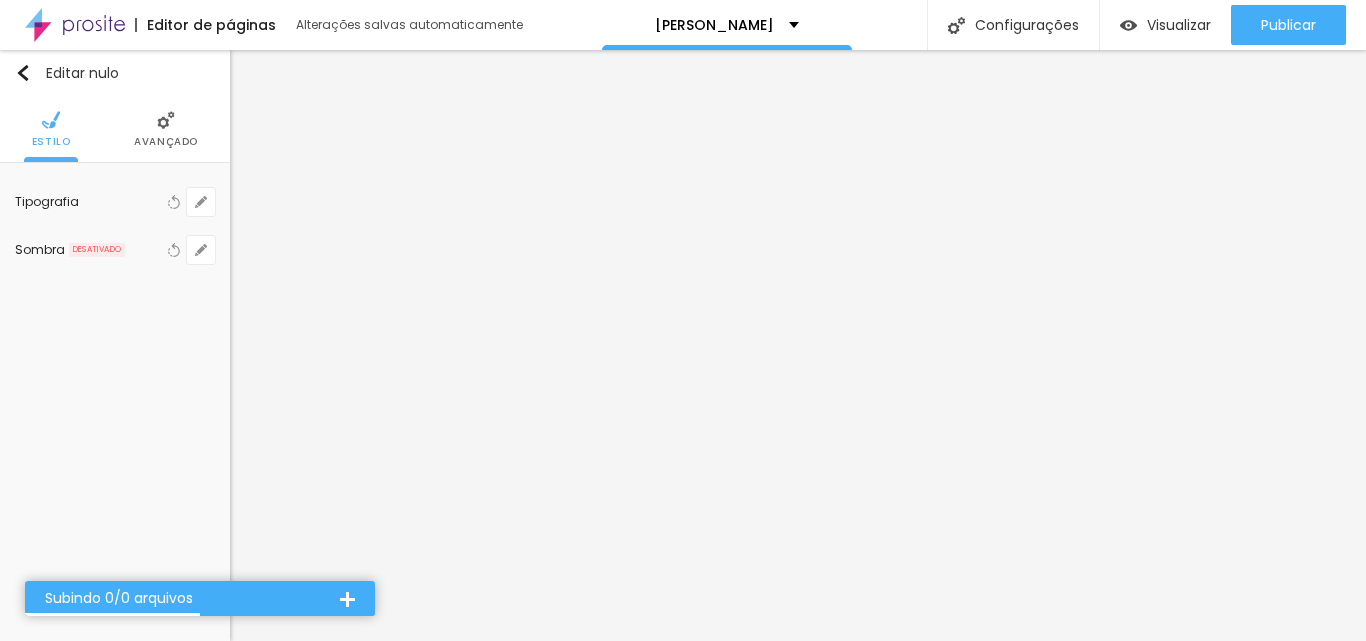 scroll, scrollTop: 200, scrollLeft: 0, axis: vertical 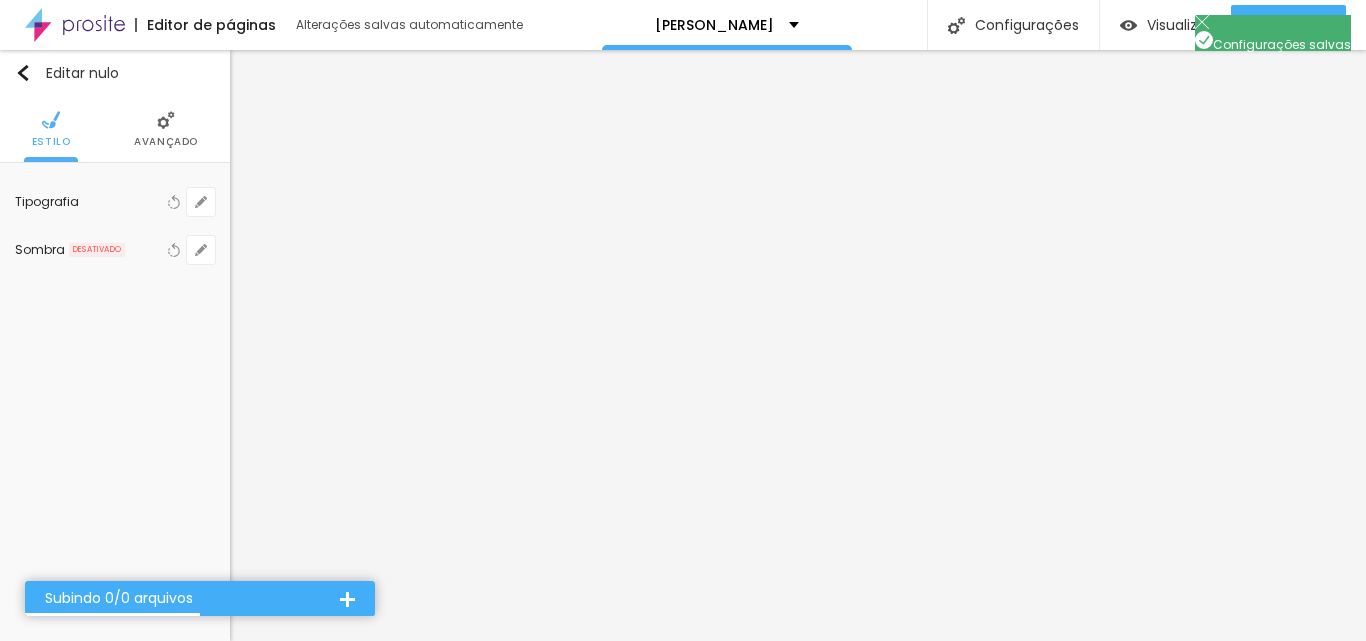 click on "SEO" at bounding box center [400, 729] 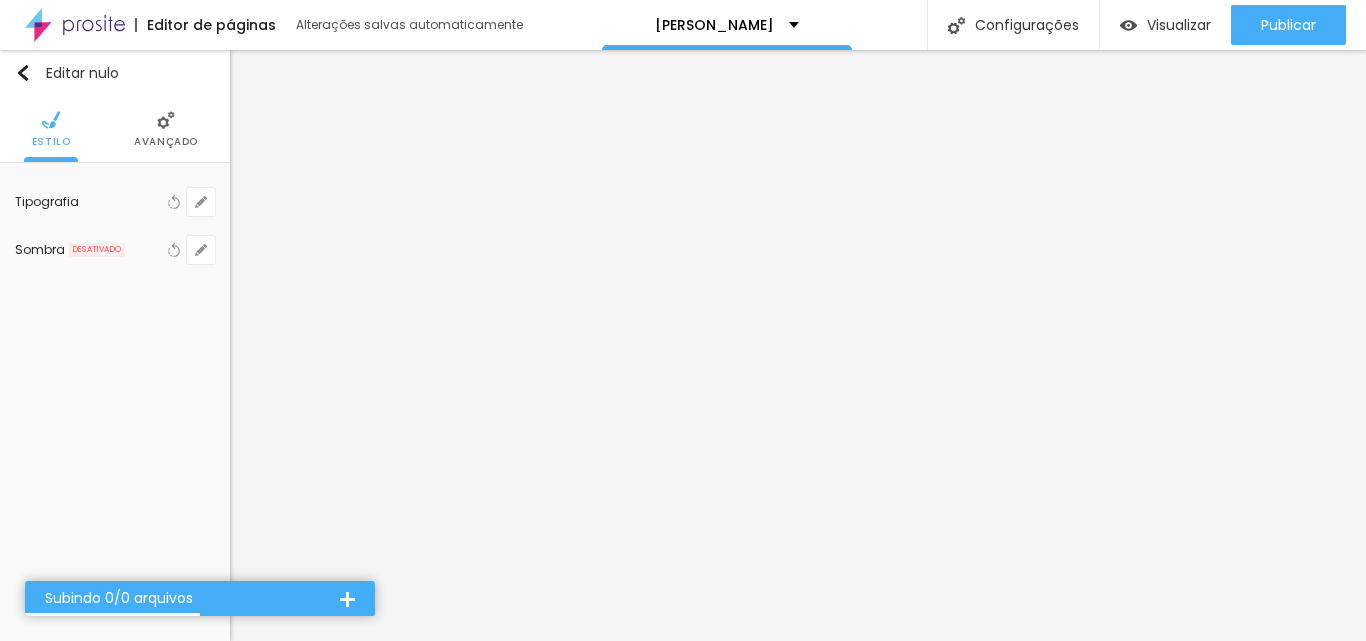 click on "Salvar" at bounding box center (89, 1314) 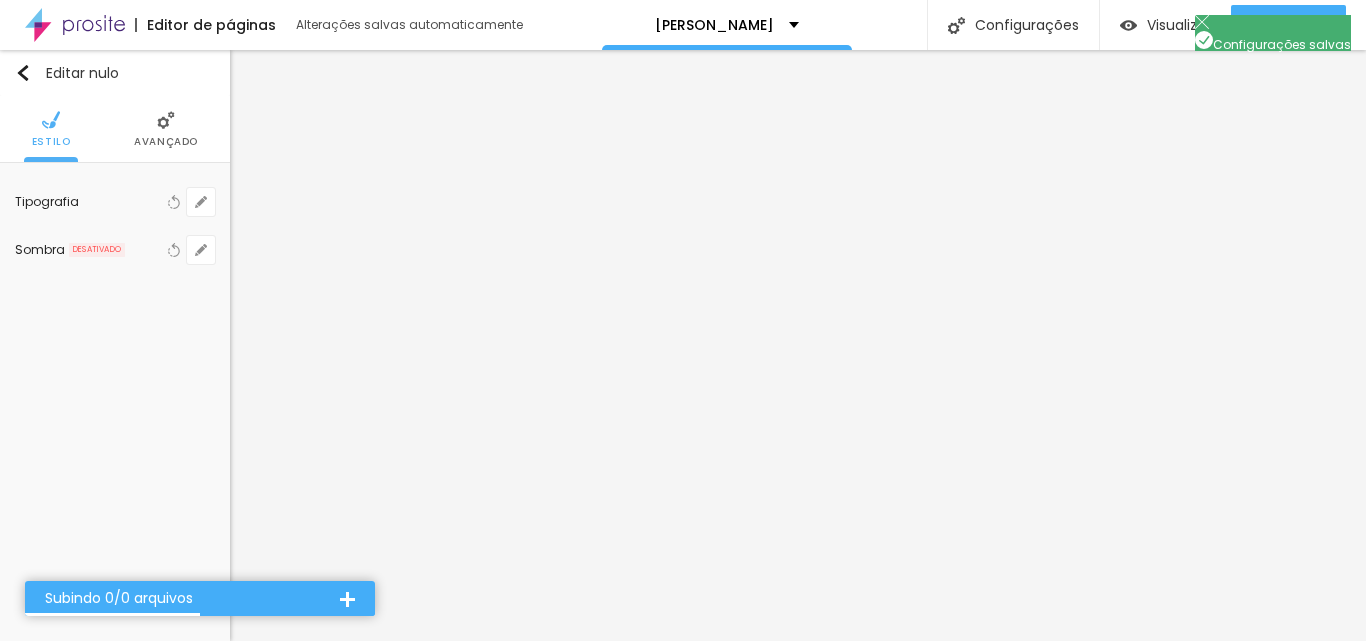 click at bounding box center [761, 670] 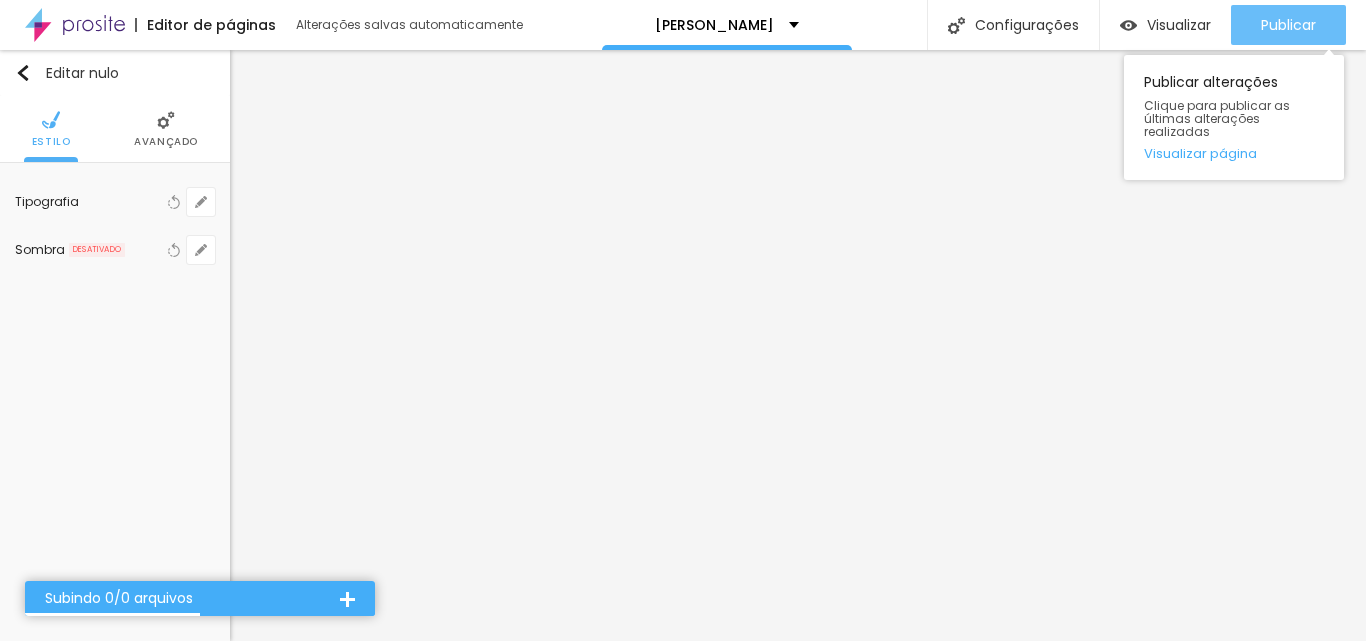 click on "Publicar" at bounding box center [1288, 25] 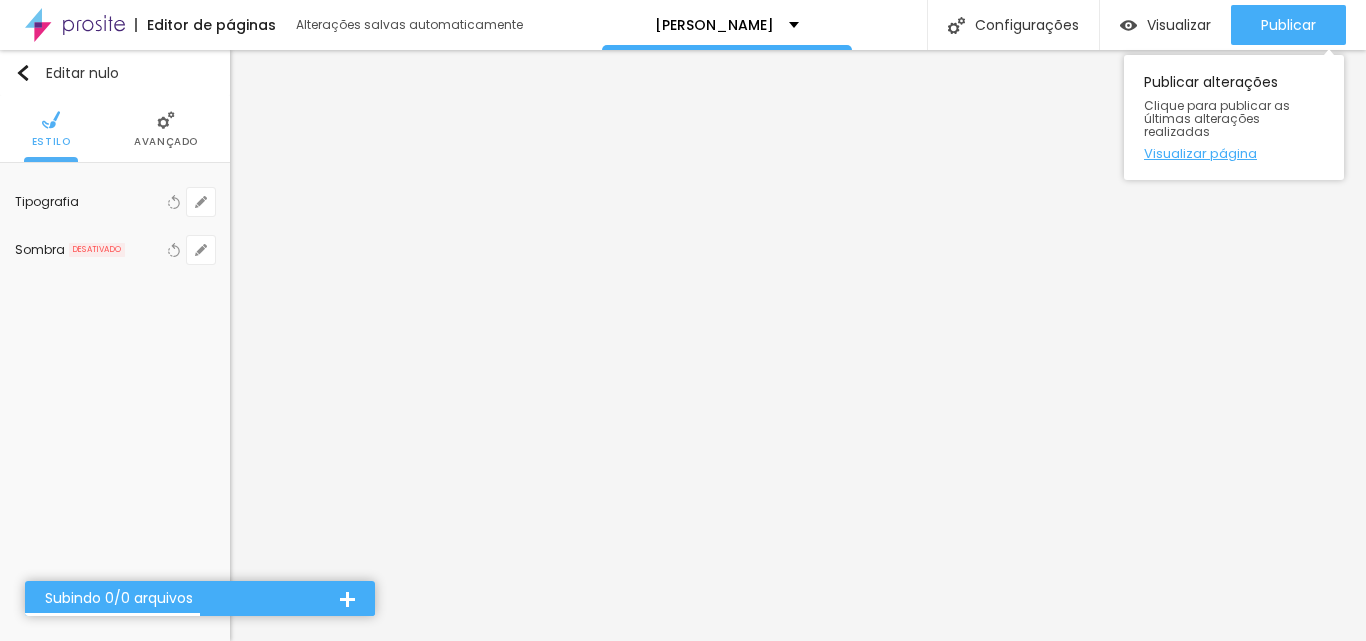 click on "Visualizar página" at bounding box center (1200, 153) 